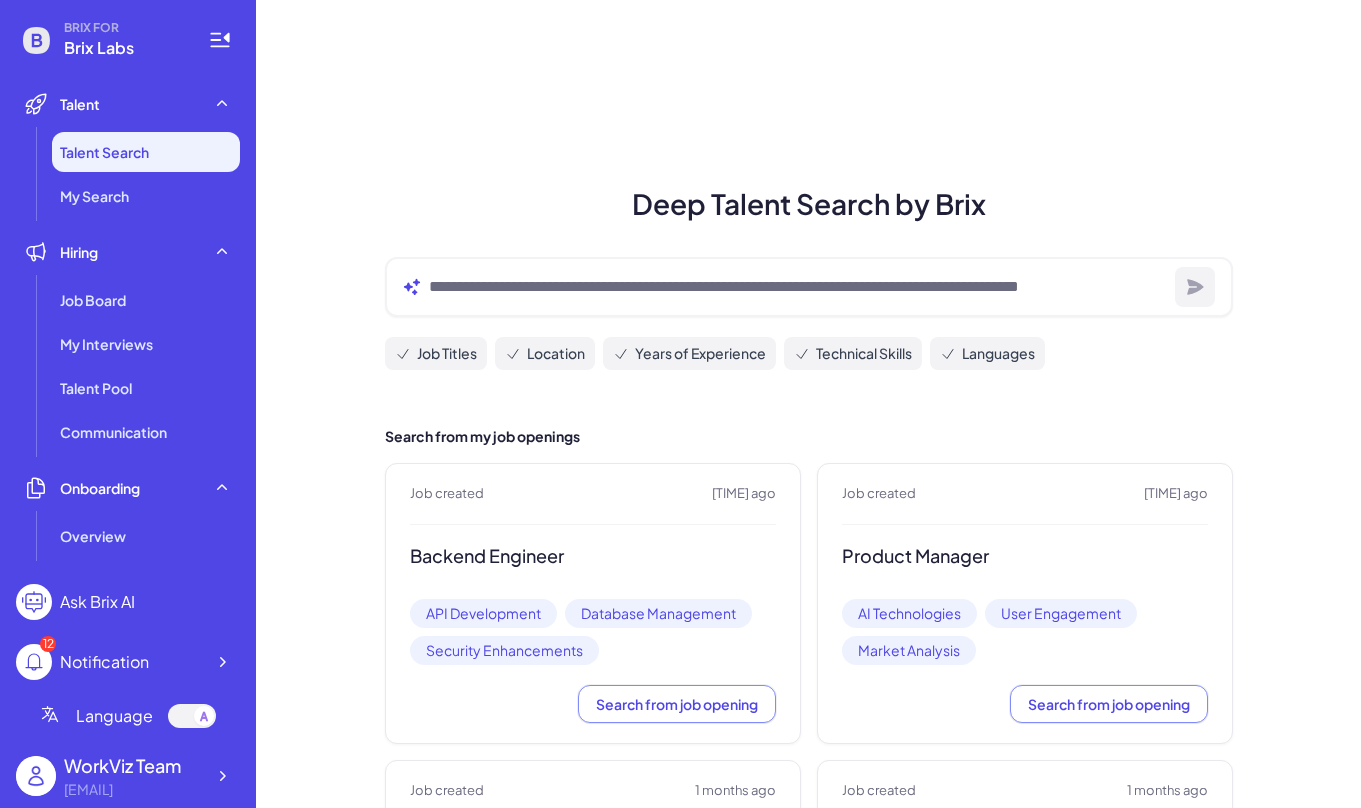 scroll, scrollTop: 0, scrollLeft: 0, axis: both 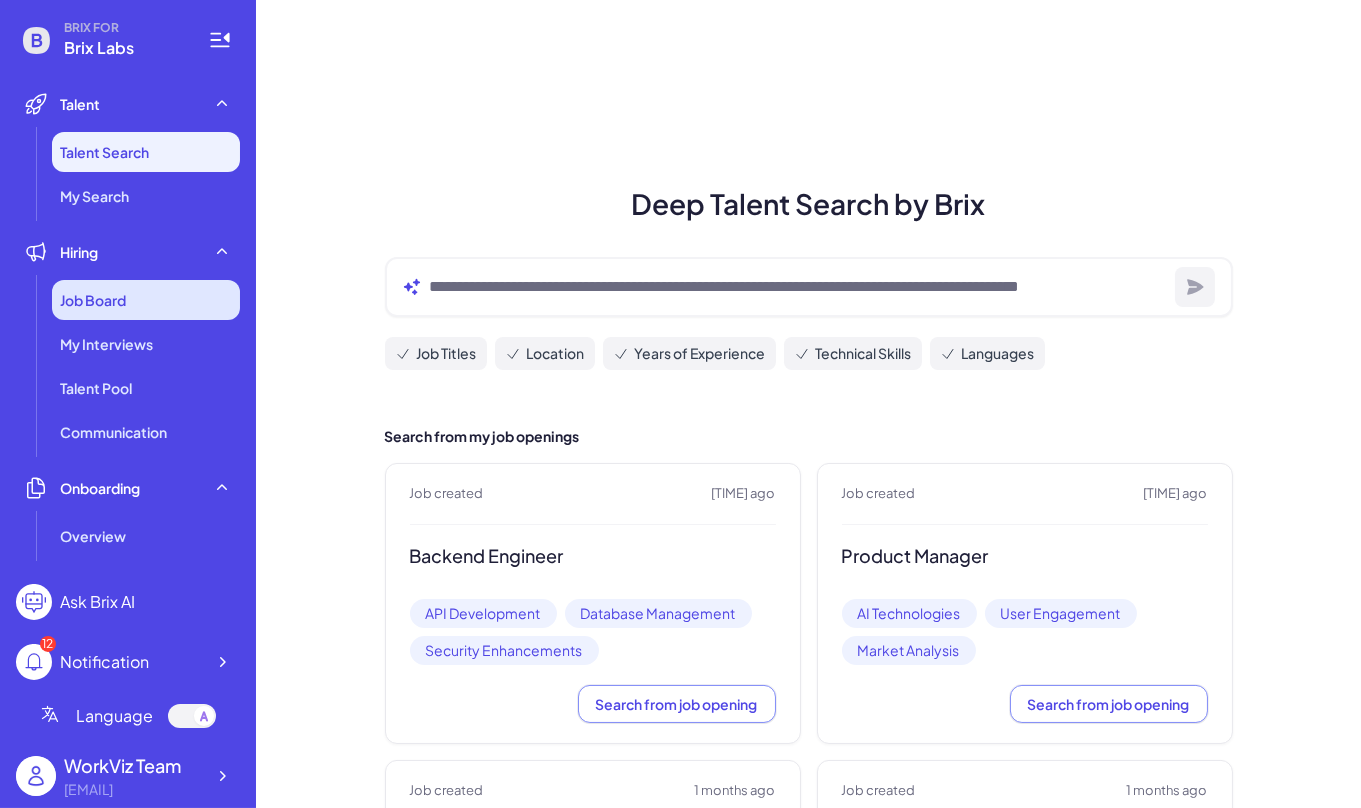 click on "Job Board" at bounding box center [146, 300] 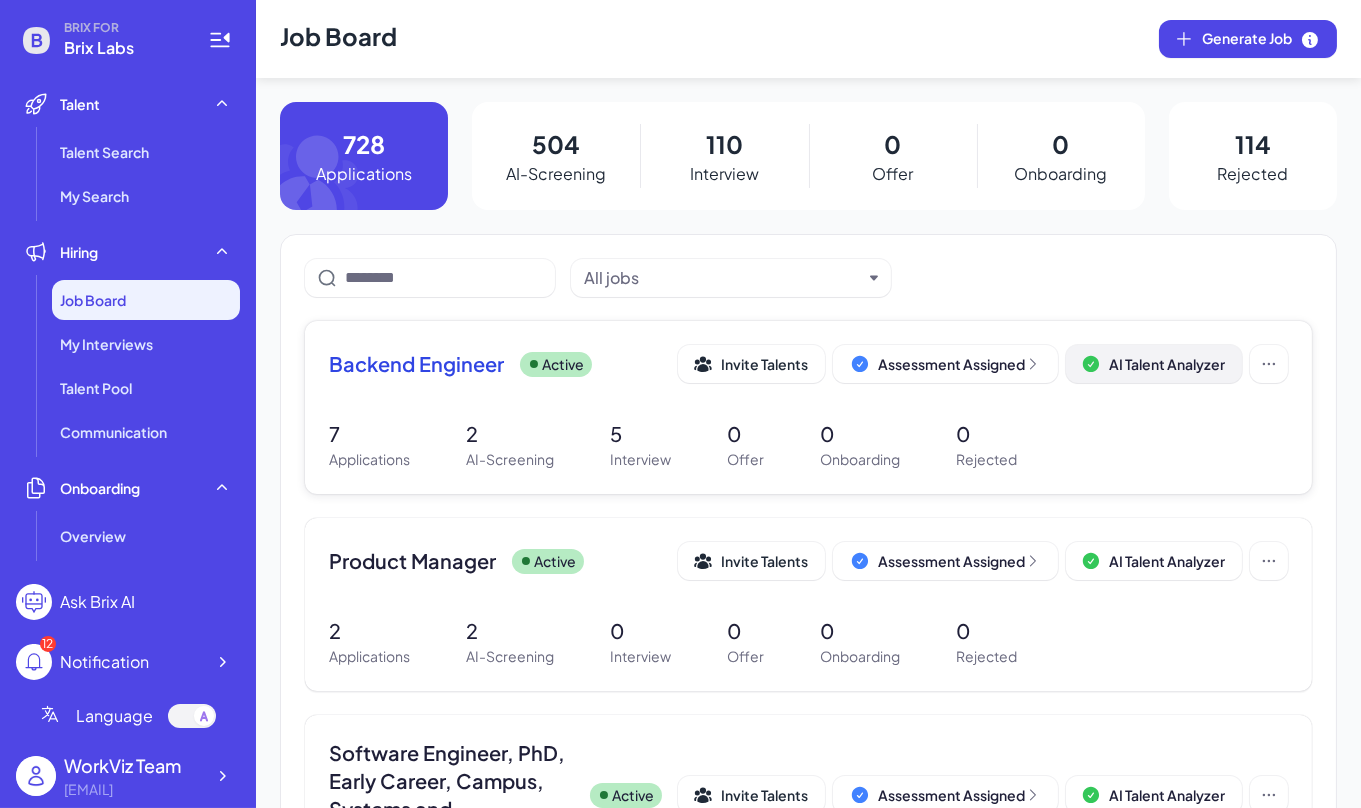 click on "AI Talent Analyzer" at bounding box center (1167, 364) 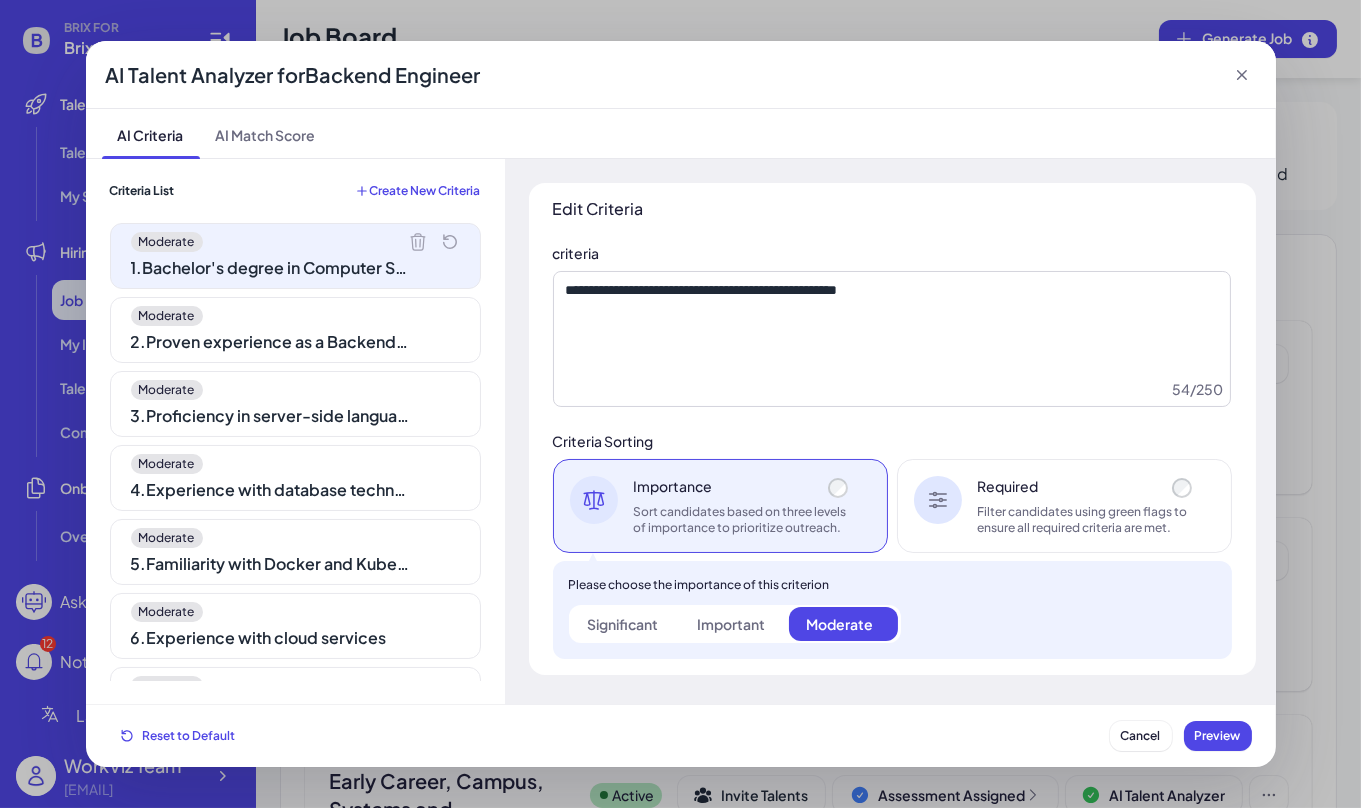 click on "2 .  Proven experience as a Backend Engineer" at bounding box center (271, 342) 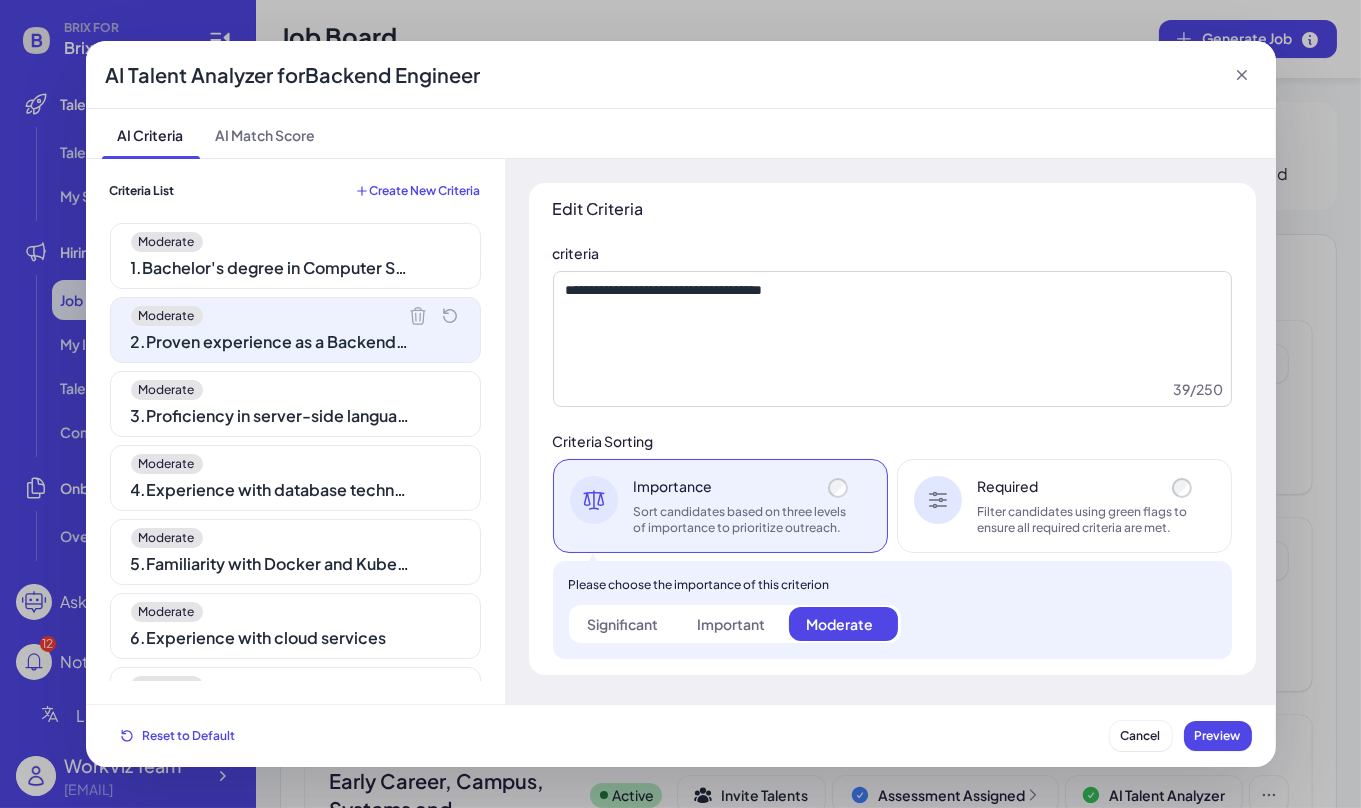 click on "Moderate 1 .  Bachelor's degree in Computer Science or related field Moderate 2 .  Proven experience as a Backend Engineer Moderate 3 .  Proficiency in server-side languages such as Python, Ruby, Java, or PHP Moderate 4 .  Experience with database technologies like MySQL or MongoDB Moderate 5 .  Familiarity with Docker and Kubernetes Moderate 6 .  Experience with cloud services Moderate 7 .  Ability to maintain a 99.9% uptime for customer databases Moderate 8 .  Capability to implement and deploy at least 10 RESTful APIs per quarter Moderate 9 .  Skill in reducing processing time by 15% through code optimization Moderate 10 .  Experience in ensuring zero security breaches by updating security protocols Moderate 11 .  Ability to collaborate with front-end developers to integrate user-facing elements Moderate 12 .  Achieving 95% code coverage in automated testing suites Moderate 13 .  Proficiency in regularly updating technical documentation Moderate 14 .  Strong problem-solving skills Moderate 15" at bounding box center (295, 452) 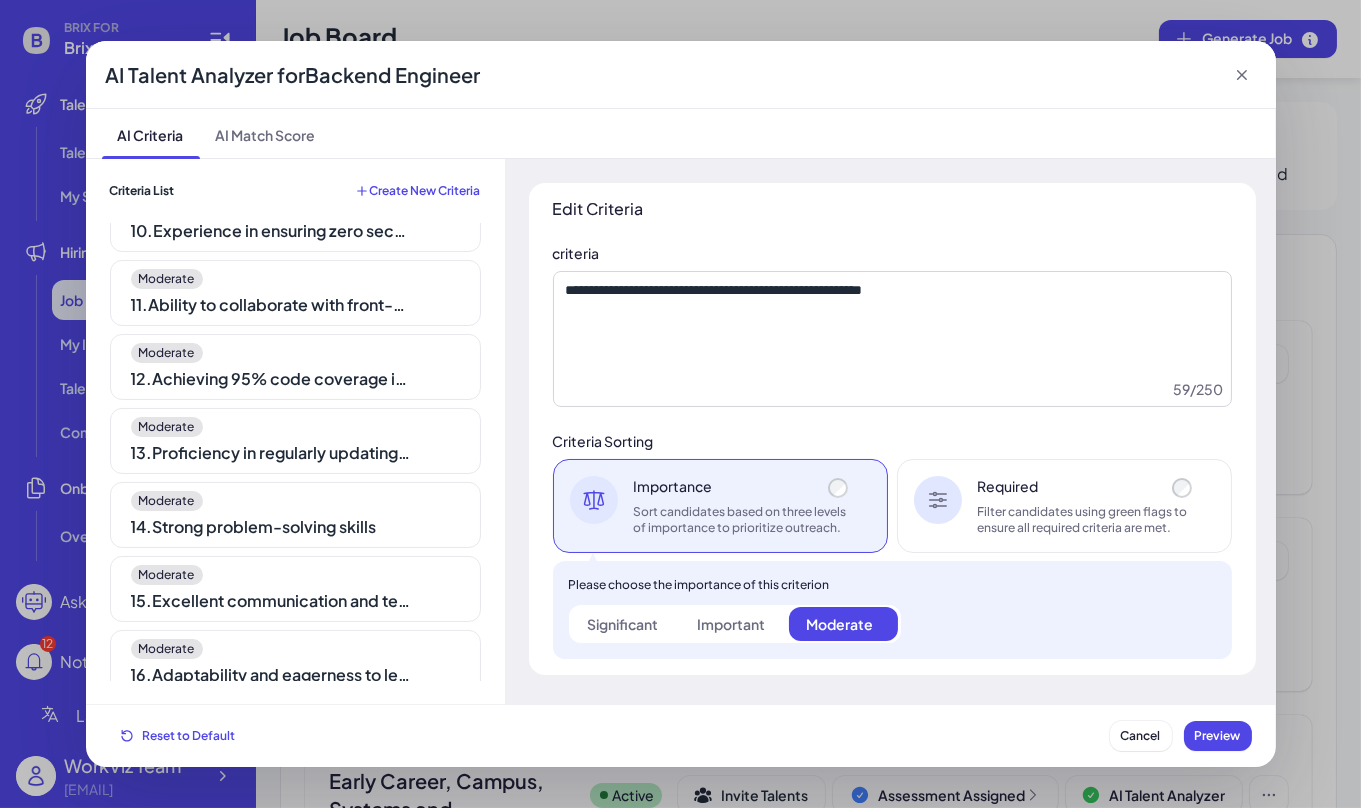 click on "14 .  Strong problem-solving skills" at bounding box center (271, 527) 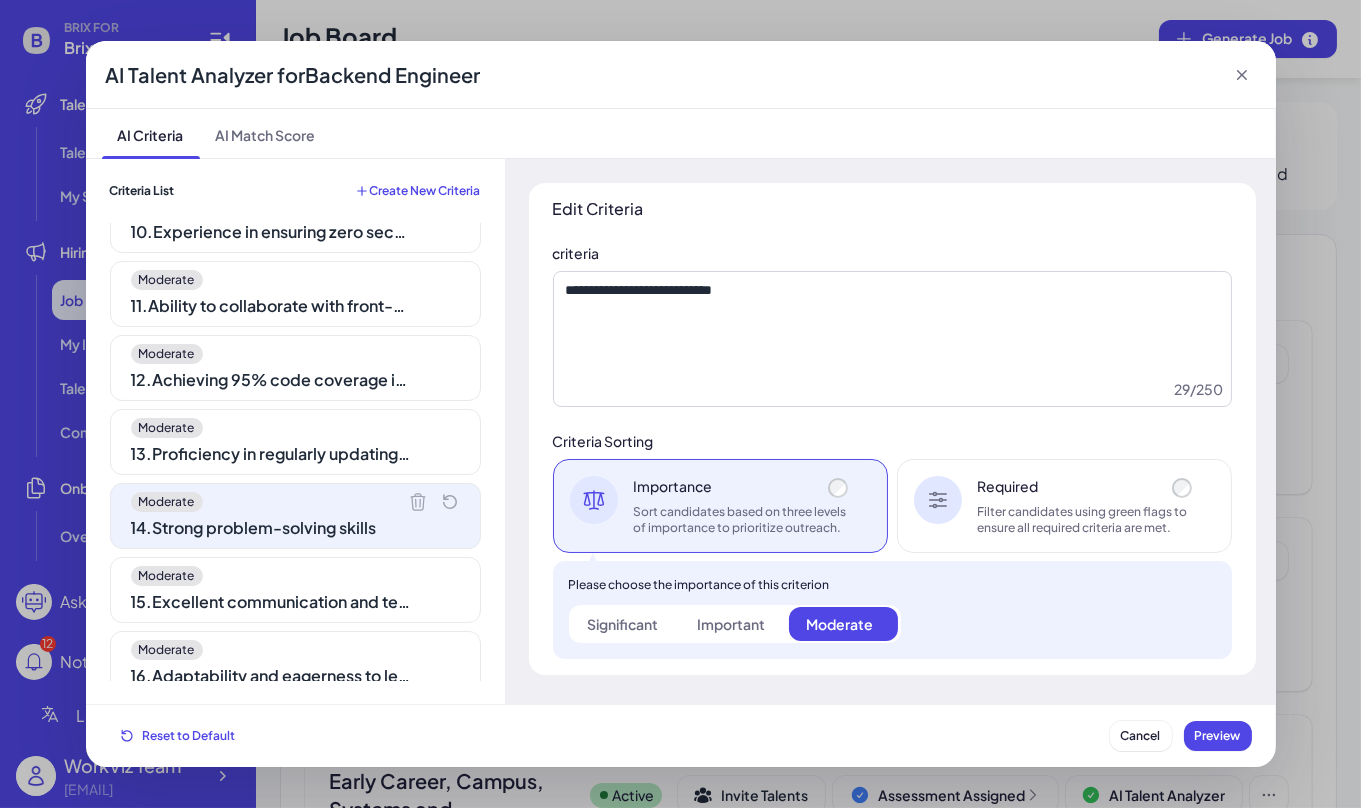 click on "13 .  Proficiency in regularly updating technical documentation" at bounding box center (271, 454) 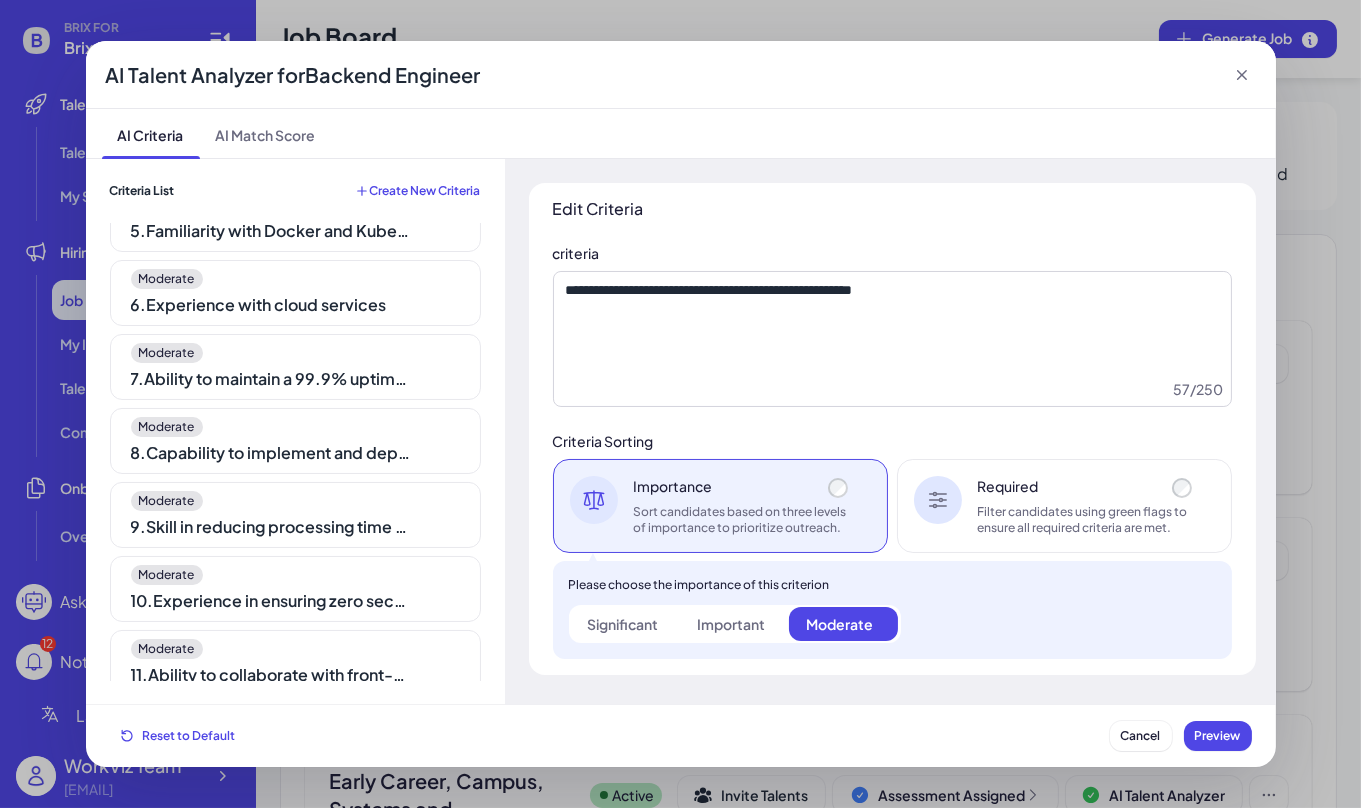 scroll, scrollTop: 0, scrollLeft: 0, axis: both 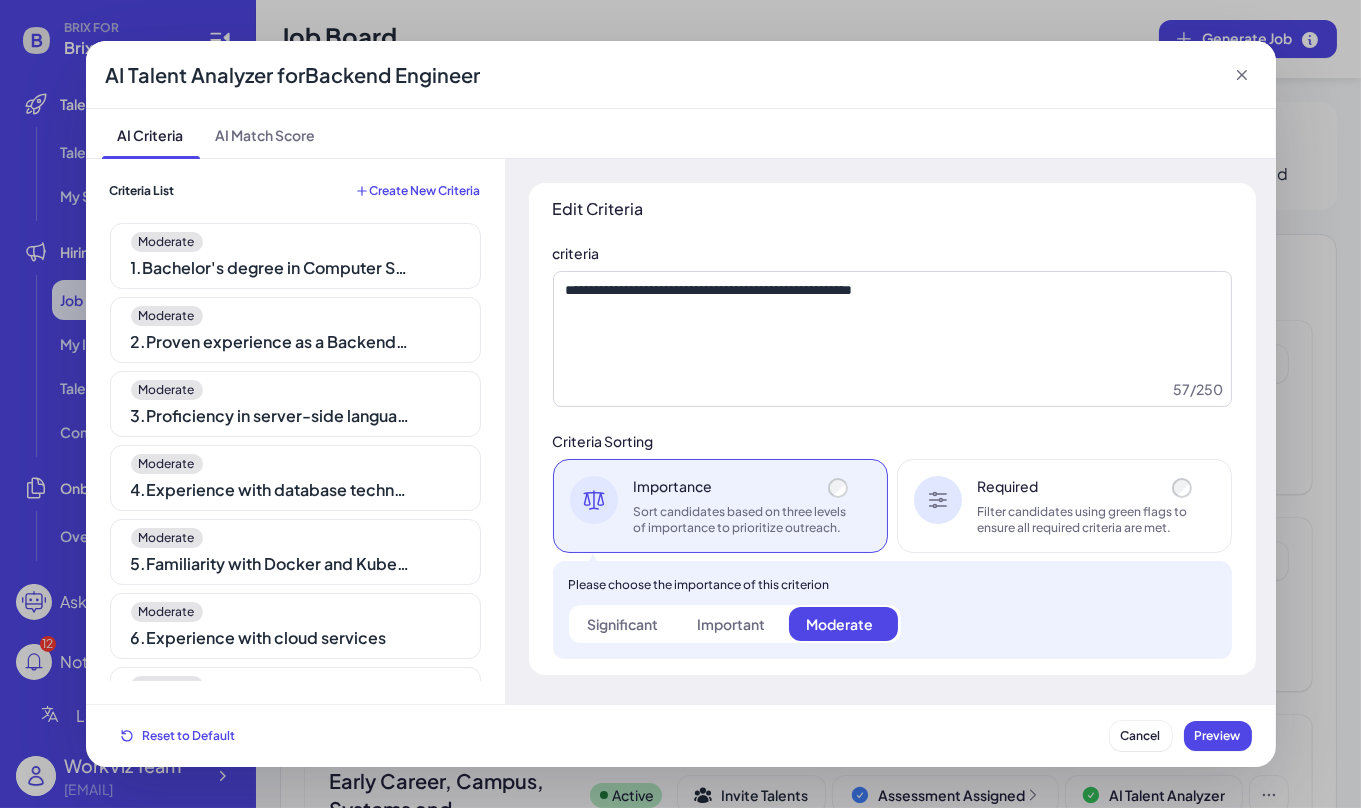 click on "1 .  Bachelor's degree in Computer Science or related field" at bounding box center [271, 268] 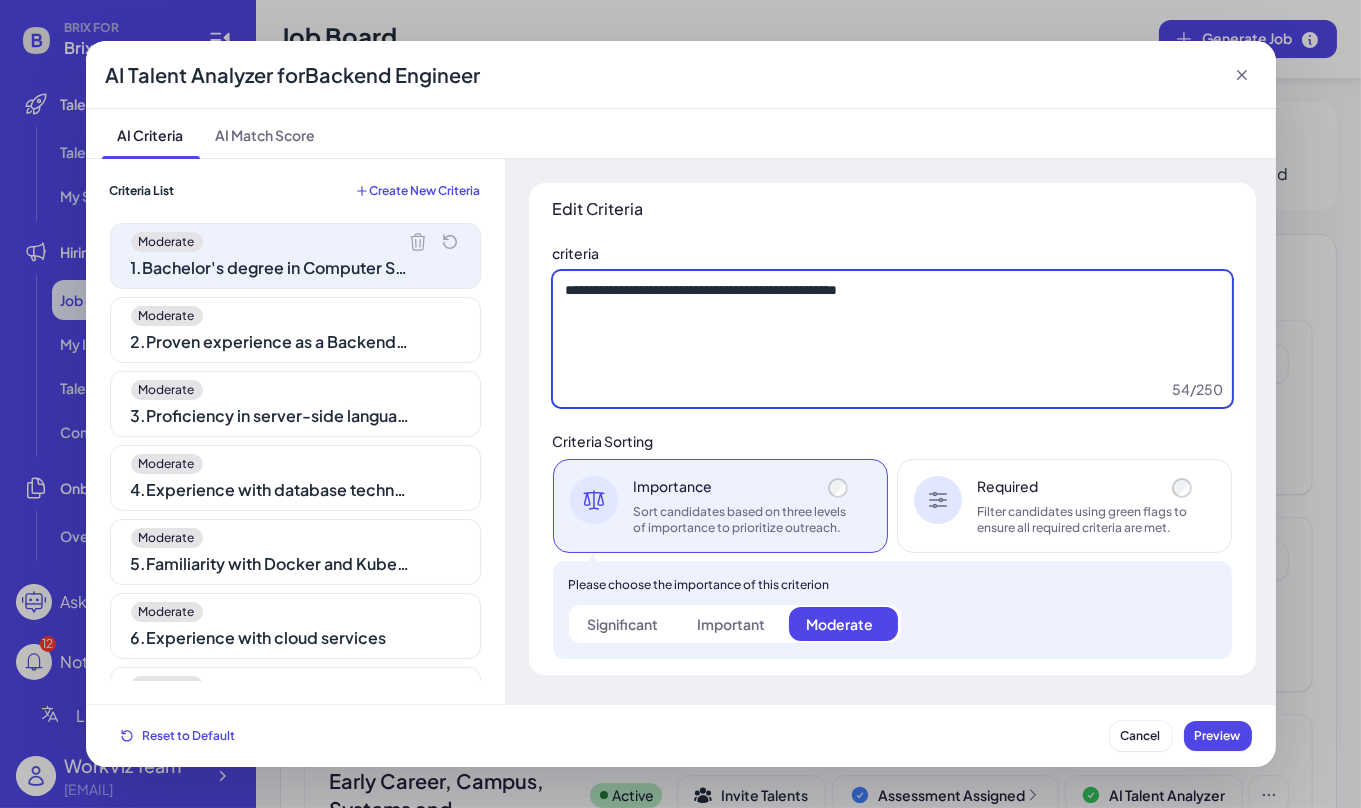 click on "**********" at bounding box center (892, 339) 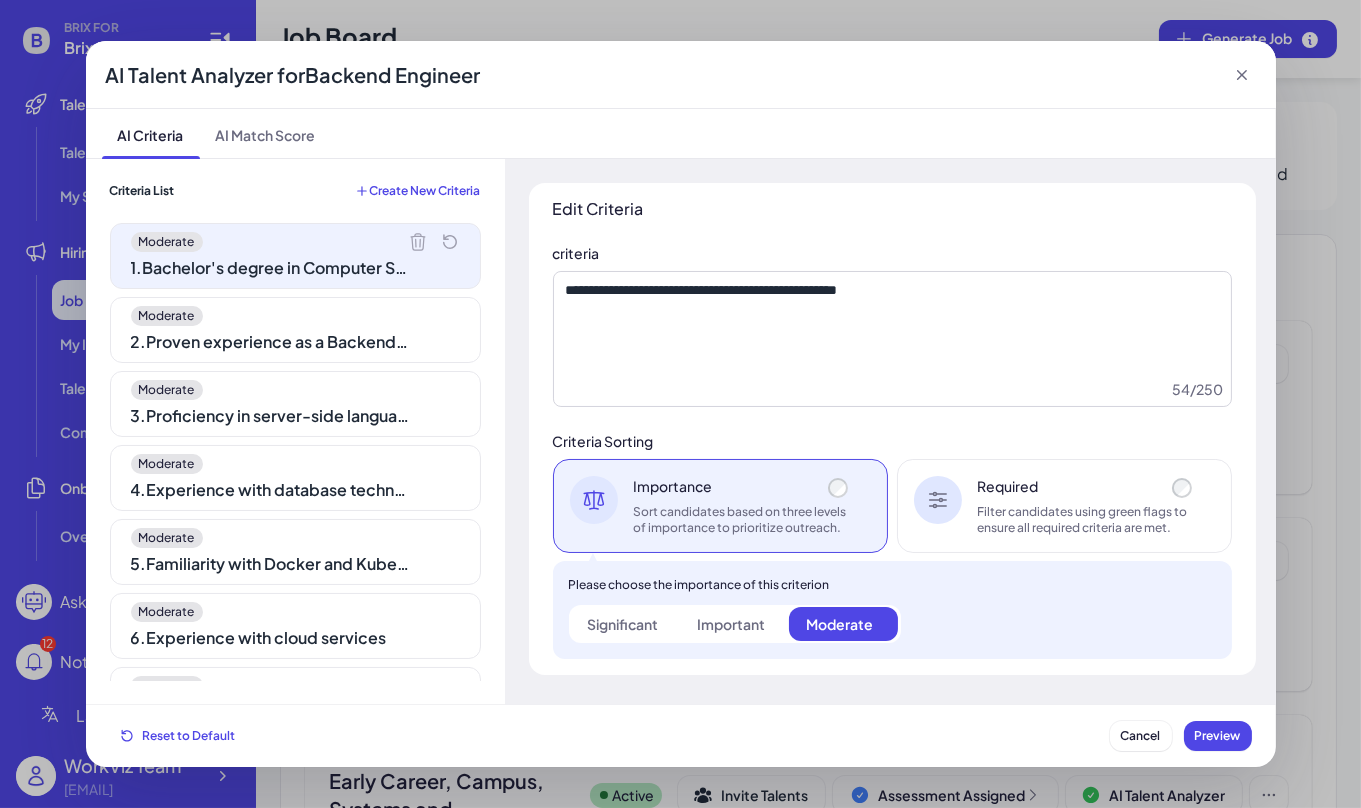 click on "2 .  Proven experience as a Backend Engineer" at bounding box center [271, 342] 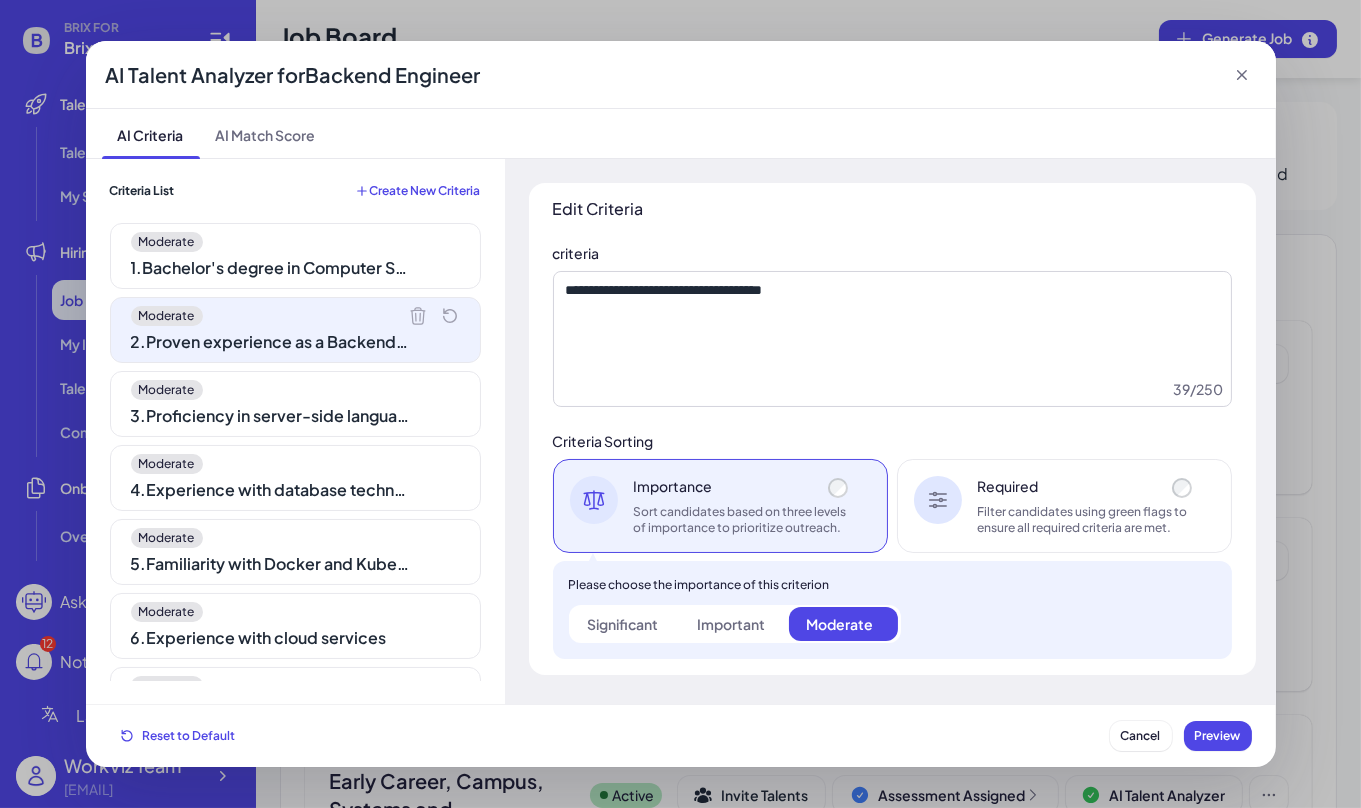 click on "Moderate" at bounding box center (295, 390) 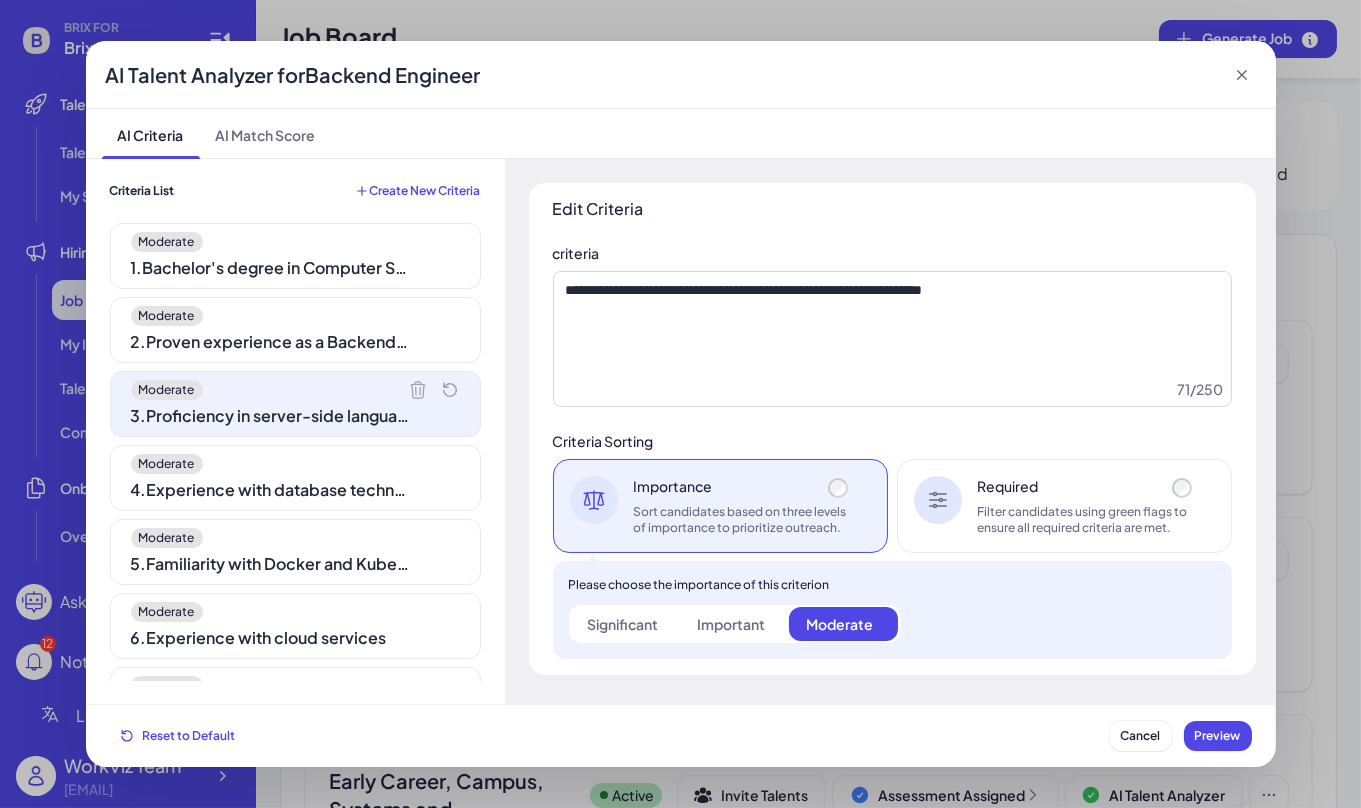 click on "Moderate" at bounding box center (295, 464) 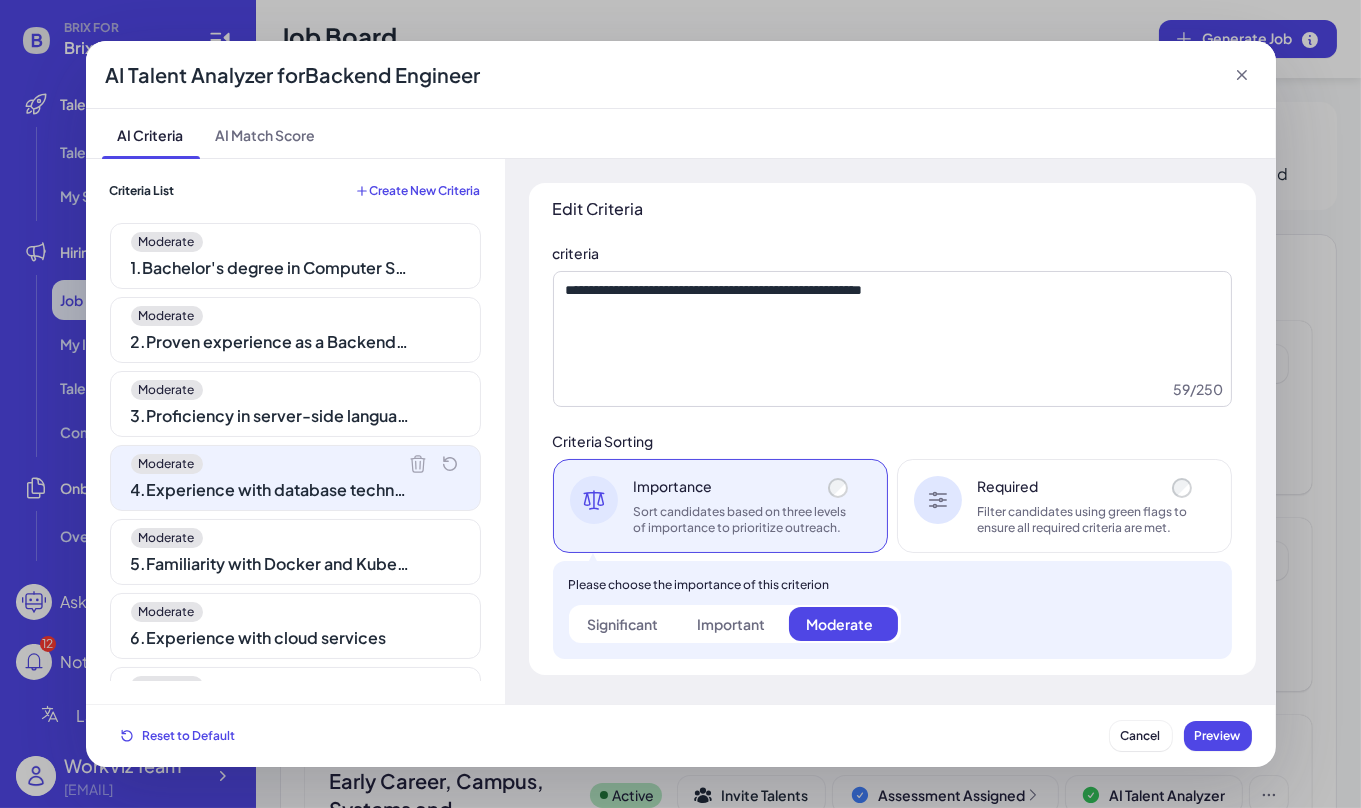 click on "Moderate 1 .  Bachelor's degree in Computer Science or related field Moderate 2 .  Proven experience as a Backend Engineer Moderate 3 .  Proficiency in server-side languages such as Python, Ruby, Java, or PHP Moderate 4 .  Experience with database technologies like MySQL or MongoDB Moderate 5 .  Familiarity with Docker and Kubernetes Moderate 6 .  Experience with cloud services Moderate 7 .  Ability to maintain a 99.9% uptime for customer databases Moderate 8 .  Capability to implement and deploy at least 10 RESTful APIs per quarter Moderate 9 .  Skill in reducing processing time by 15% through code optimization Moderate 10 .  Experience in ensuring zero security breaches by updating security protocols Moderate 11 .  Ability to collaborate with front-end developers to integrate user-facing elements Moderate 12 .  Achieving 95% code coverage in automated testing suites Moderate 13 .  Proficiency in regularly updating technical documentation Moderate 14 .  Strong problem-solving skills Moderate 15" at bounding box center (295, 452) 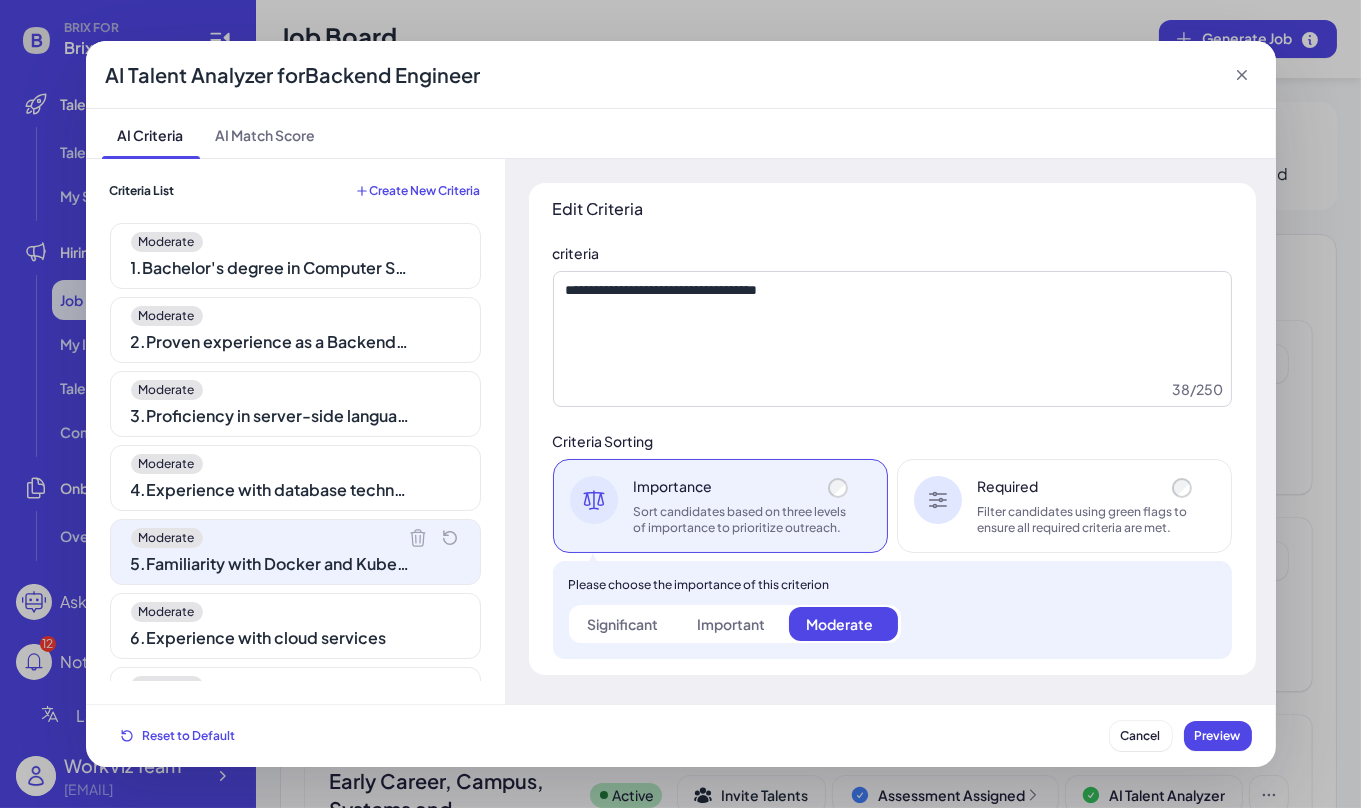 click on "Moderate" at bounding box center (295, 612) 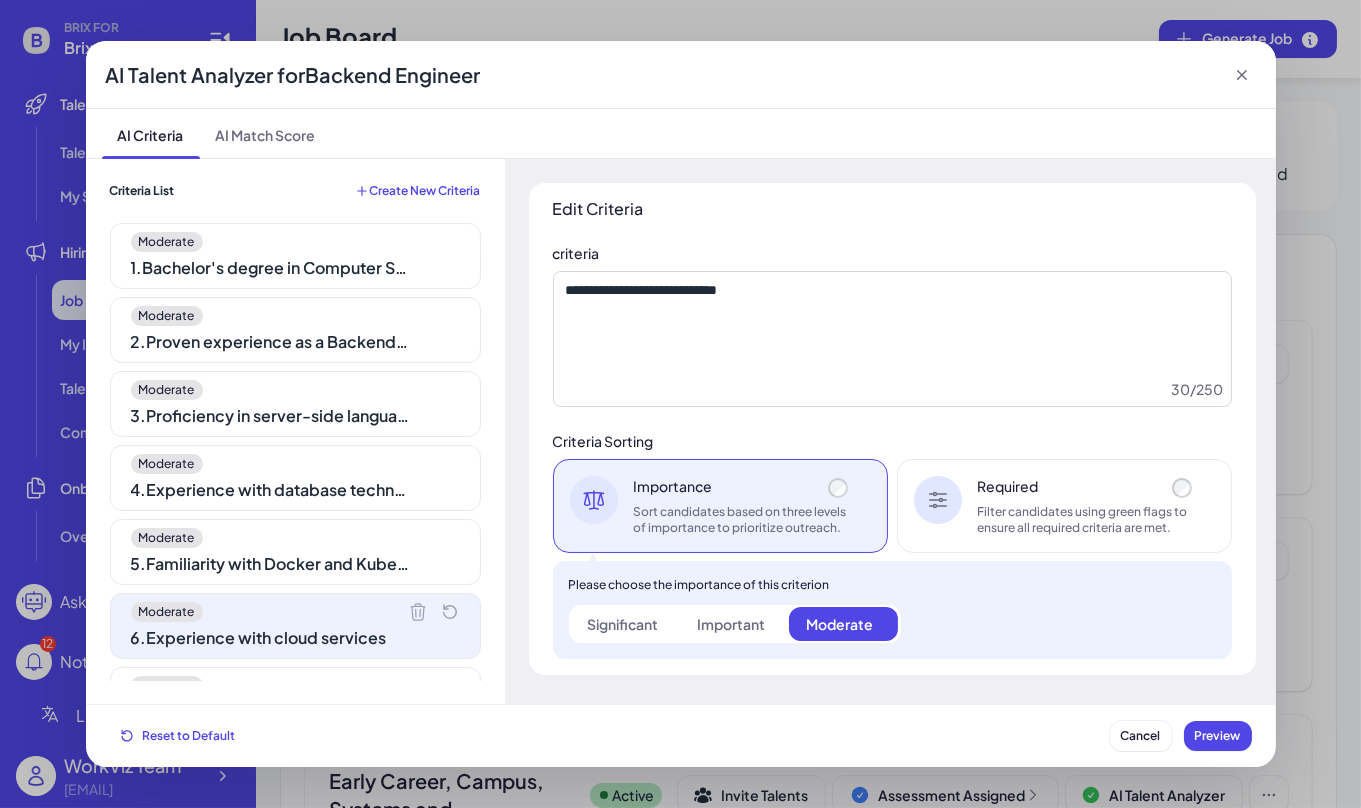 scroll, scrollTop: 117, scrollLeft: 0, axis: vertical 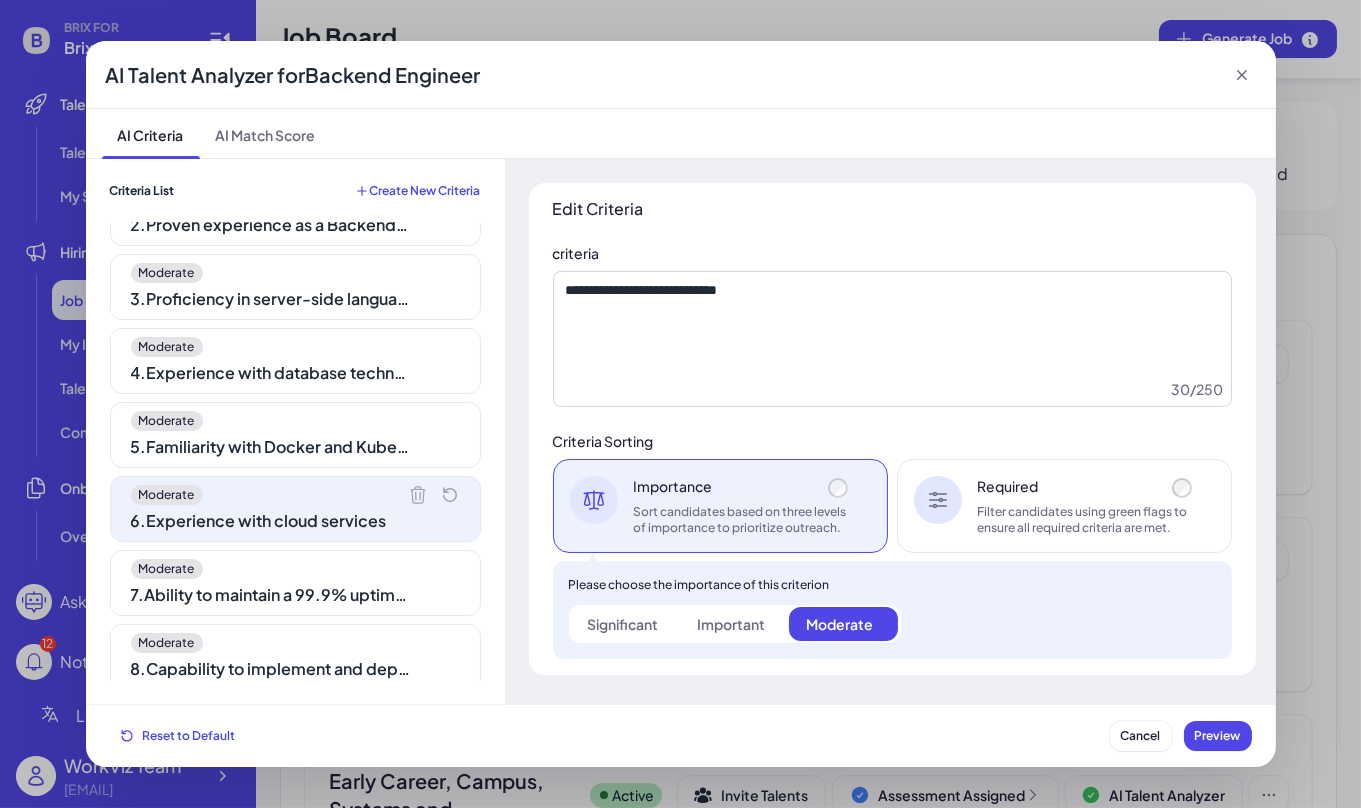 click on "Moderate 1 .  Bachelor's degree in Computer Science or related field Moderate 2 .  Proven experience as a Backend Engineer Moderate 3 .  Proficiency in server-side languages such as Python, Ruby, Java, or PHP Moderate 4 .  Experience with database technologies like MySQL or MongoDB Moderate 5 .  Familiarity with Docker and Kubernetes Moderate 6 .  Experience with cloud services Moderate 7 .  Ability to maintain a 99.9% uptime for customer databases Moderate 8 .  Capability to implement and deploy at least 10 RESTful APIs per quarter Moderate 9 .  Skill in reducing processing time by 15% through code optimization Moderate 10 .  Experience in ensuring zero security breaches by updating security protocols Moderate 11 .  Ability to collaborate with front-end developers to integrate user-facing elements Moderate 12 .  Achieving 95% code coverage in automated testing suites Moderate 13 .  Proficiency in regularly updating technical documentation Moderate 14 .  Strong problem-solving skills Moderate 15" at bounding box center [295, 452] 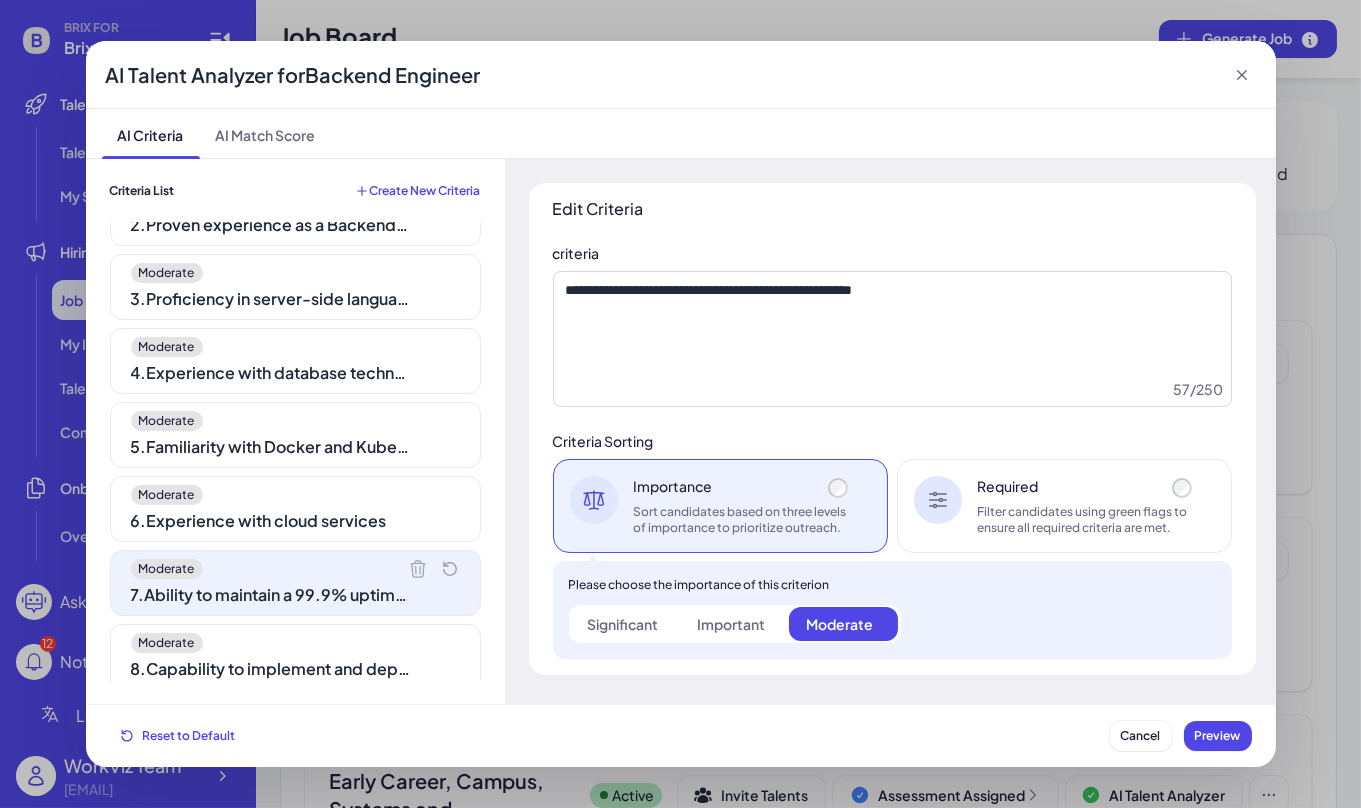 scroll, scrollTop: 0, scrollLeft: 0, axis: both 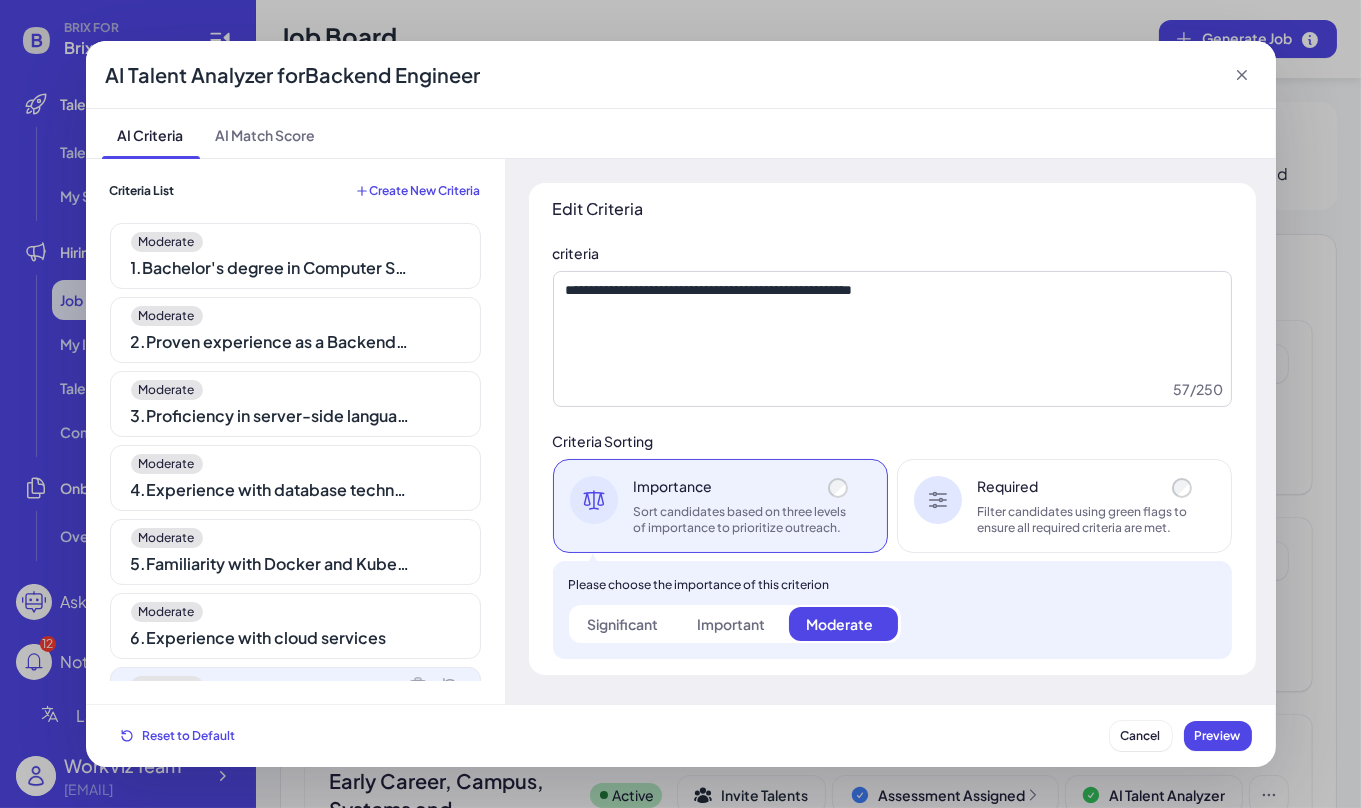 click on "1 .  Bachelor's degree in Computer Science or related field" at bounding box center [271, 268] 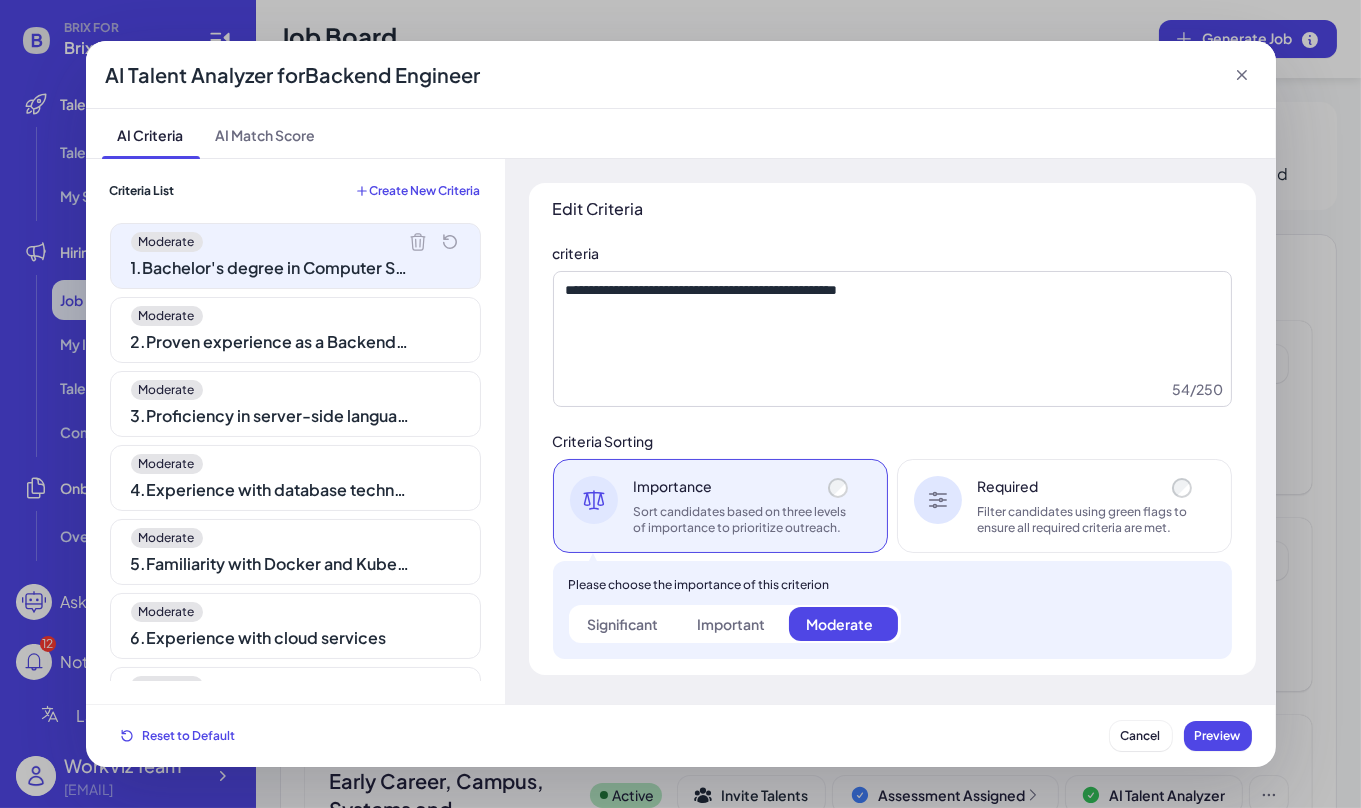 click on "Moderate 2 .  Proven experience as a Backend Engineer" at bounding box center [295, 330] 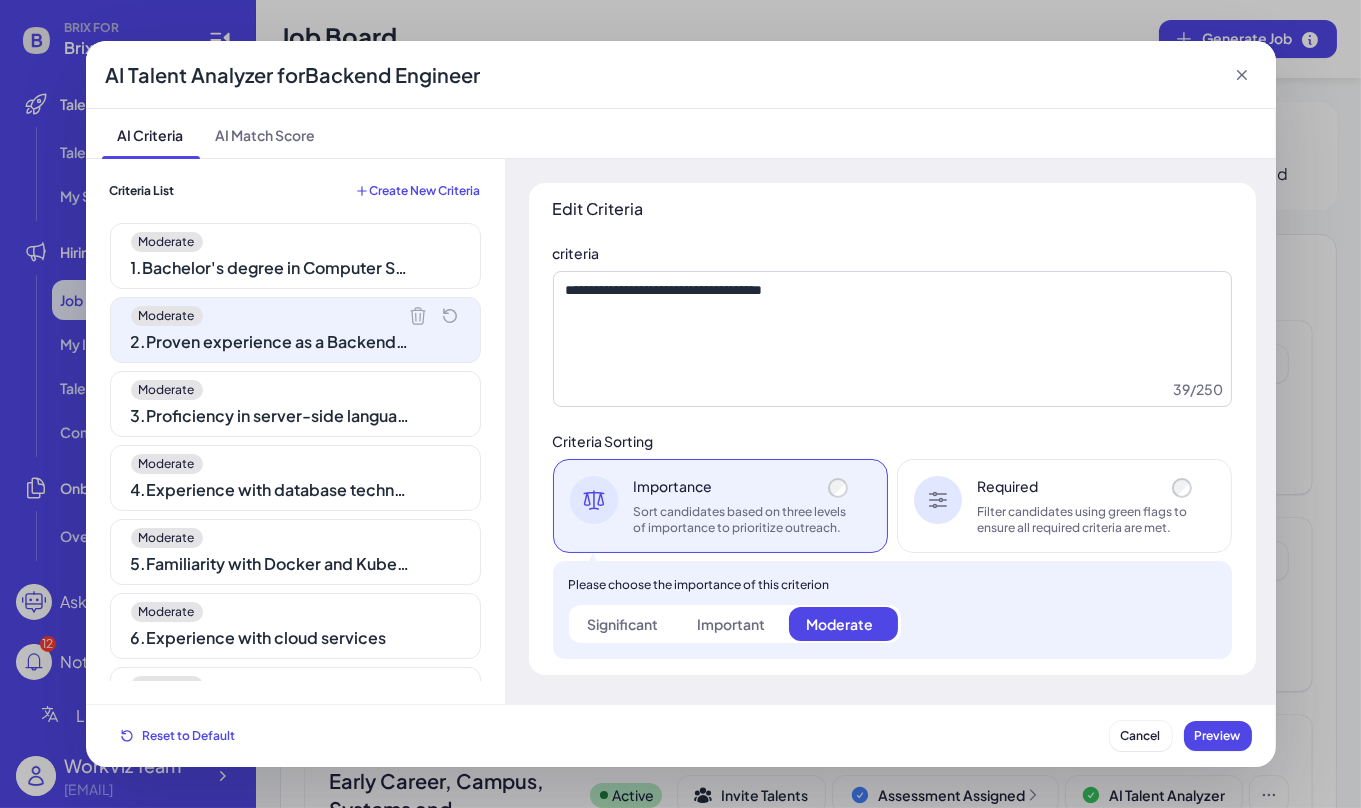 click on "Moderate" at bounding box center [295, 390] 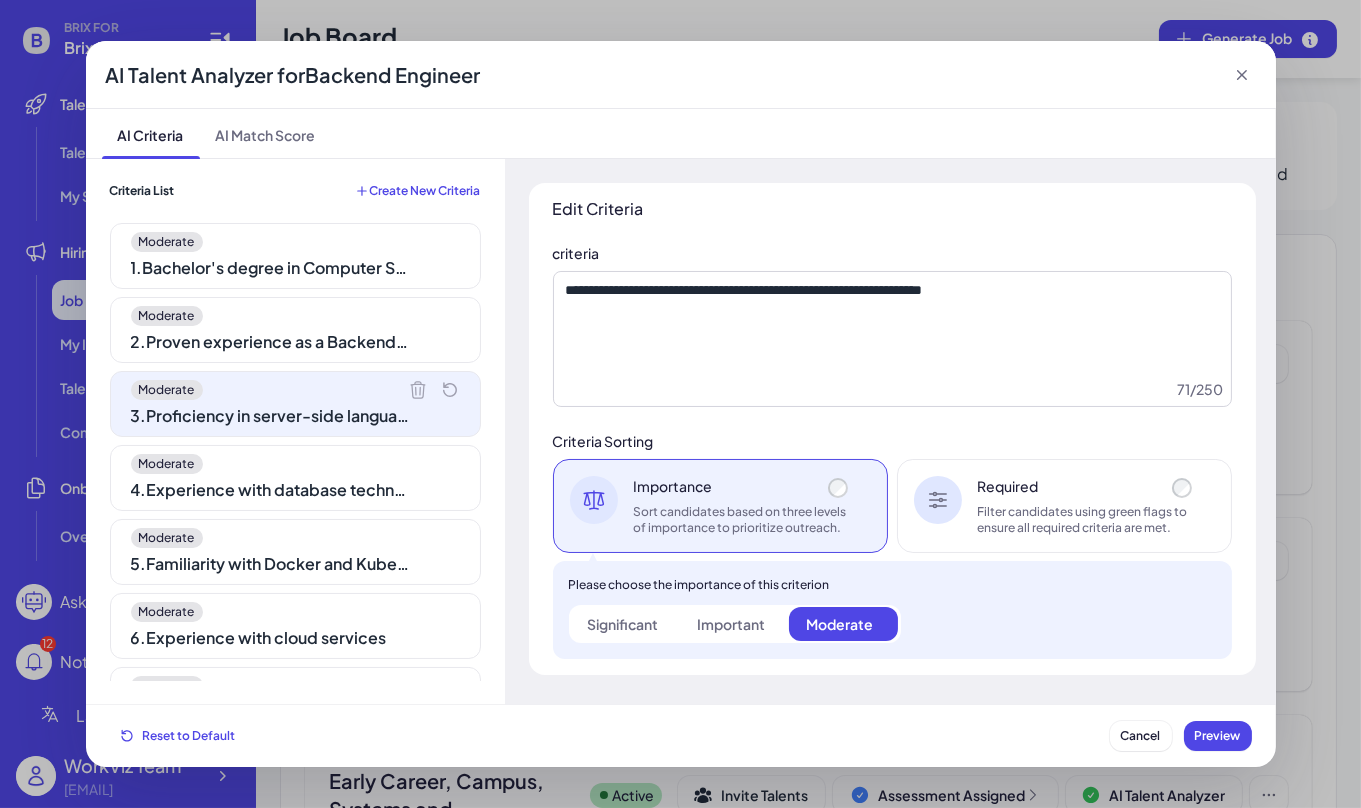 click on "4 .  Experience with database technologies like MySQL or MongoDB" at bounding box center (271, 490) 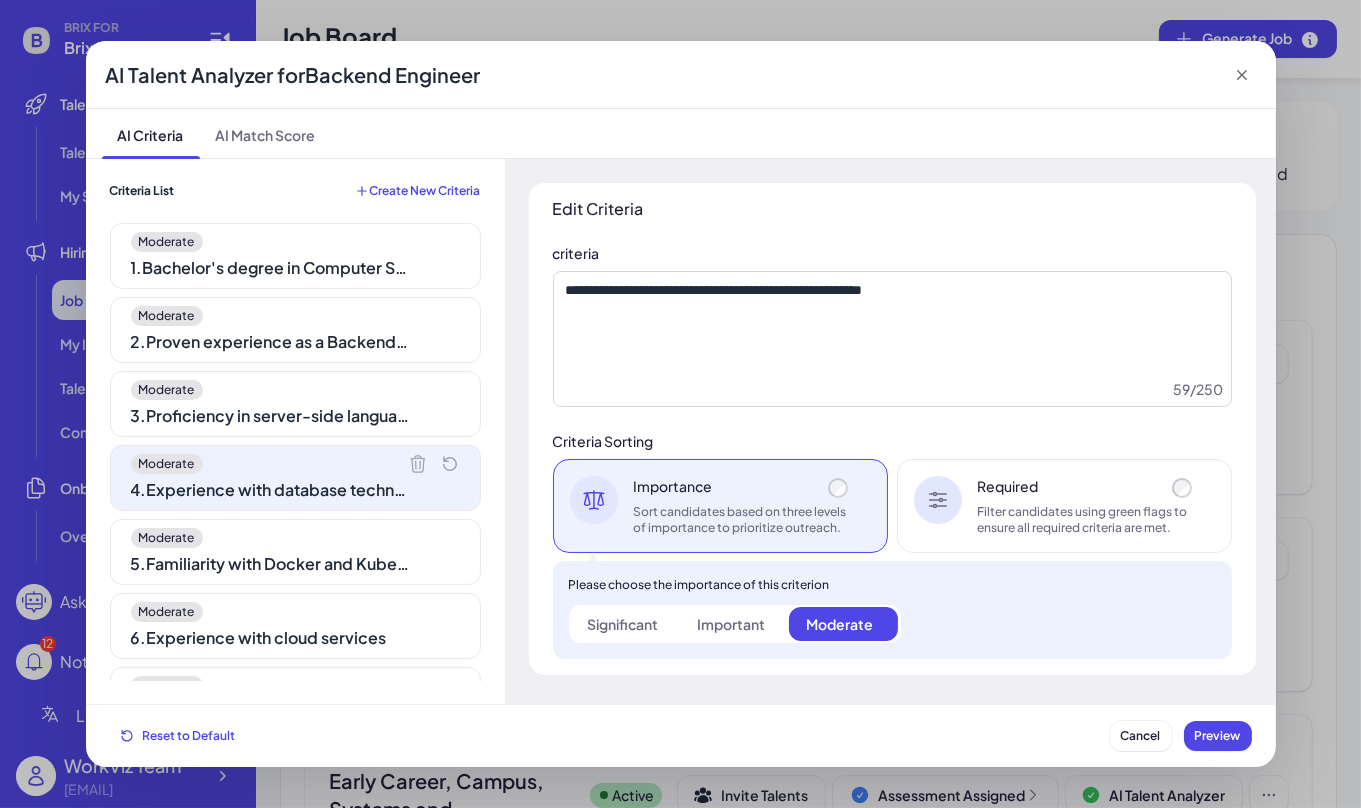 click on "1 .  Bachelor's degree in Computer Science or related field" at bounding box center [271, 268] 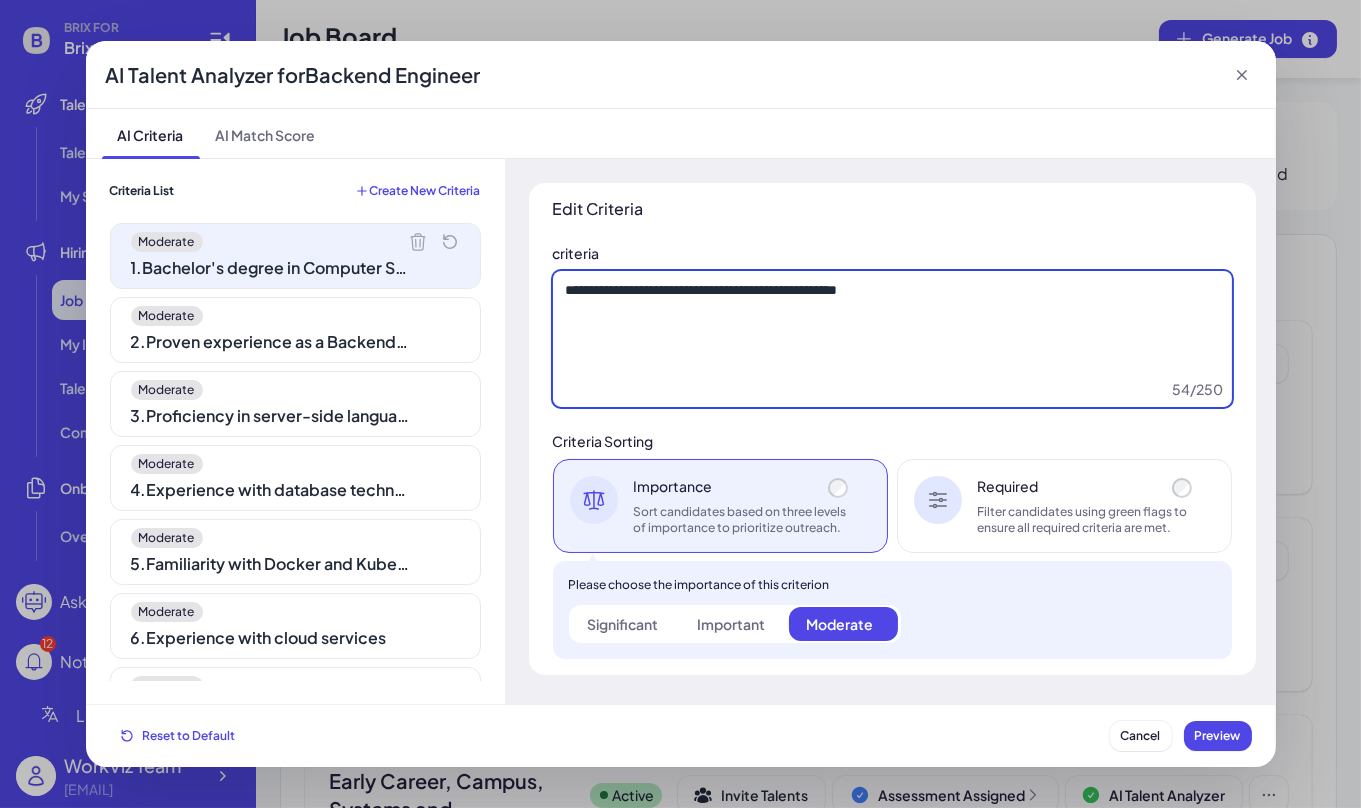 click on "**********" at bounding box center (892, 339) 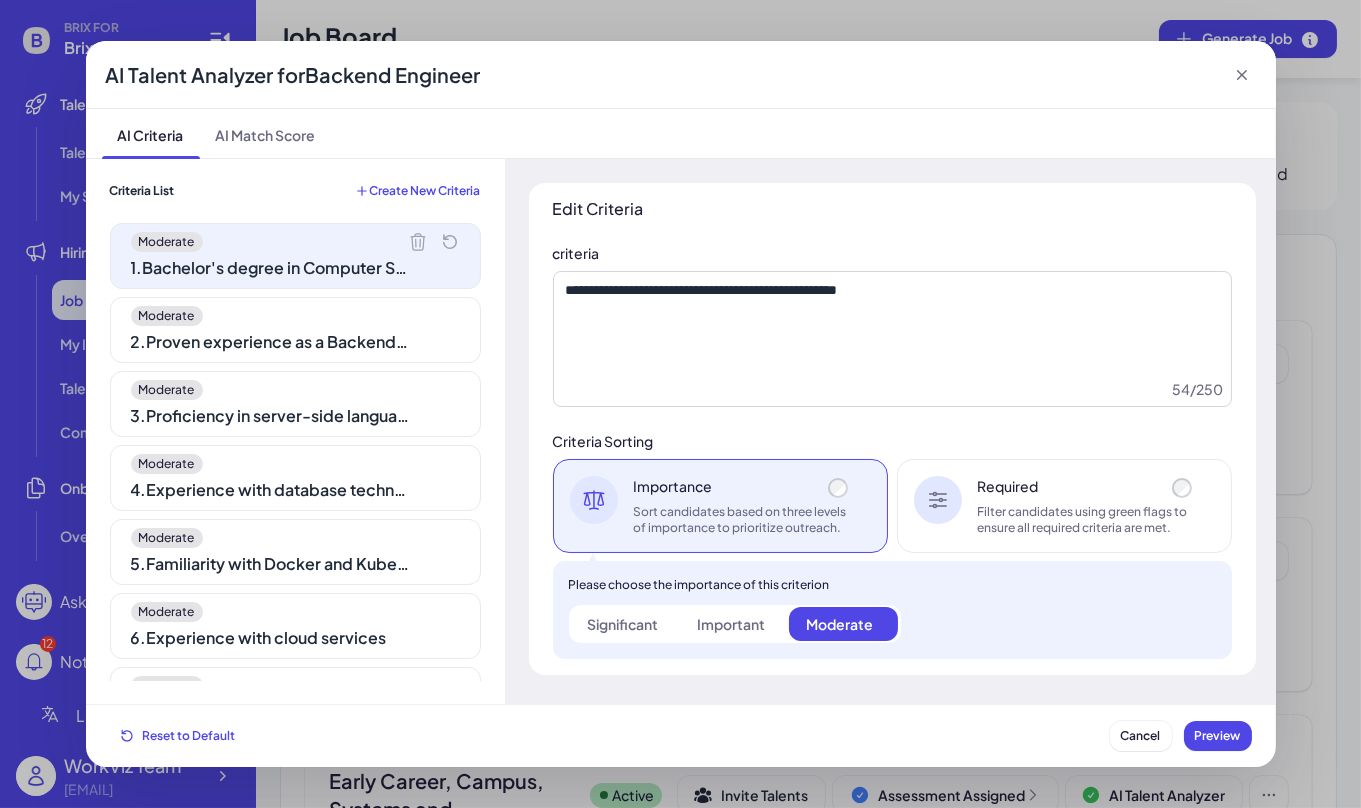 click on "Important" at bounding box center (731, 624) 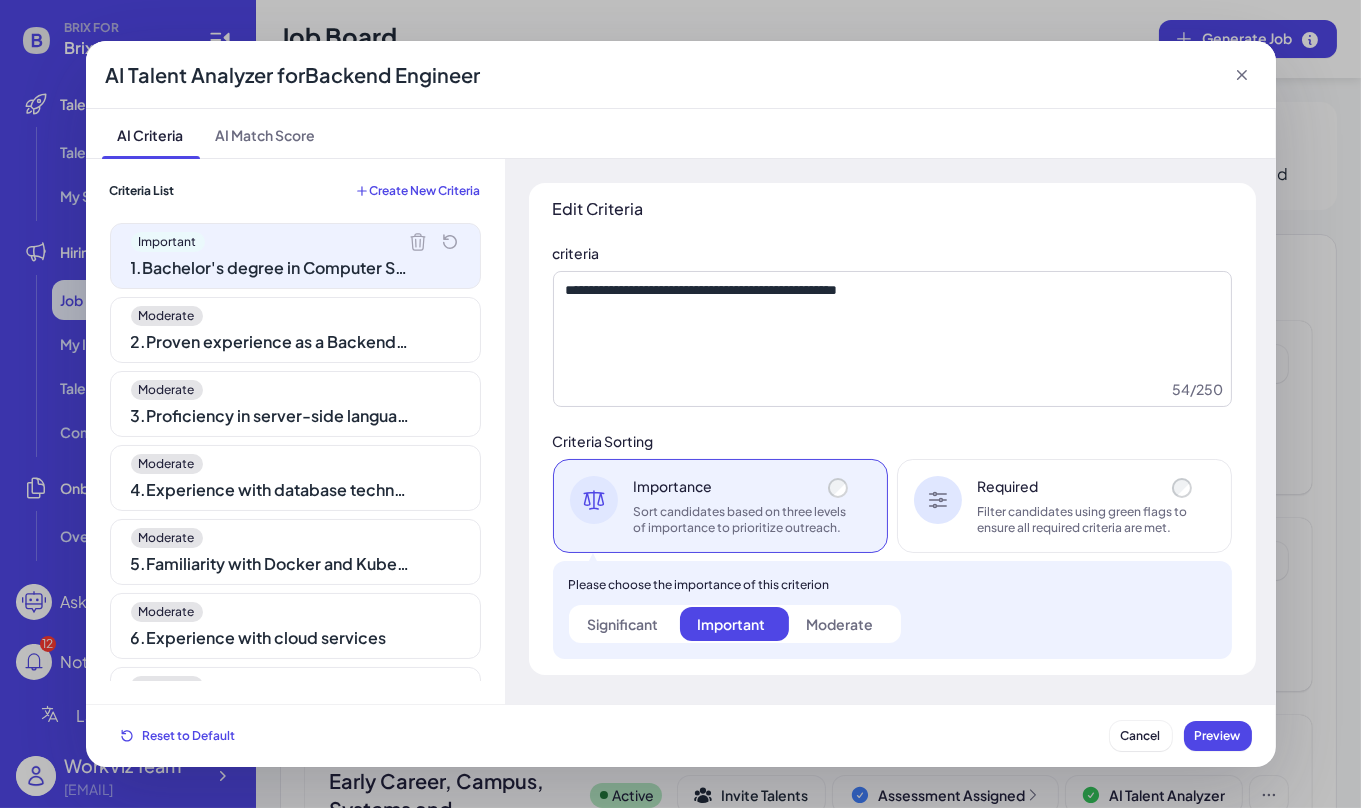 click on "Significant" at bounding box center [623, 624] 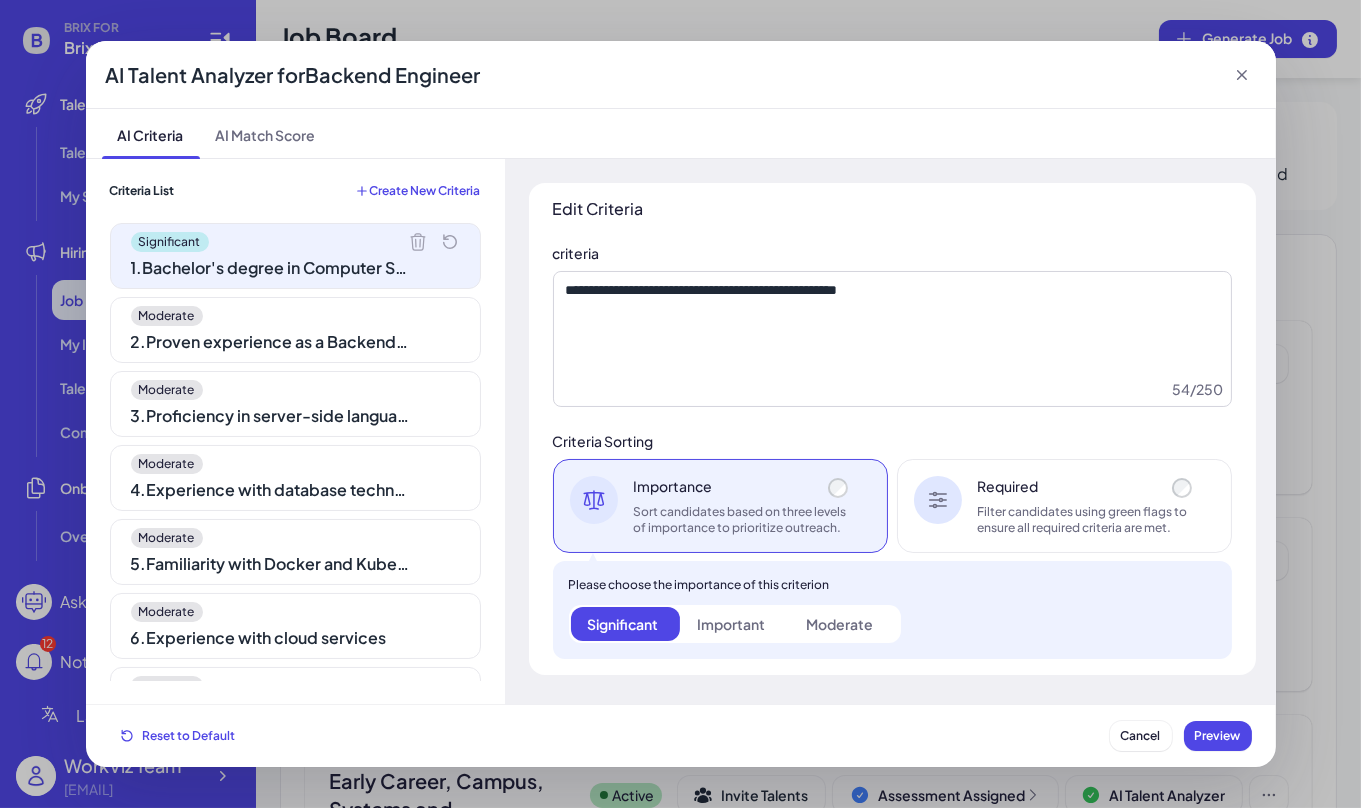 click on "Moderate" at bounding box center [843, 624] 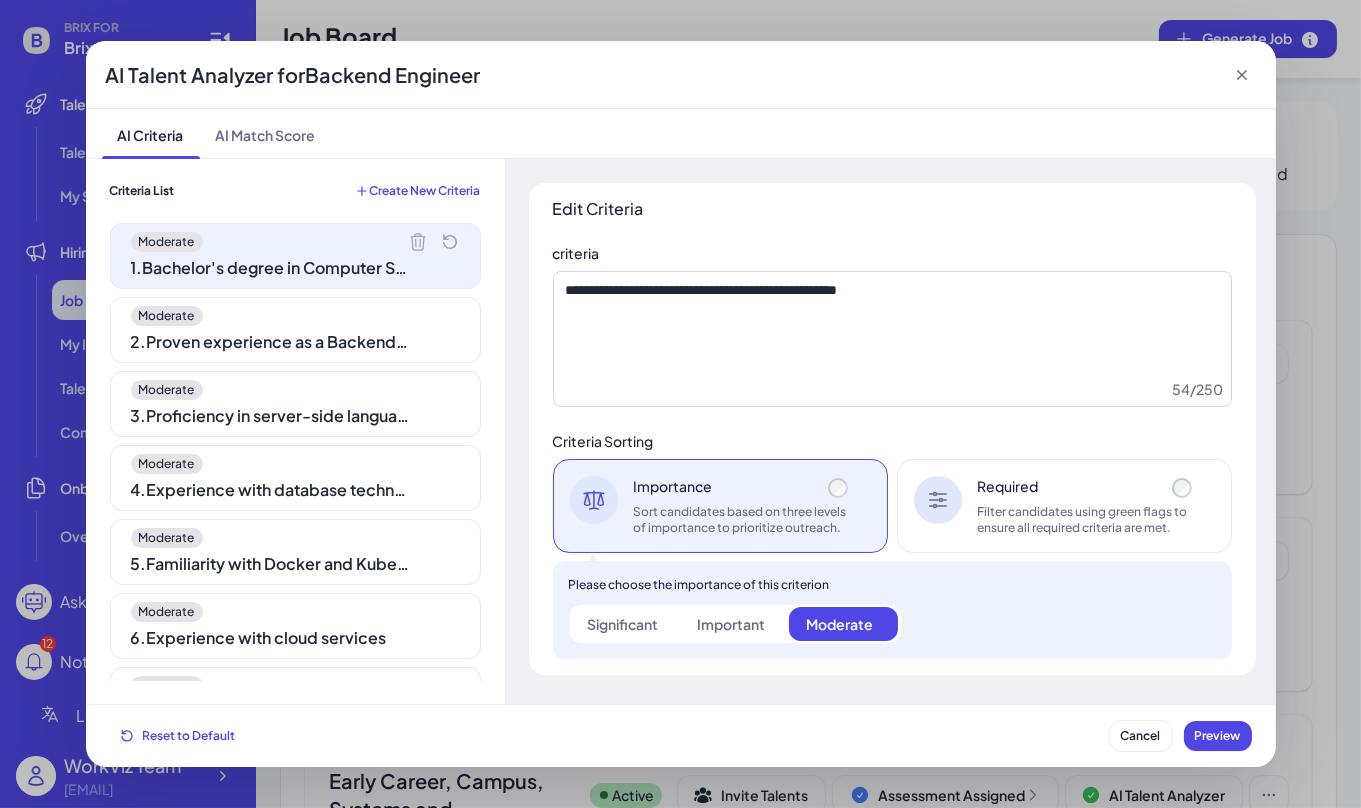 click on "Important" at bounding box center (731, 624) 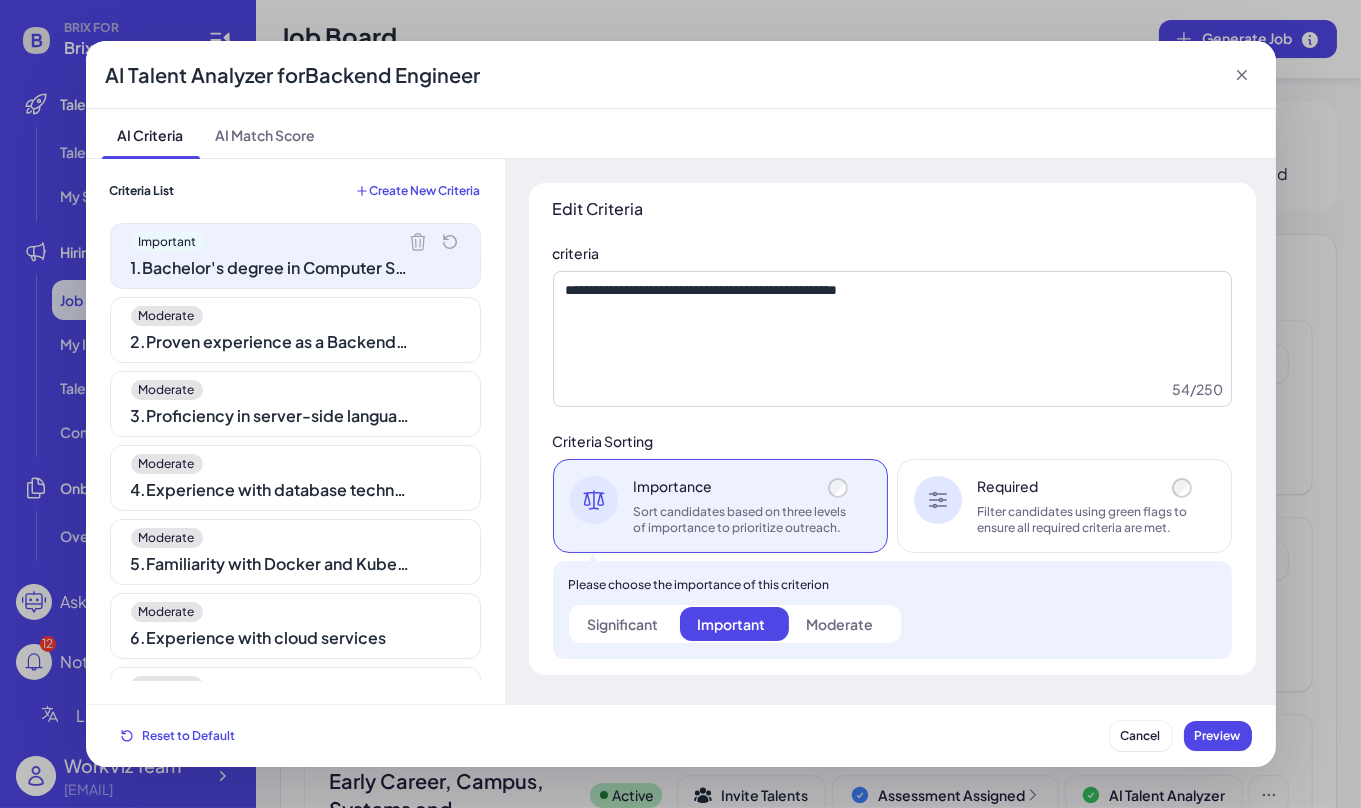 click on "Moderate" at bounding box center [843, 624] 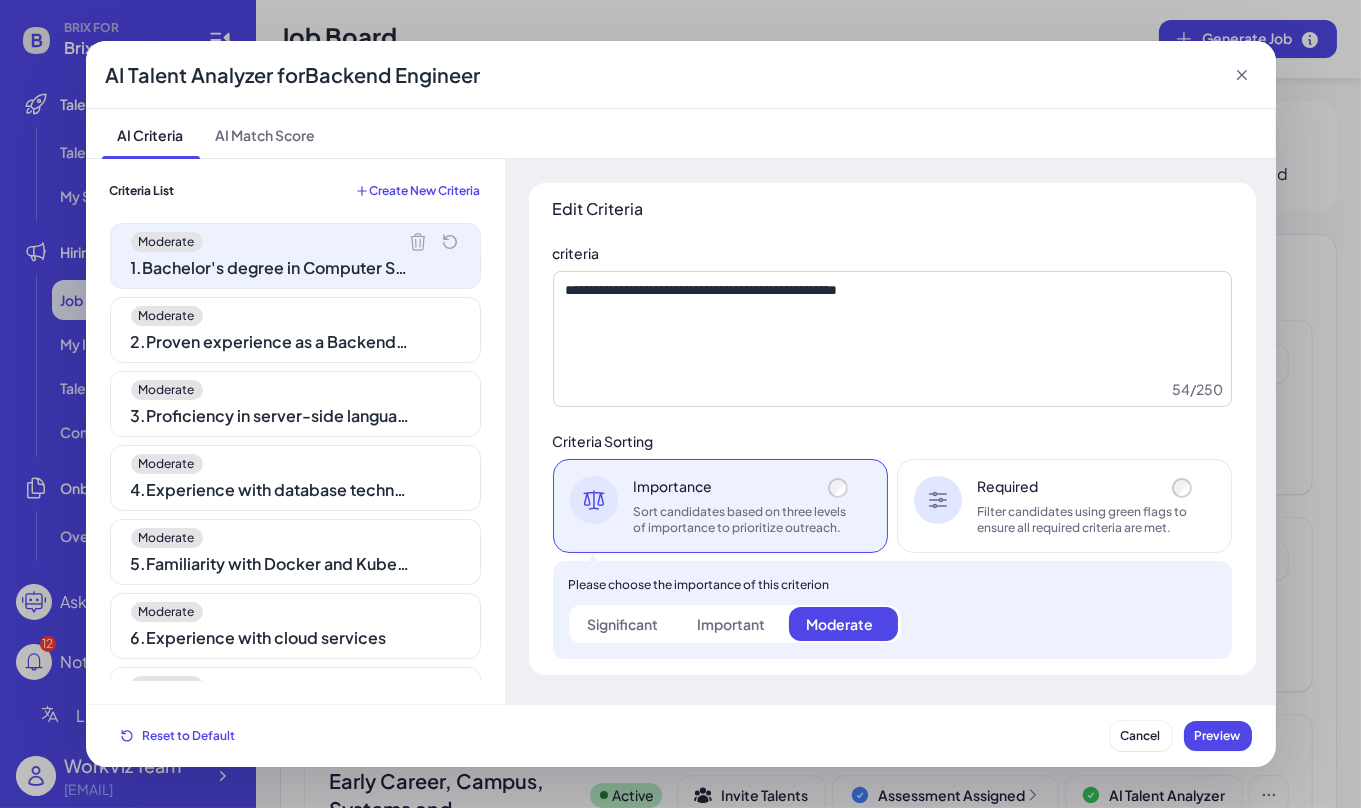 click on "Moderate" at bounding box center [295, 316] 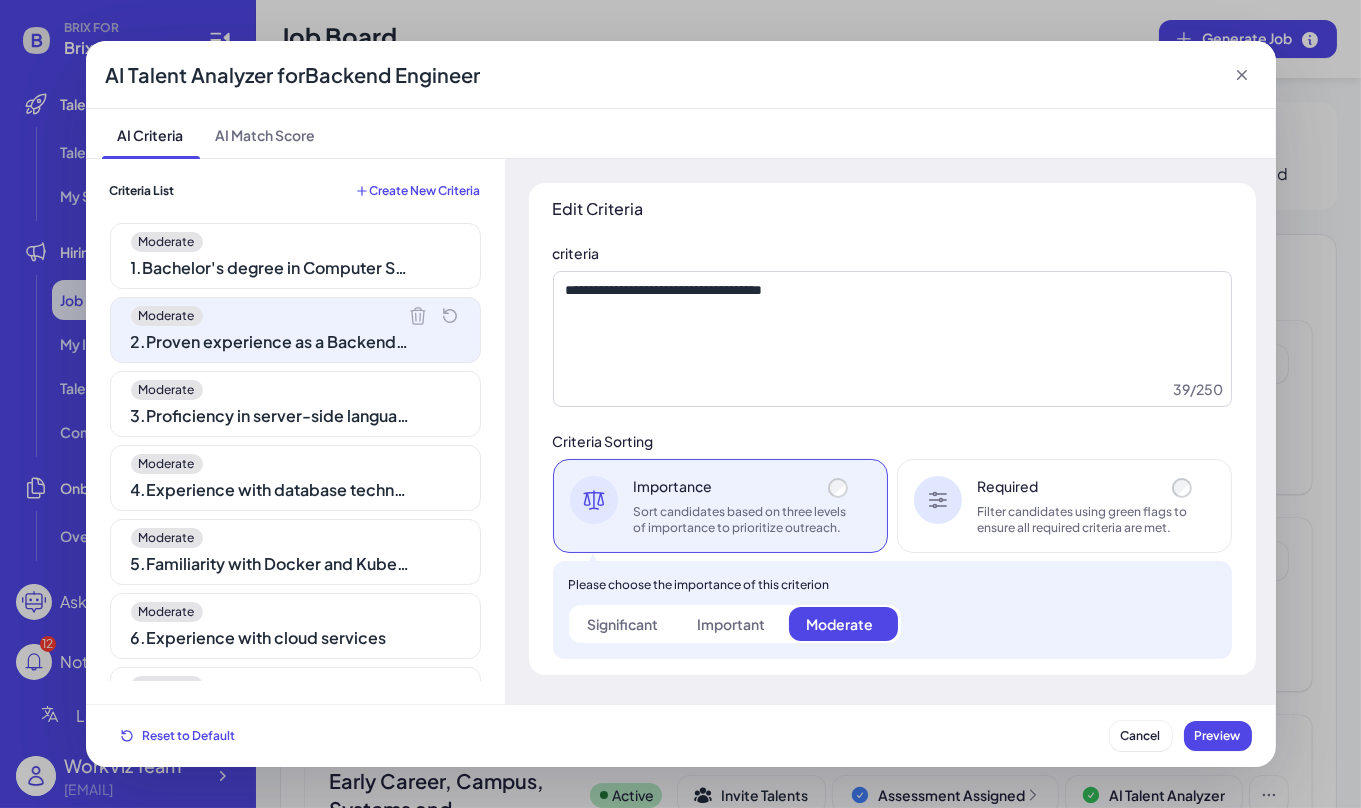 click on "Moderate" at bounding box center (295, 390) 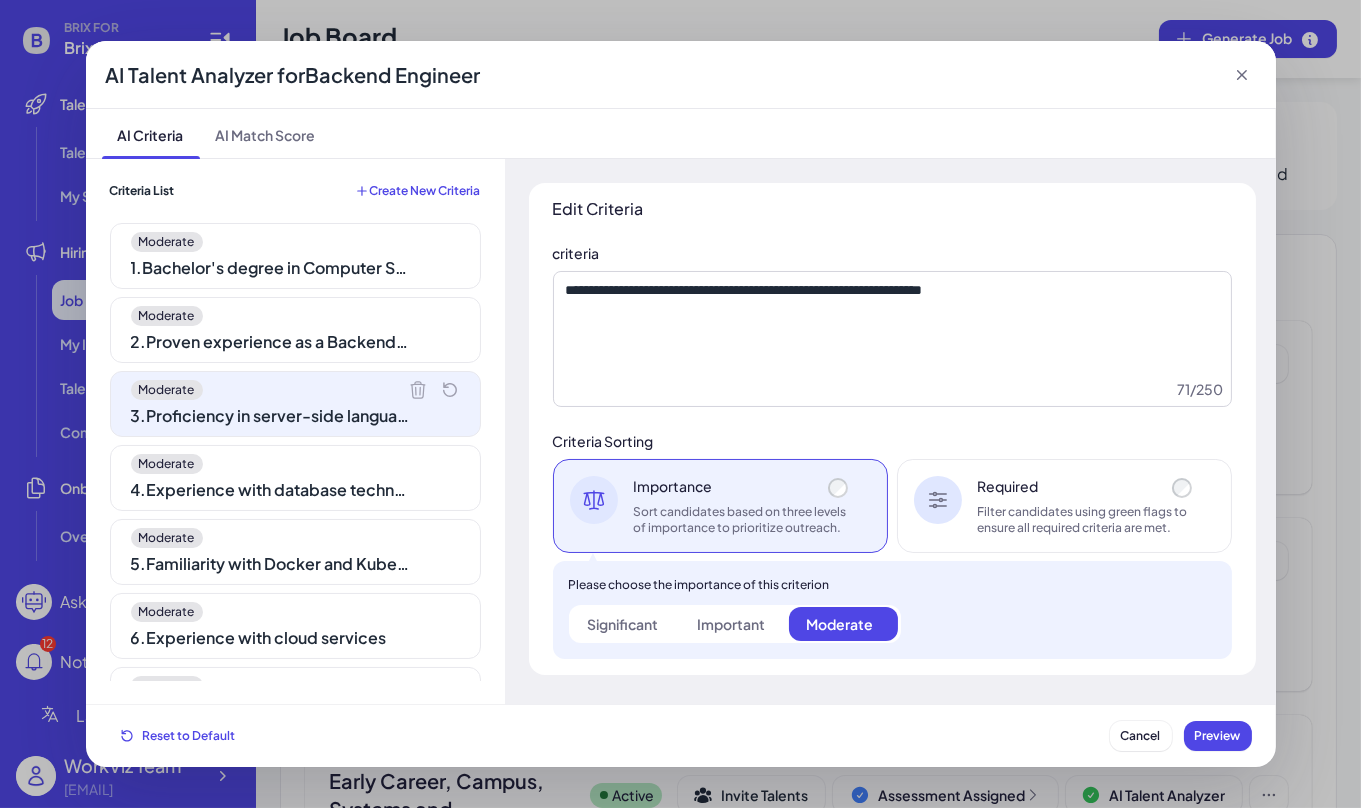 click on "Moderate 4 .  Experience with database technologies like MySQL or MongoDB" at bounding box center (295, 478) 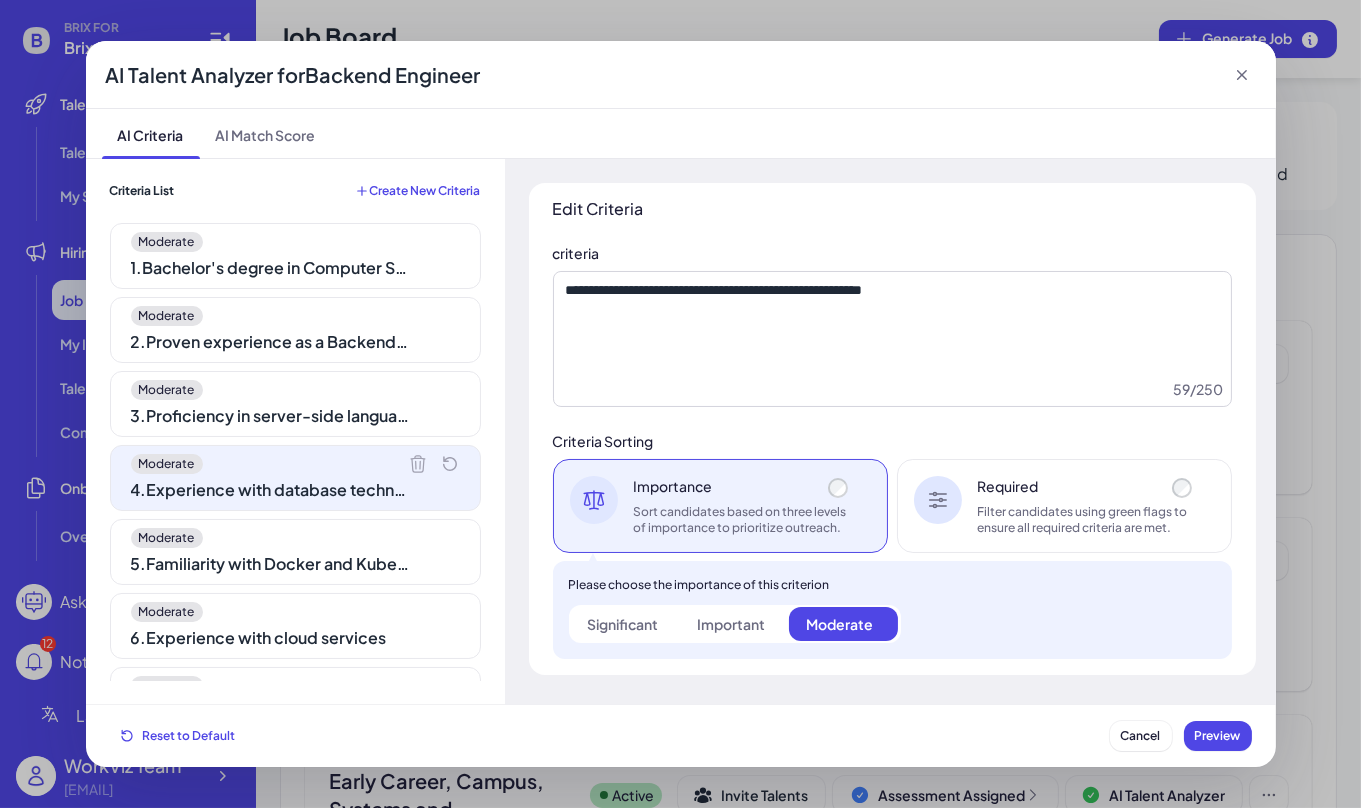 click on "Moderate" at bounding box center [295, 538] 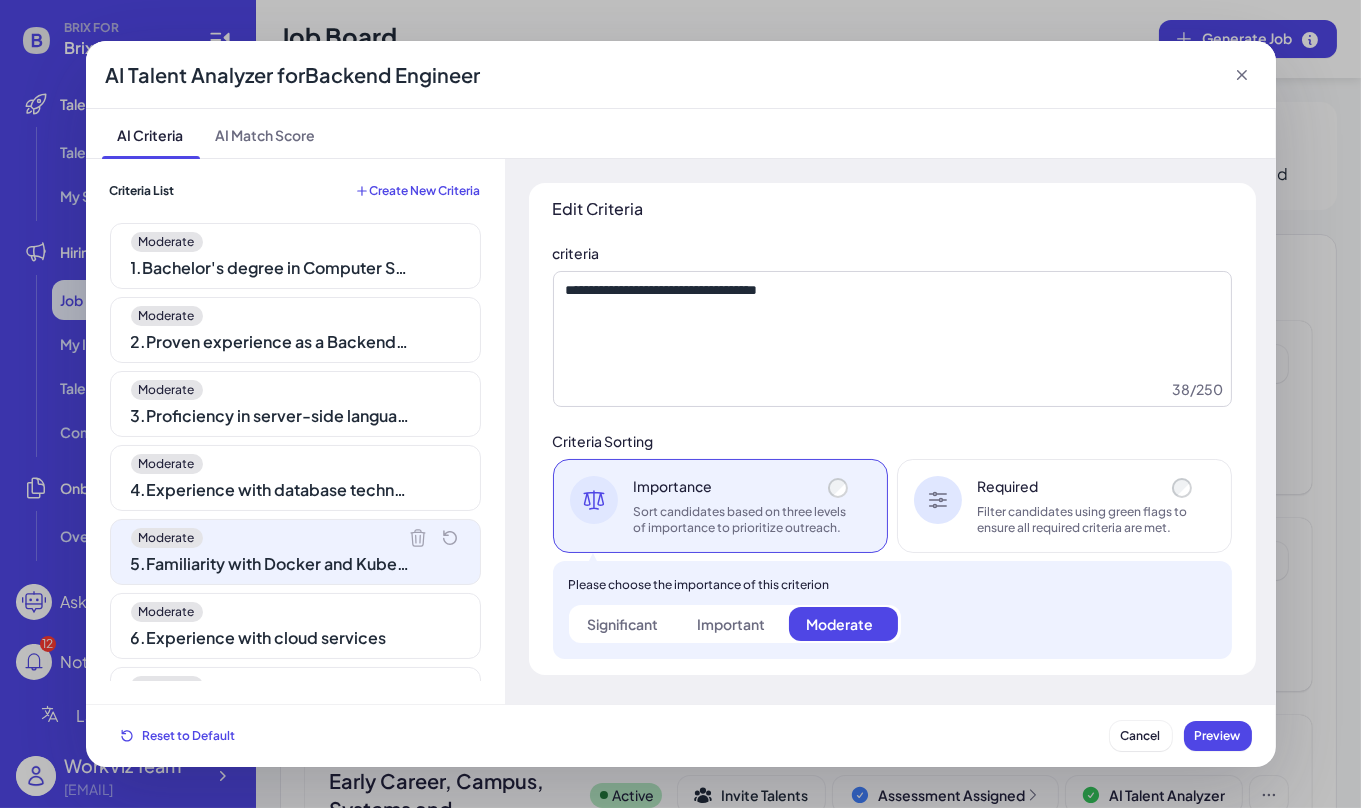 click on "Moderate 6 .  Experience with cloud services" at bounding box center (295, 626) 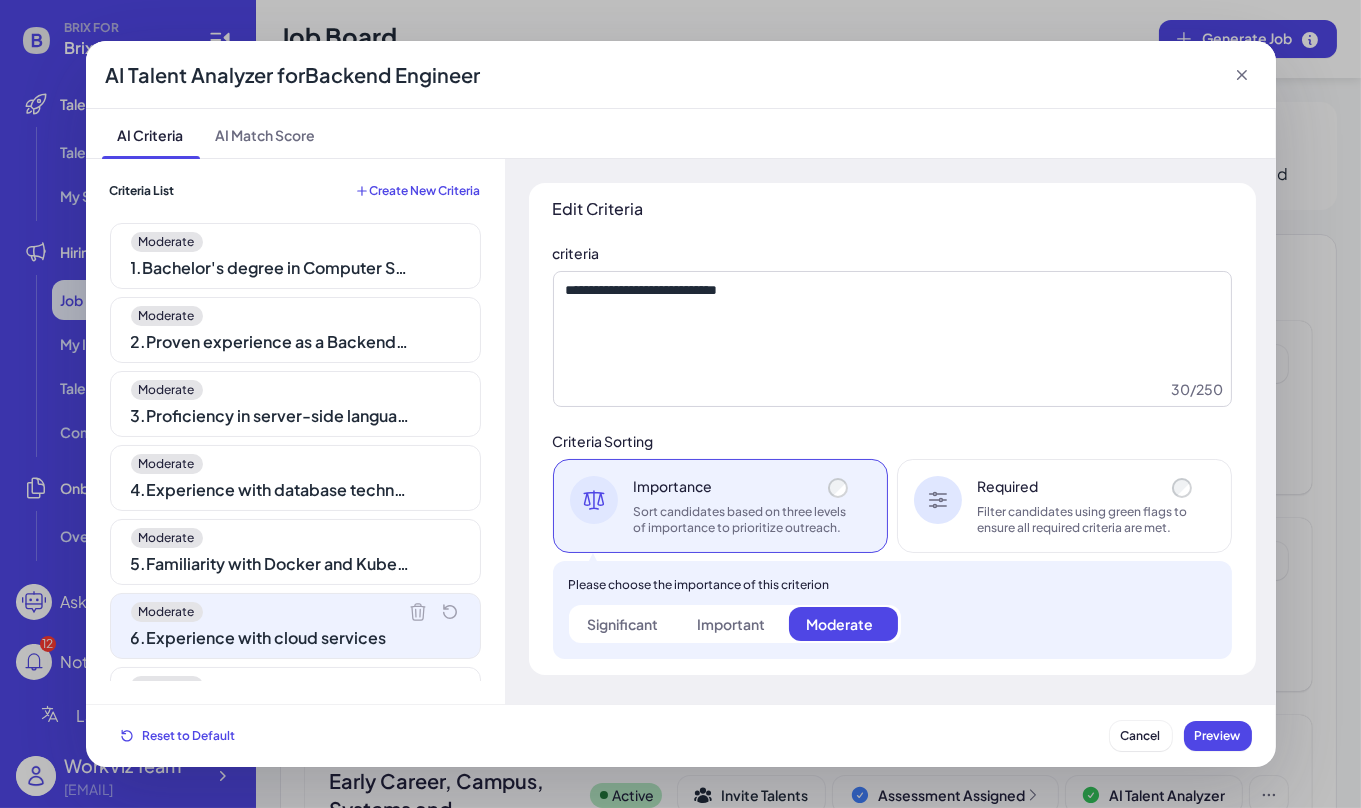 scroll, scrollTop: 200, scrollLeft: 0, axis: vertical 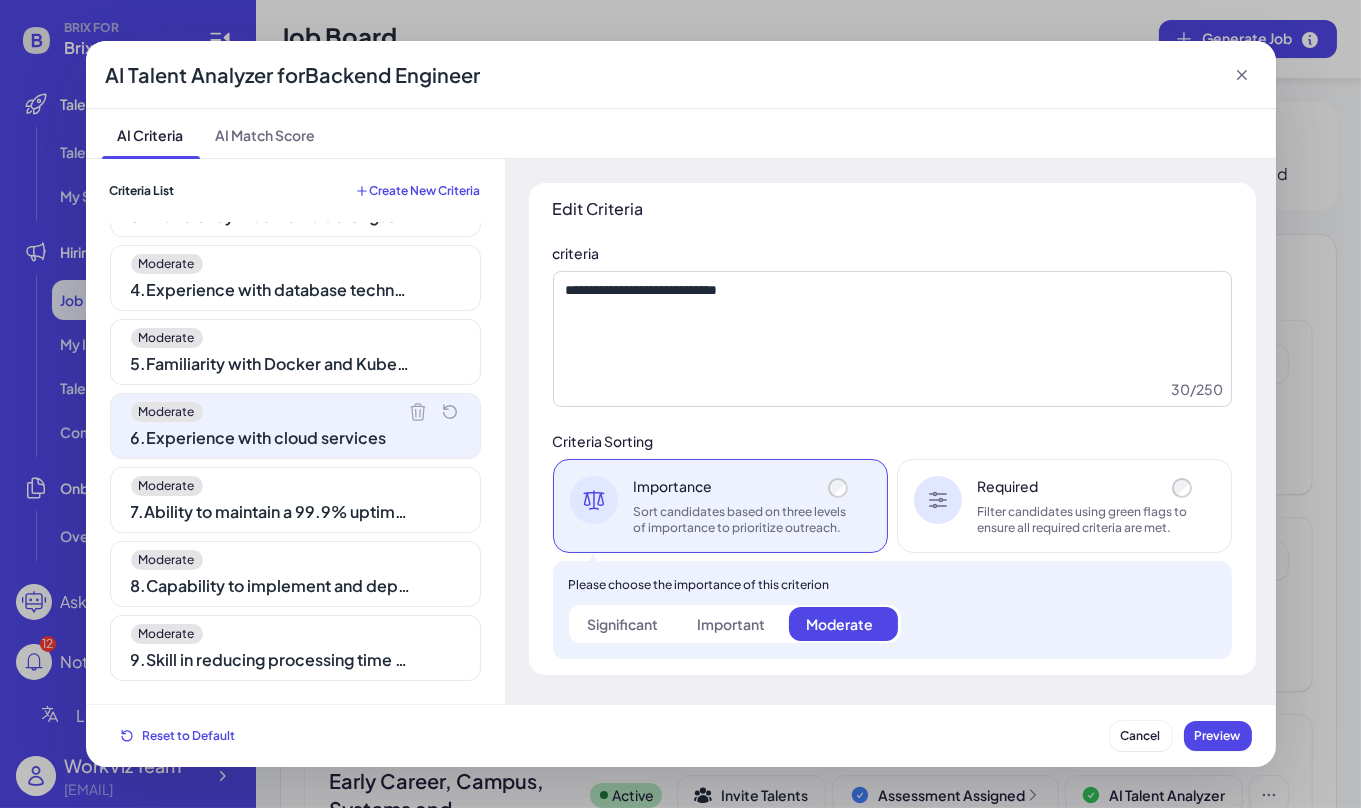 click on "Moderate 7 .  Ability to maintain a 99.9% uptime for customer databases" at bounding box center [295, 500] 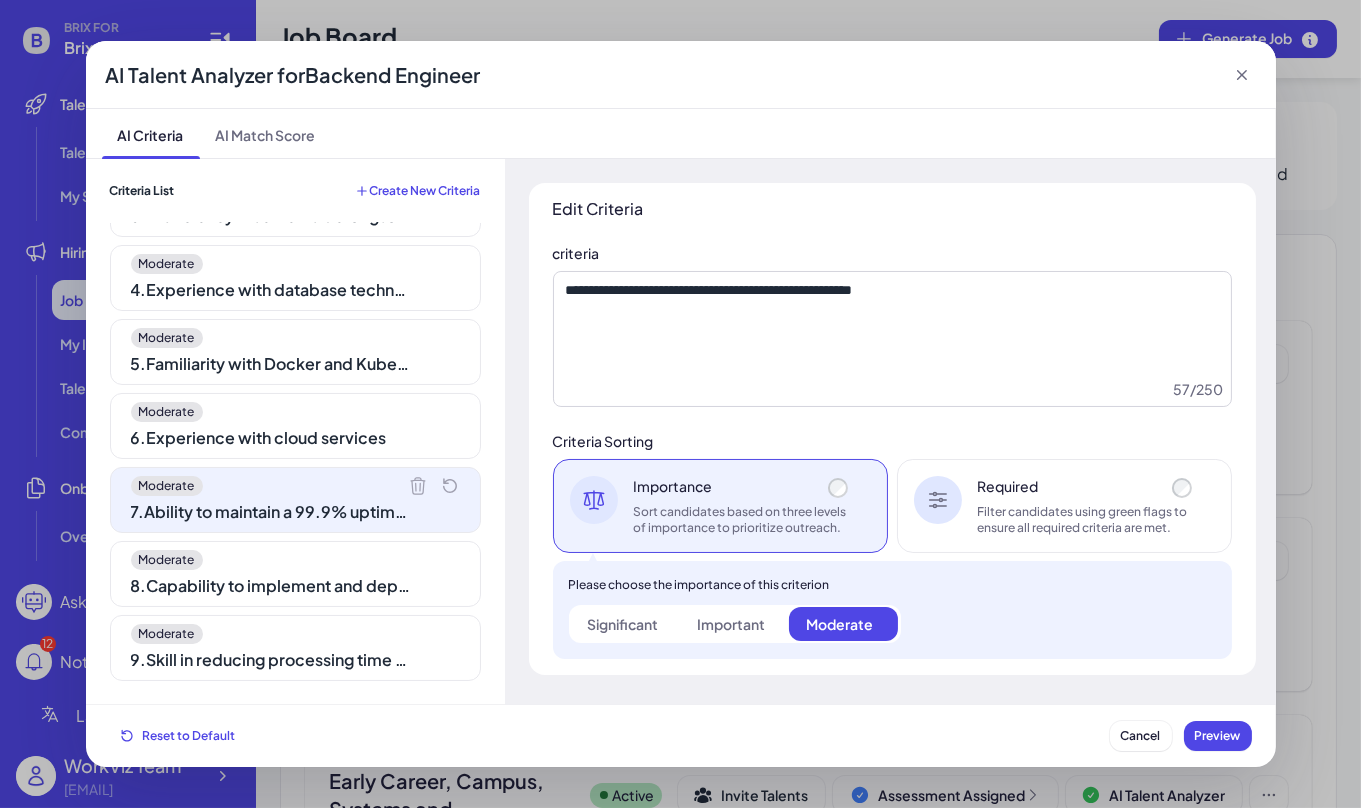 click on "Moderate" at bounding box center [295, 560] 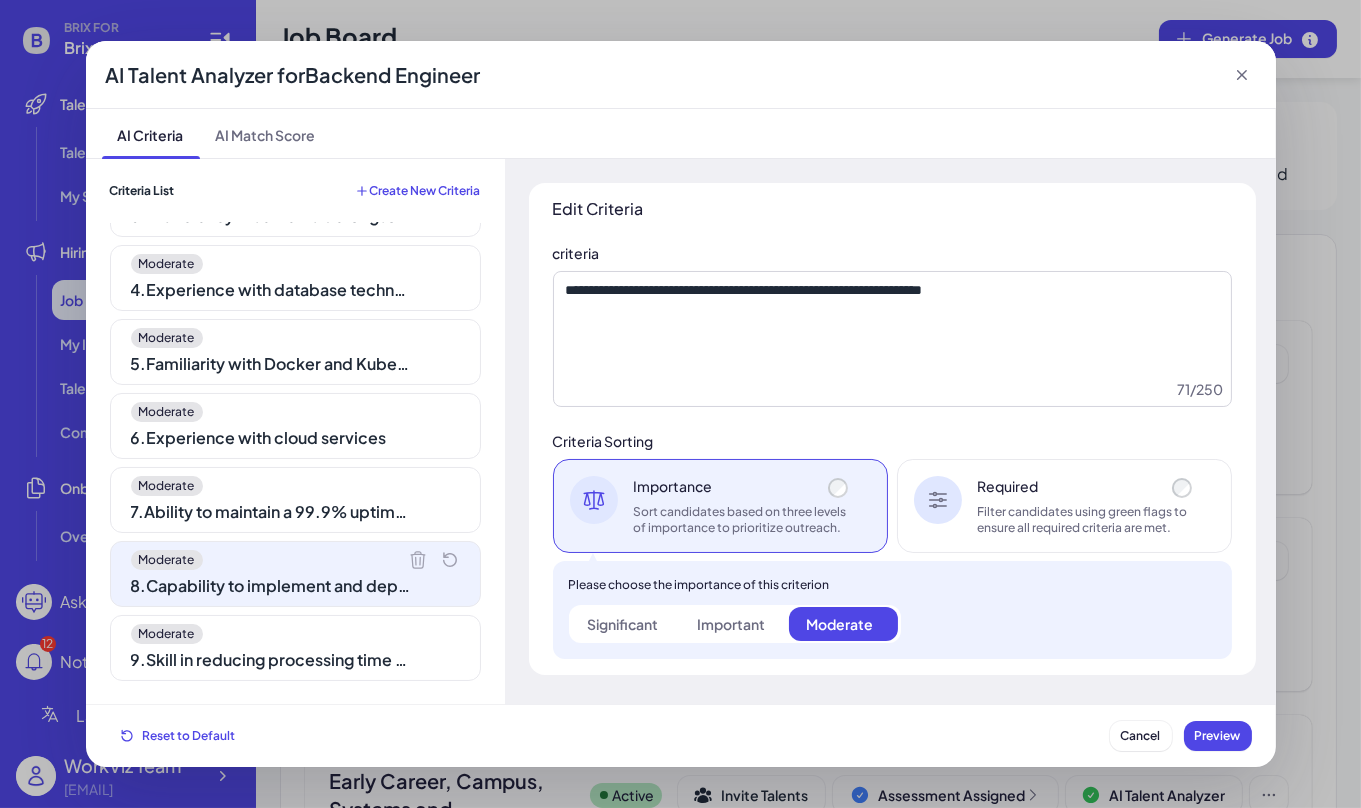 scroll, scrollTop: 355, scrollLeft: 0, axis: vertical 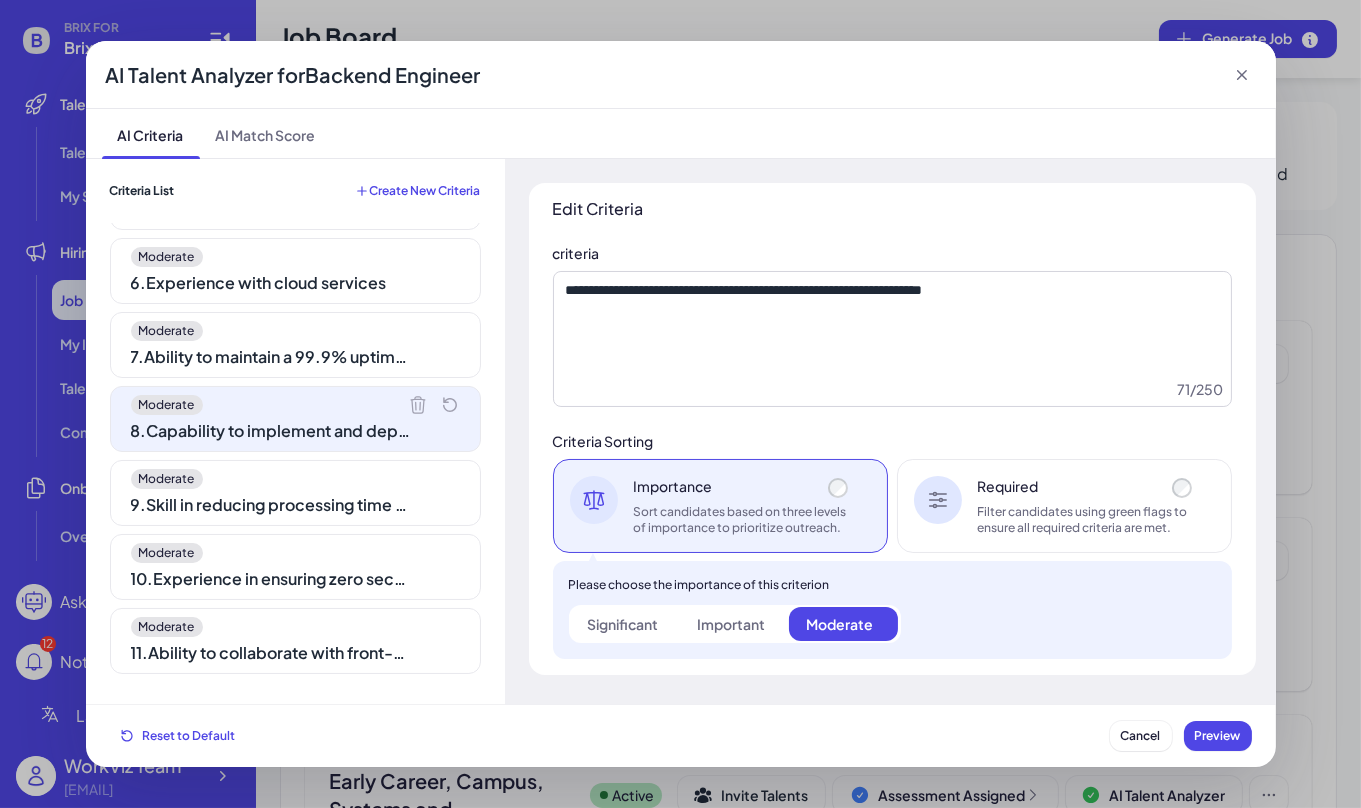 click on "Moderate 9 .  Skill in reducing processing time by 15% through code optimization" at bounding box center (295, 493) 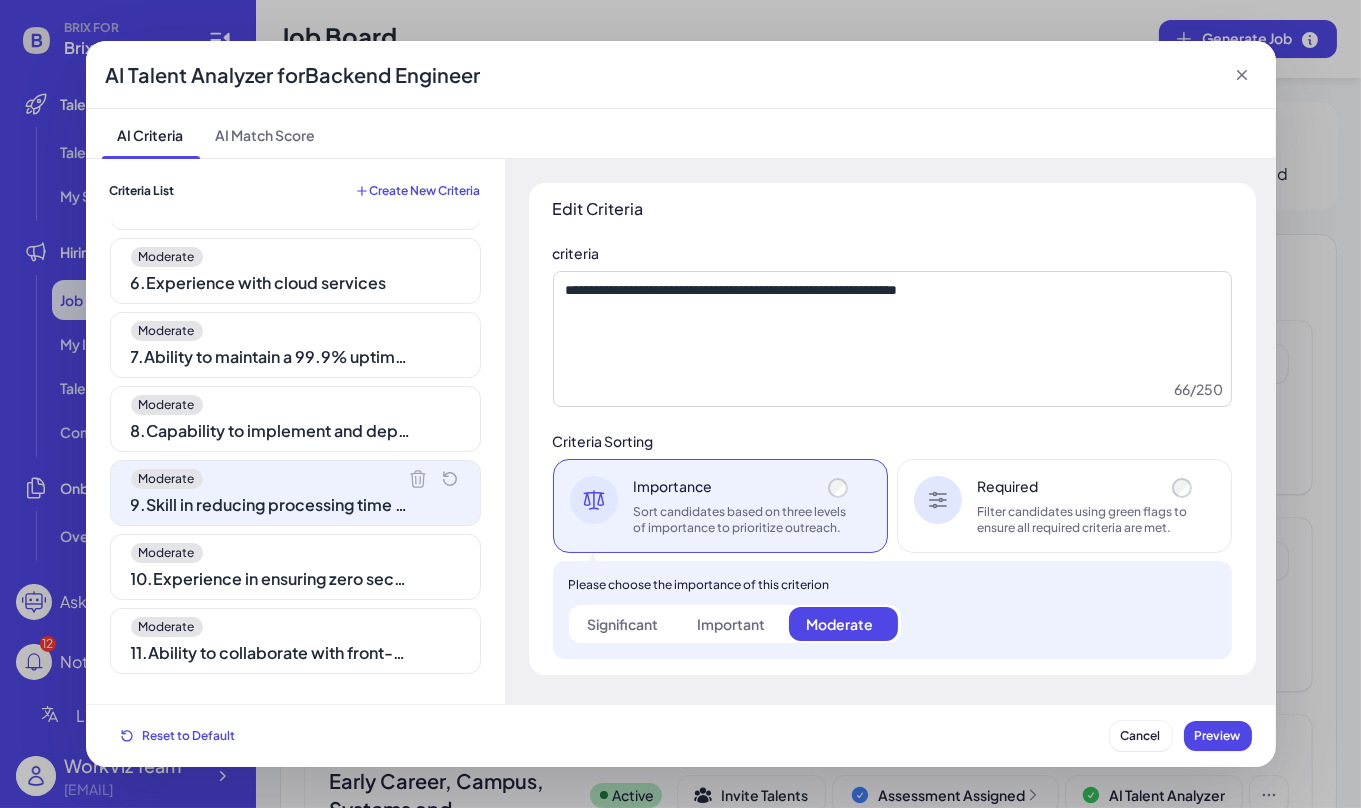 click on "Moderate" at bounding box center (295, 553) 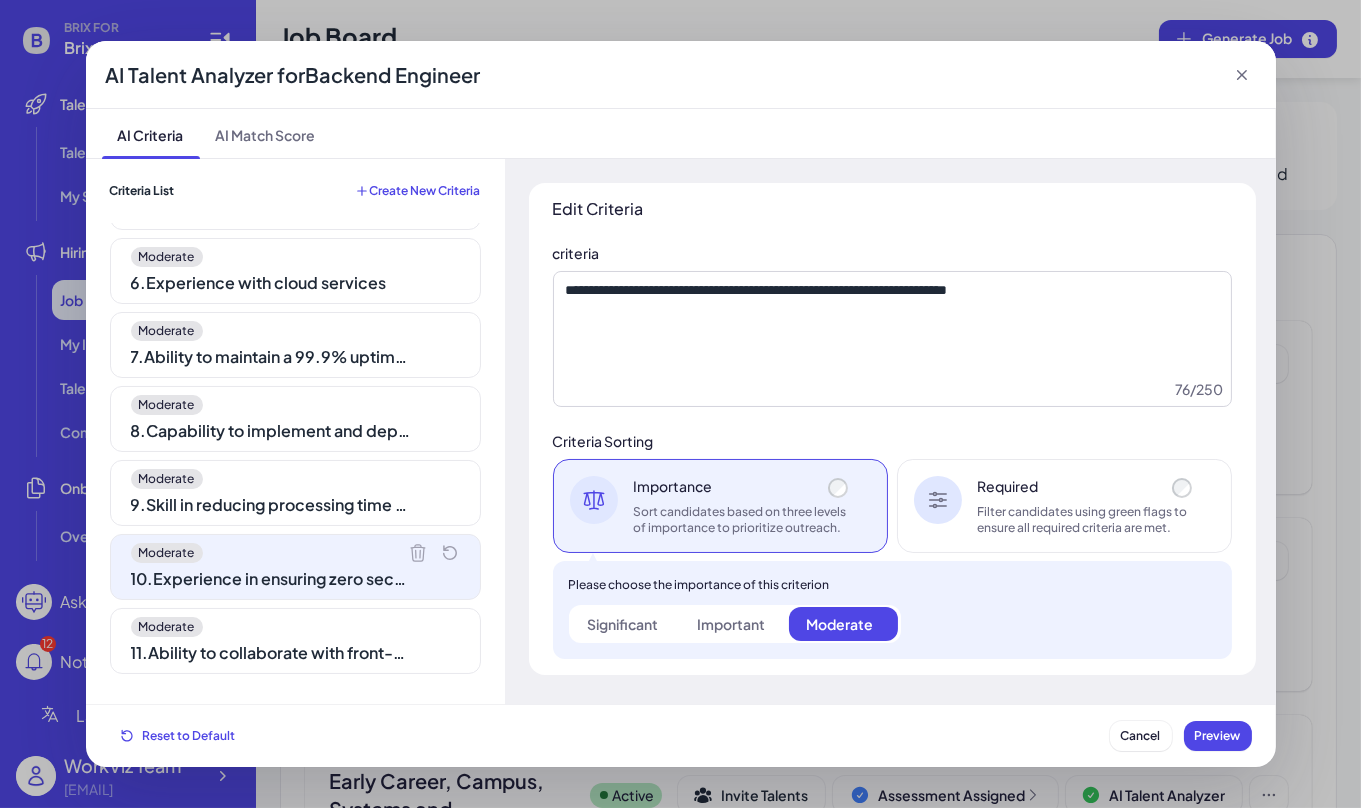 click on "11 .  Ability to collaborate with front-end developers to integrate user-facing elements" at bounding box center [271, 653] 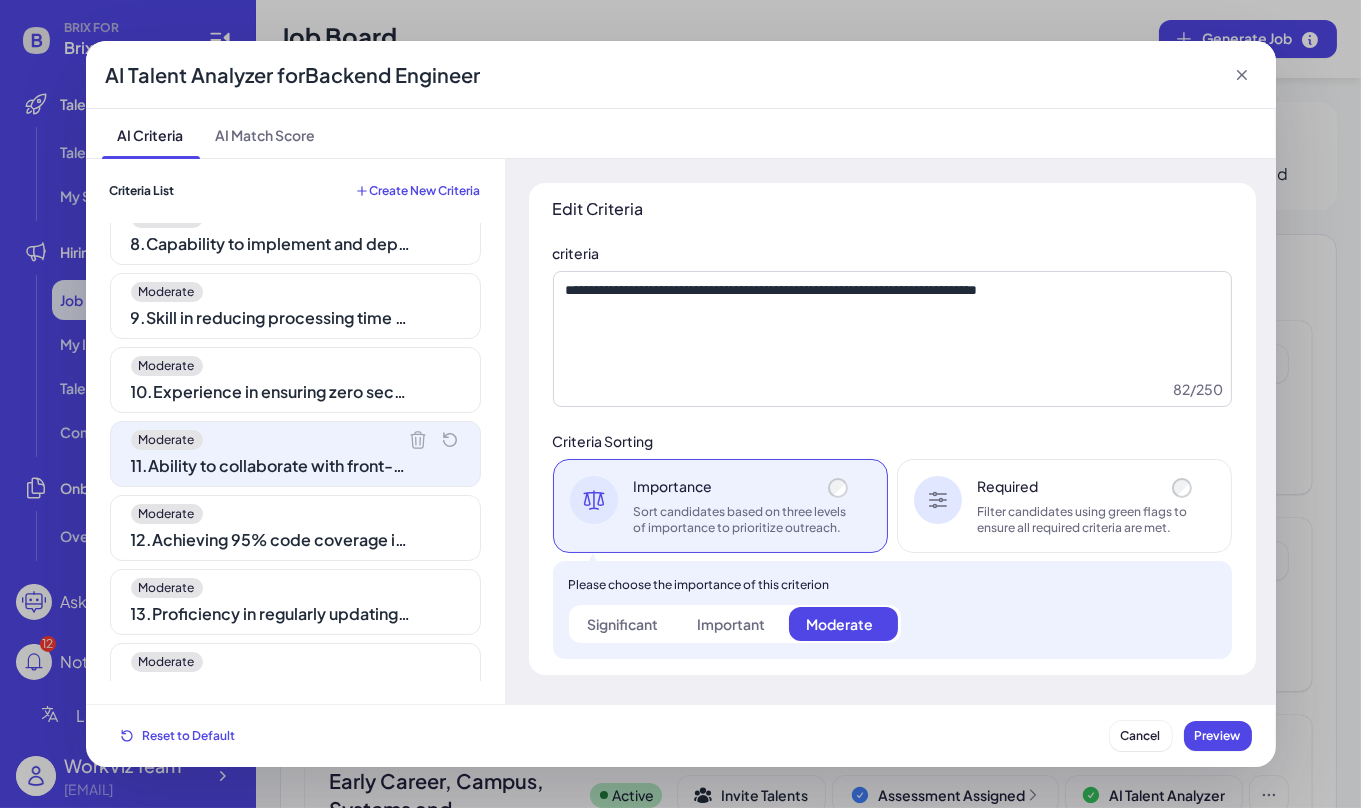 scroll, scrollTop: 573, scrollLeft: 0, axis: vertical 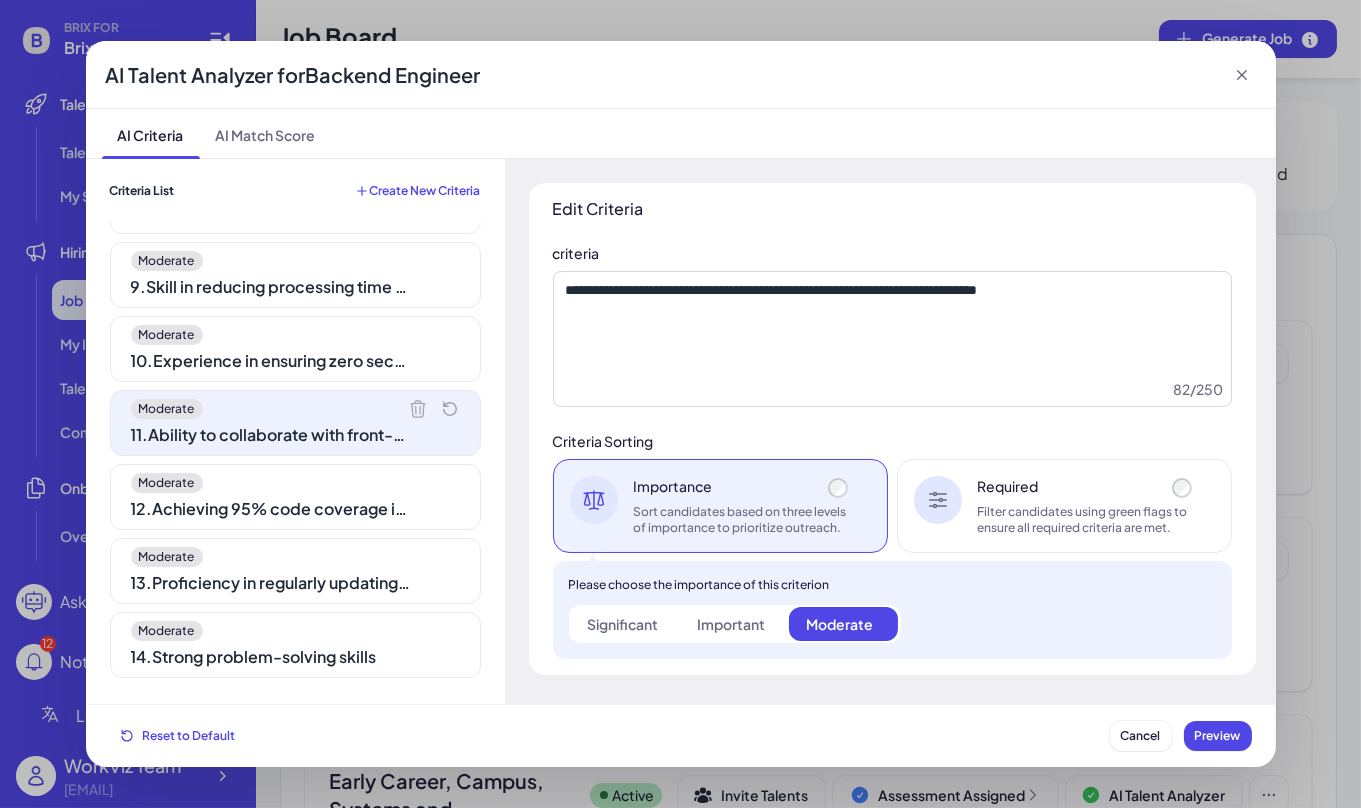 click on "Moderate 1 .  Bachelor's degree in Computer Science or related field Moderate 2 .  Proven experience as a Backend Engineer Moderate 3 .  Proficiency in server-side languages such as Python, Ruby, Java, or PHP Moderate 4 .  Experience with database technologies like MySQL or MongoDB Moderate 5 .  Familiarity with Docker and Kubernetes Moderate 6 .  Experience with cloud services Moderate 7 .  Ability to maintain a 99.9% uptime for customer databases Moderate 8 .  Capability to implement and deploy at least 10 RESTful APIs per quarter Moderate 9 .  Skill in reducing processing time by 15% through code optimization Moderate 10 .  Experience in ensuring zero security breaches by updating security protocols Moderate 11 .  Ability to collaborate with front-end developers to integrate user-facing elements Moderate 12 .  Achieving 95% code coverage in automated testing suites Moderate 13 .  Proficiency in regularly updating technical documentation Moderate 14 .  Strong problem-solving skills Moderate 15" at bounding box center [295, 452] 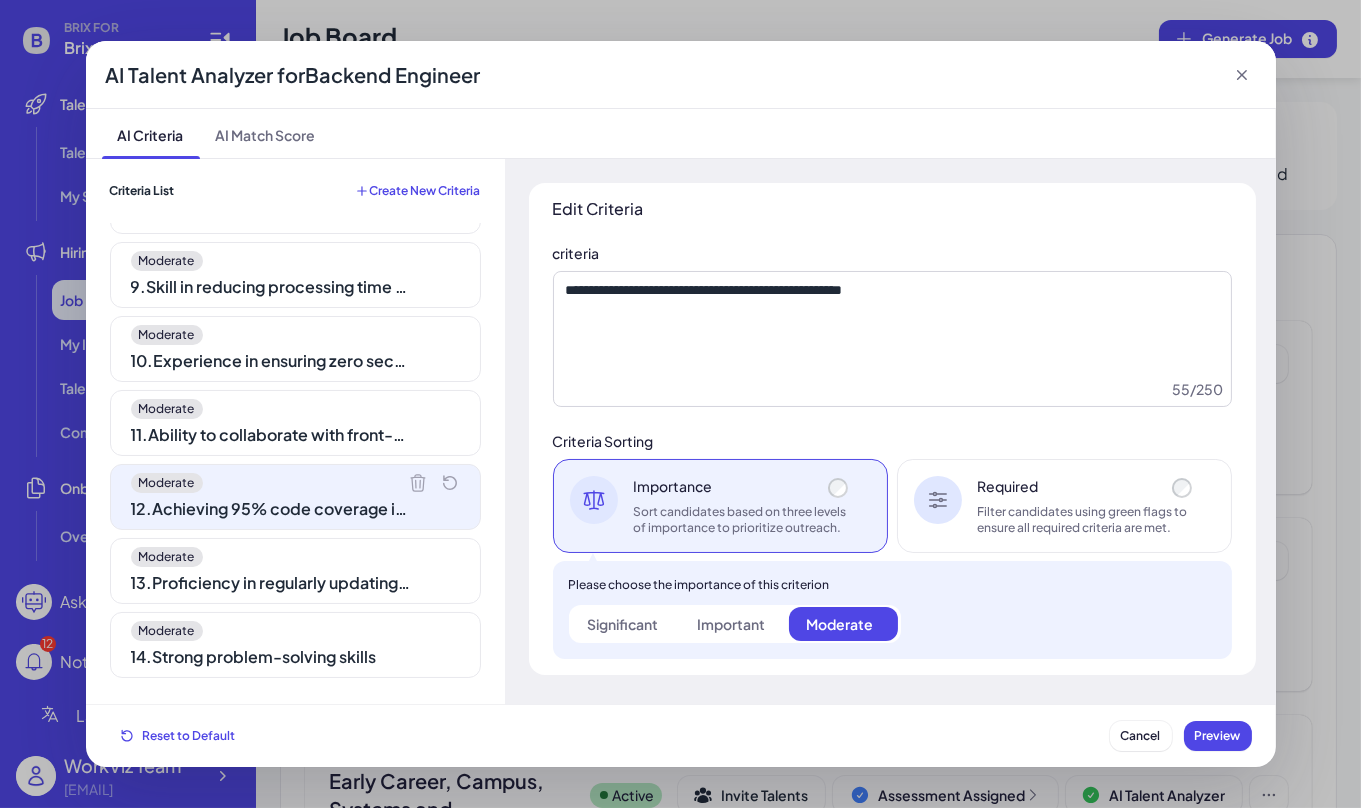 click on "Moderate" at bounding box center (295, 557) 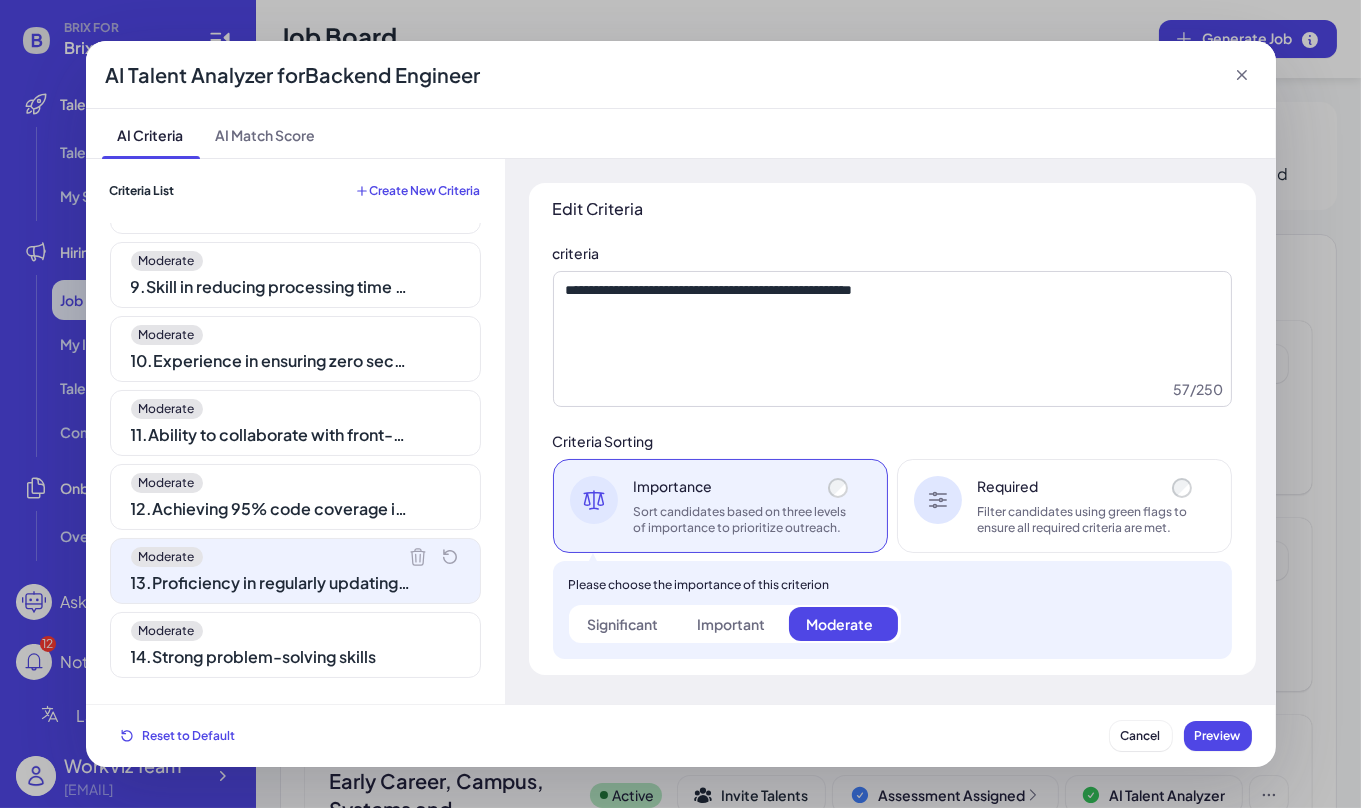 scroll, scrollTop: 703, scrollLeft: 0, axis: vertical 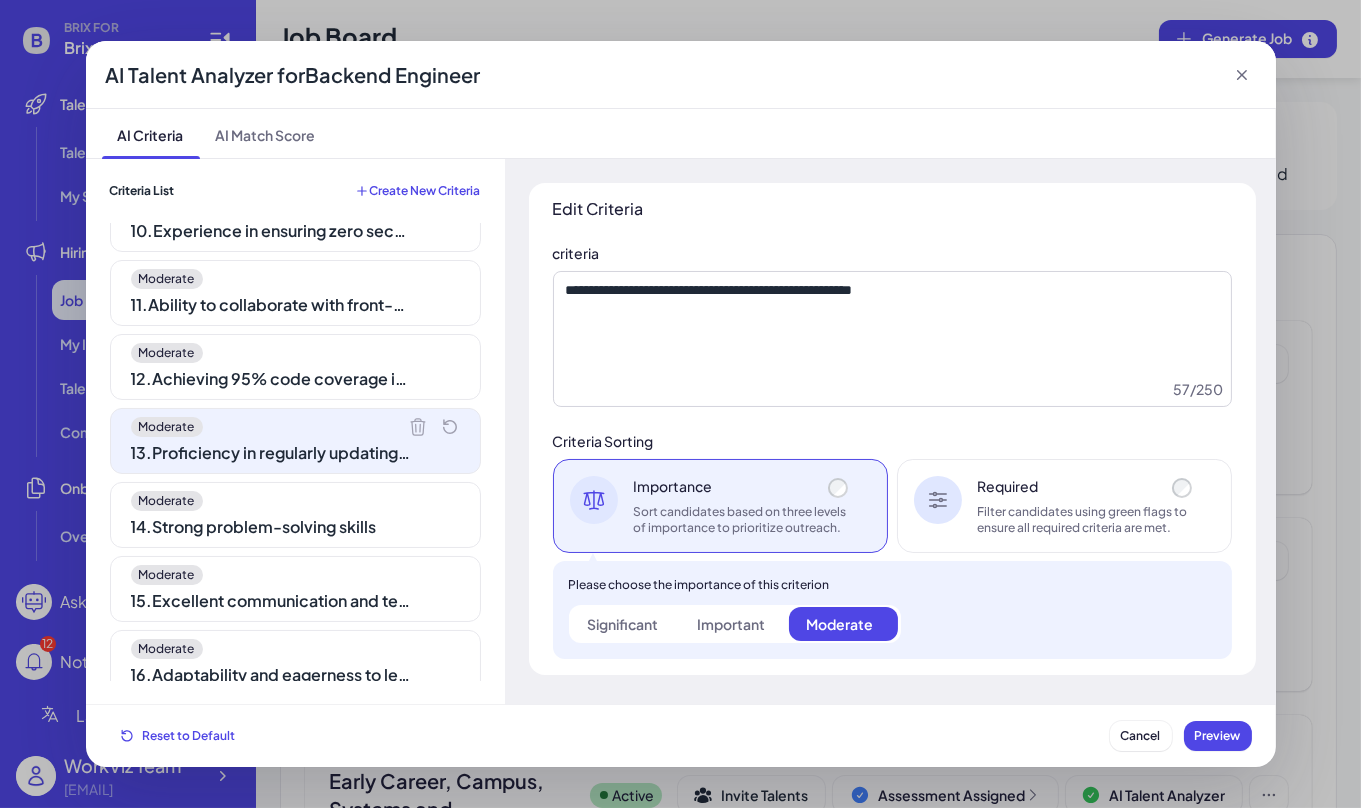 click on "14 .  Strong problem-solving skills" at bounding box center (271, 527) 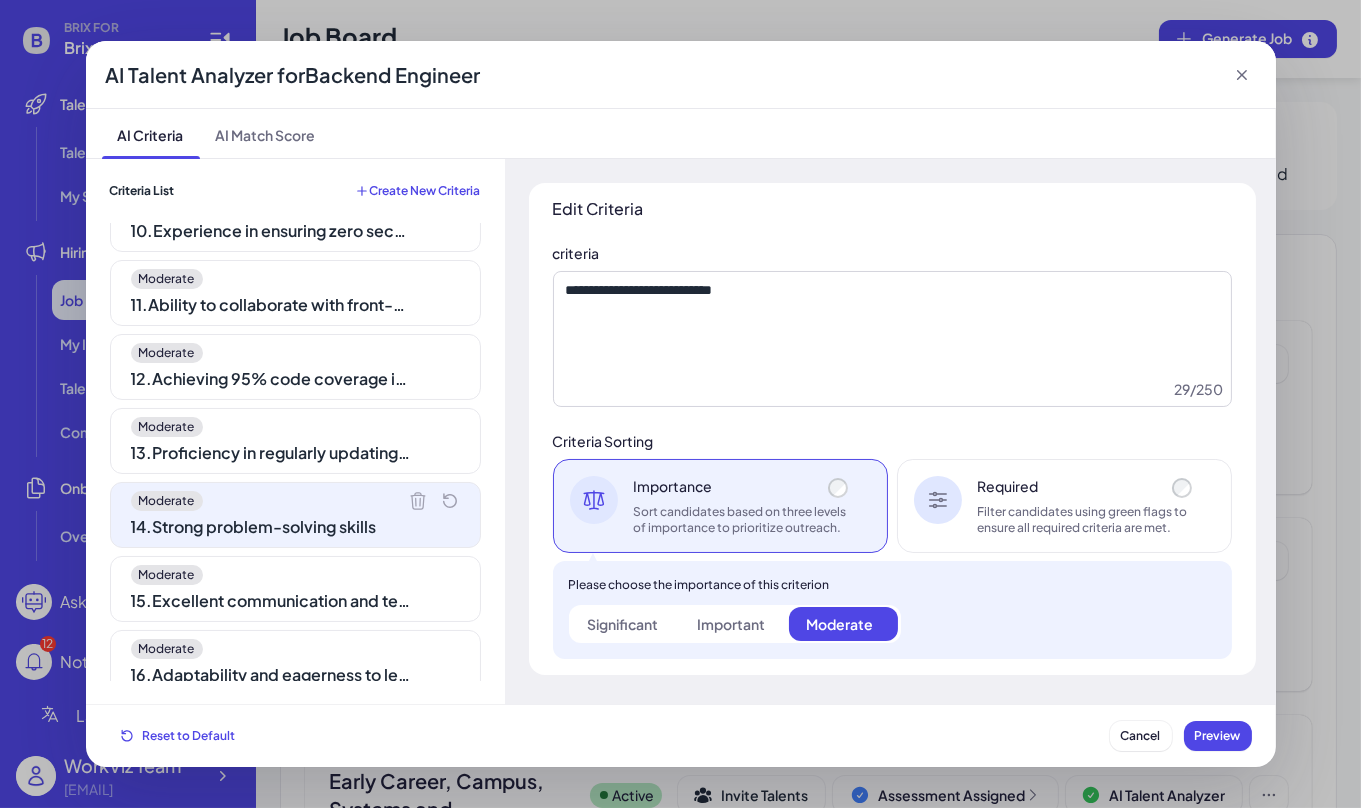 click on "15 .  Excellent communication and teamwork abilities" at bounding box center (271, 601) 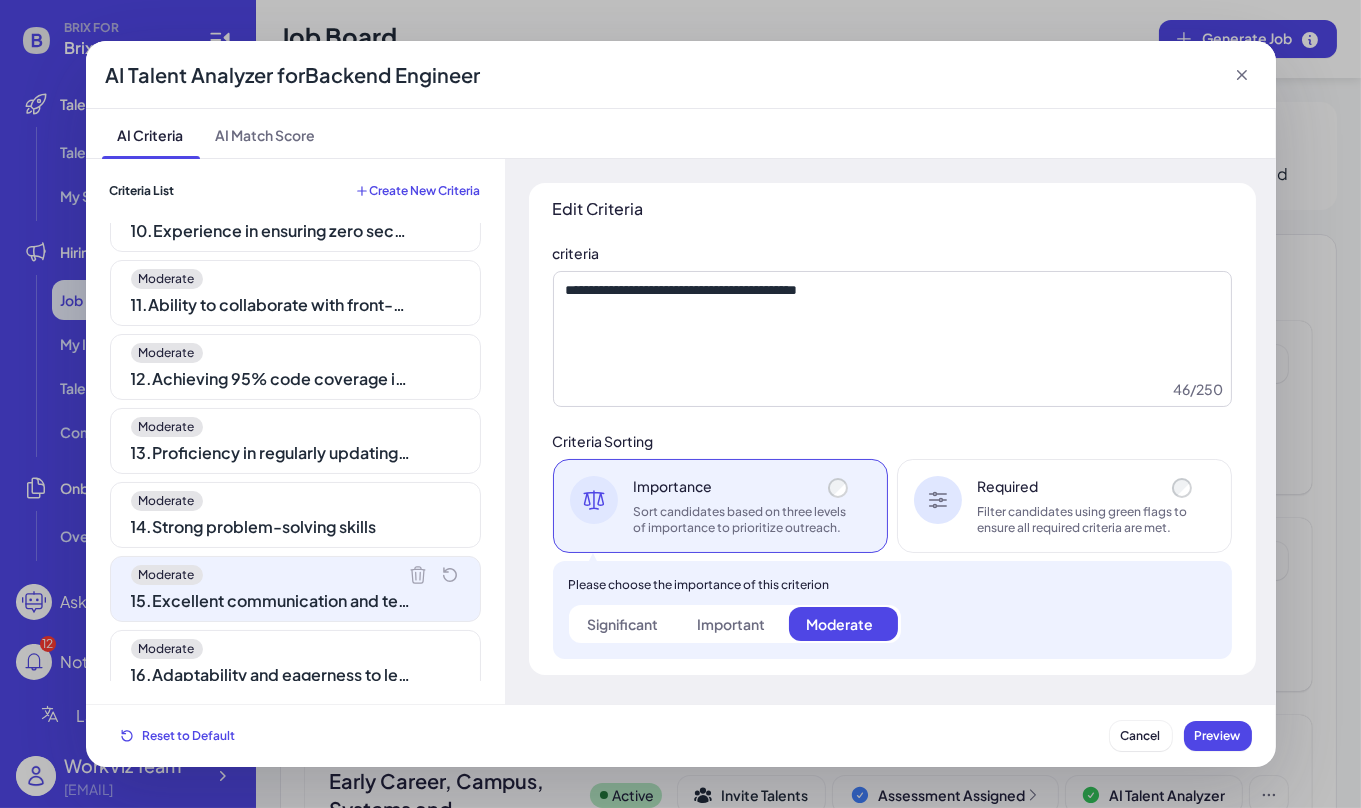 click on "Criteria List Create New Criteria Moderate 1 .  Bachelor's degree in Computer Science or related field Moderate 2 .  Proven experience as a Backend Engineer Moderate 3 .  Proficiency in server-side languages such as Python, Ruby, Java, or PHP Moderate 4 .  Experience with database technologies like MySQL or MongoDB Moderate 5 .  Familiarity with Docker and Kubernetes Moderate 6 .  Experience with cloud services Moderate 7 .  Ability to maintain a 99.9% uptime for customer databases Moderate 8 .  Capability to implement and deploy at least 10 RESTful APIs per quarter Moderate 9 .  Skill in reducing processing time by 15% through code optimization Moderate 10 .  Experience in ensuring zero security breaches by updating security protocols Moderate 11 .  Ability to collaborate with front-end developers to integrate user-facing elements Moderate 12 .  Achieving 95% code coverage in automated testing suites Moderate 13 .  Proficiency in regularly updating technical documentation Moderate 14 .  15 ." at bounding box center (295, 432) 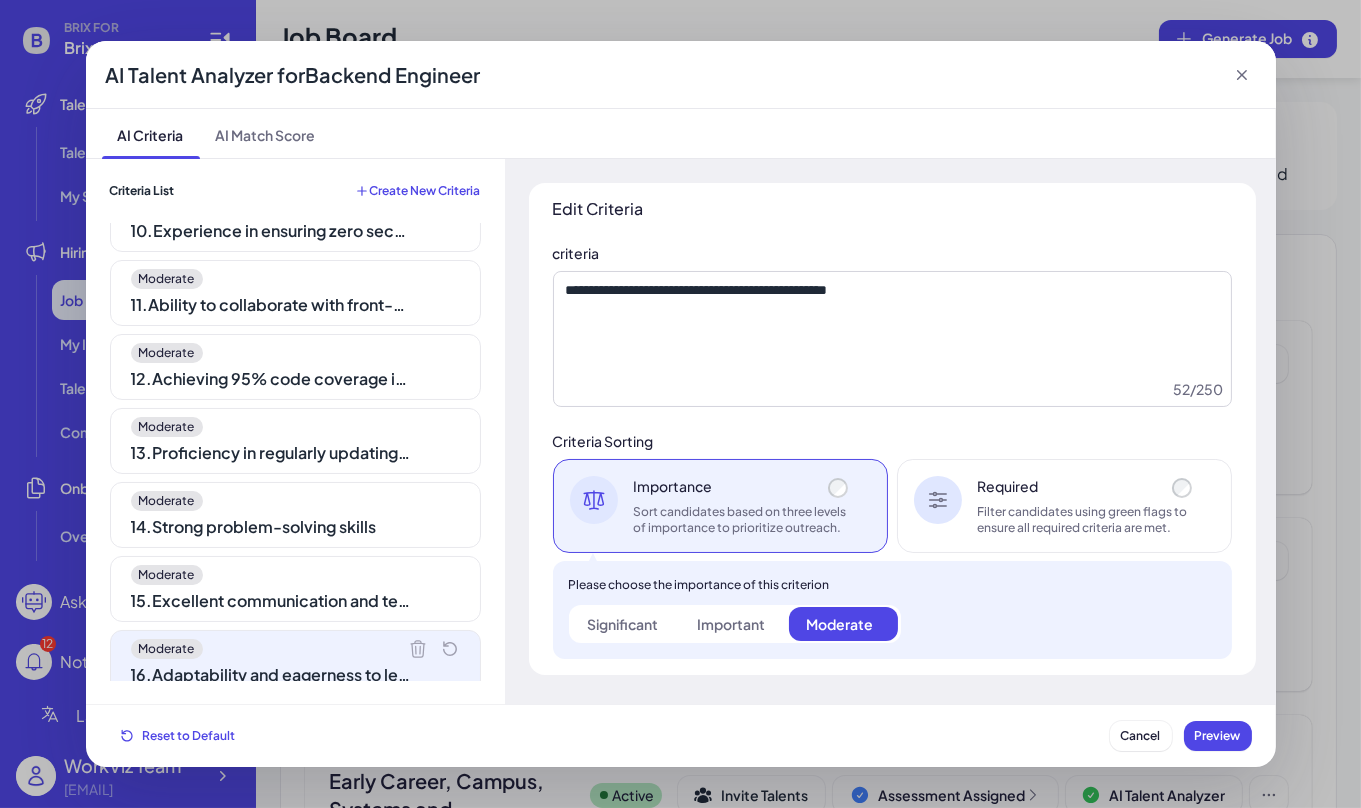 scroll, scrollTop: 0, scrollLeft: 0, axis: both 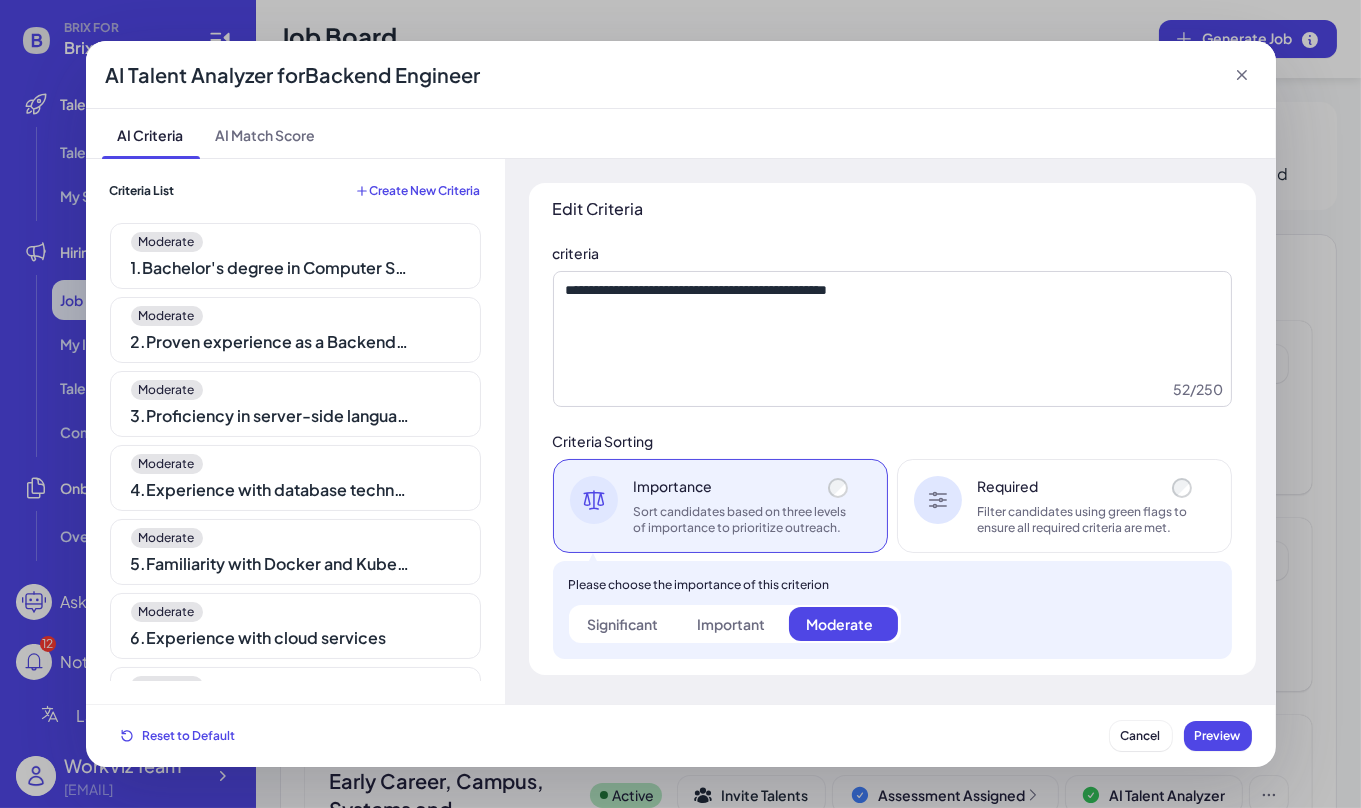 click on "Moderate" at bounding box center (295, 242) 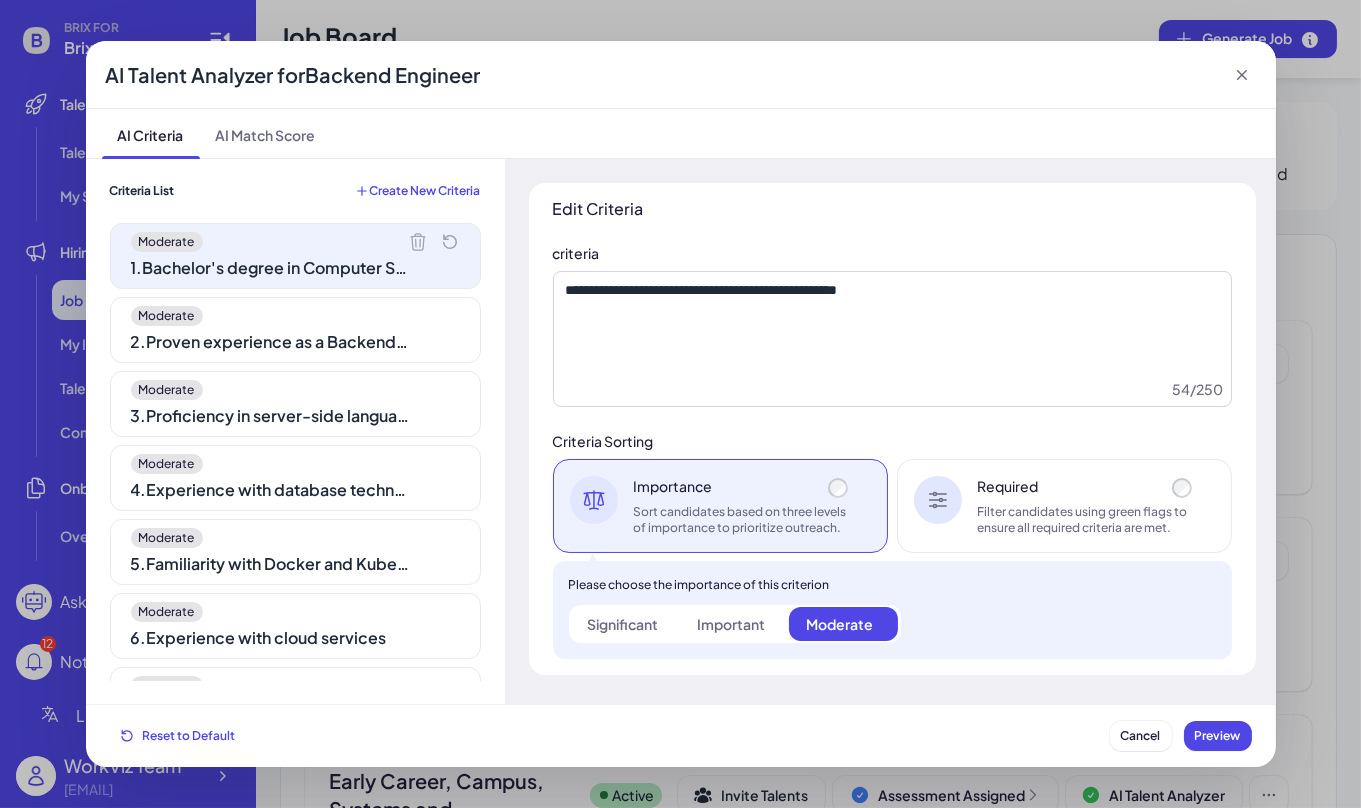 click on "2 .  Proven experience as a Backend Engineer" at bounding box center [271, 342] 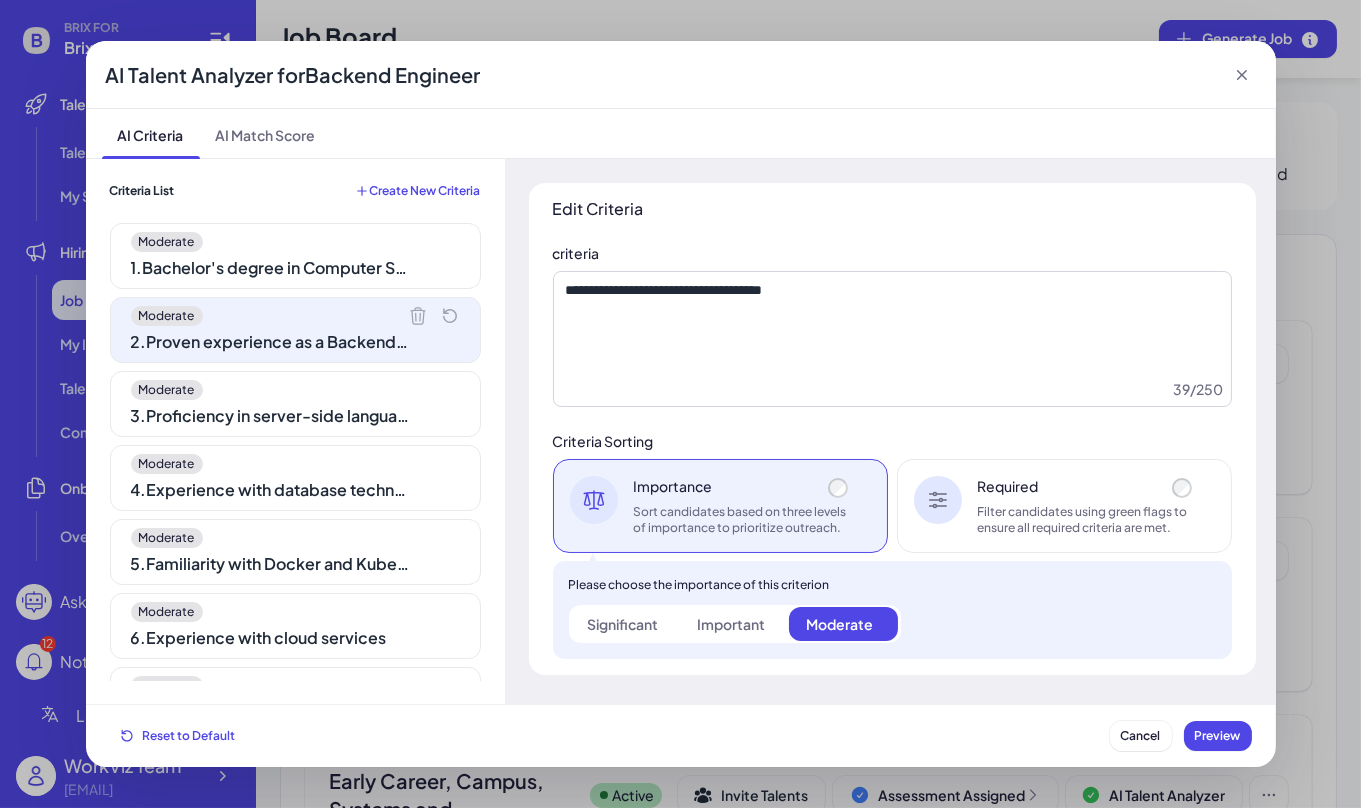 click on "Moderate 3 .  Proficiency in server-side languages such as Python, Ruby, Java, or PHP" at bounding box center [295, 404] 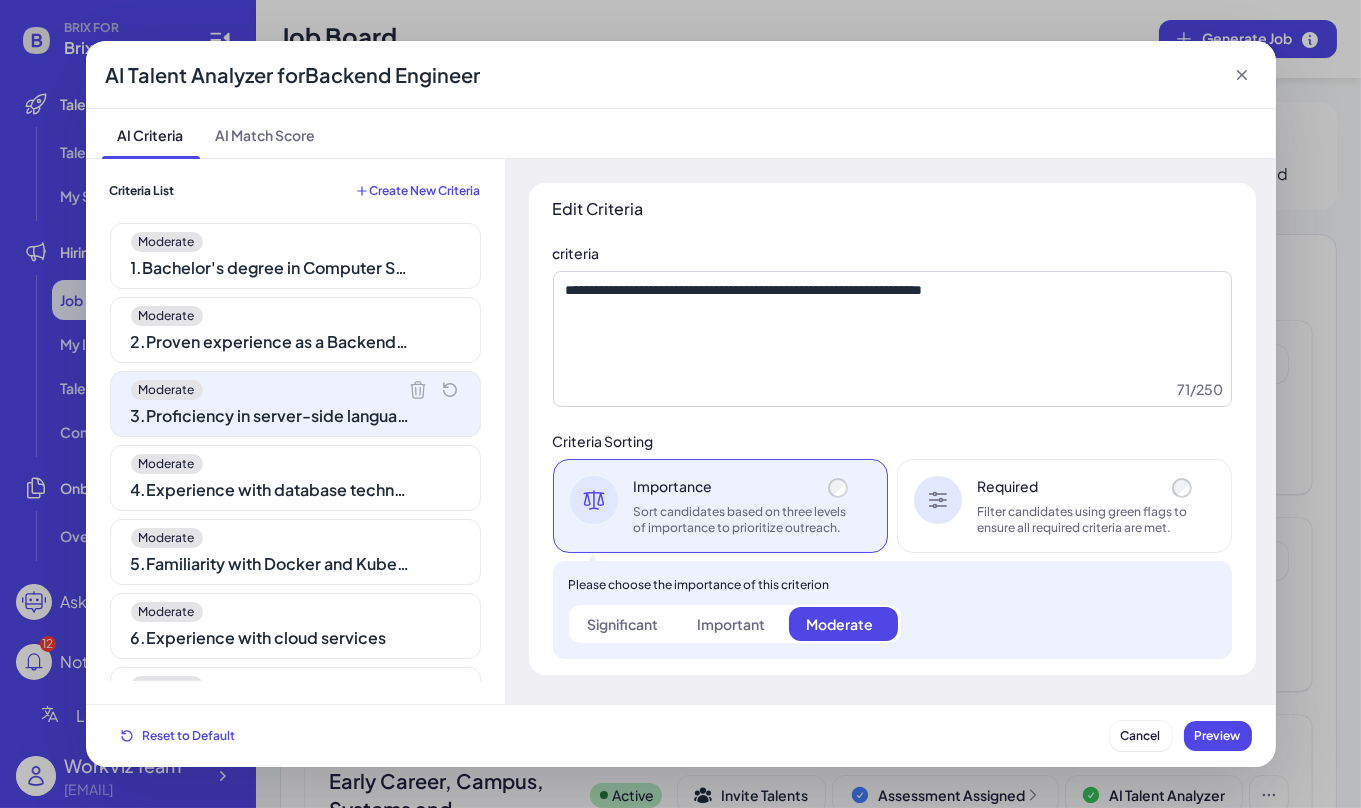 click on "Moderate" at bounding box center (295, 464) 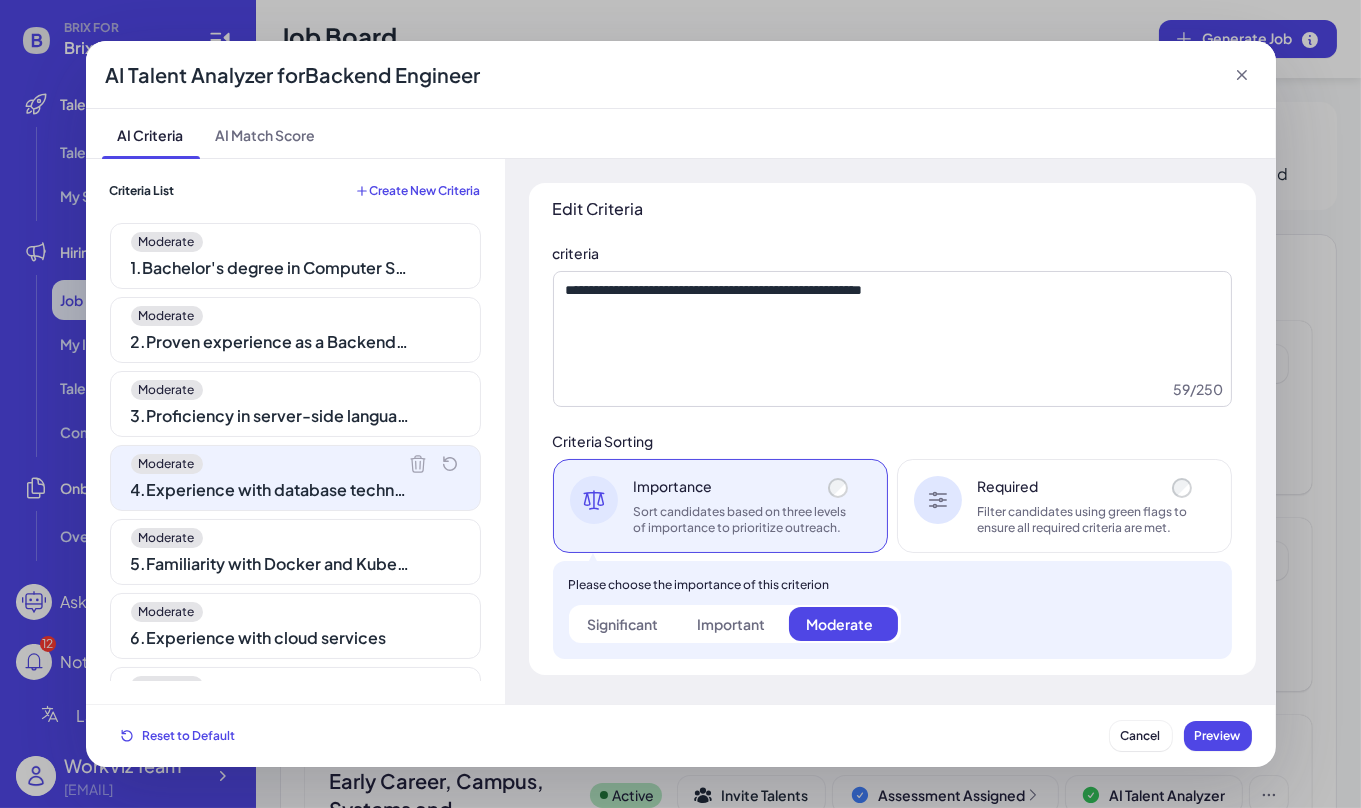click on "Moderate" at bounding box center [295, 538] 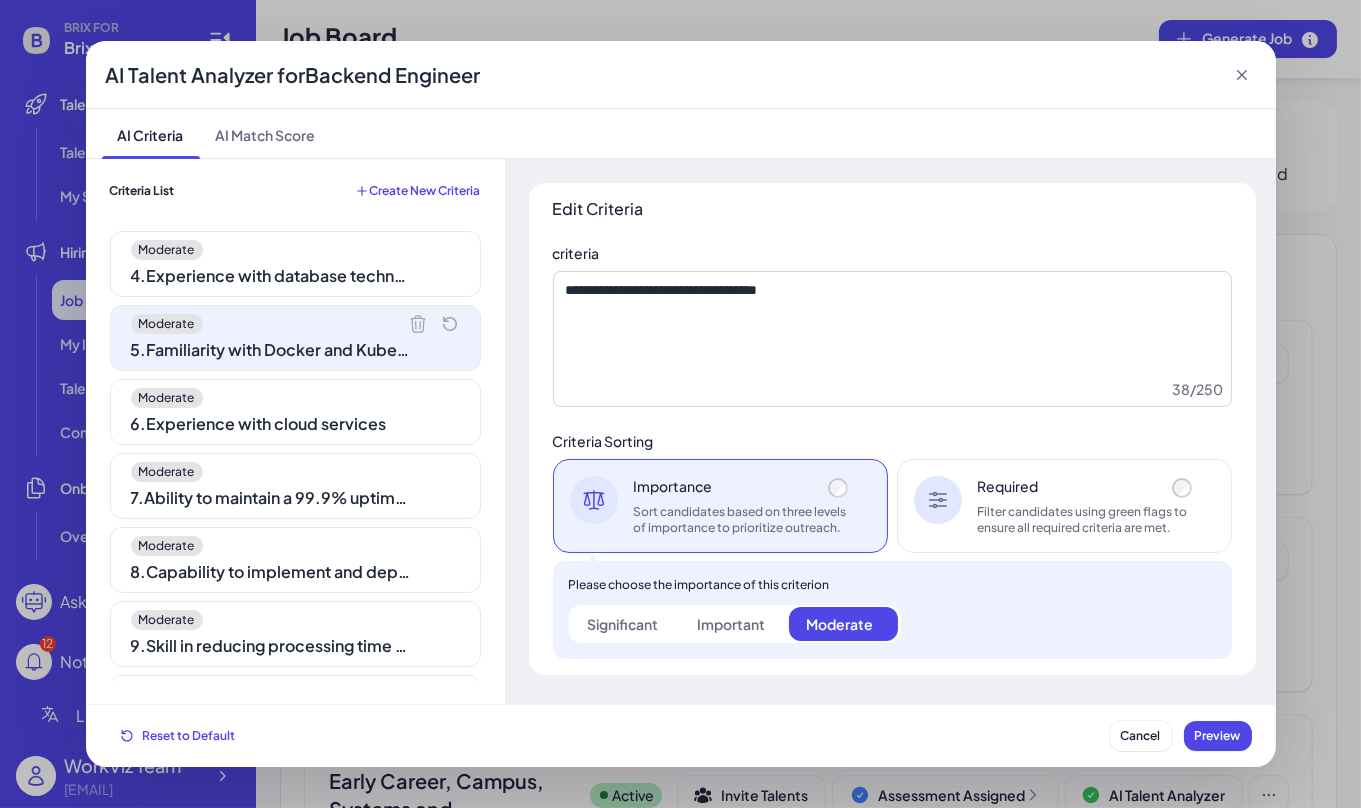 scroll, scrollTop: 243, scrollLeft: 0, axis: vertical 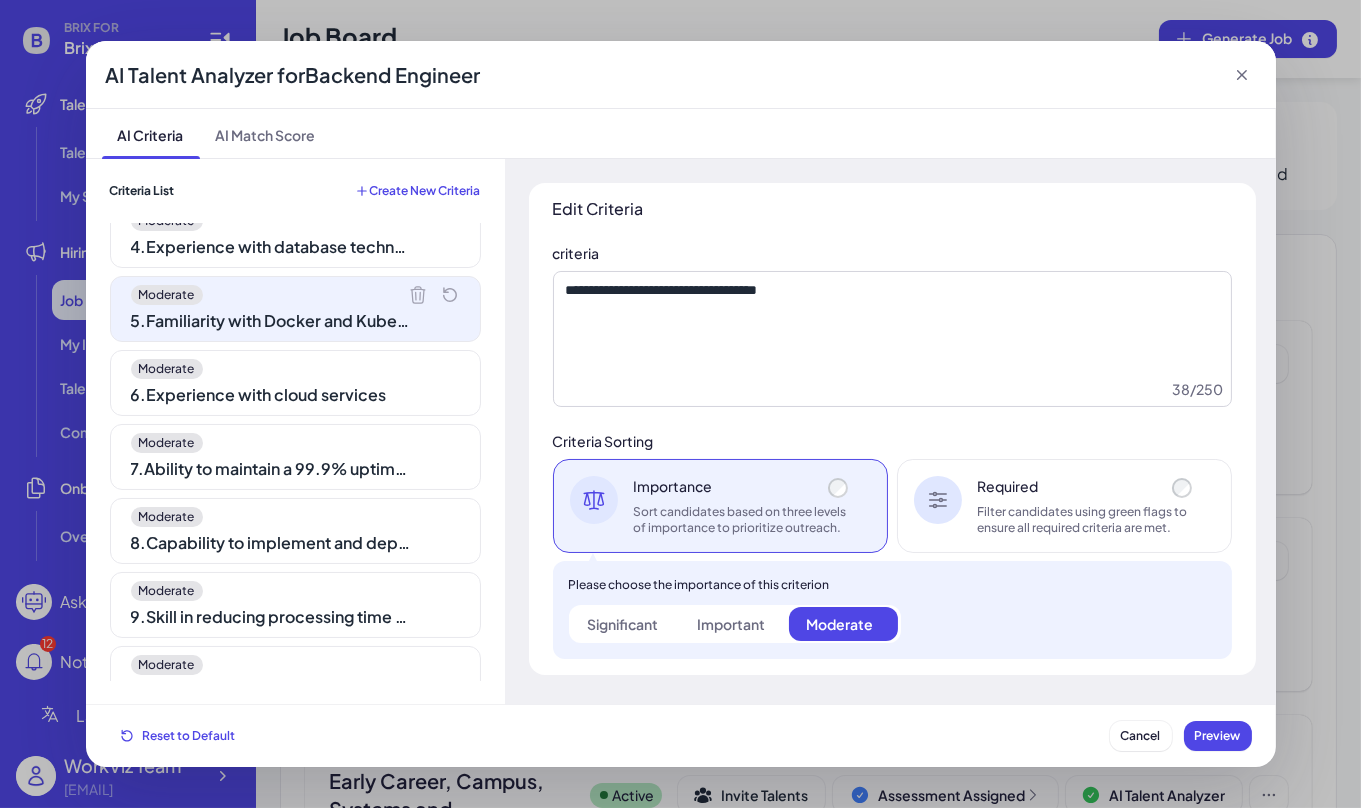 click on "6 .  Experience with cloud services" at bounding box center [271, 395] 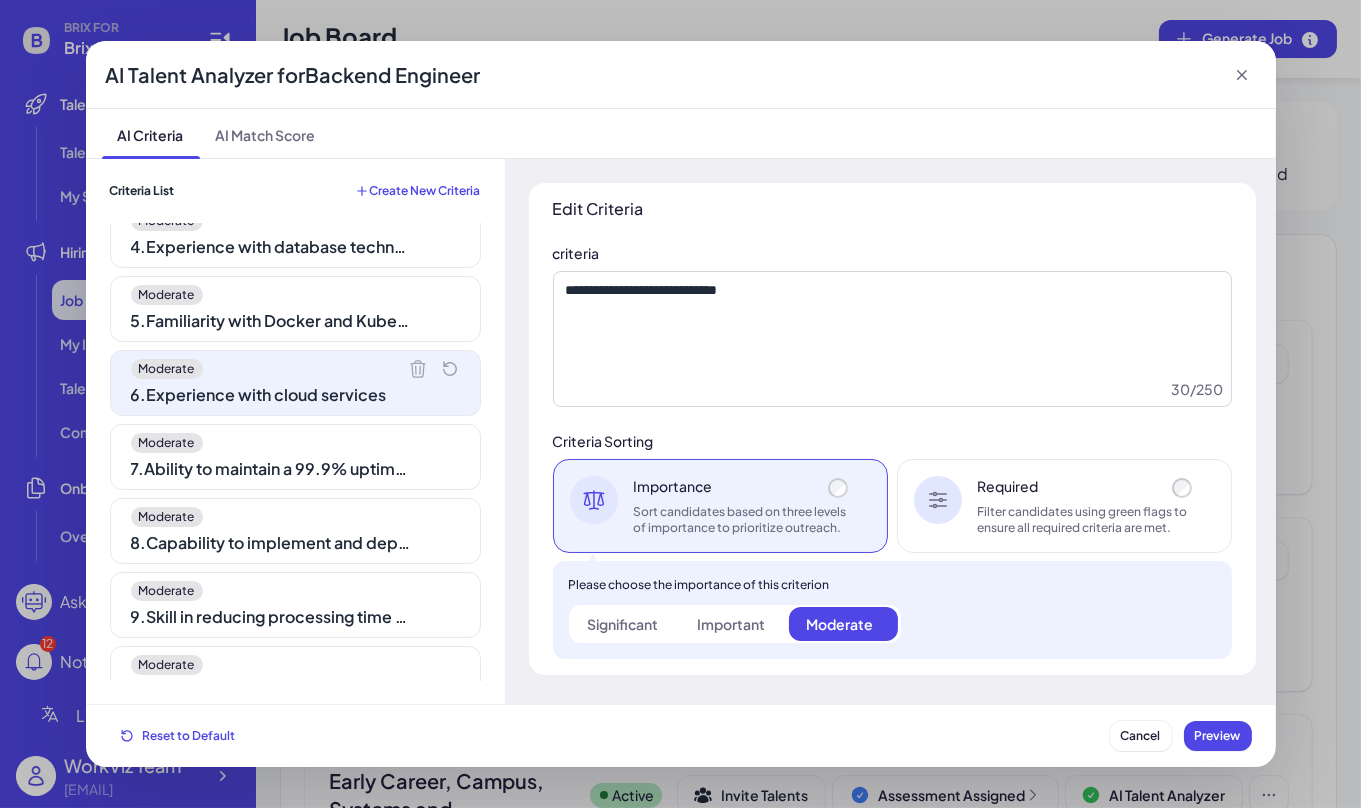 click on "7 .  Ability to maintain a 99.9% uptime for customer databases" at bounding box center (271, 469) 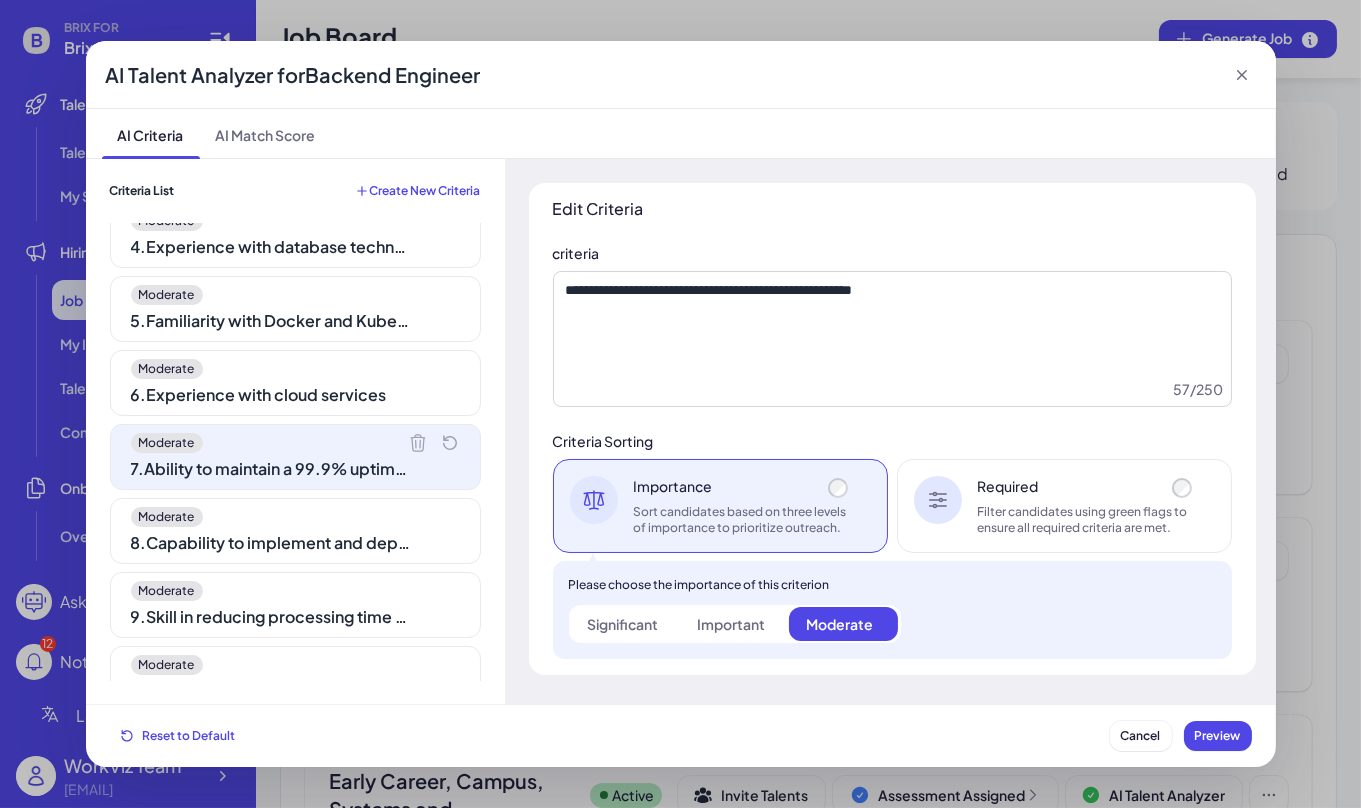 click on "Moderate" at bounding box center (295, 517) 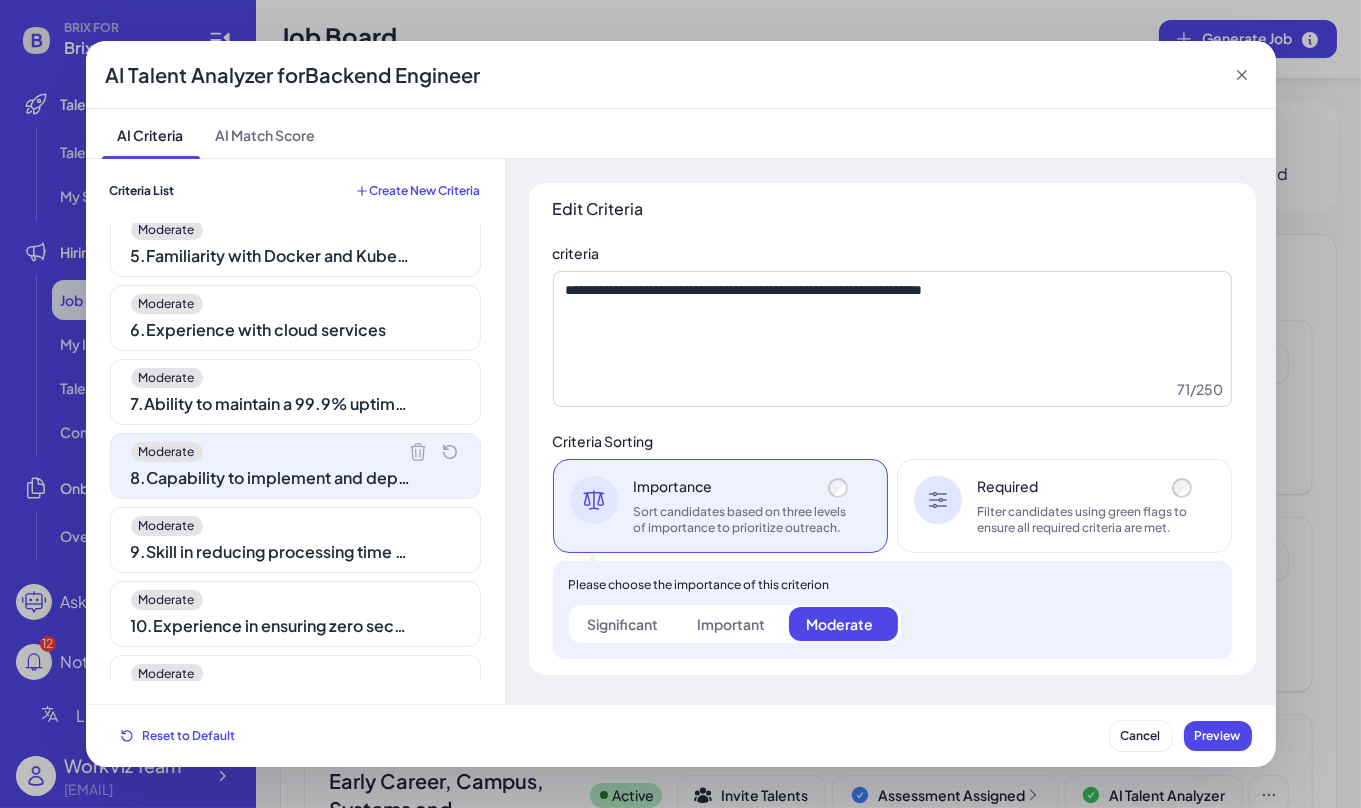 scroll, scrollTop: 316, scrollLeft: 0, axis: vertical 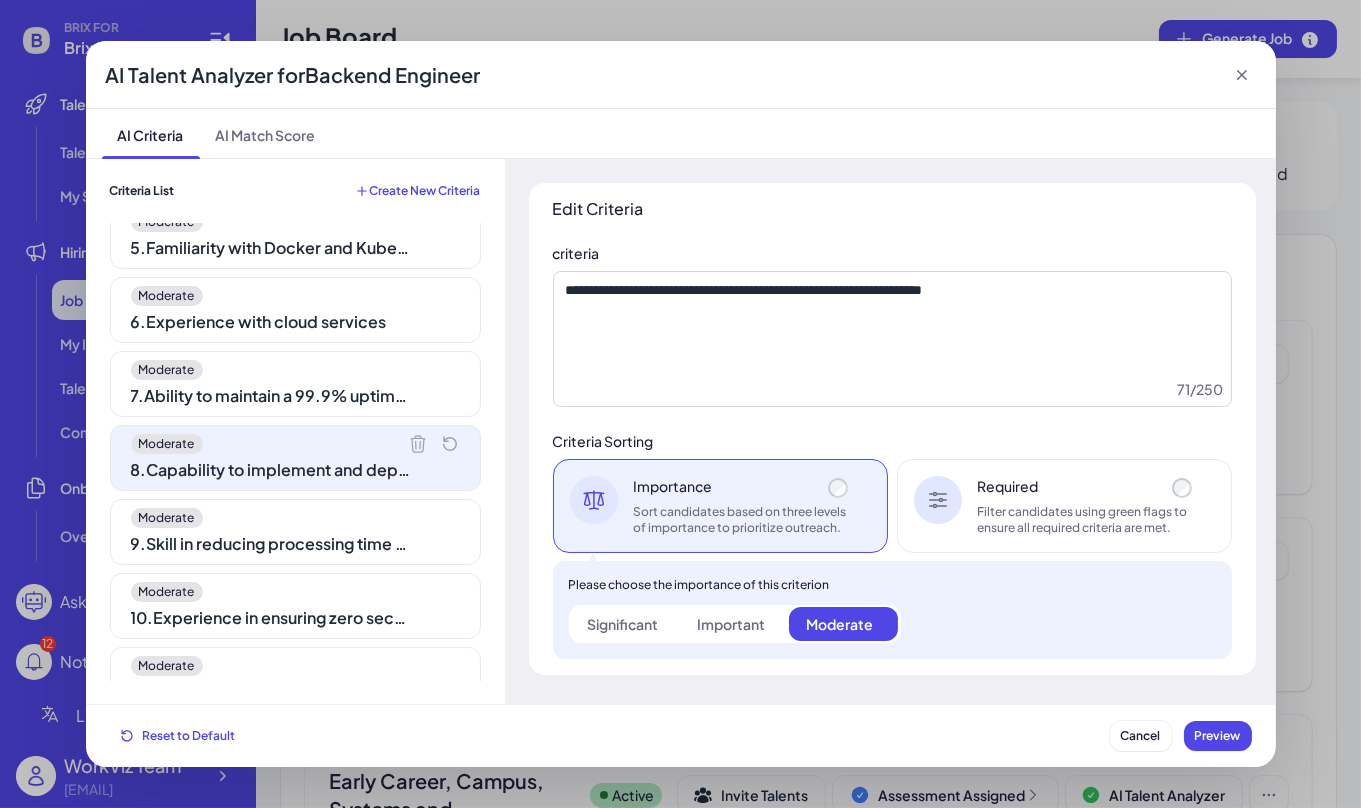 click on "Moderate" at bounding box center [295, 518] 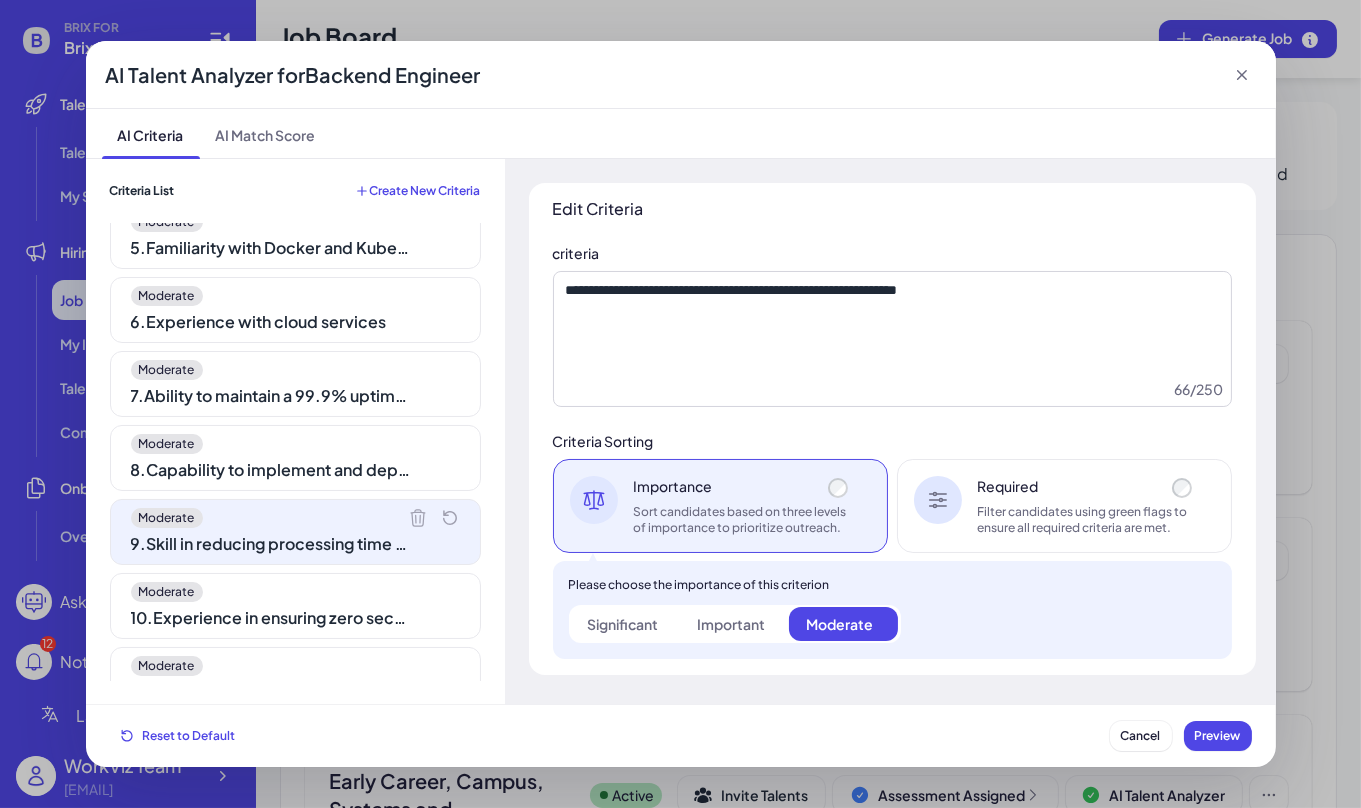 click on "10 .  Experience in ensuring zero security breaches by updating security protocols" at bounding box center [271, 618] 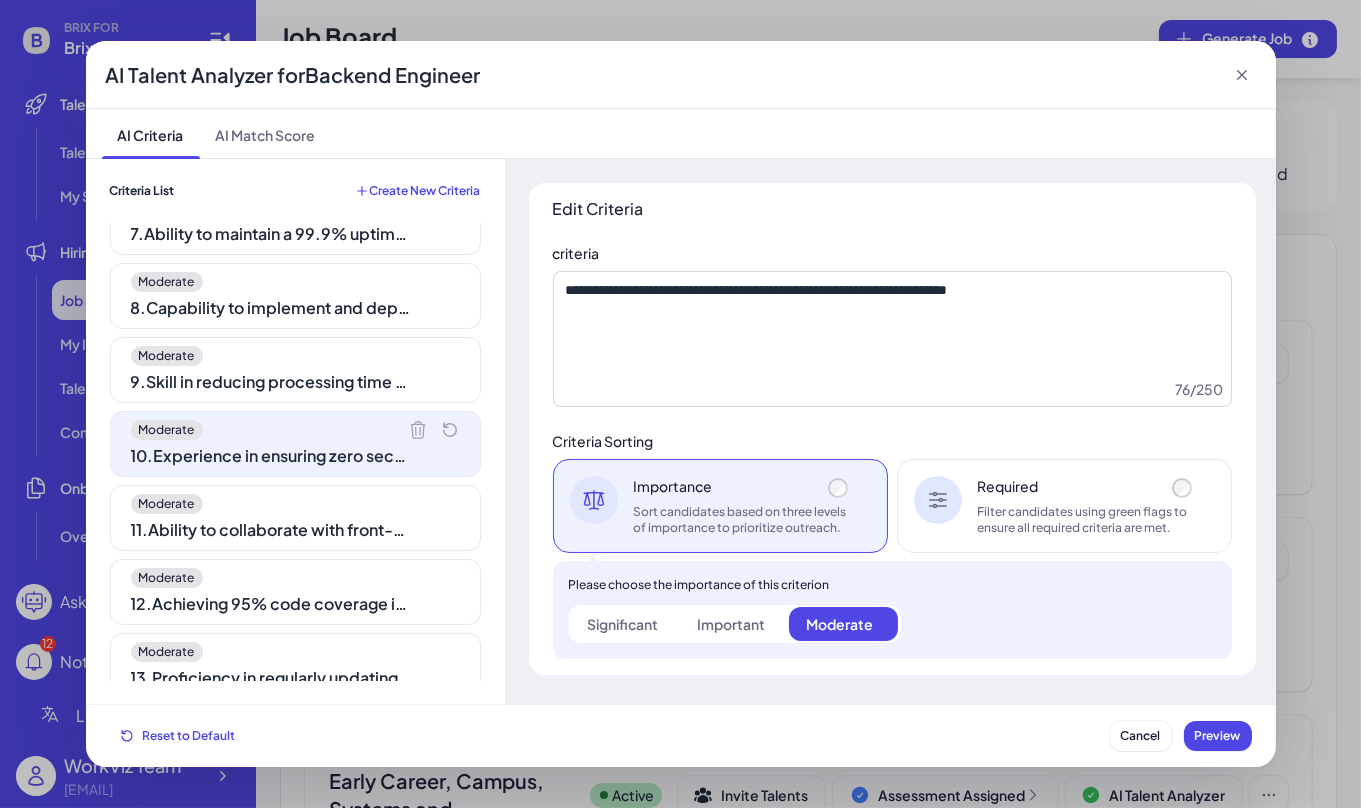 scroll, scrollTop: 502, scrollLeft: 0, axis: vertical 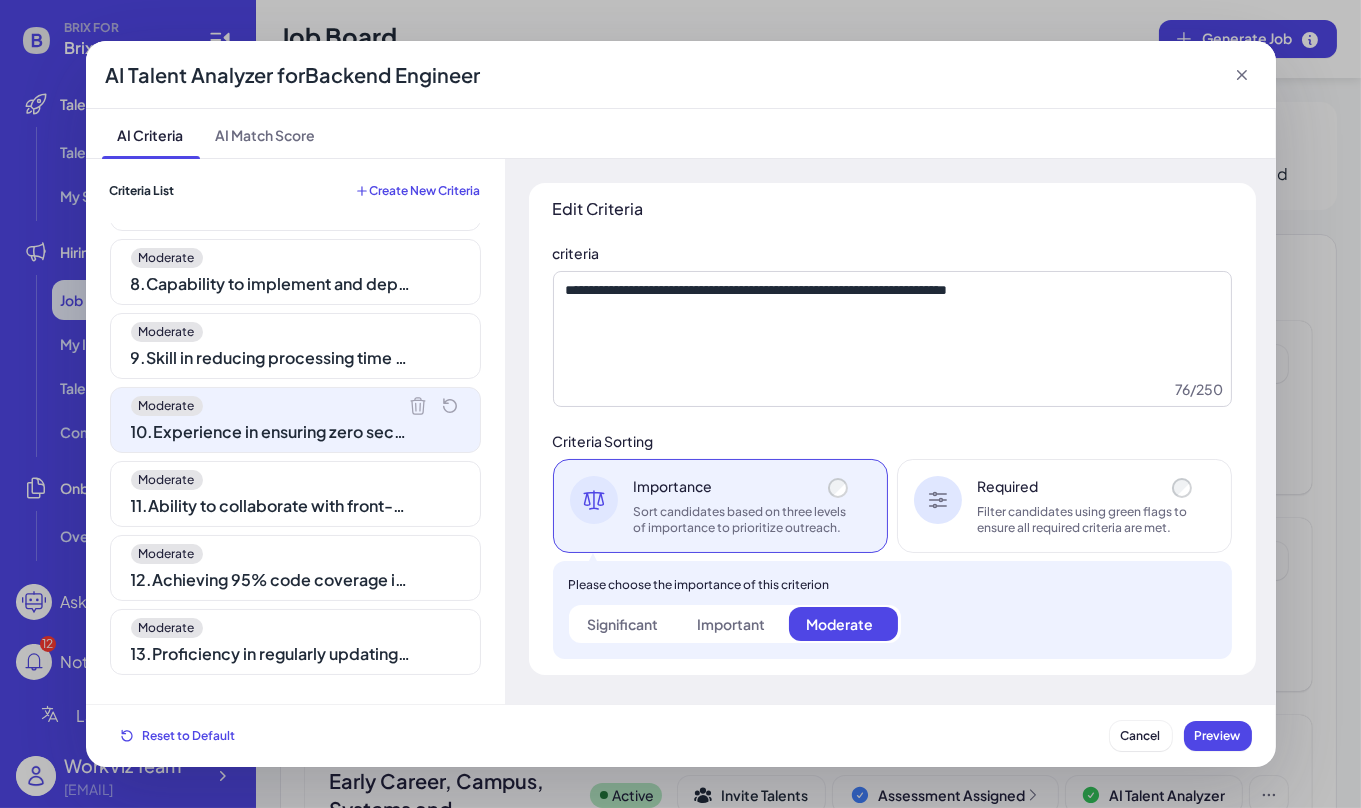 click on "Moderate" at bounding box center [295, 480] 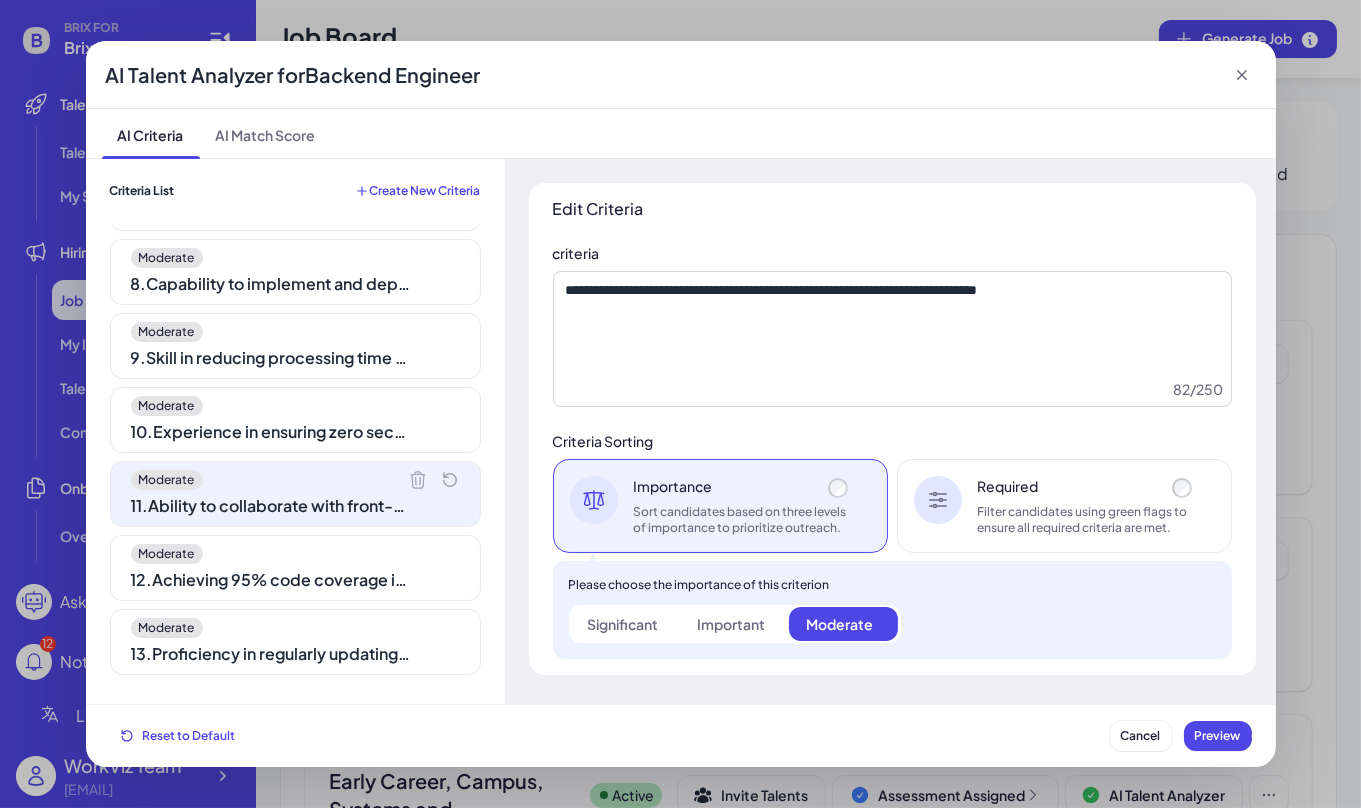 click on "12 .  Achieving 95% code coverage in automated testing suites" at bounding box center (271, 580) 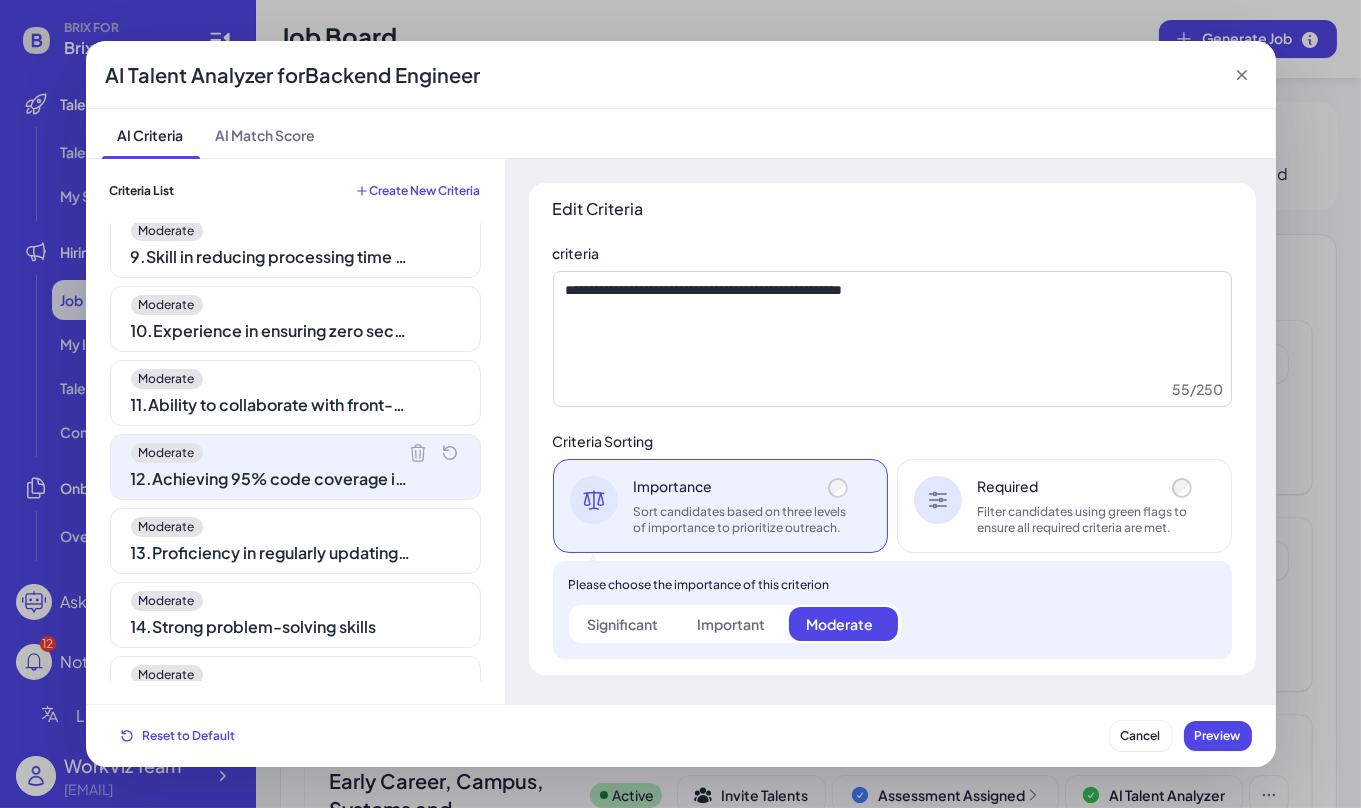 scroll, scrollTop: 607, scrollLeft: 0, axis: vertical 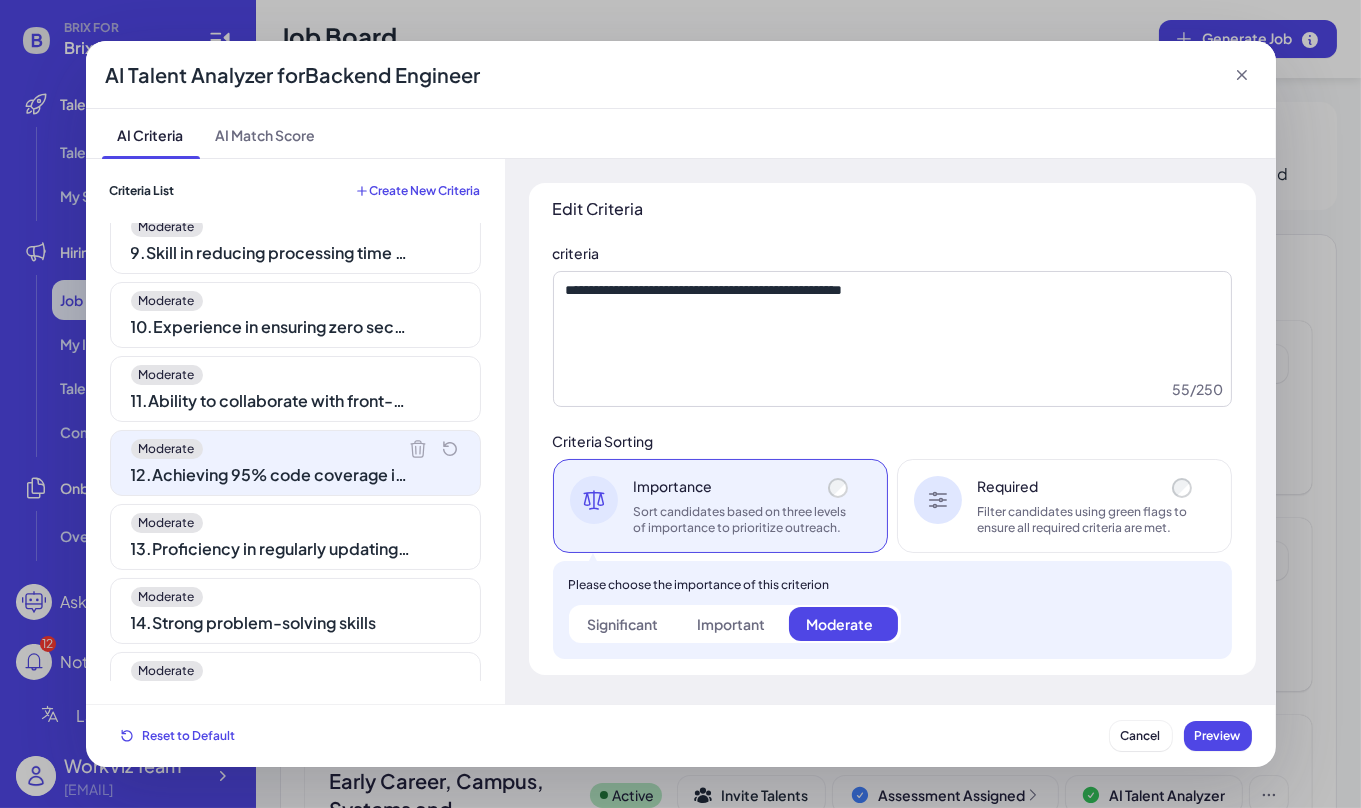 click on "Moderate" at bounding box center [295, 523] 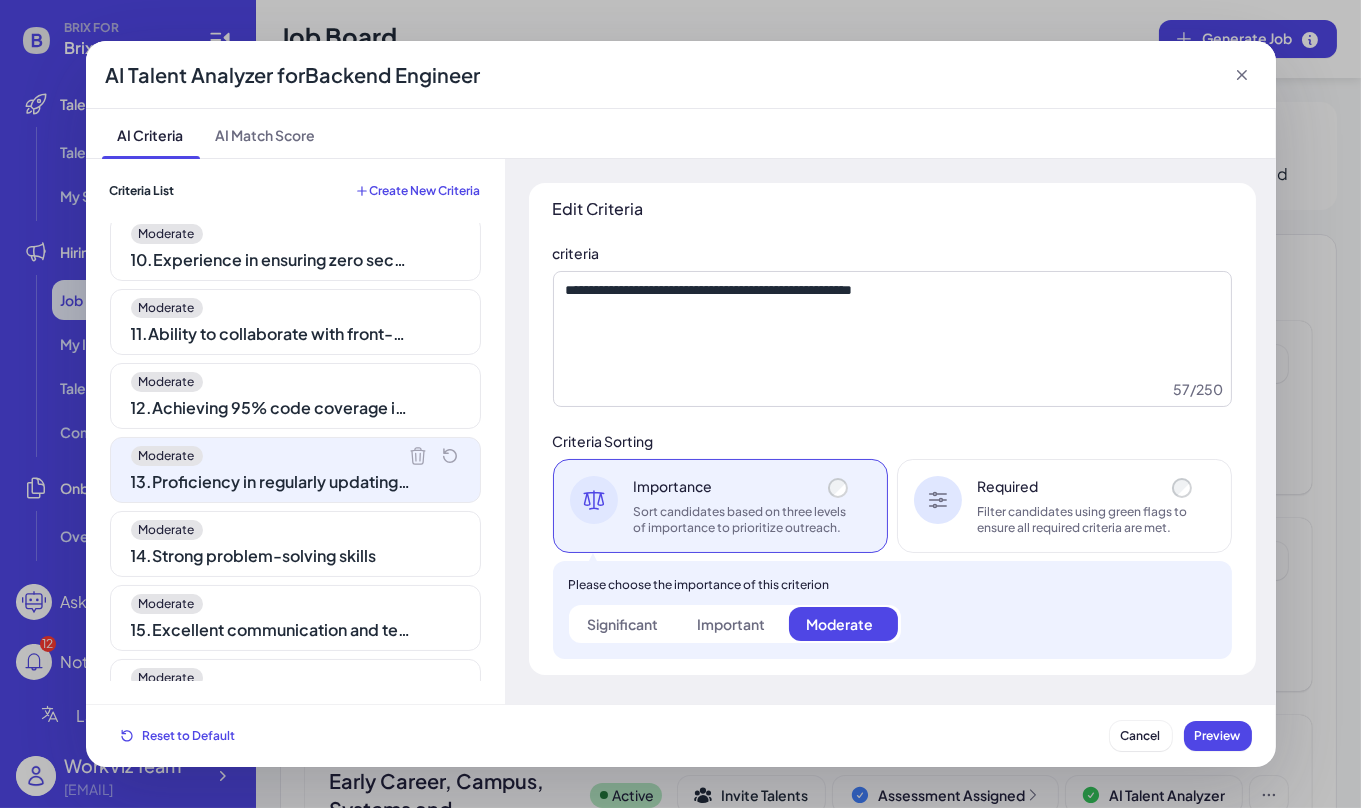 scroll, scrollTop: 696, scrollLeft: 0, axis: vertical 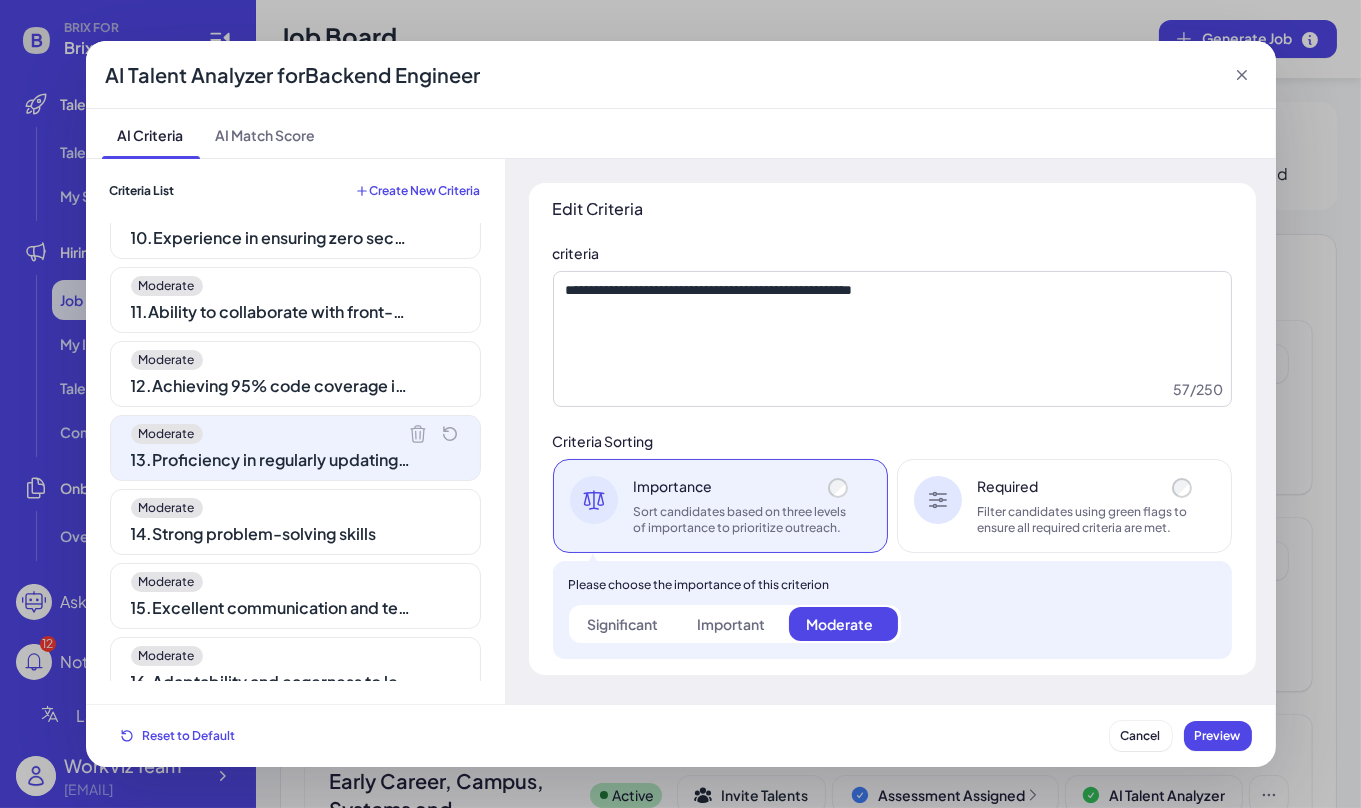 click on "Moderate 1 .  Bachelor's degree in Computer Science or related field Moderate 2 .  Proven experience as a Backend Engineer Moderate 3 .  Proficiency in server-side languages such as Python, Ruby, Java, or PHP Moderate 4 .  Experience with database technologies like MySQL or MongoDB Moderate 5 .  Familiarity with Docker and Kubernetes Moderate 6 .  Experience with cloud services Moderate 7 .  Ability to maintain a 99.9% uptime for customer databases Moderate 8 .  Capability to implement and deploy at least 10 RESTful APIs per quarter Moderate 9 .  Skill in reducing processing time by 15% through code optimization Moderate 10 .  Experience in ensuring zero security breaches by updating security protocols Moderate 11 .  Ability to collaborate with front-end developers to integrate user-facing elements Moderate 12 .  Achieving 95% code coverage in automated testing suites Moderate 13 .  Proficiency in regularly updating technical documentation Moderate 14 .  Strong problem-solving skills Moderate 15" at bounding box center [295, 452] 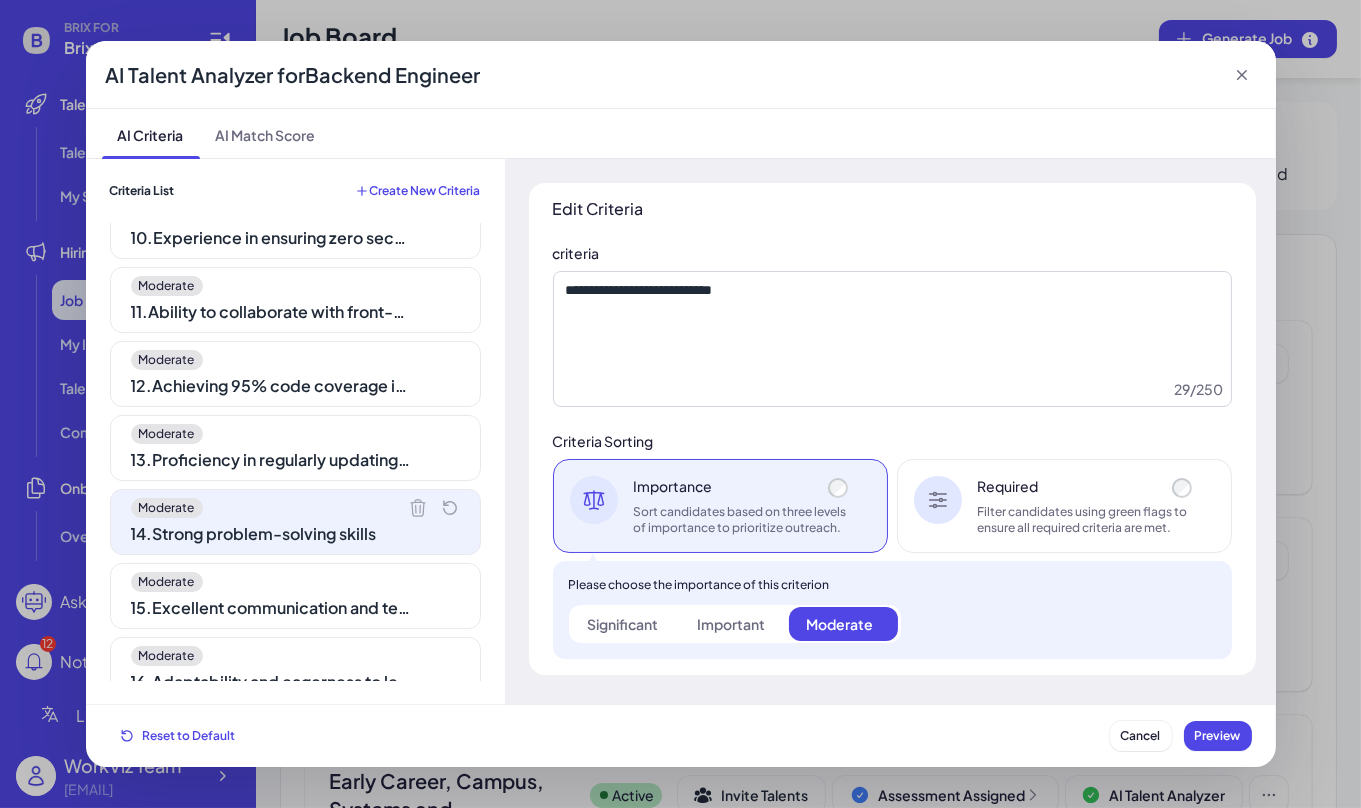 click on "15 .  Excellent communication and teamwork abilities" at bounding box center (271, 608) 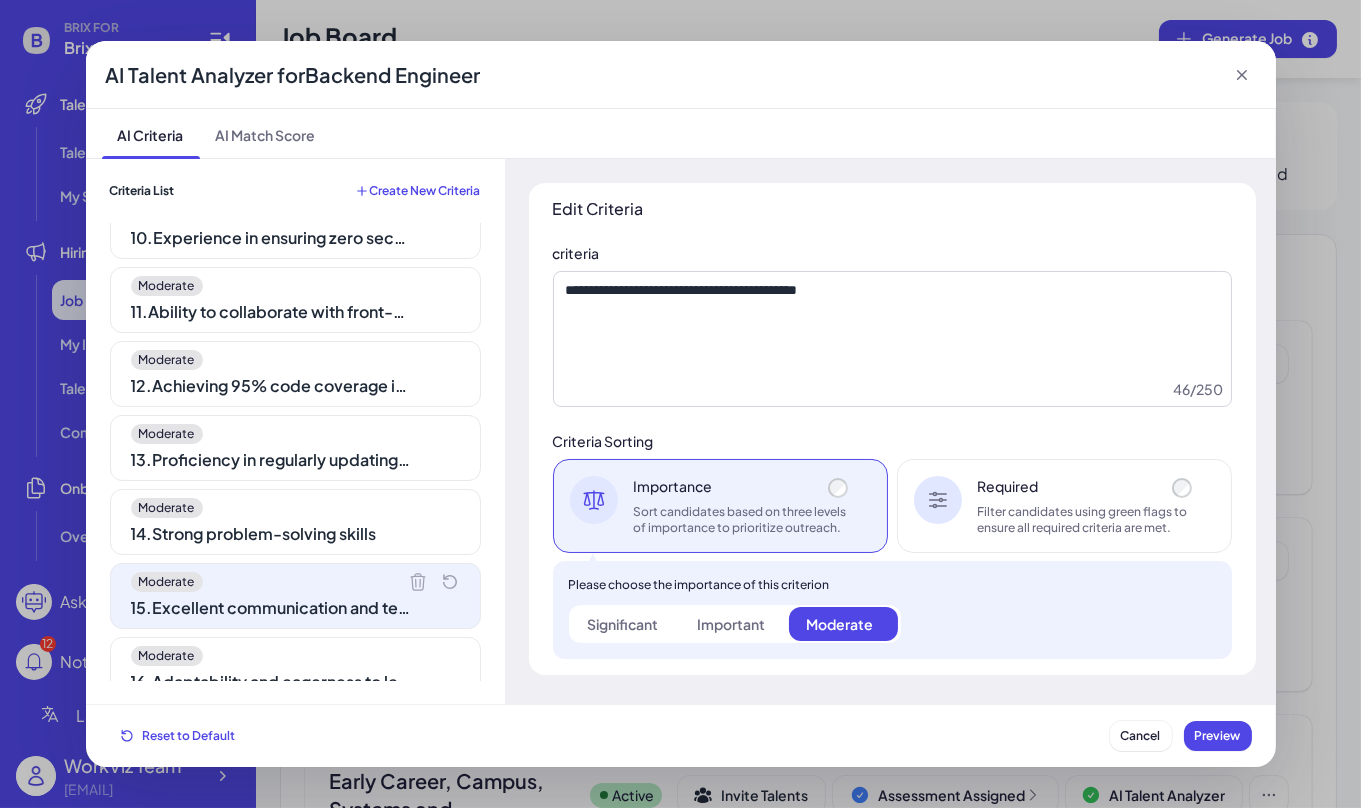 scroll, scrollTop: 703, scrollLeft: 0, axis: vertical 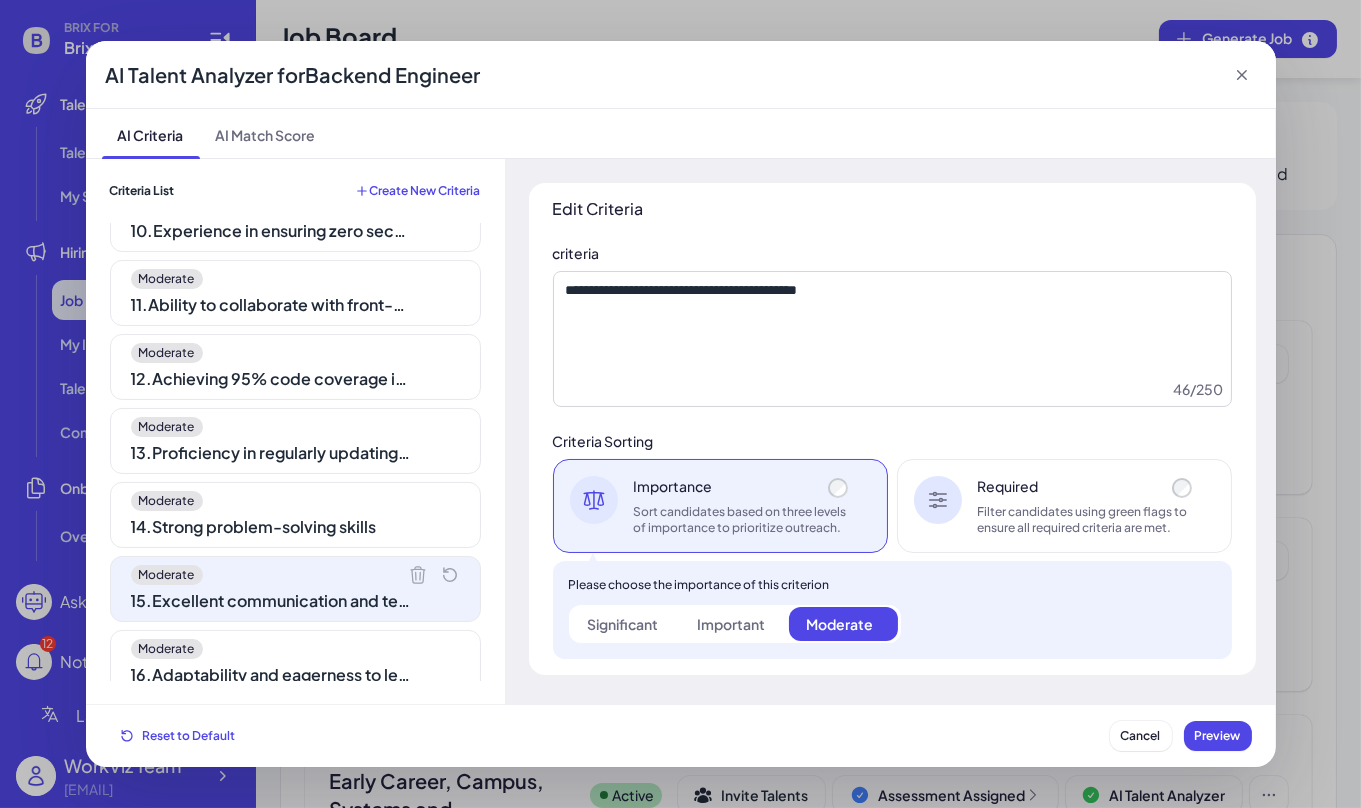 click on "16 .  Adaptability and eagerness to learn new technologies" at bounding box center [271, 675] 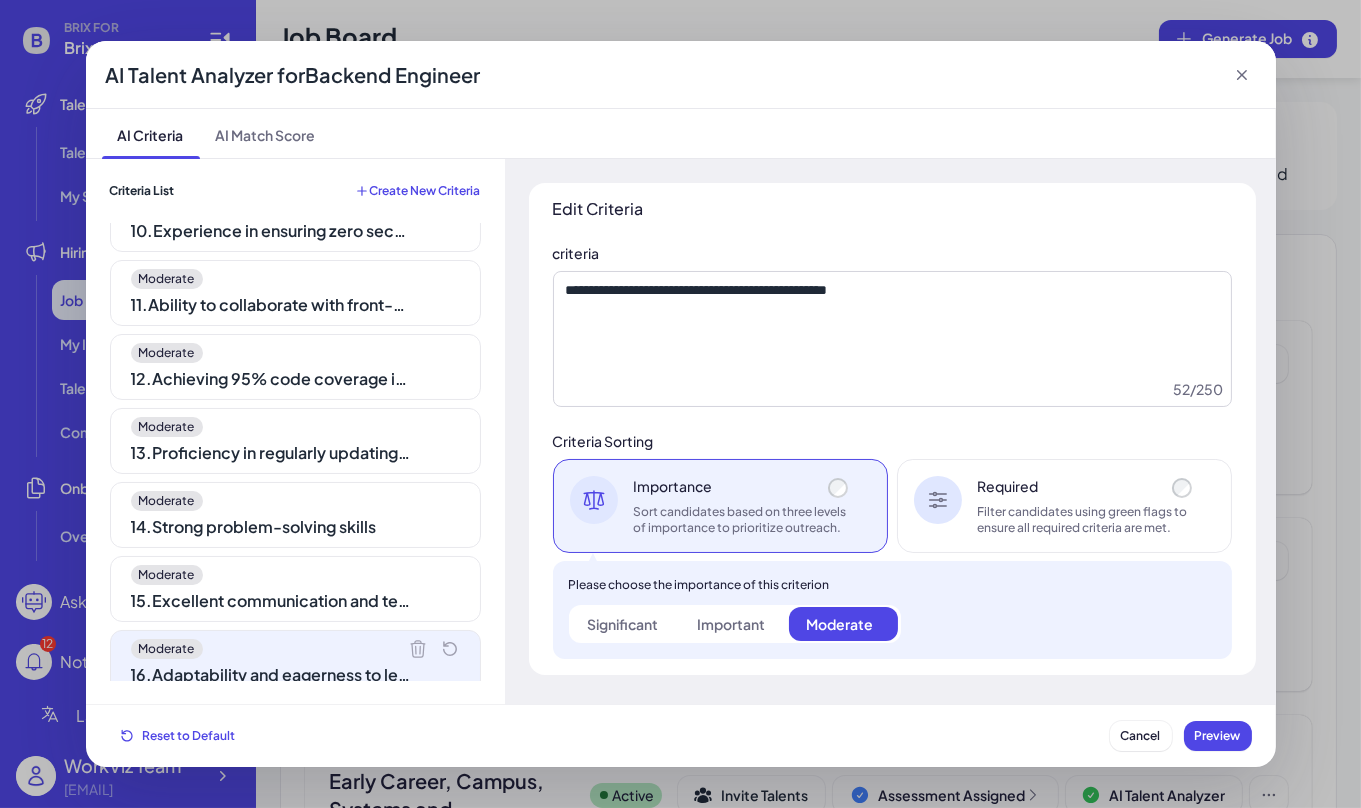scroll, scrollTop: 0, scrollLeft: 0, axis: both 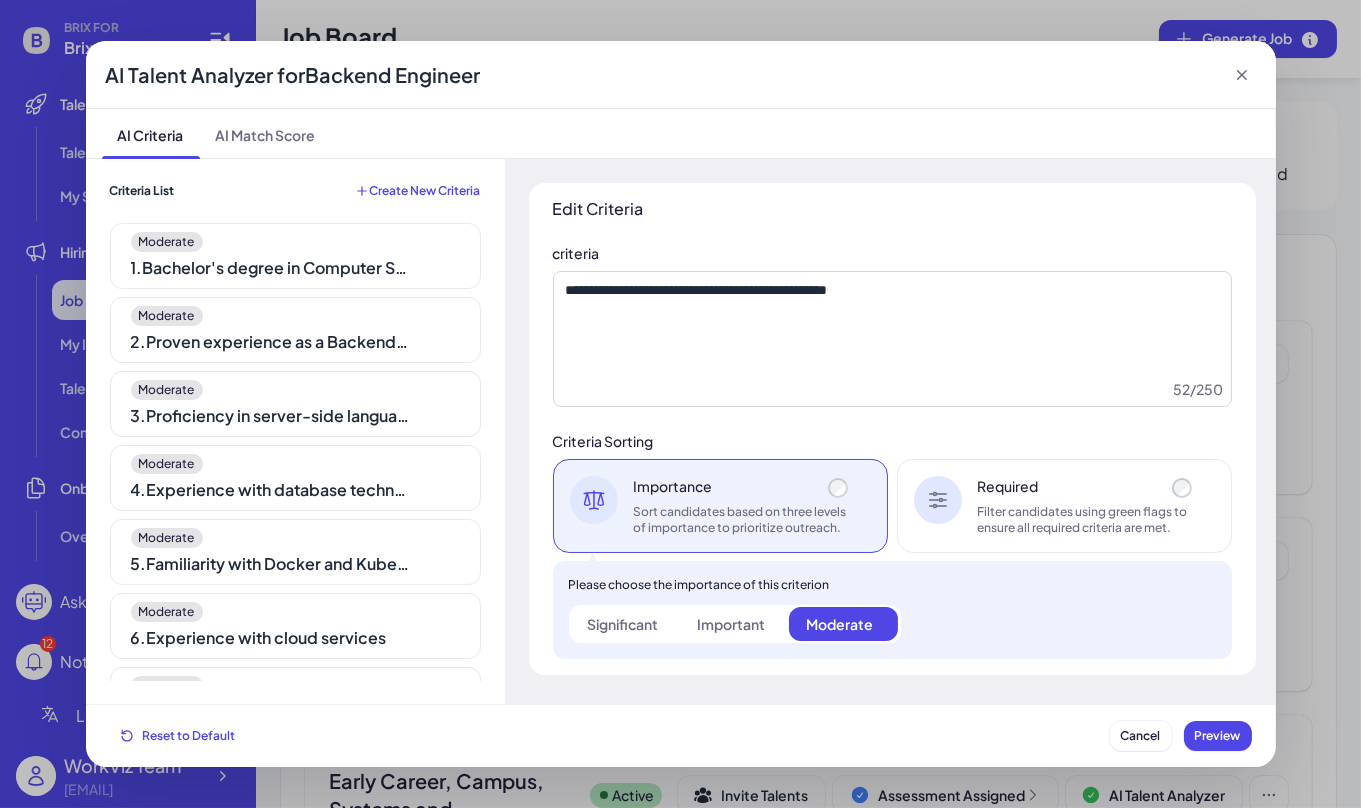 click on "Moderate" at bounding box center [295, 242] 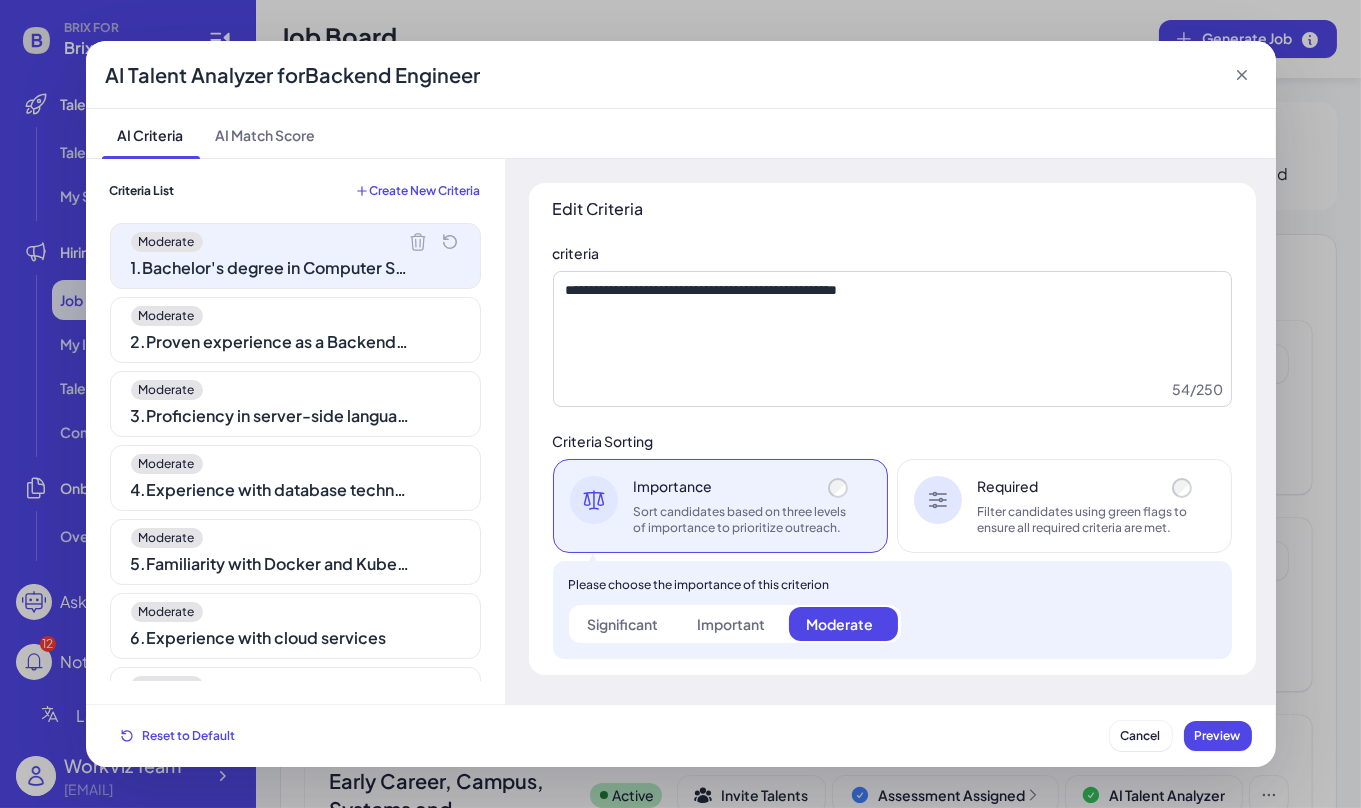 click on "2 .  Proven experience as a Backend Engineer" at bounding box center (271, 342) 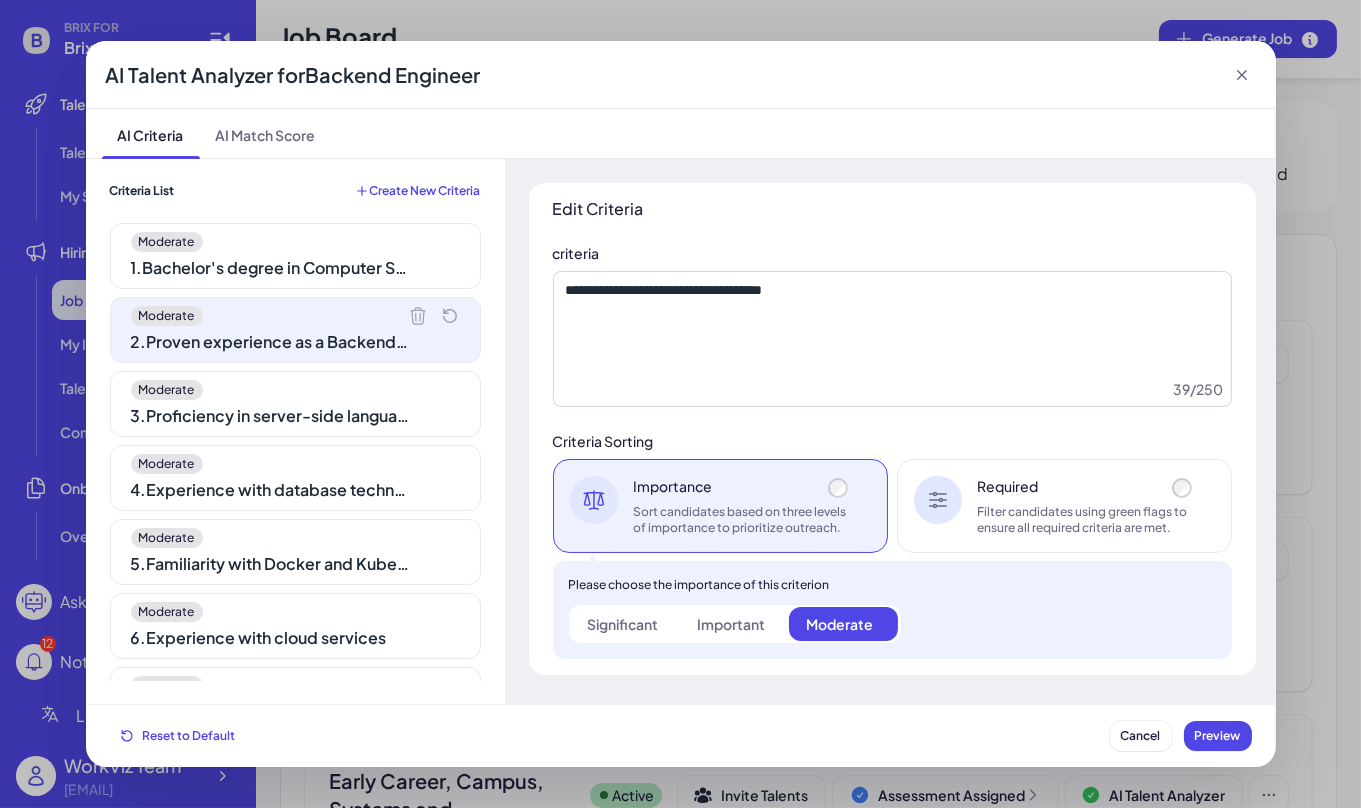 click on "3 .  Proficiency in server-side languages such as Python, Ruby, Java, or PHP" at bounding box center (271, 416) 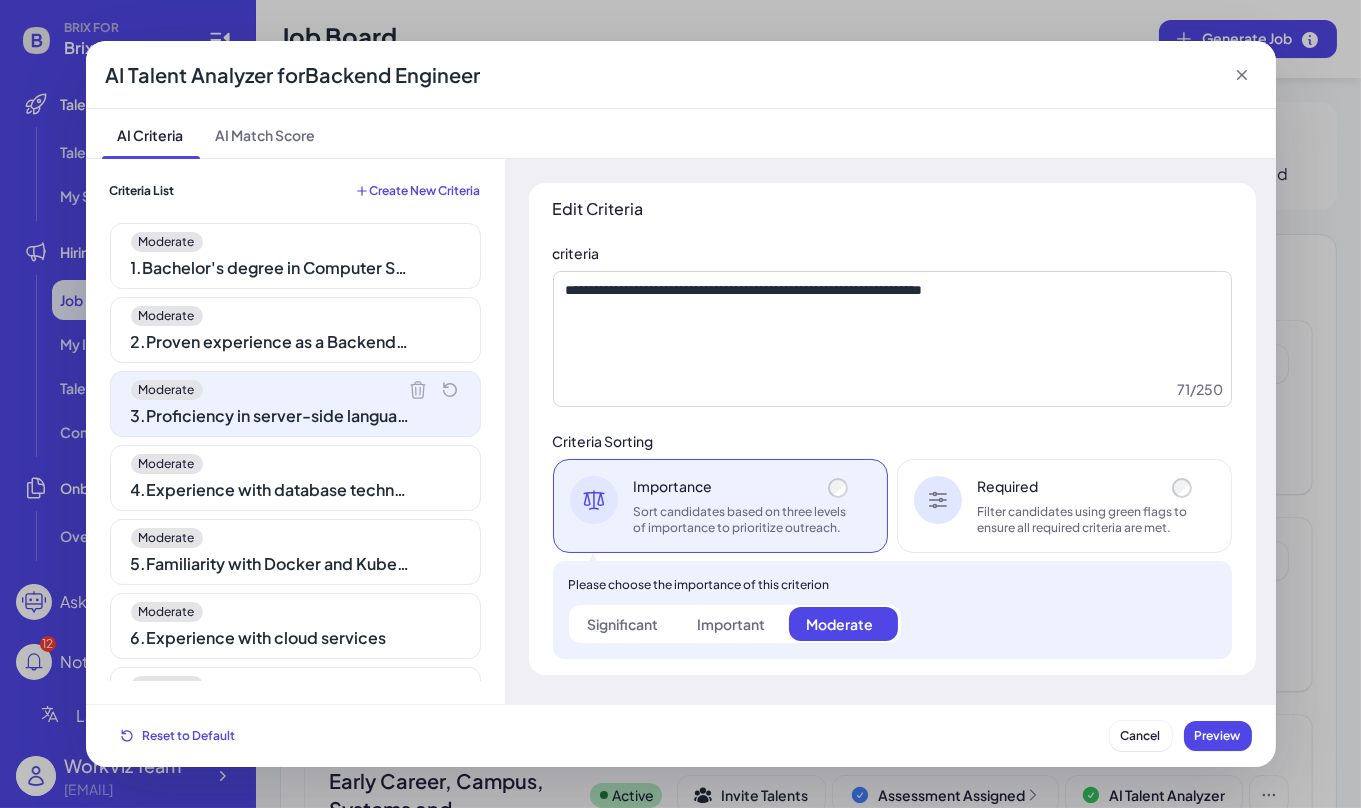 click on "Moderate 4 .  Experience with database technologies like MySQL or MongoDB" at bounding box center (295, 478) 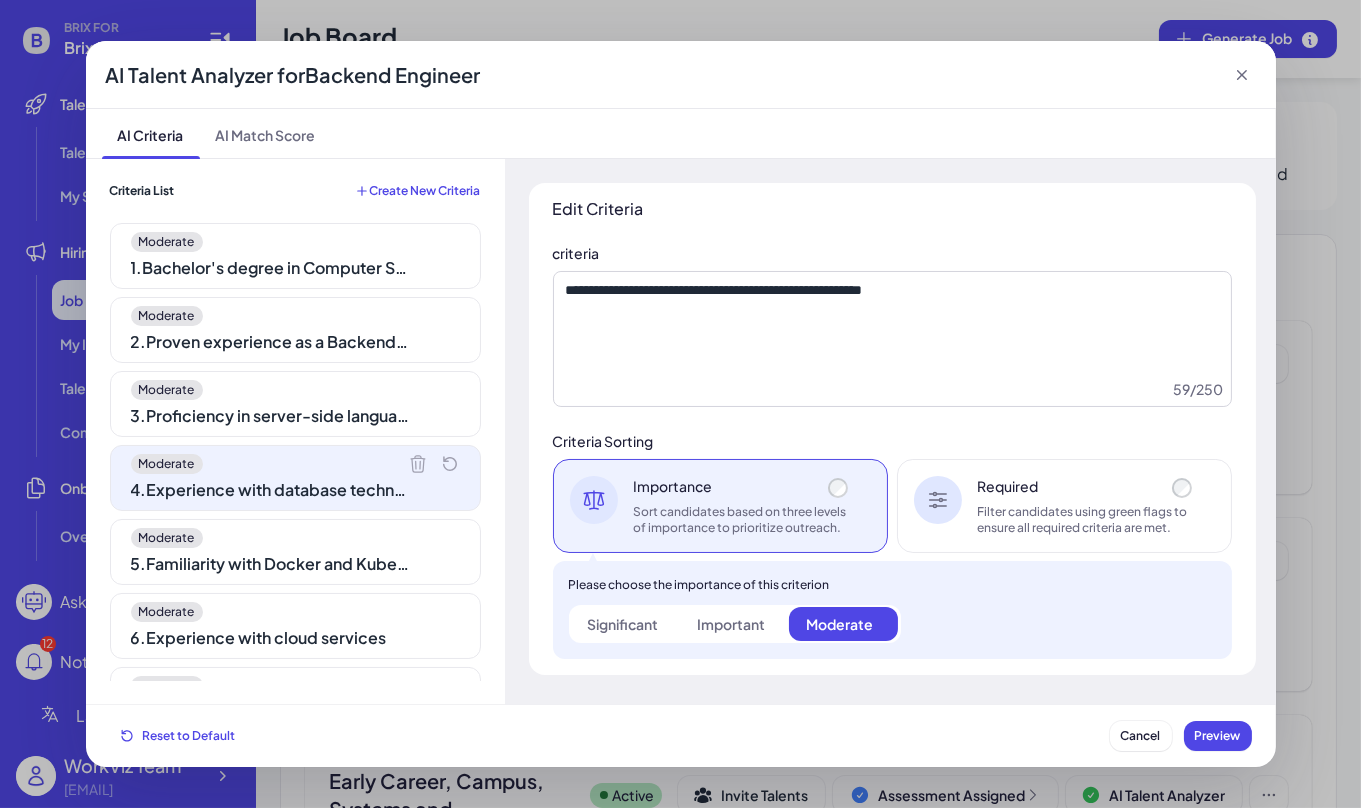 click on "Moderate" at bounding box center [295, 538] 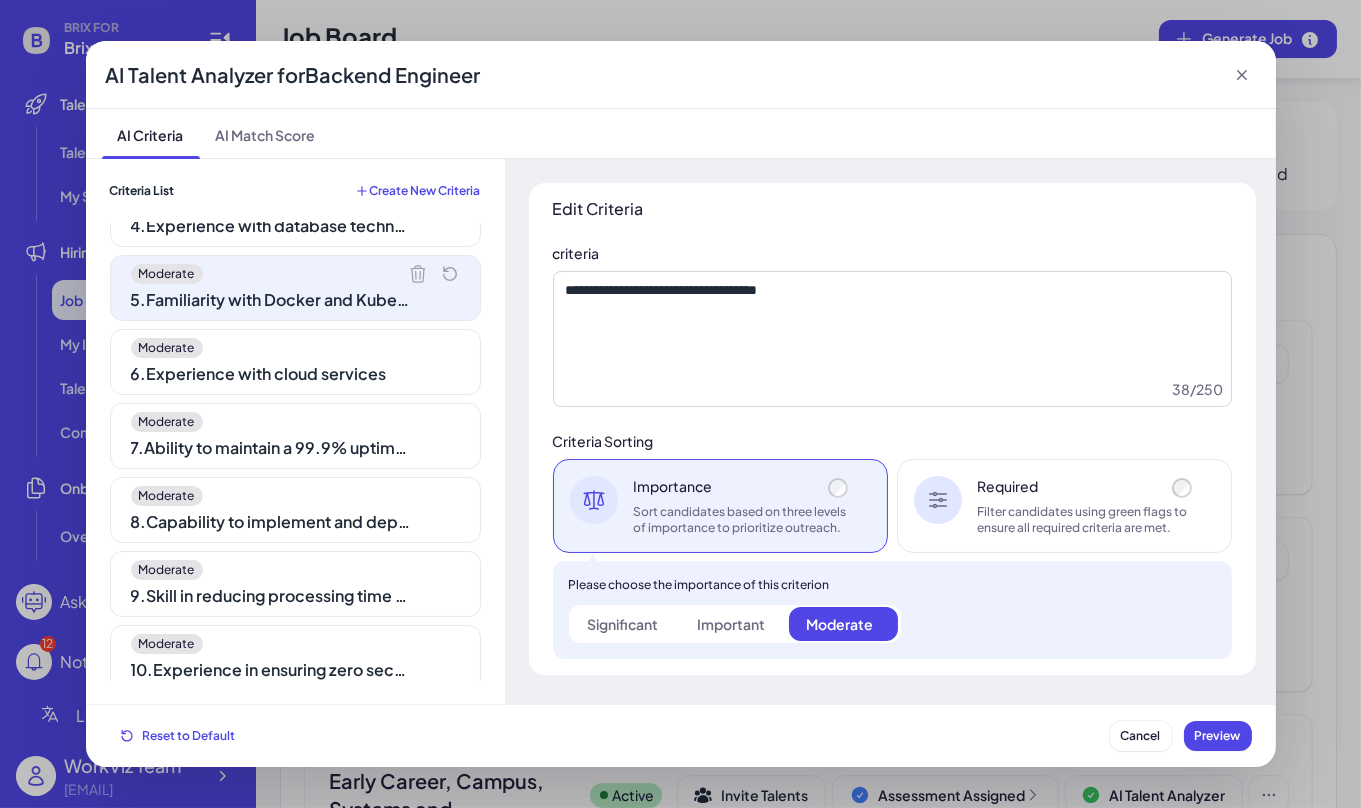 scroll, scrollTop: 262, scrollLeft: 0, axis: vertical 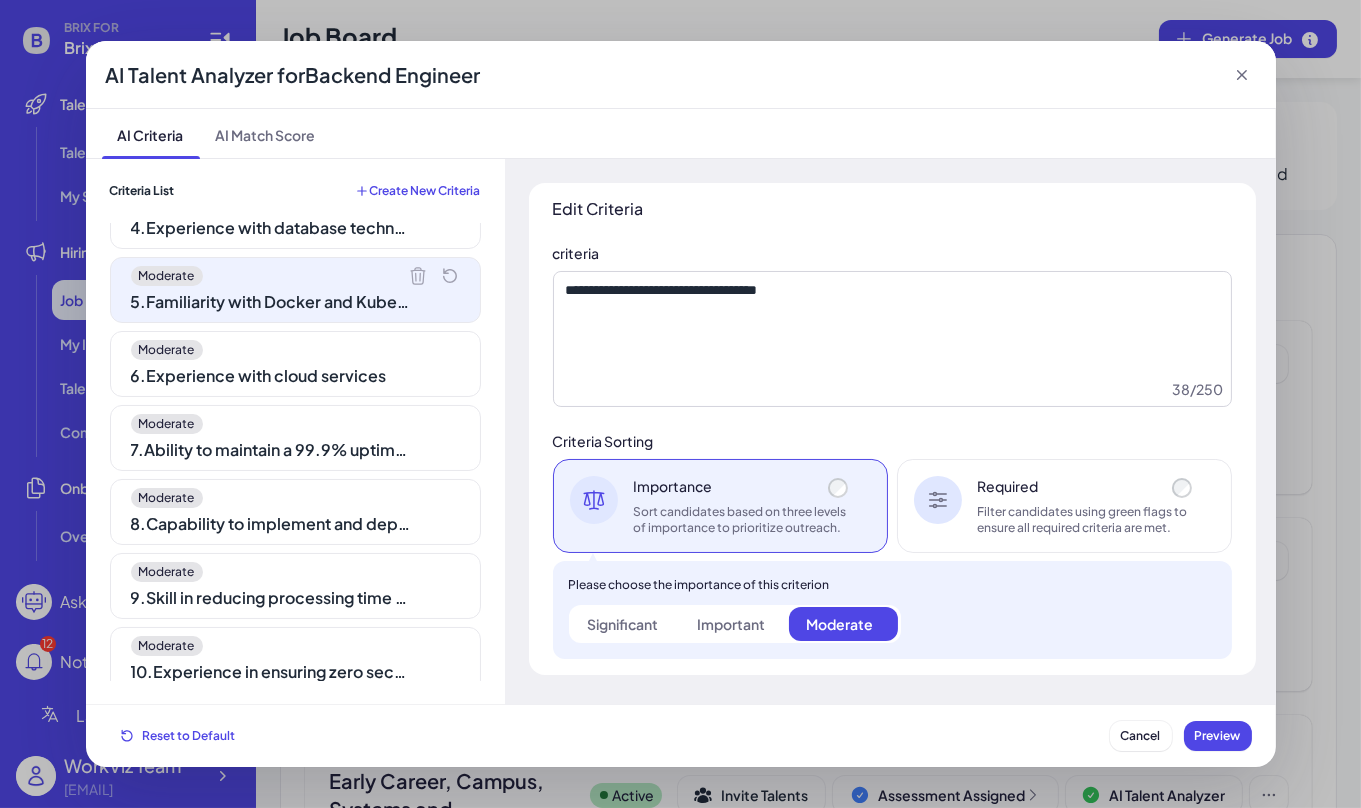 click on "Moderate" at bounding box center [295, 350] 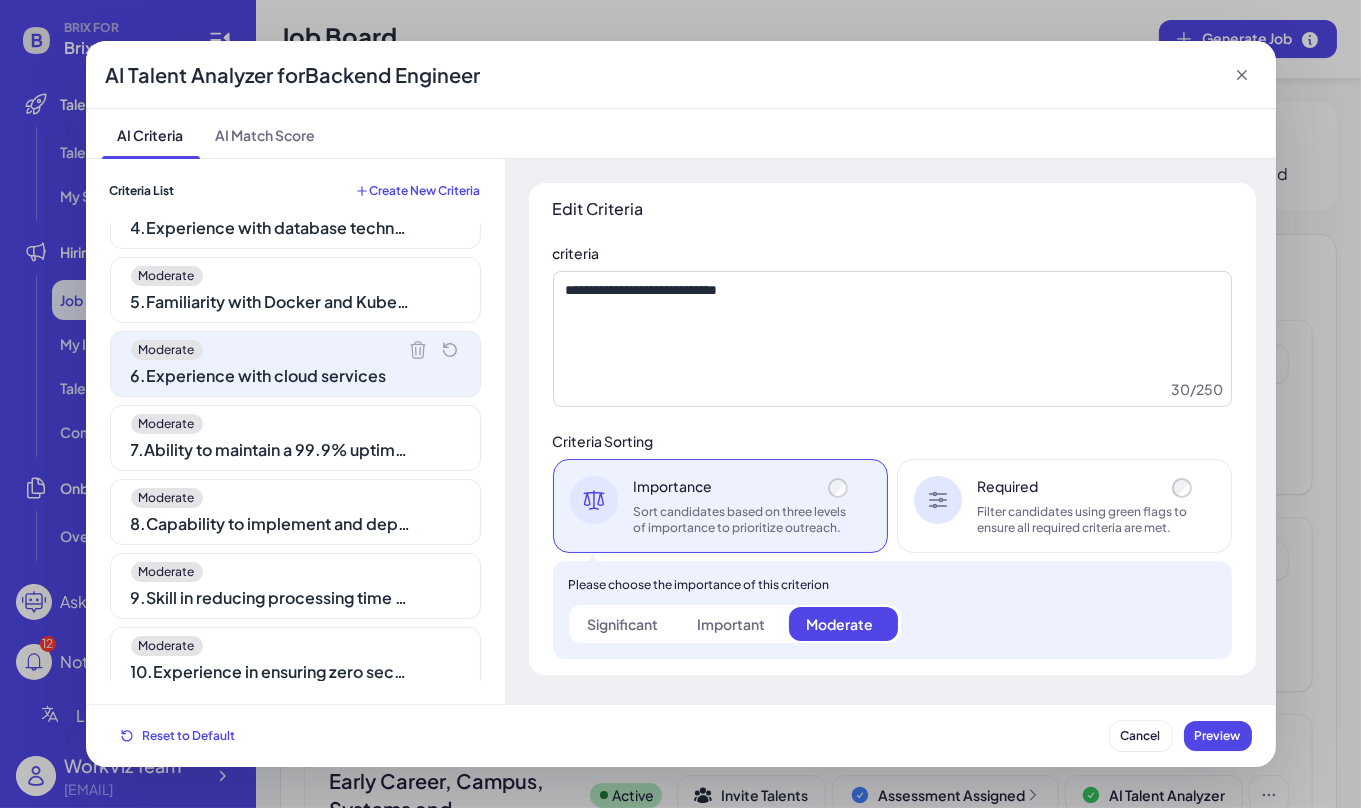 click on "Moderate" at bounding box center [295, 424] 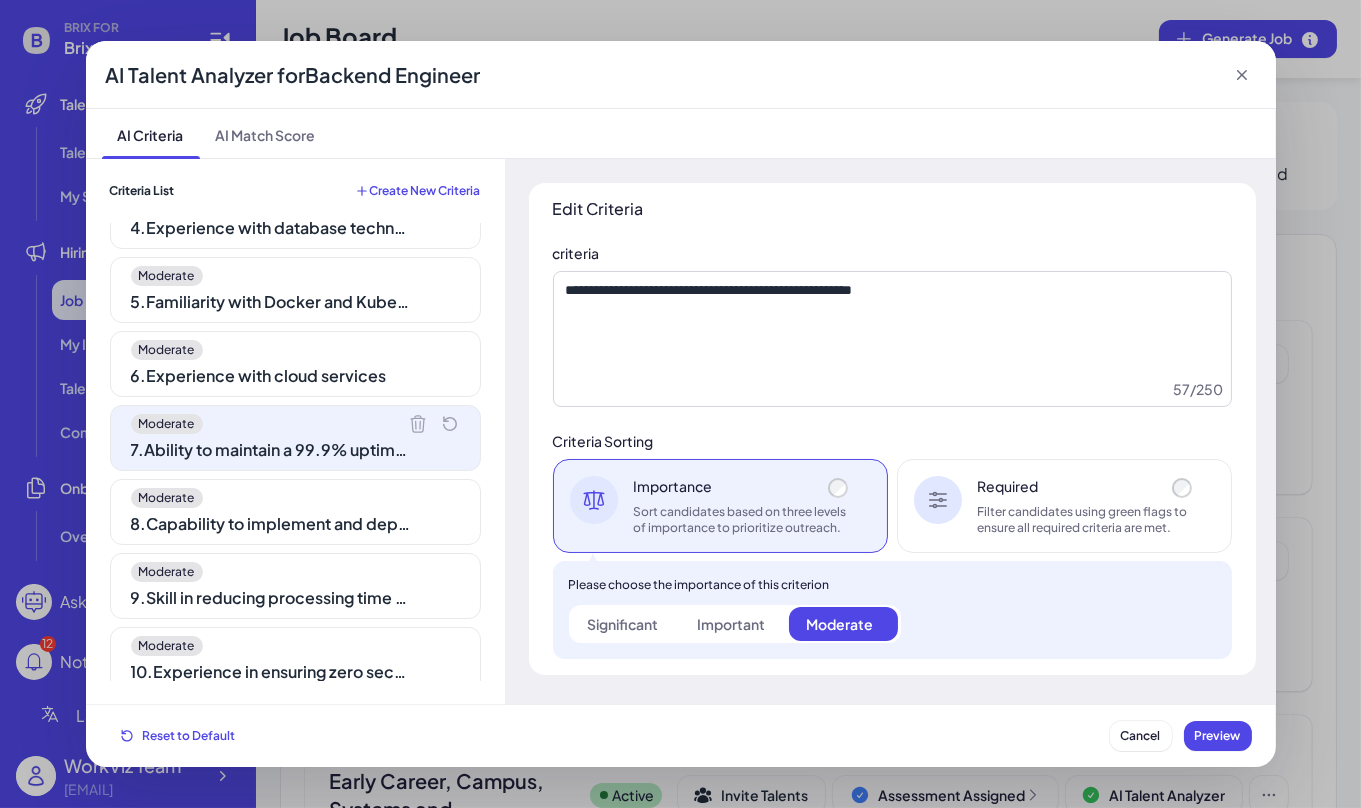 click on "Moderate 9 .  Skill in reducing processing time by 15% through code optimization" at bounding box center [295, 586] 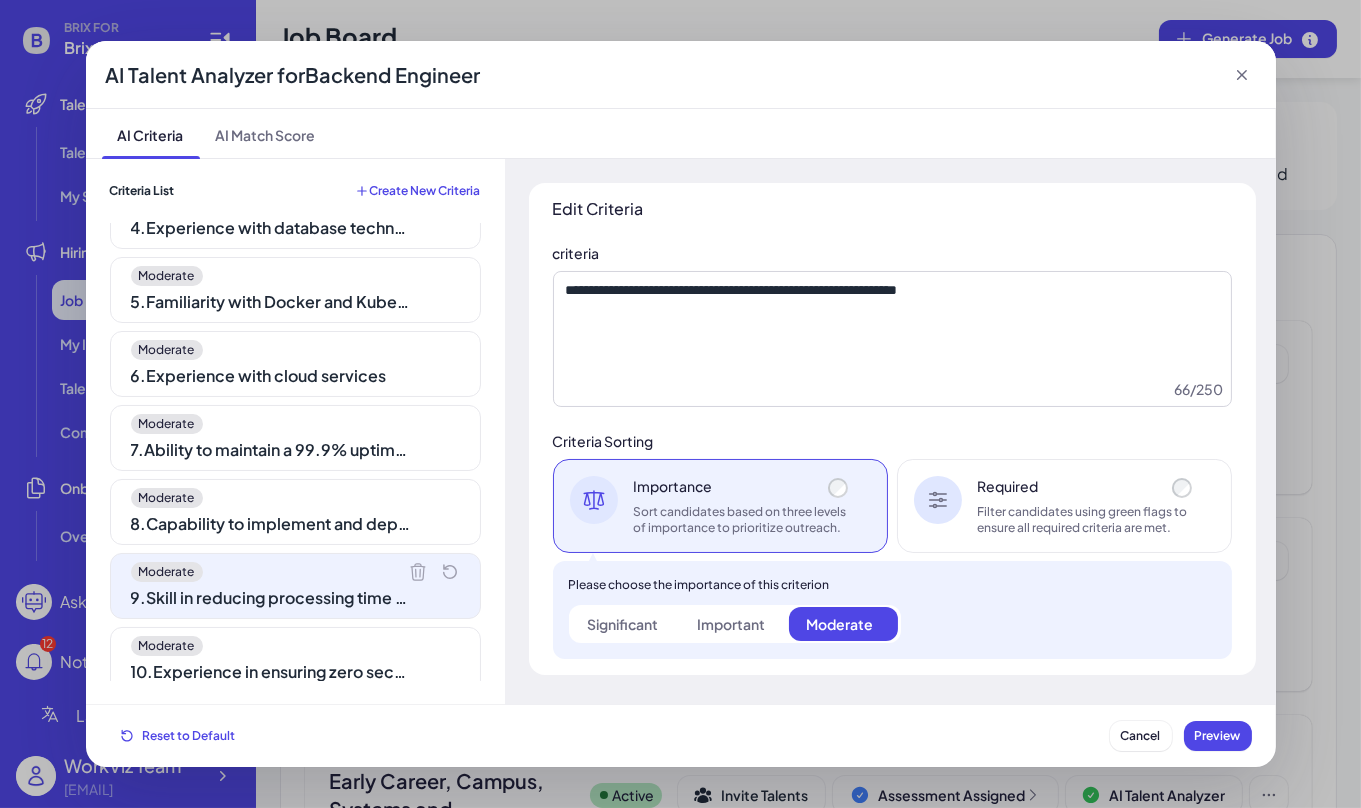 click on "Moderate 8 .  Capability to implement and deploy at least 10 RESTful APIs per quarter" at bounding box center [295, 512] 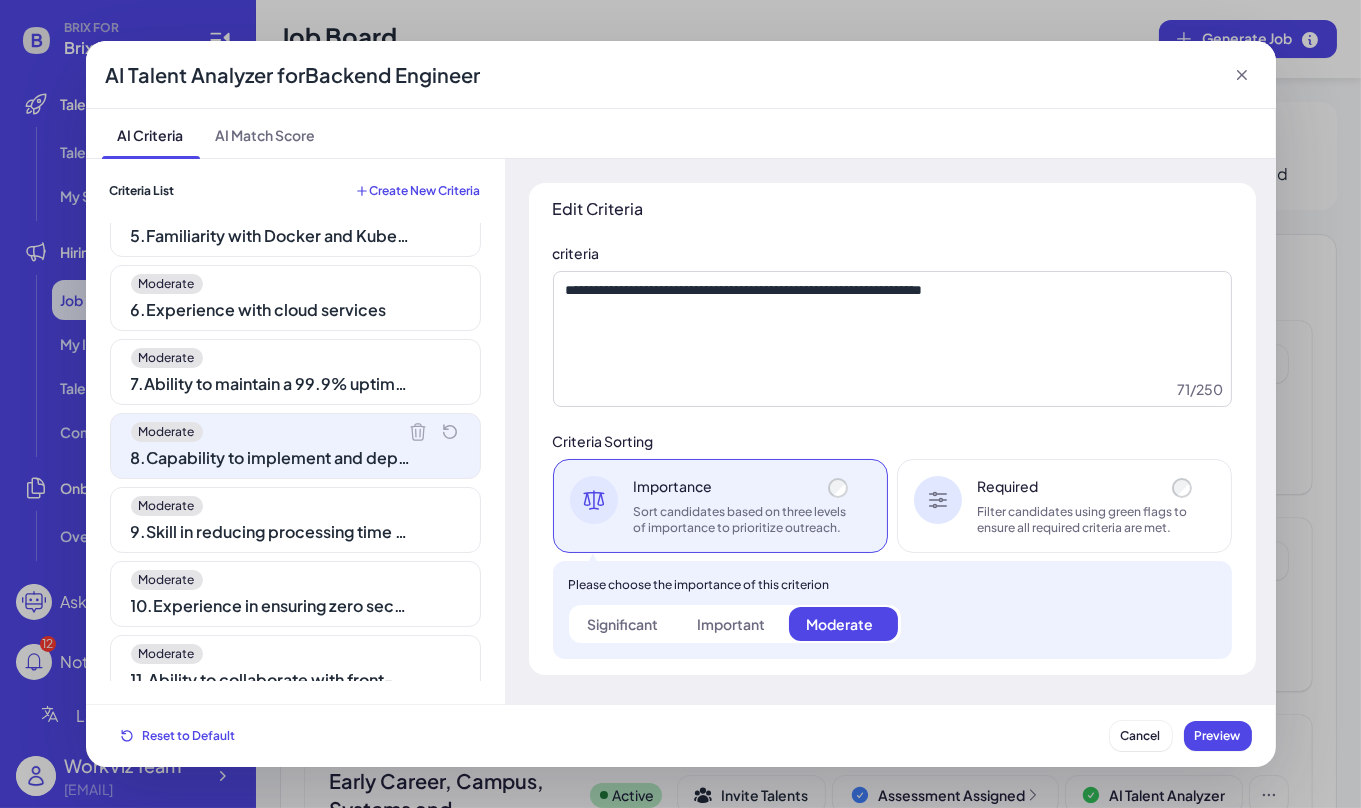 scroll, scrollTop: 327, scrollLeft: 0, axis: vertical 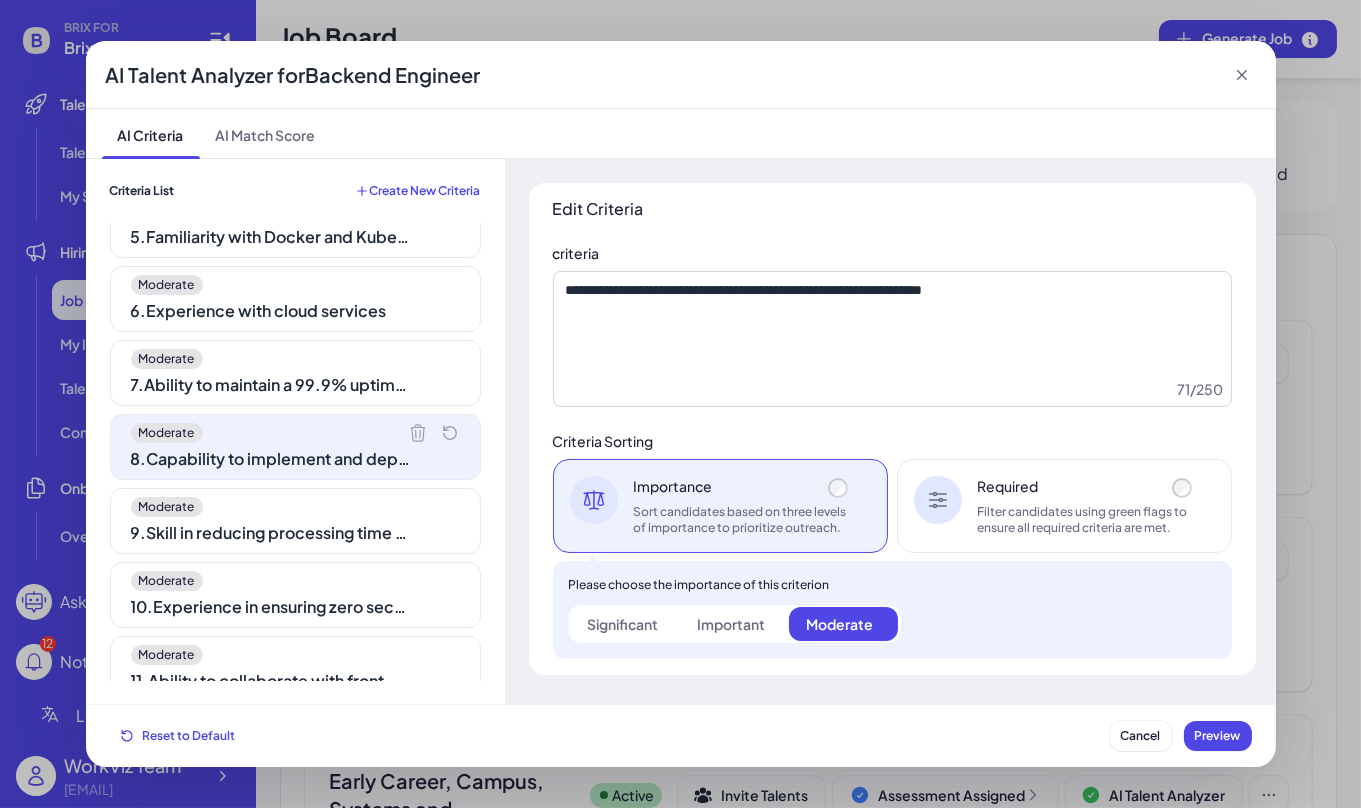 click on "9 .  Skill in reducing processing time by 15% through code optimization" at bounding box center [271, 533] 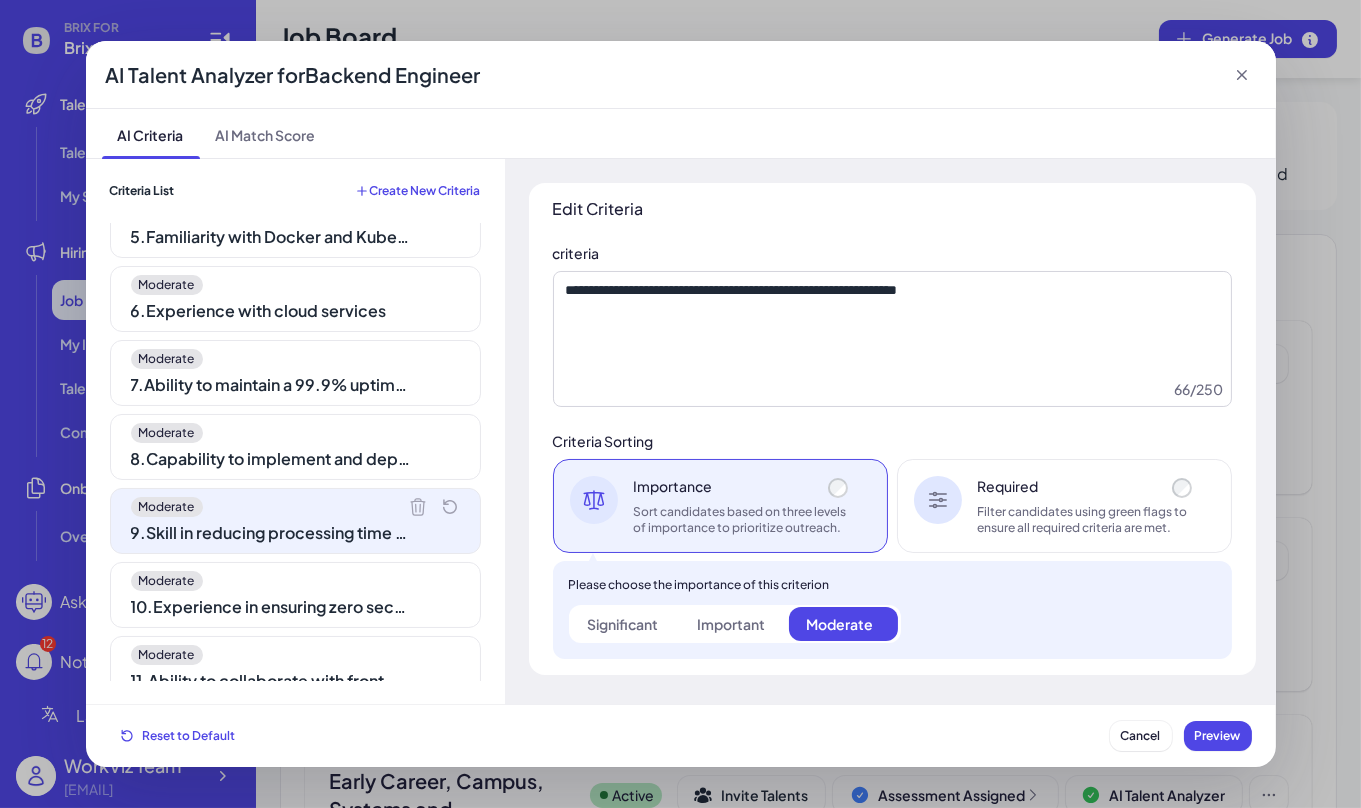 click on "10 .  Experience in ensuring zero security breaches by updating security protocols" at bounding box center [271, 607] 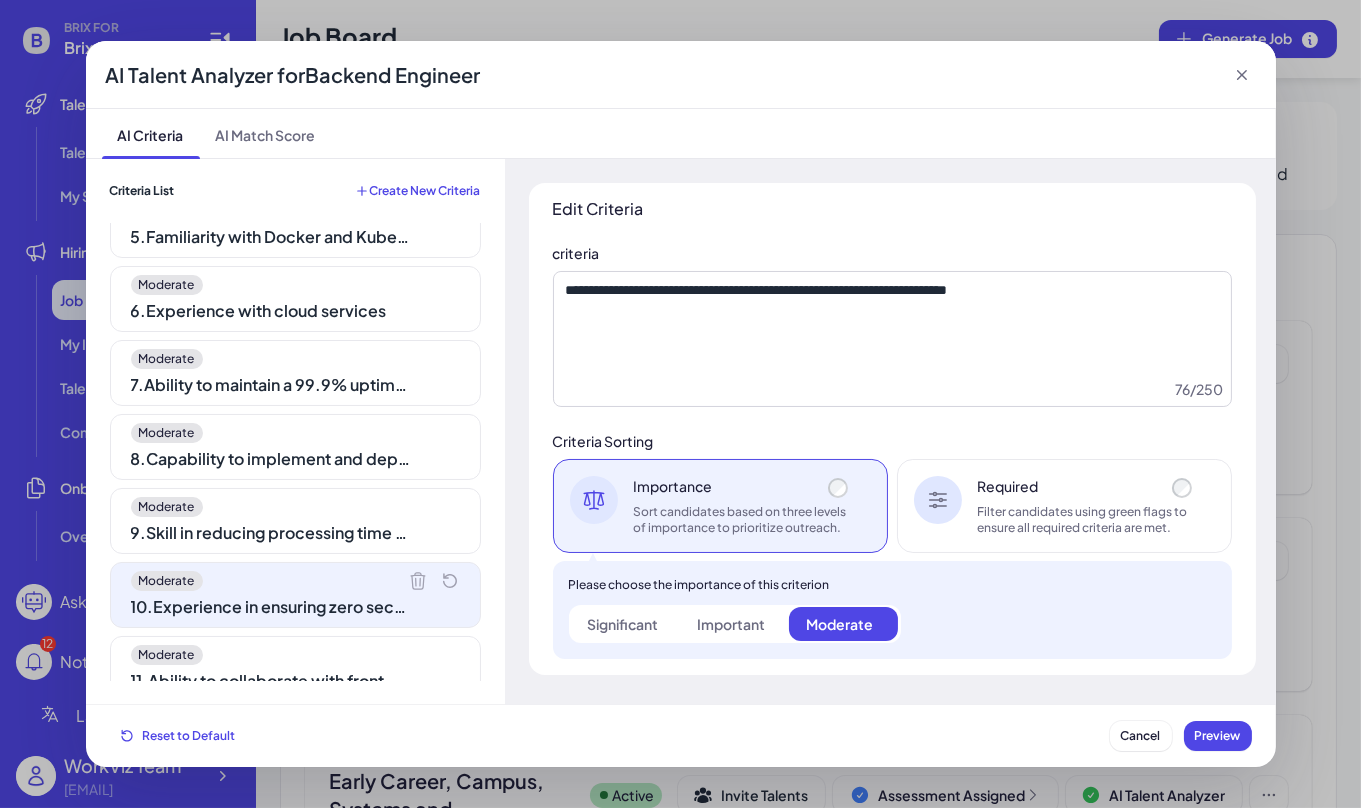 scroll, scrollTop: 478, scrollLeft: 0, axis: vertical 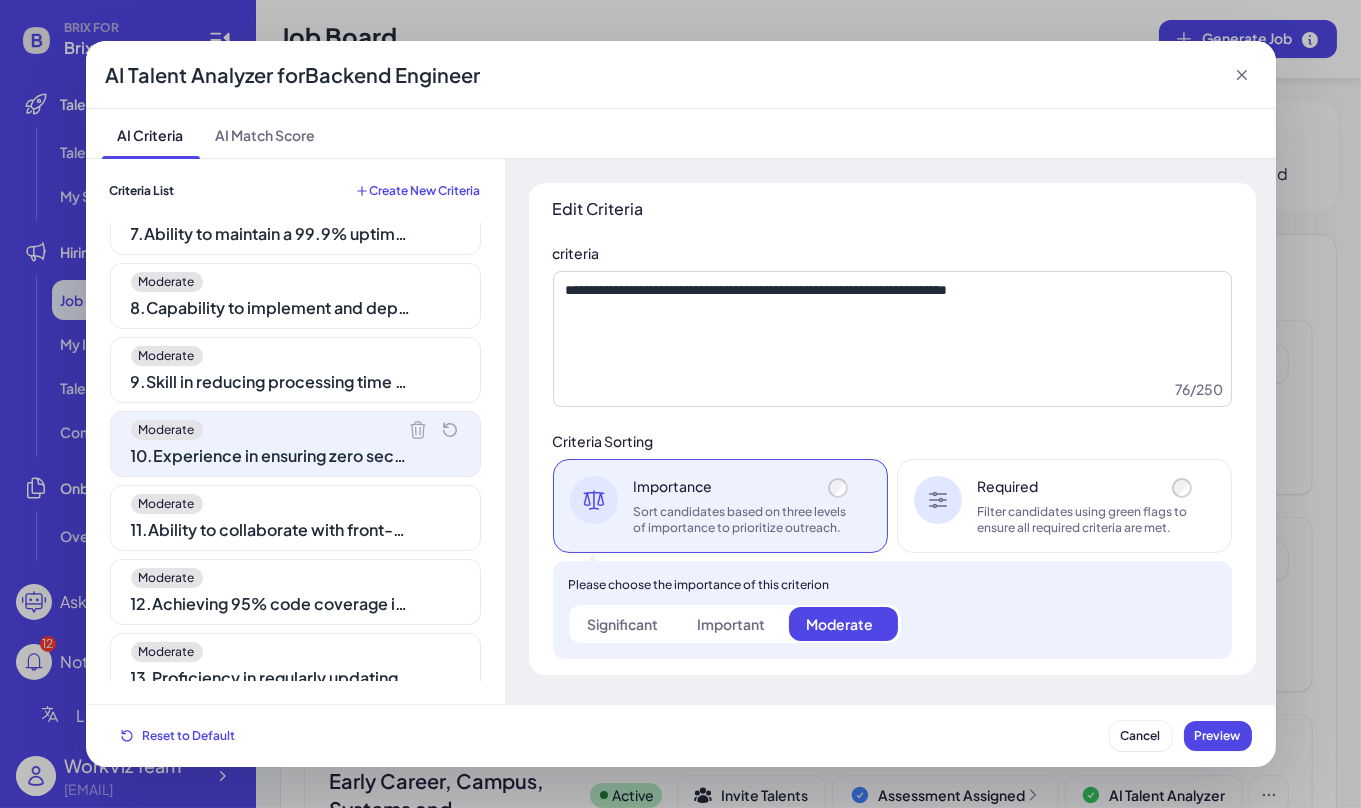 click on "11 .  Ability to collaborate with front-end developers to integrate user-facing elements" at bounding box center [271, 530] 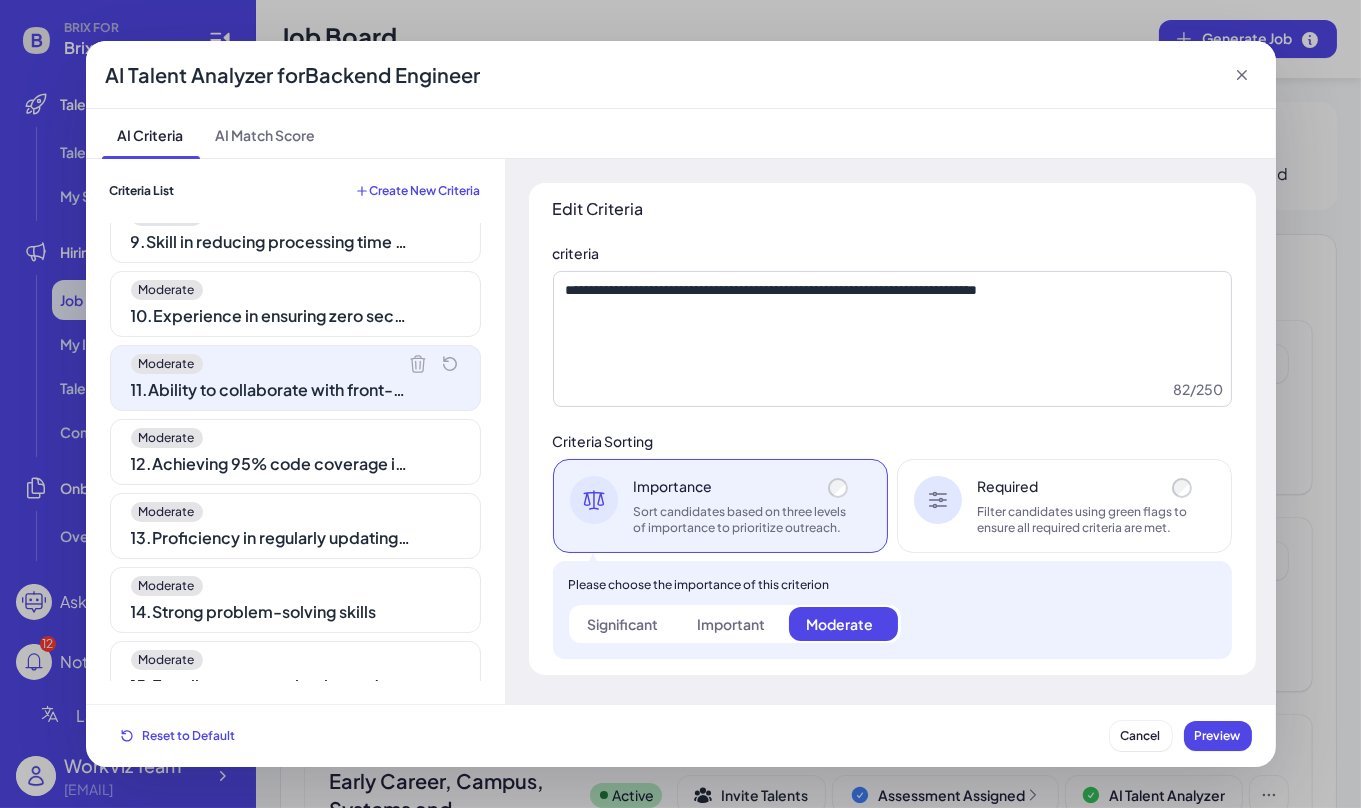 scroll, scrollTop: 703, scrollLeft: 0, axis: vertical 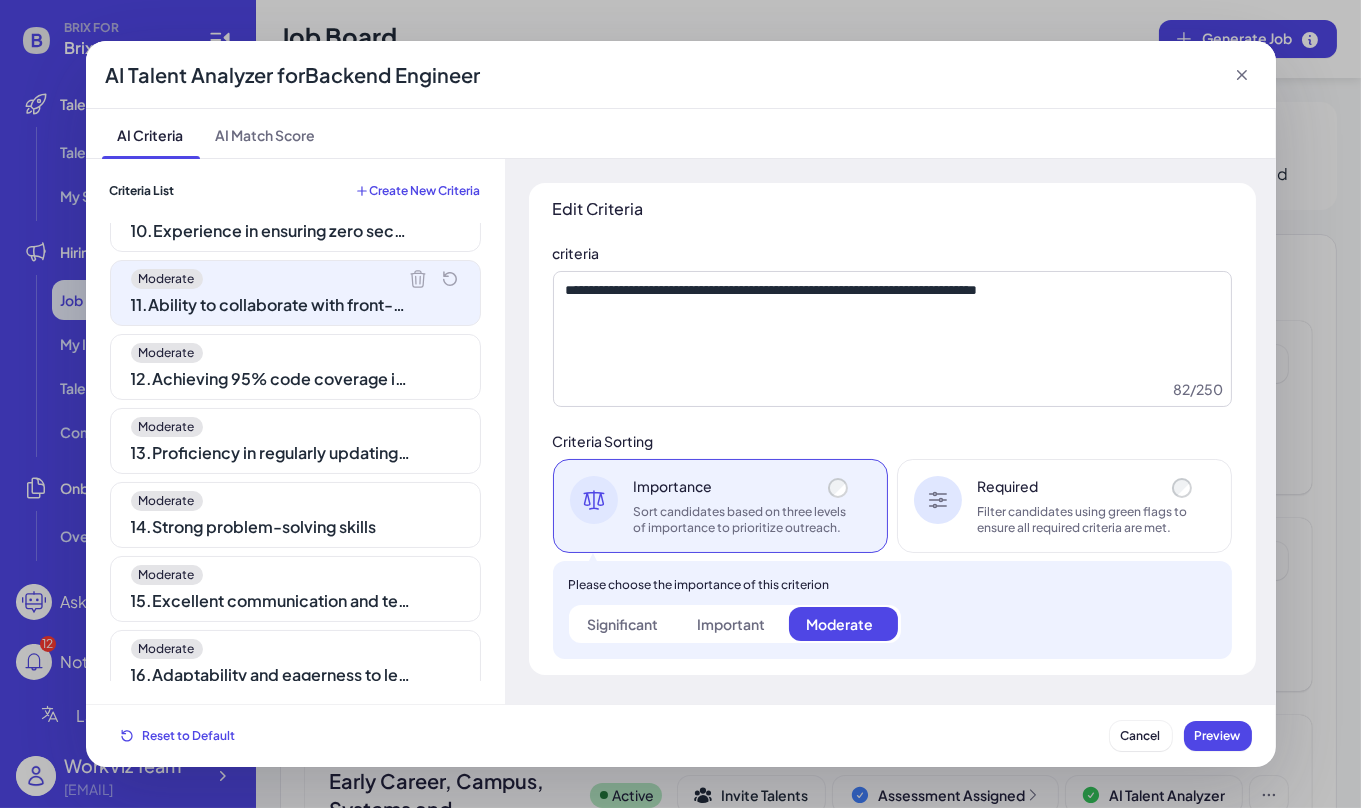 click on "Create New Criteria" at bounding box center [425, 191] 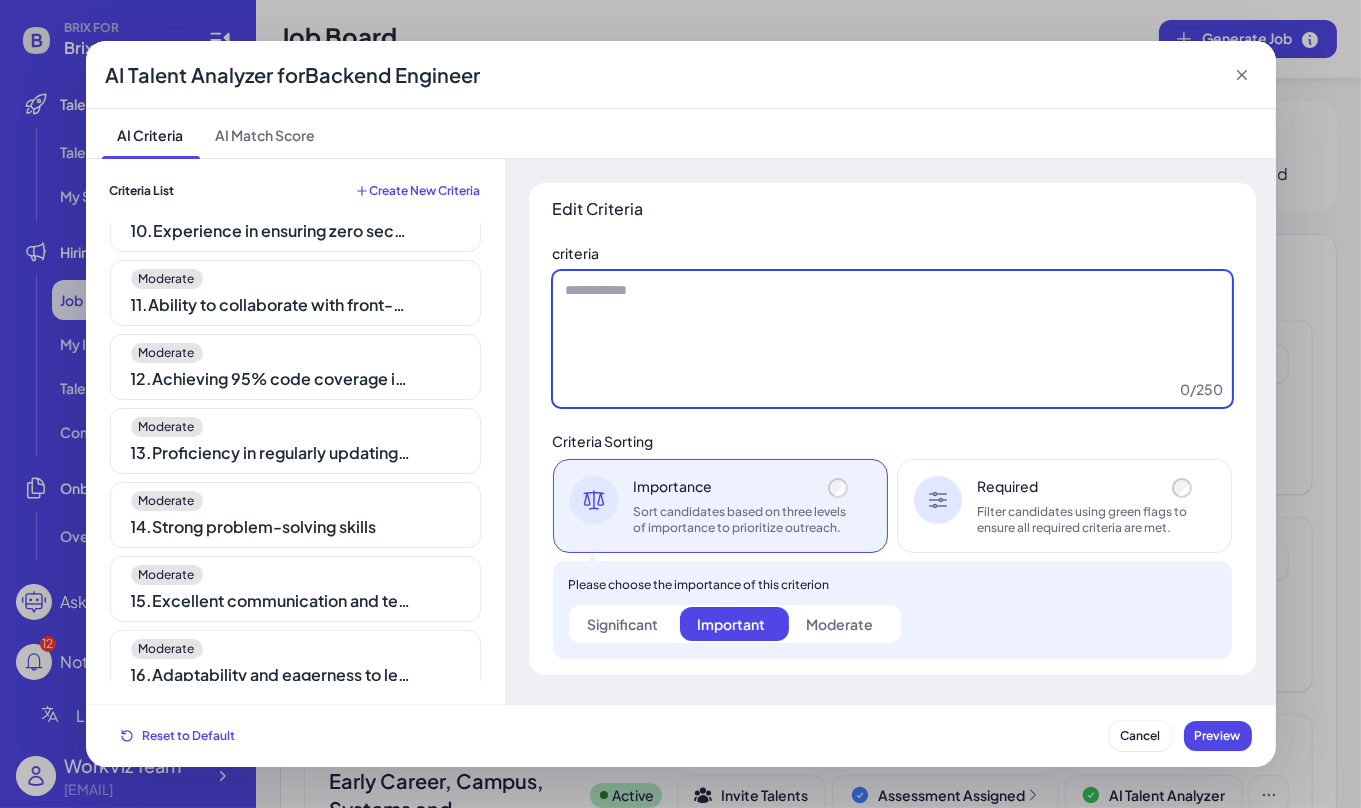 click at bounding box center (892, 339) 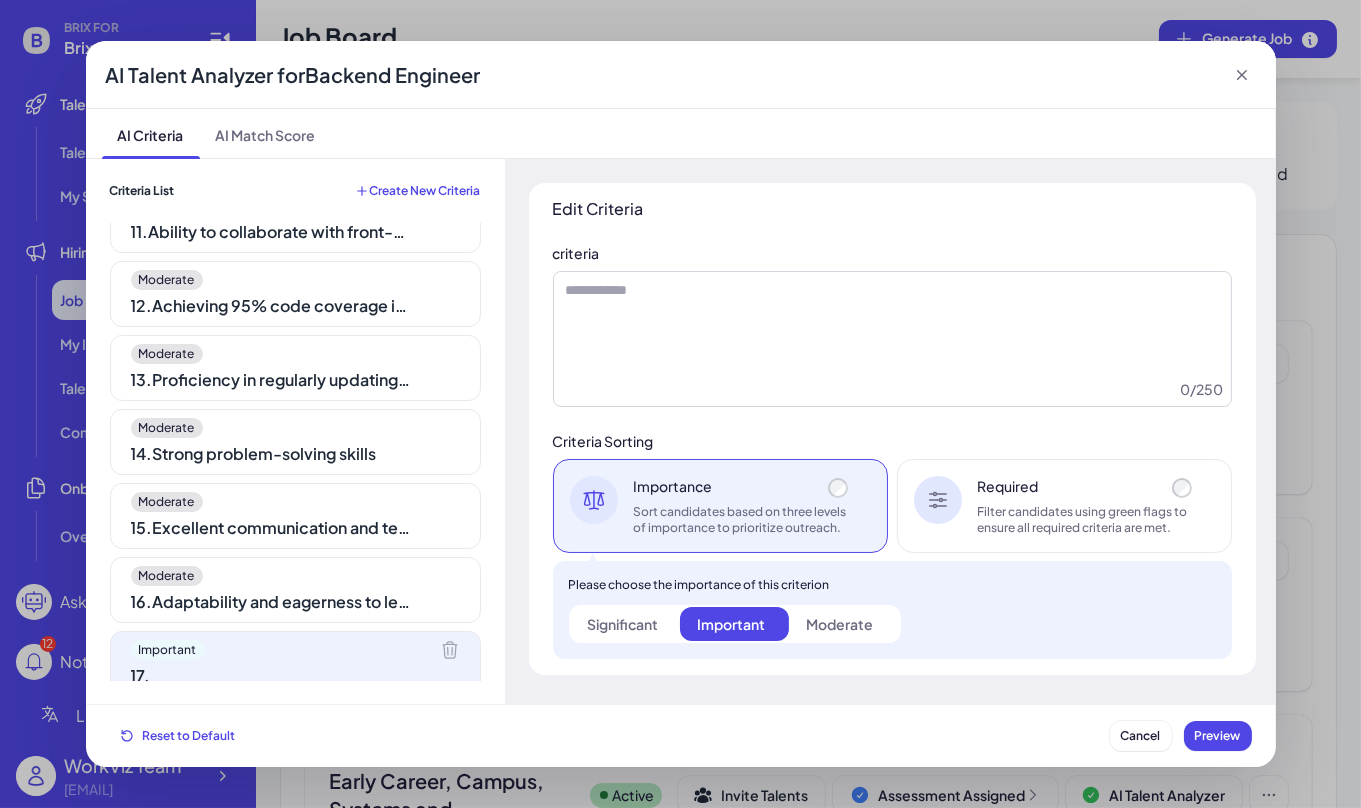 click on "AI Talent Analyzer for  Backend Engineer" at bounding box center (681, 75) 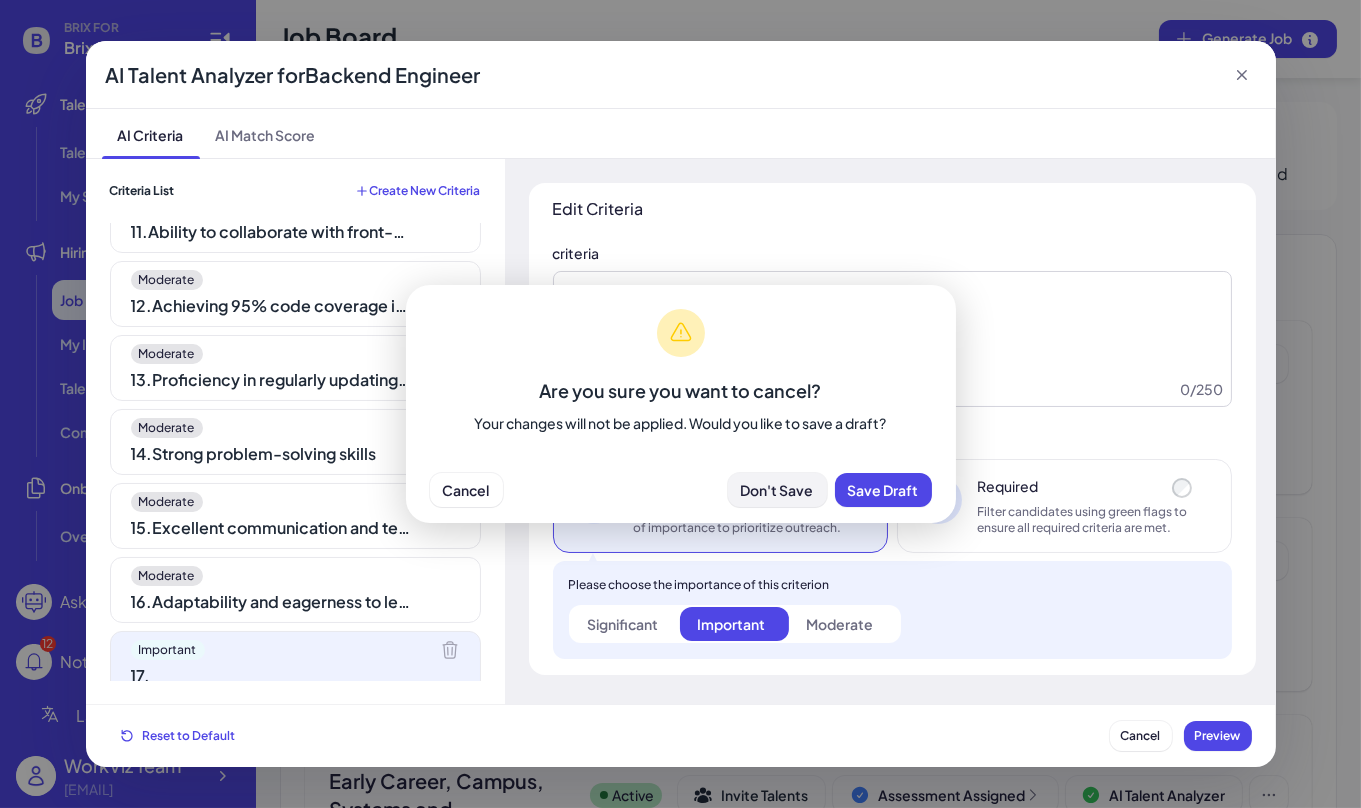 click on "Don't Save" at bounding box center (777, 490) 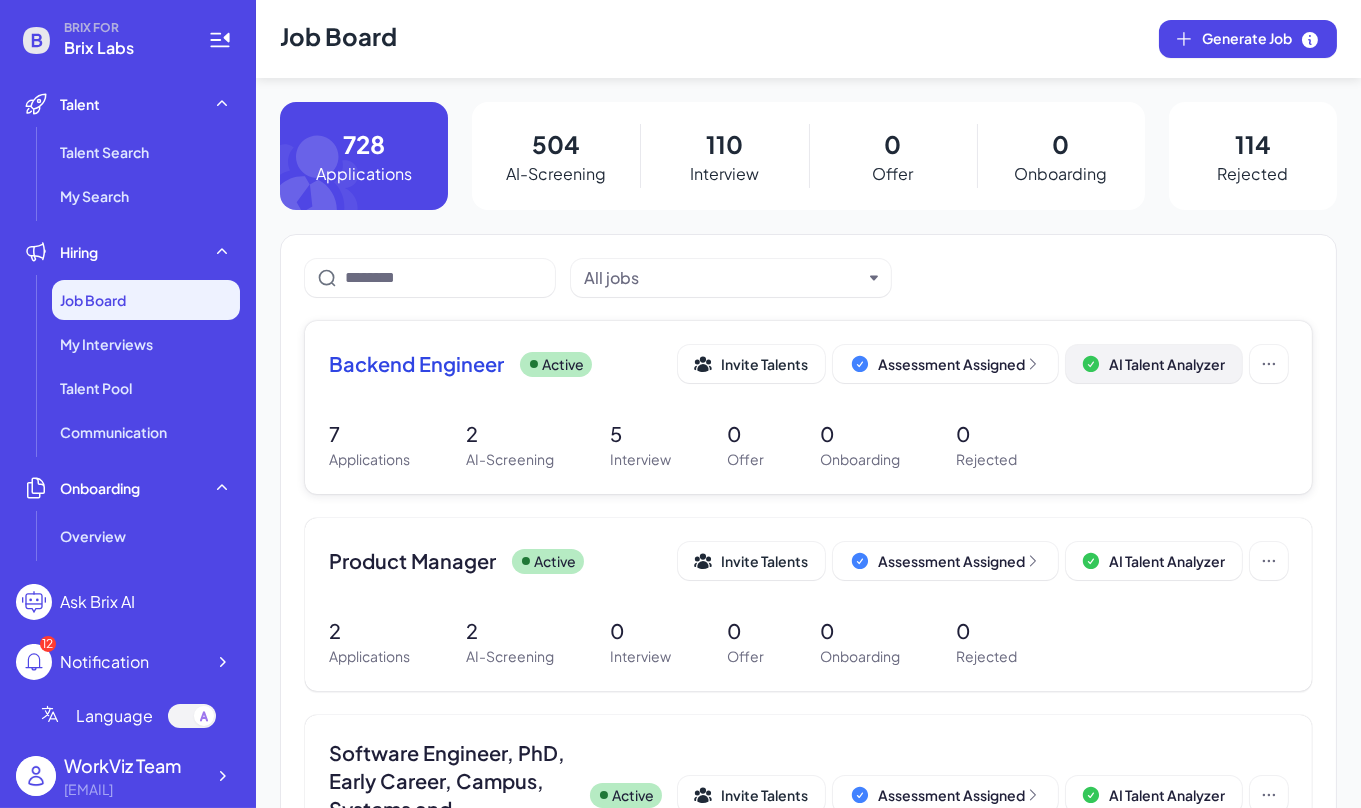 click on "AI Talent Analyzer" at bounding box center [1167, 364] 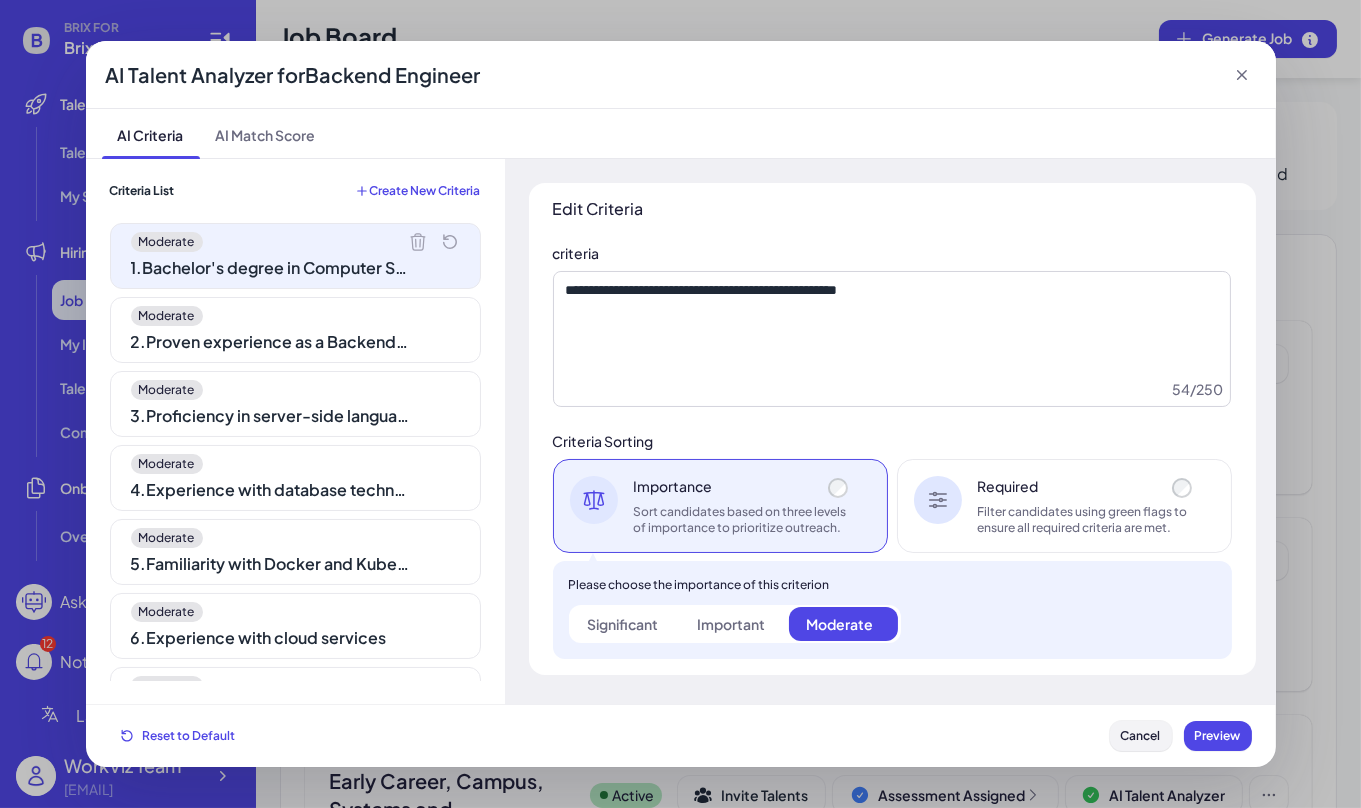 click on "Cancel" at bounding box center [1141, 735] 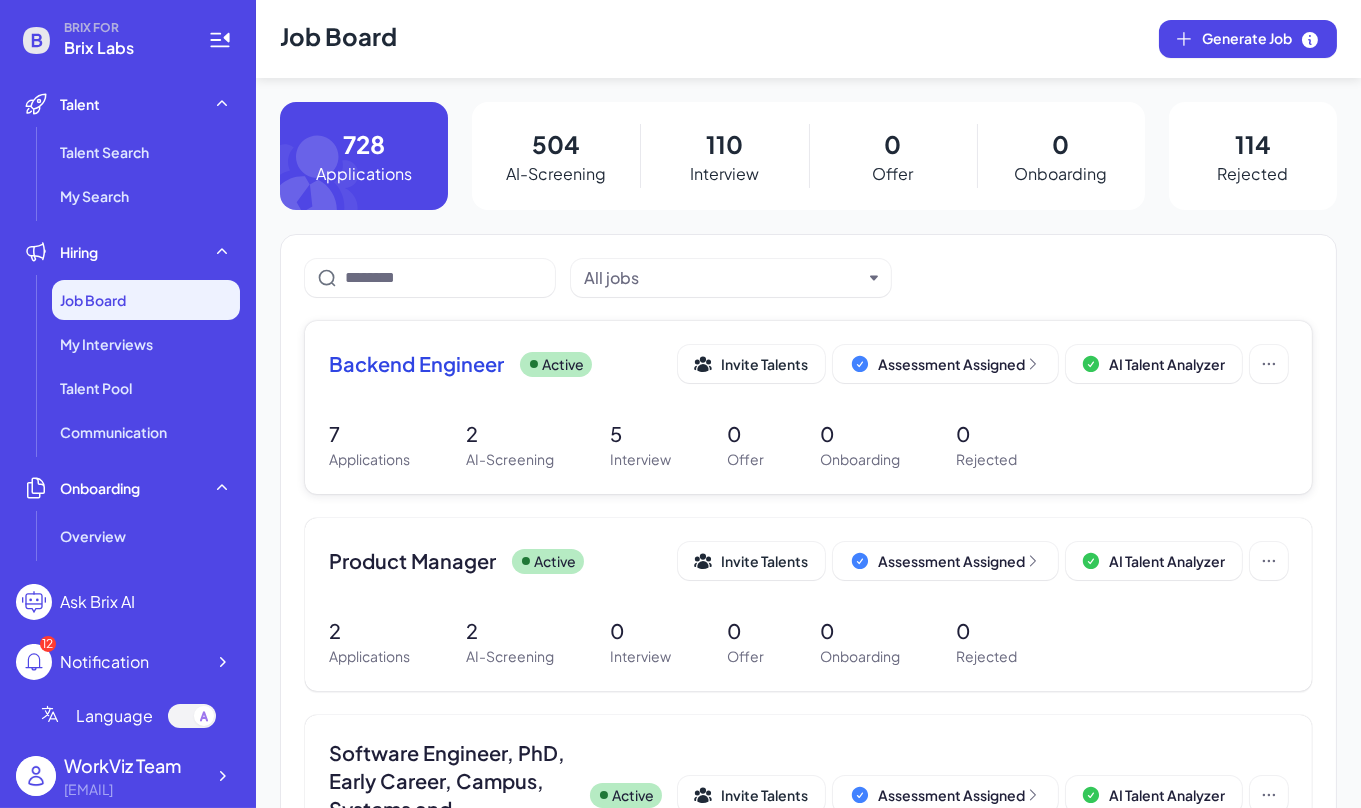 click on "Backend Engineer" at bounding box center (416, 364) 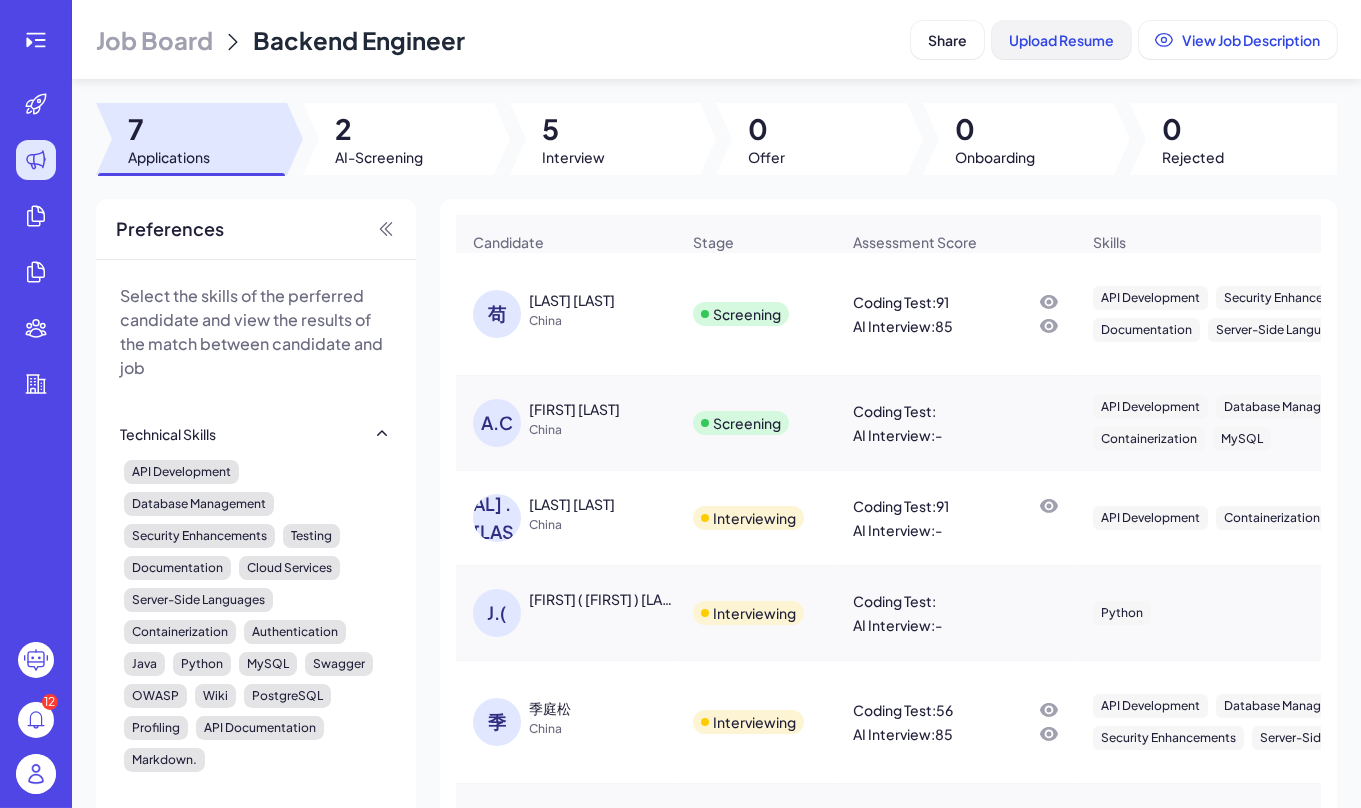 click on "Upload Resume" at bounding box center (1061, 40) 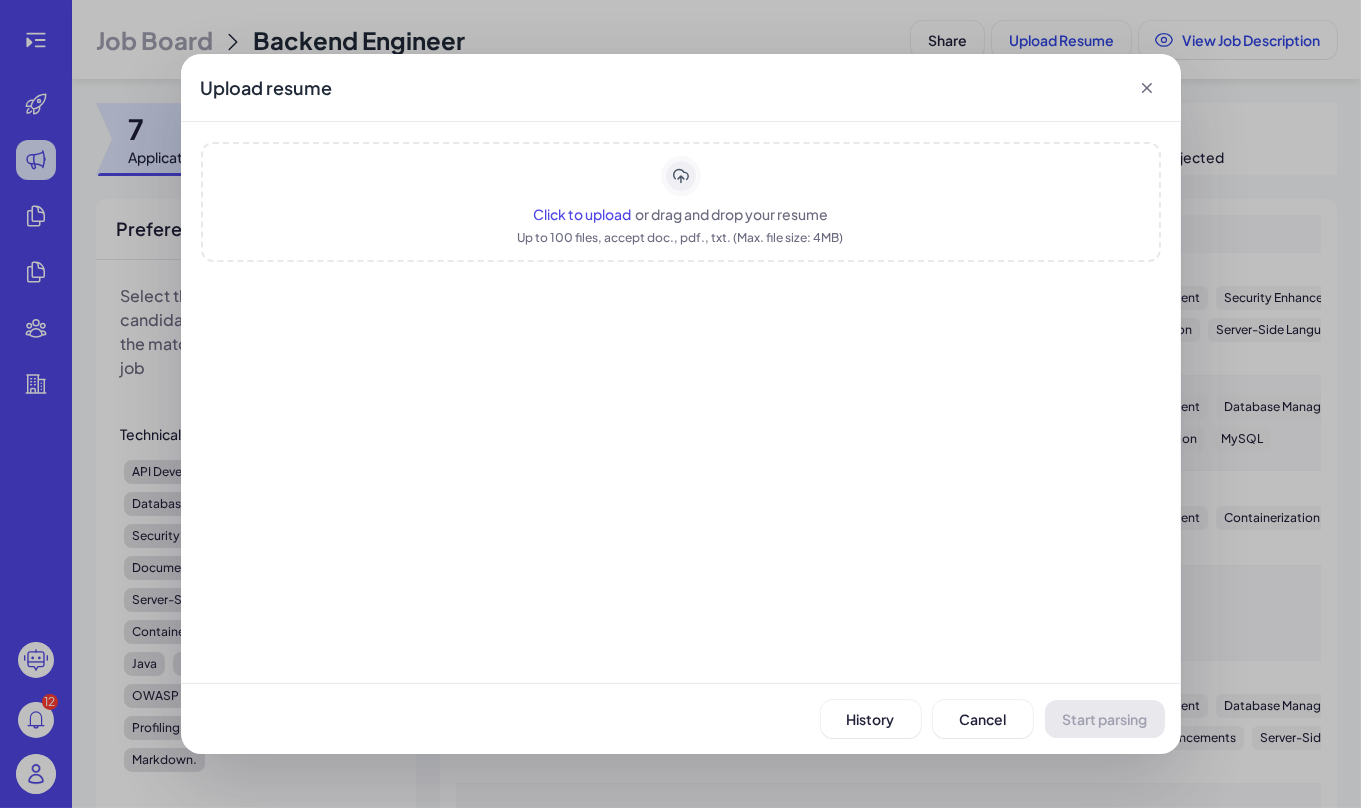 click 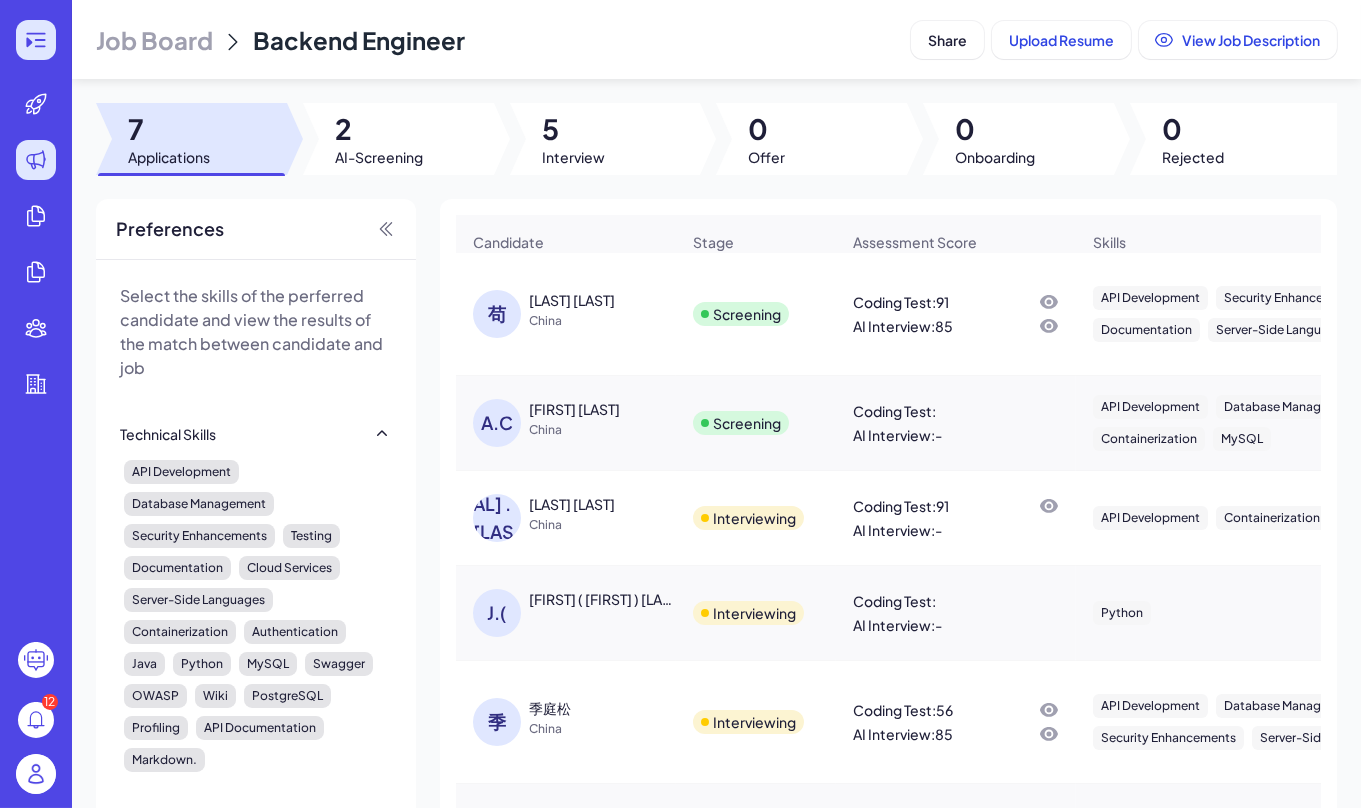 click 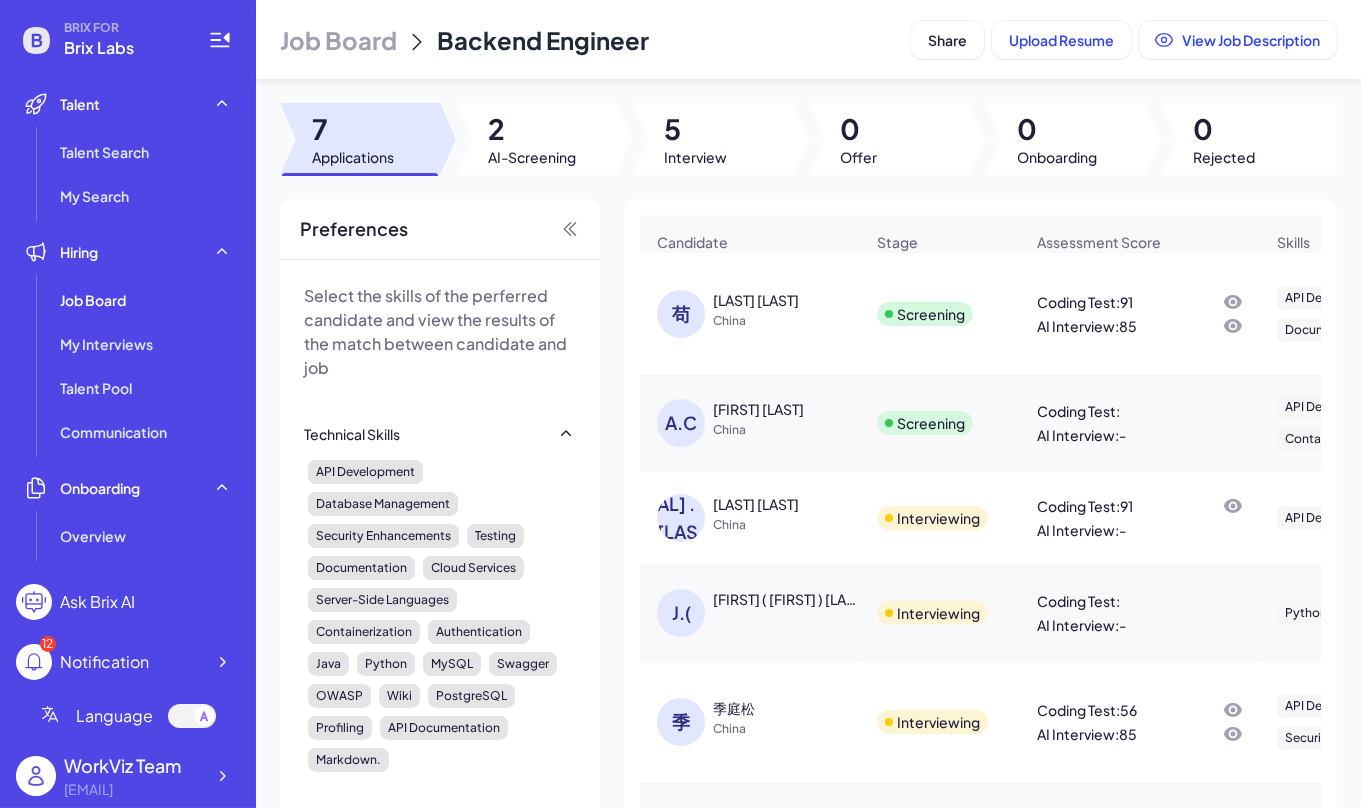 click on "BRIX FOR Brix Labs Talent Talent Search My Search Hiring Job Board My Interviews Talent Pool Communication Onboarding Overview Invoices Monthly invoice Team Management Team Overview Project Progress Jira Integration OKR Setting Team Structure Performance Review Enterprise Settings Company Profile Account Management Contracts AI Match Score API Settings Ask Brix AI 12 Notification Language WorkViz Team alex@joinbrix.com" at bounding box center (128, 404) 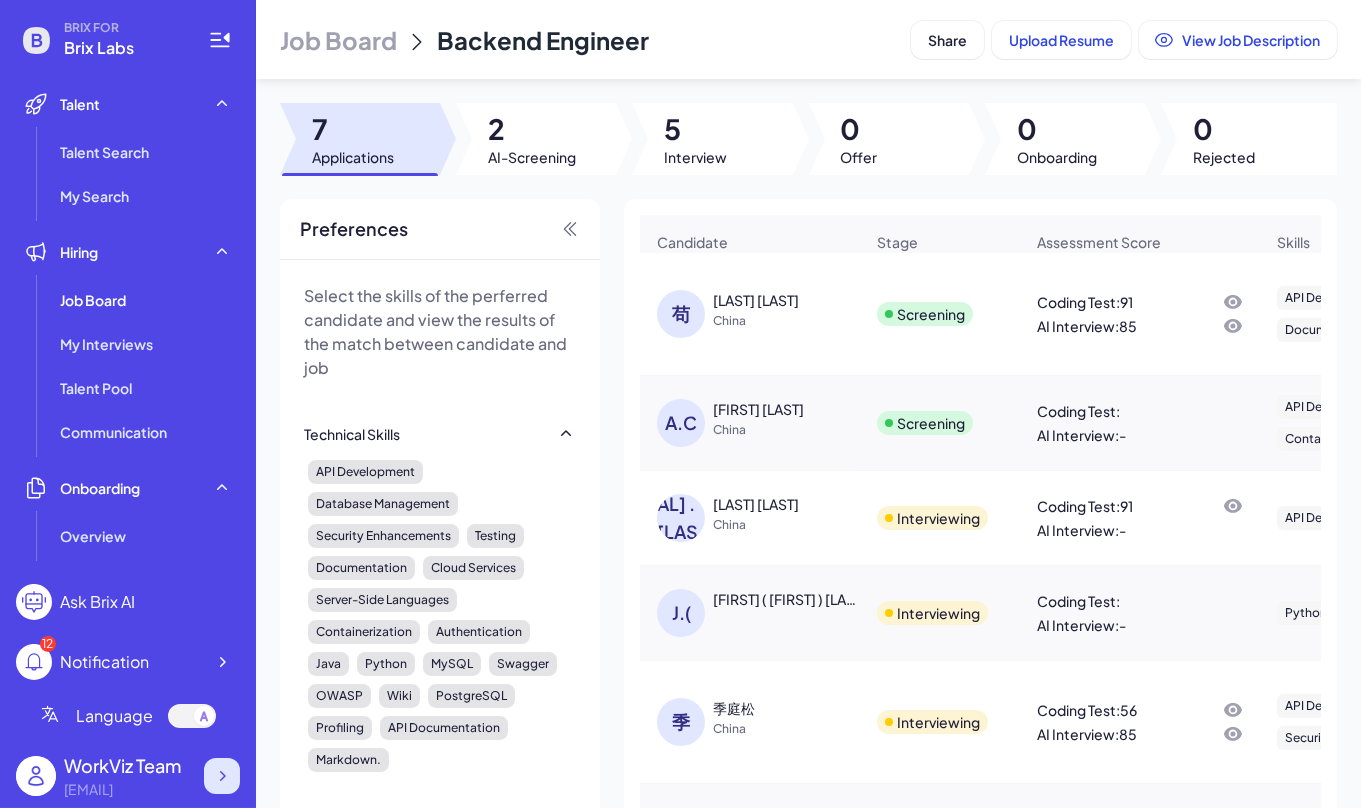 click at bounding box center (222, 776) 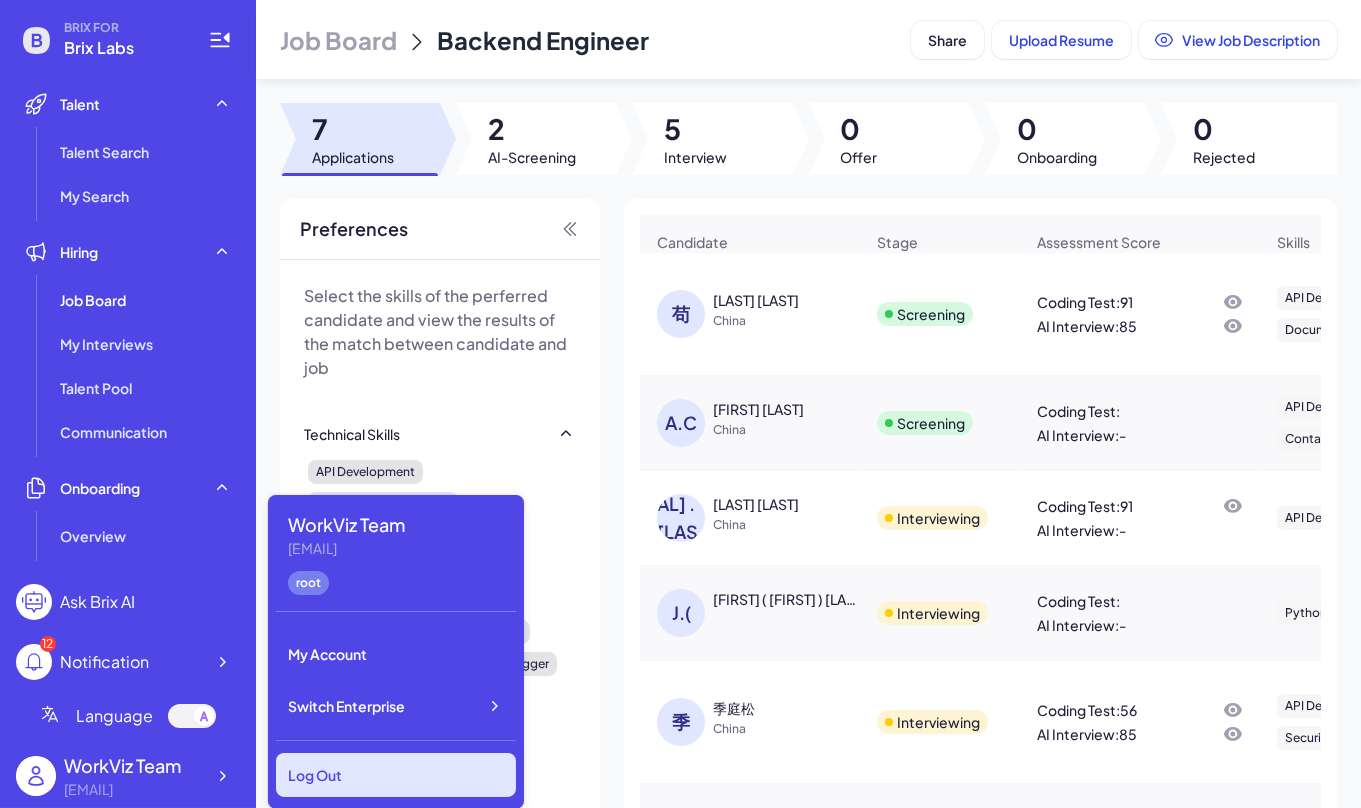 click on "Log Out" at bounding box center (396, 775) 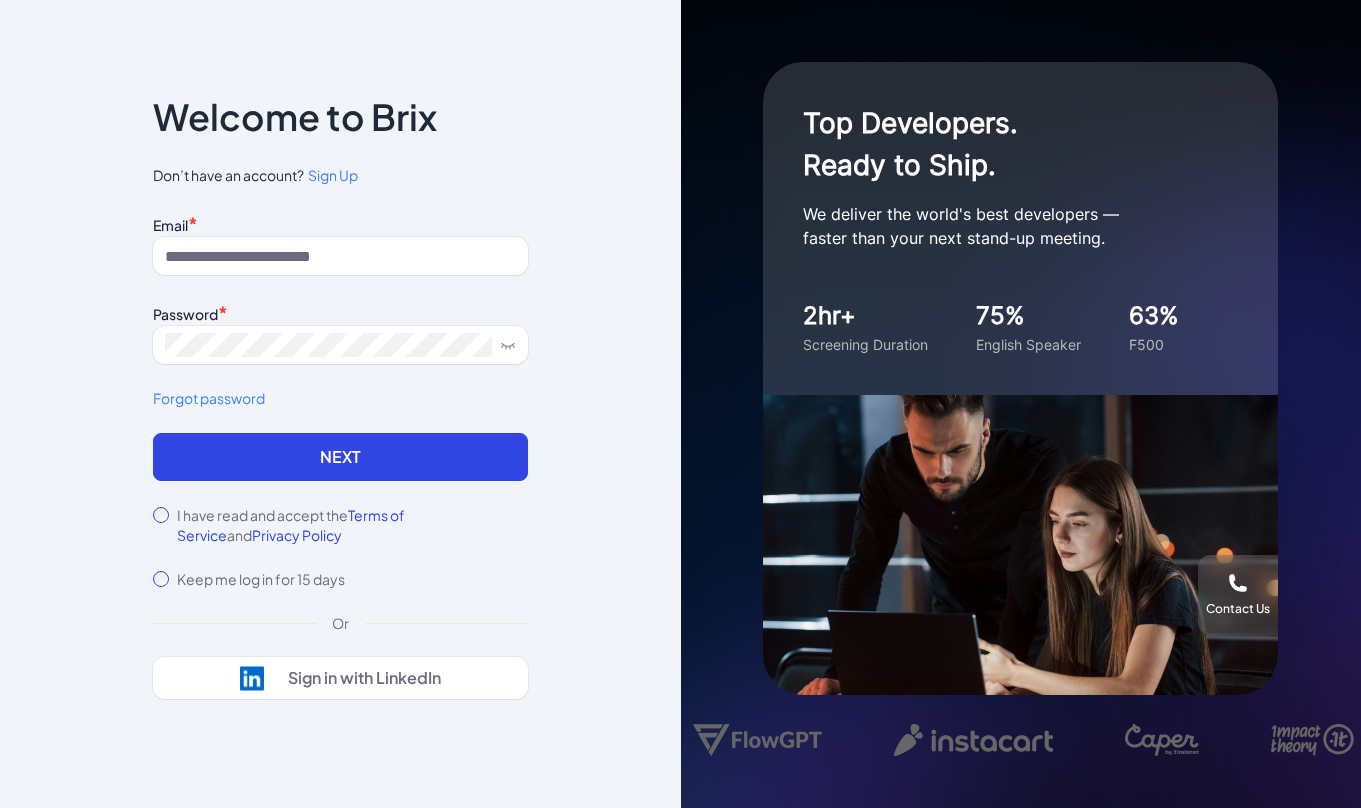 scroll, scrollTop: 0, scrollLeft: 0, axis: both 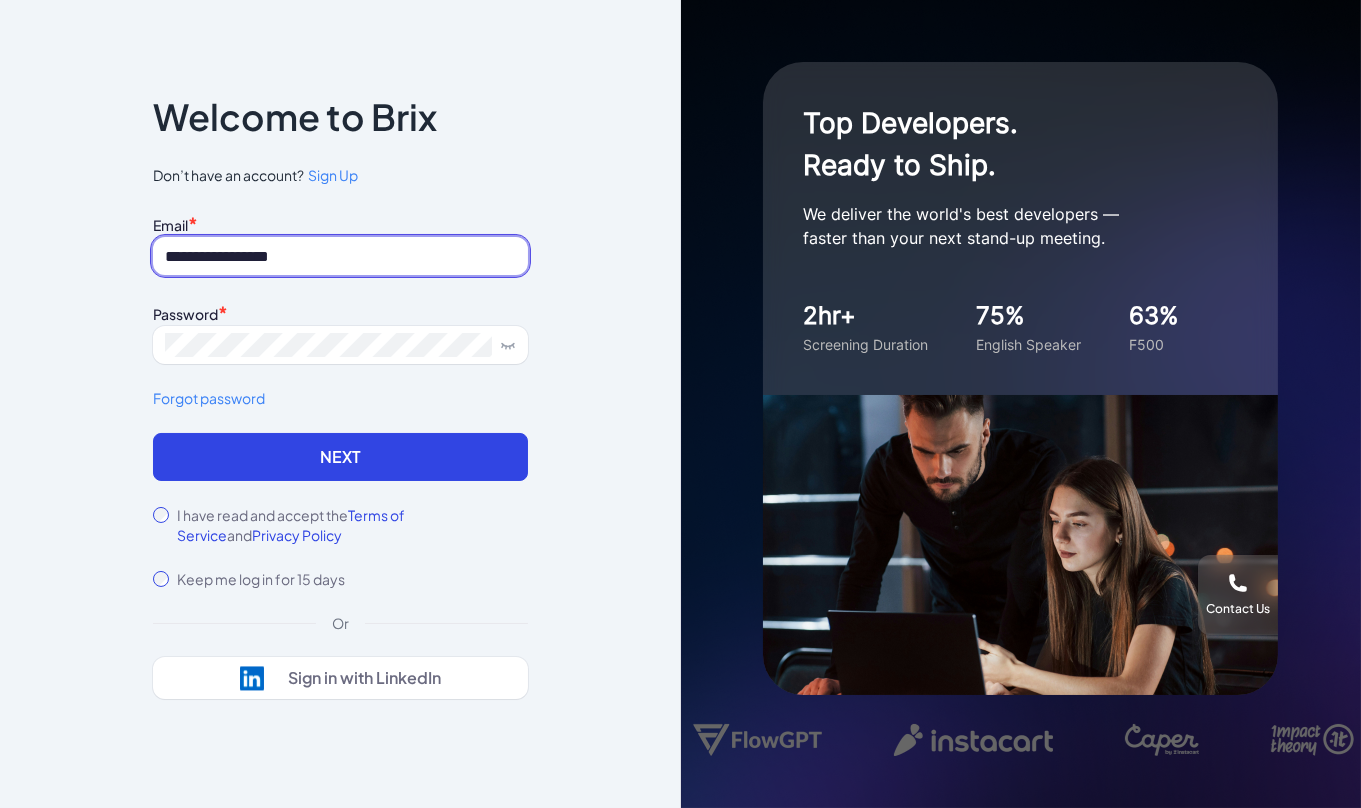 click on "**********" at bounding box center (340, 256) 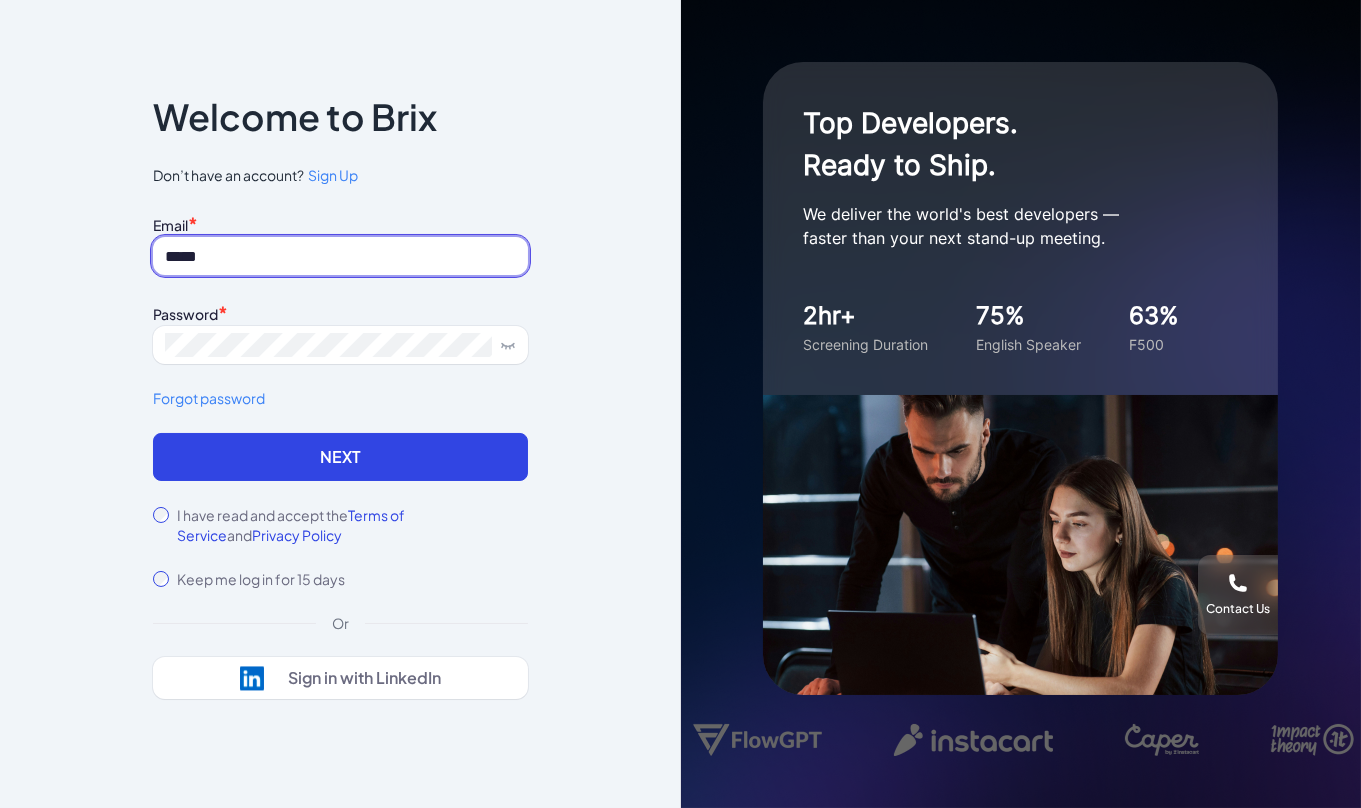 type on "**********" 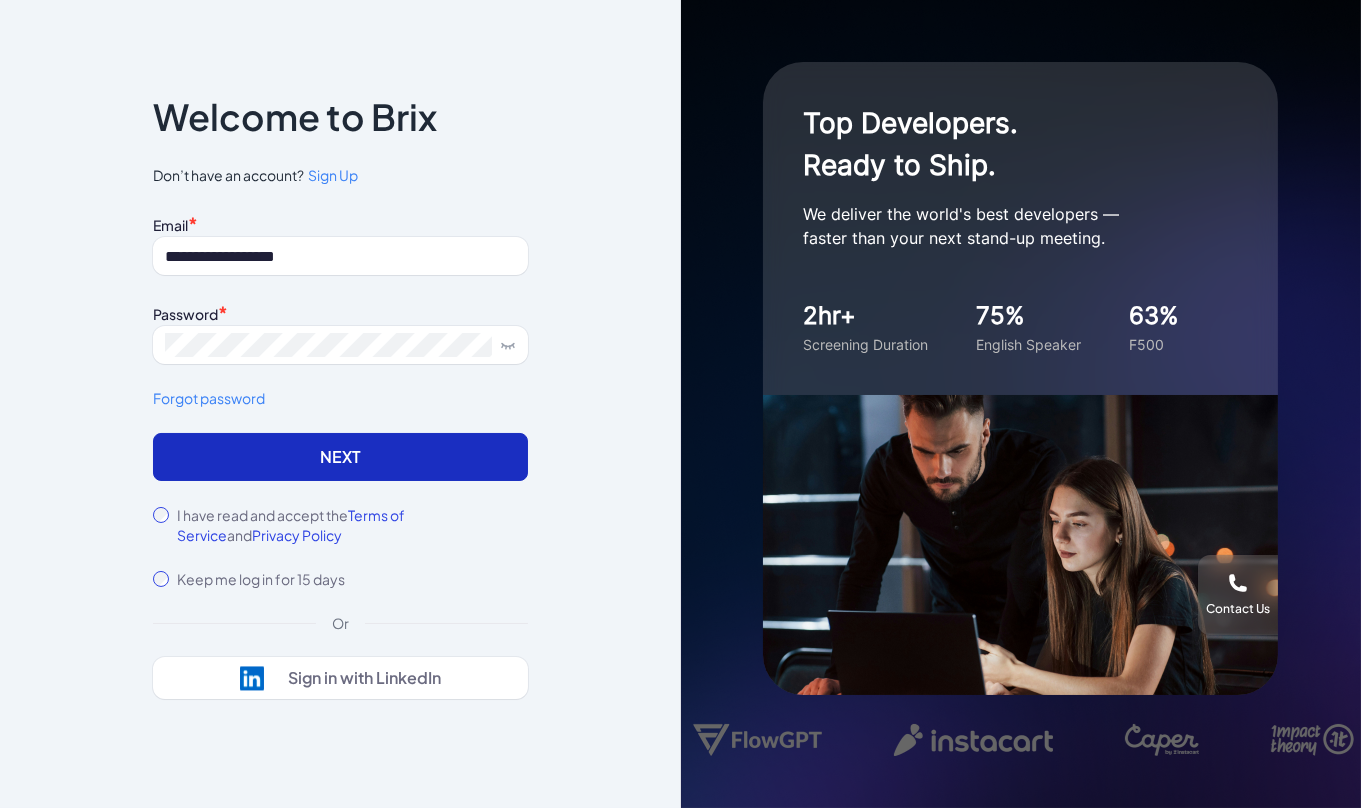 click on "Next" at bounding box center [340, 457] 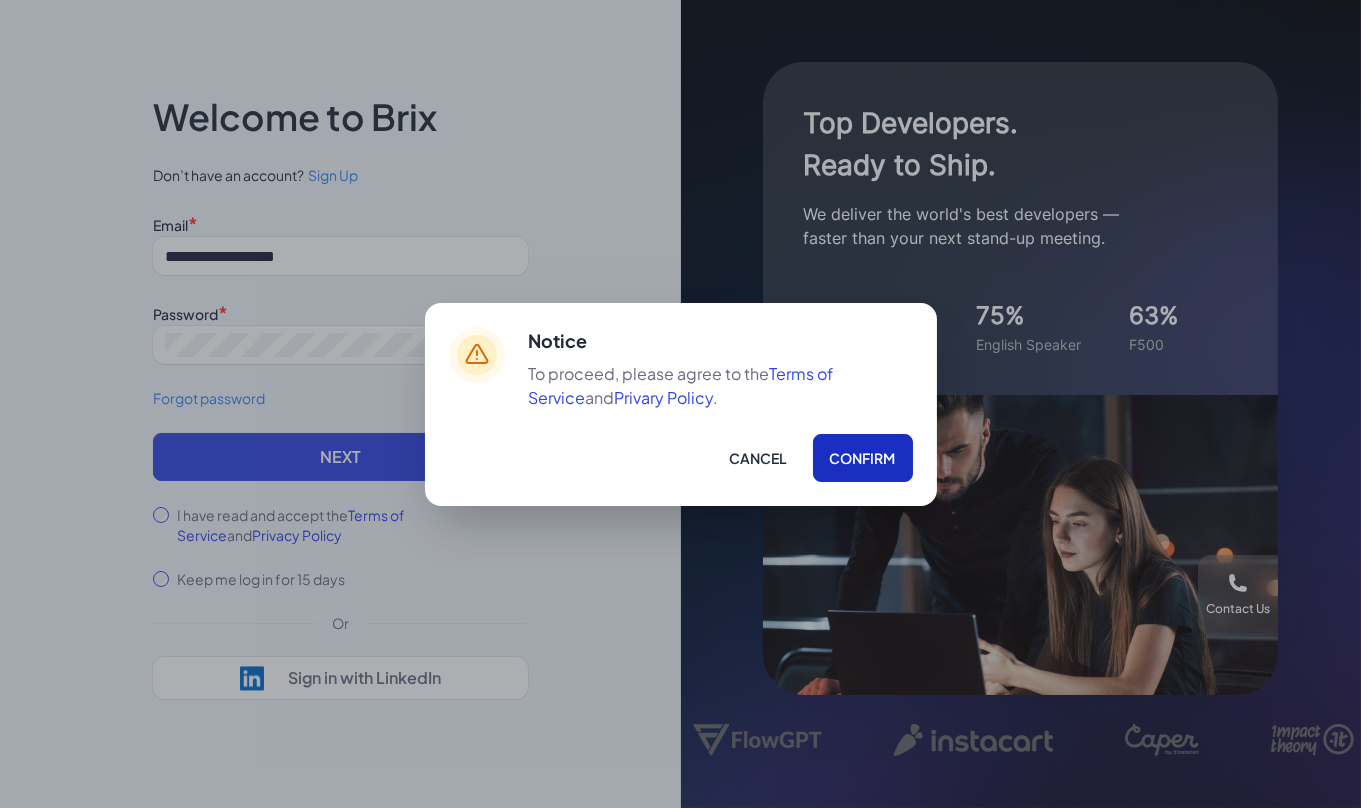 click on "Confirm" at bounding box center (863, 458) 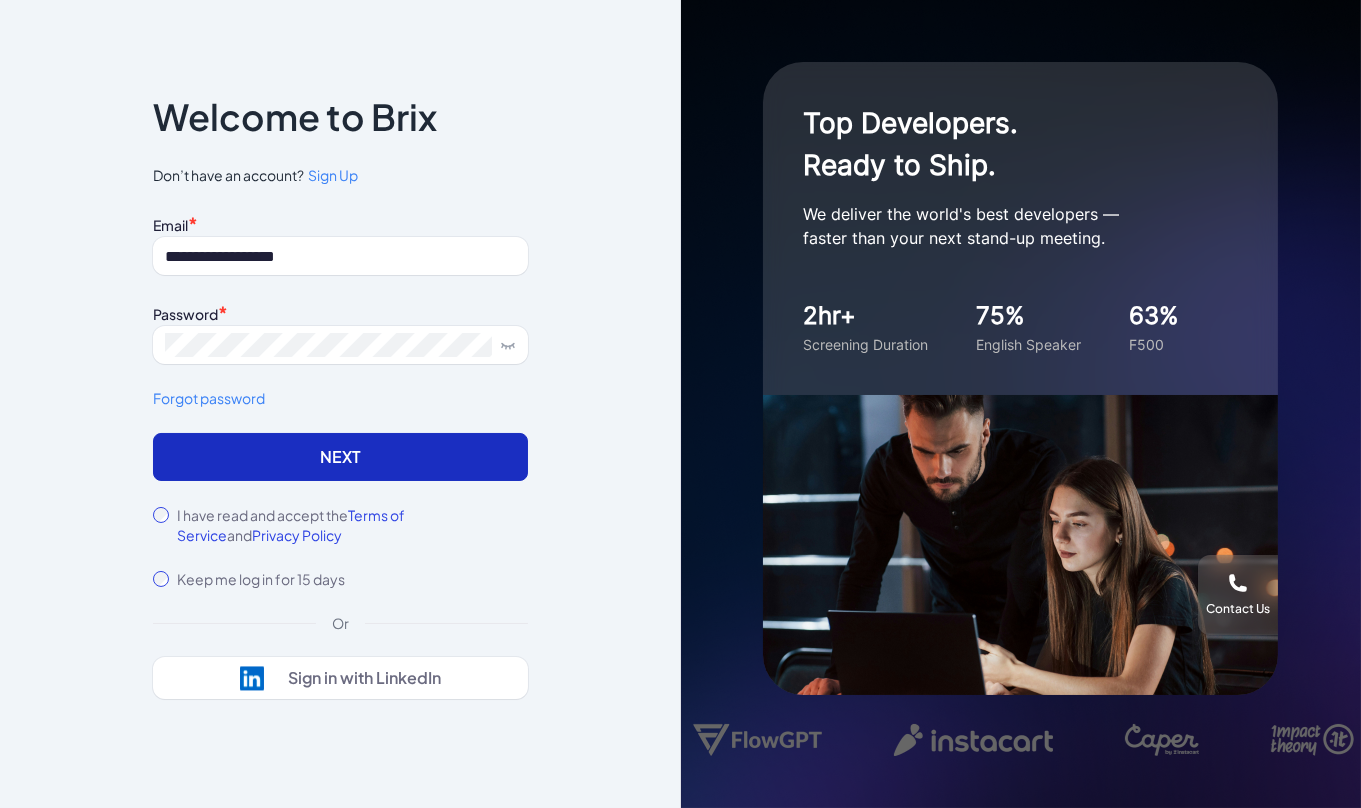 click on "Next" at bounding box center (340, 457) 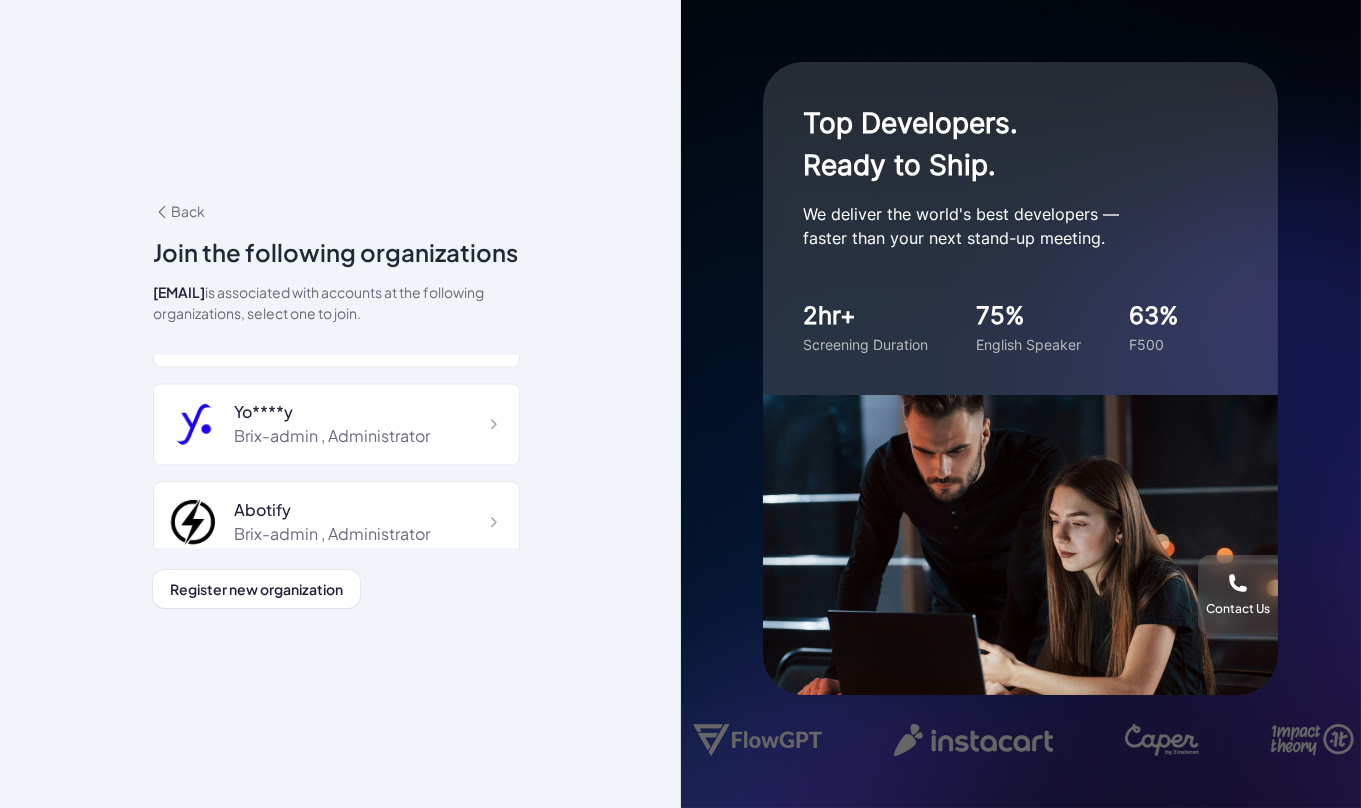 scroll, scrollTop: 6146, scrollLeft: 0, axis: vertical 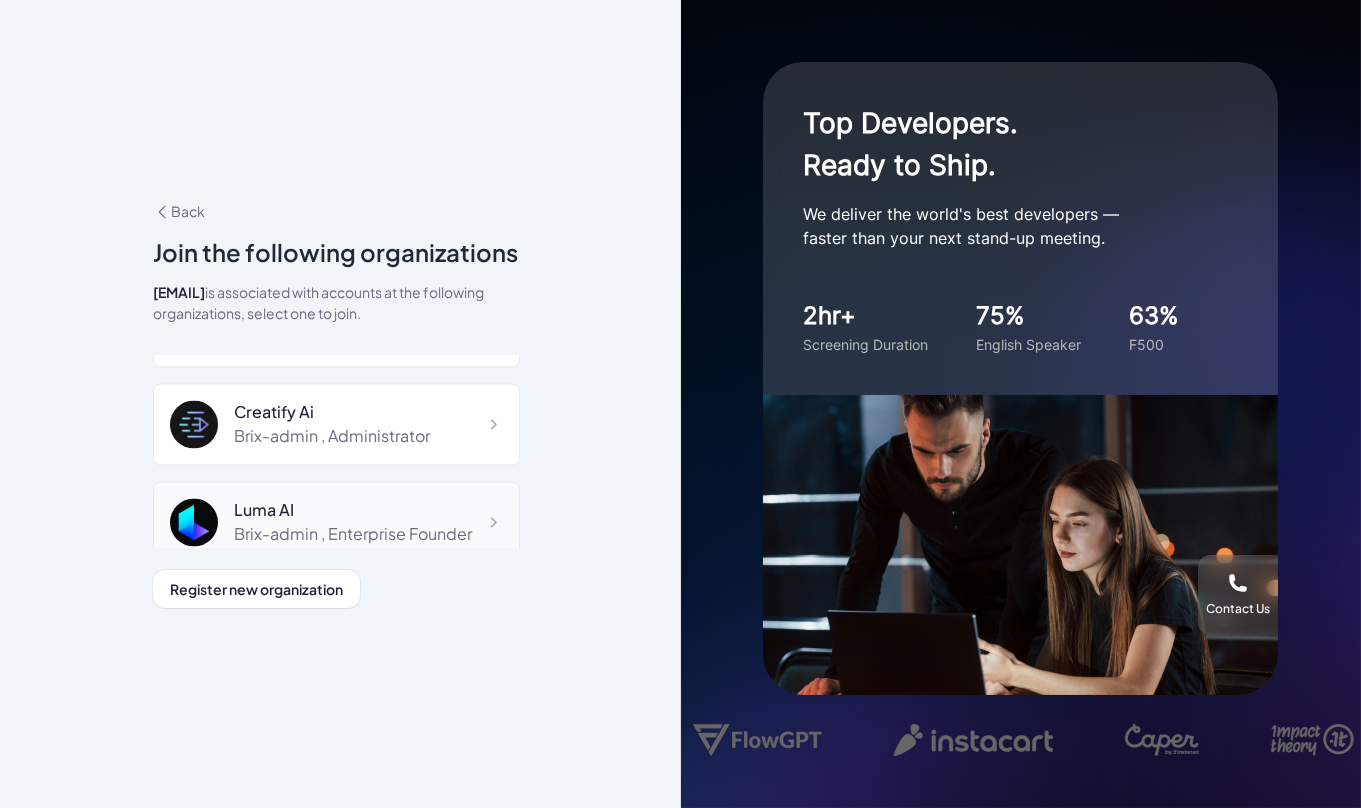 click on "Hireright Inc.   Brix-admin   , Human Resources Brix Labs   Brix-admin   , Human Resources ReclyAPP   Brix-admin   , Administrator IMpact   Brix-admin   , Human Resources Forethought   Brix-admin   , Administrator Glow Art   Brix-admin   , Administrator Jobright   Brix-admin   , Administrator Serif AI   Brix-admin   , Administrator Sensors Data Co., Ltd   Brix-admin   , Administrator Wayo   Brix-admin   , Administrator Shibuya   Brix-admin   , Administrator Fintary   Brix-admin   , Administrator Fleak Ai   Brix-admin   , Administrator ELC   Brix-admin   , Administrator ServiceMeme   Brix-admin   , Administrator Lab Origin   Brix-admin   , Administrator Proactive AI Lab   Brix-admin   , Administrator Tradingflow   Brix-admin   , Administrator GoManzanas   Brix-admin   , Administrator Forepax   Brix-admin   , Administrator Final Round AI   Brix-admin   , Administrator Onwish   Brix-admin   , Administrator Gradual Inc.   Brix-admin   , Administrator Leoch Battery Company   Brix-admin" at bounding box center (336, 866) 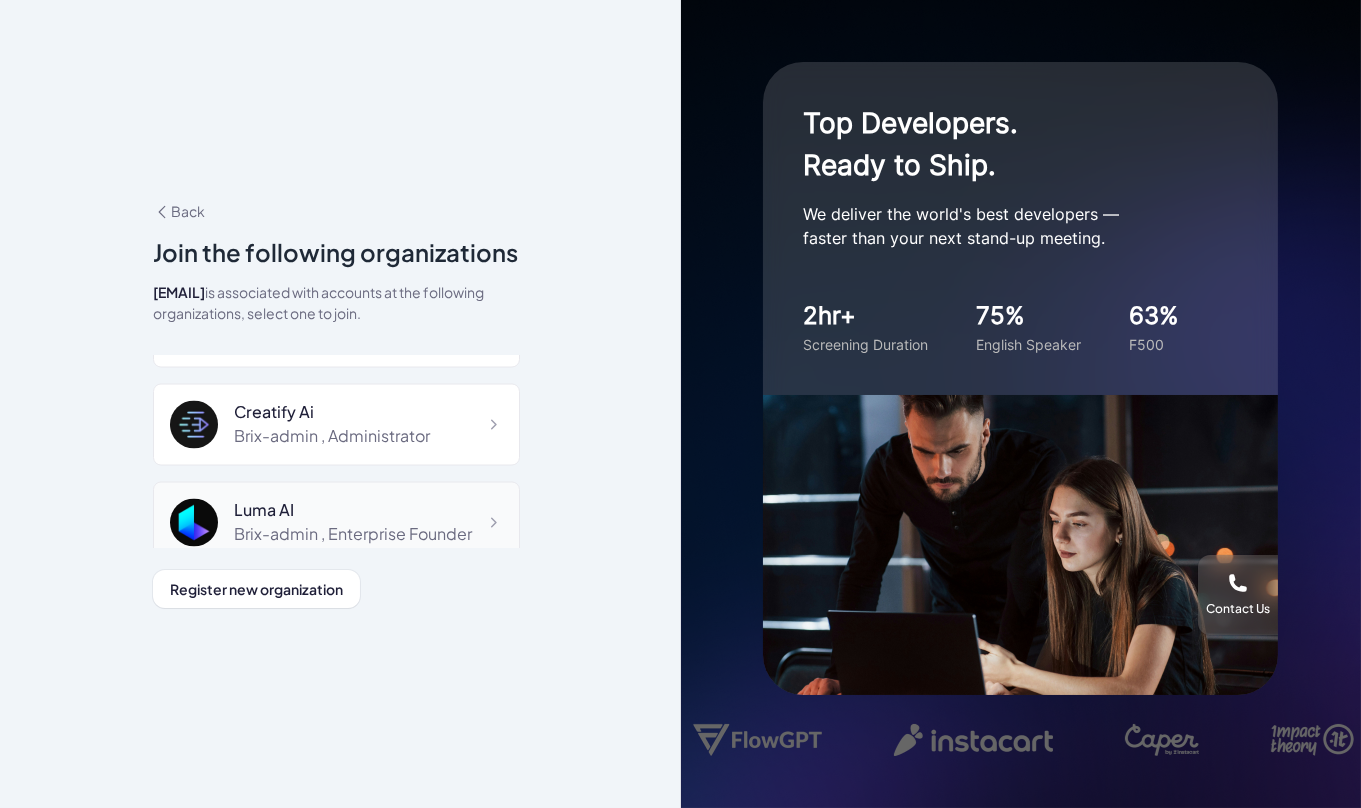 click at bounding box center (202, 523) 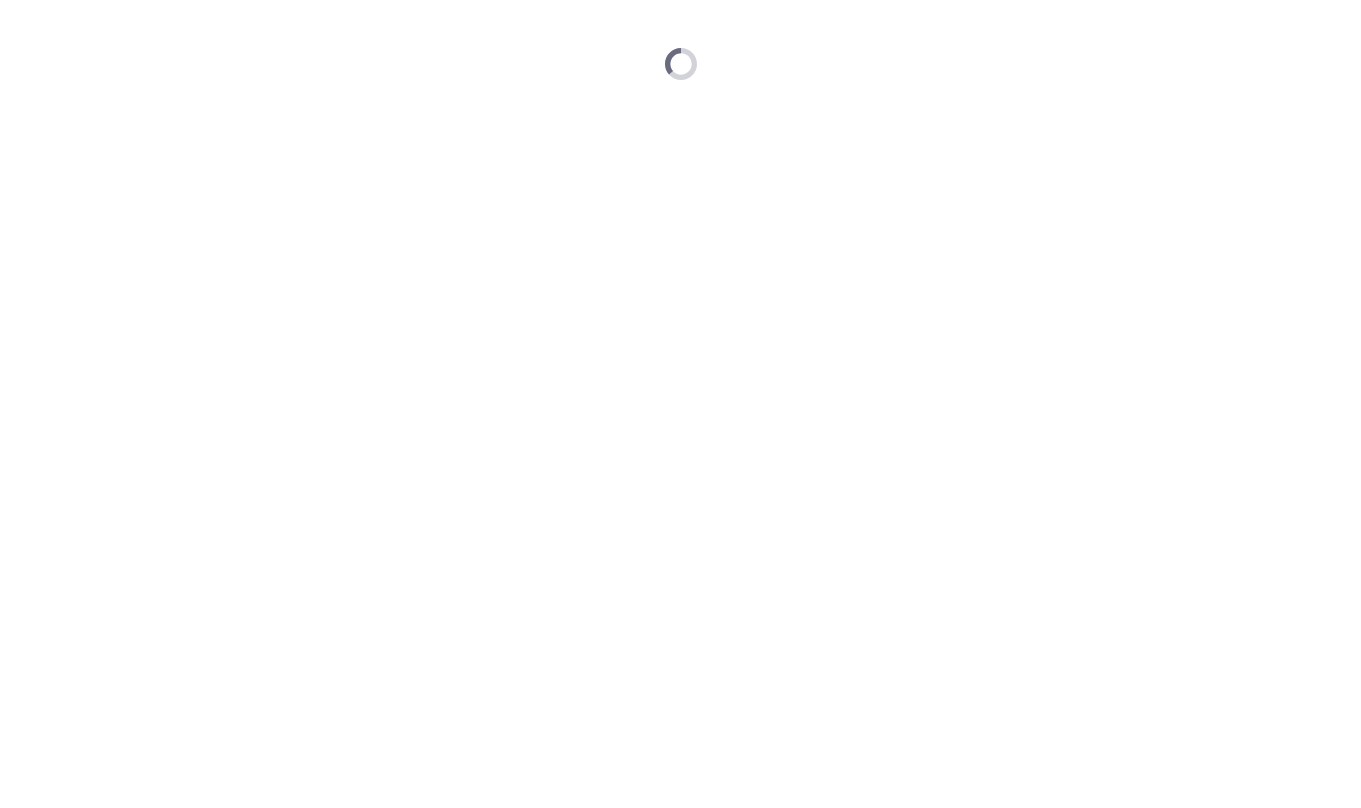 scroll, scrollTop: 0, scrollLeft: 0, axis: both 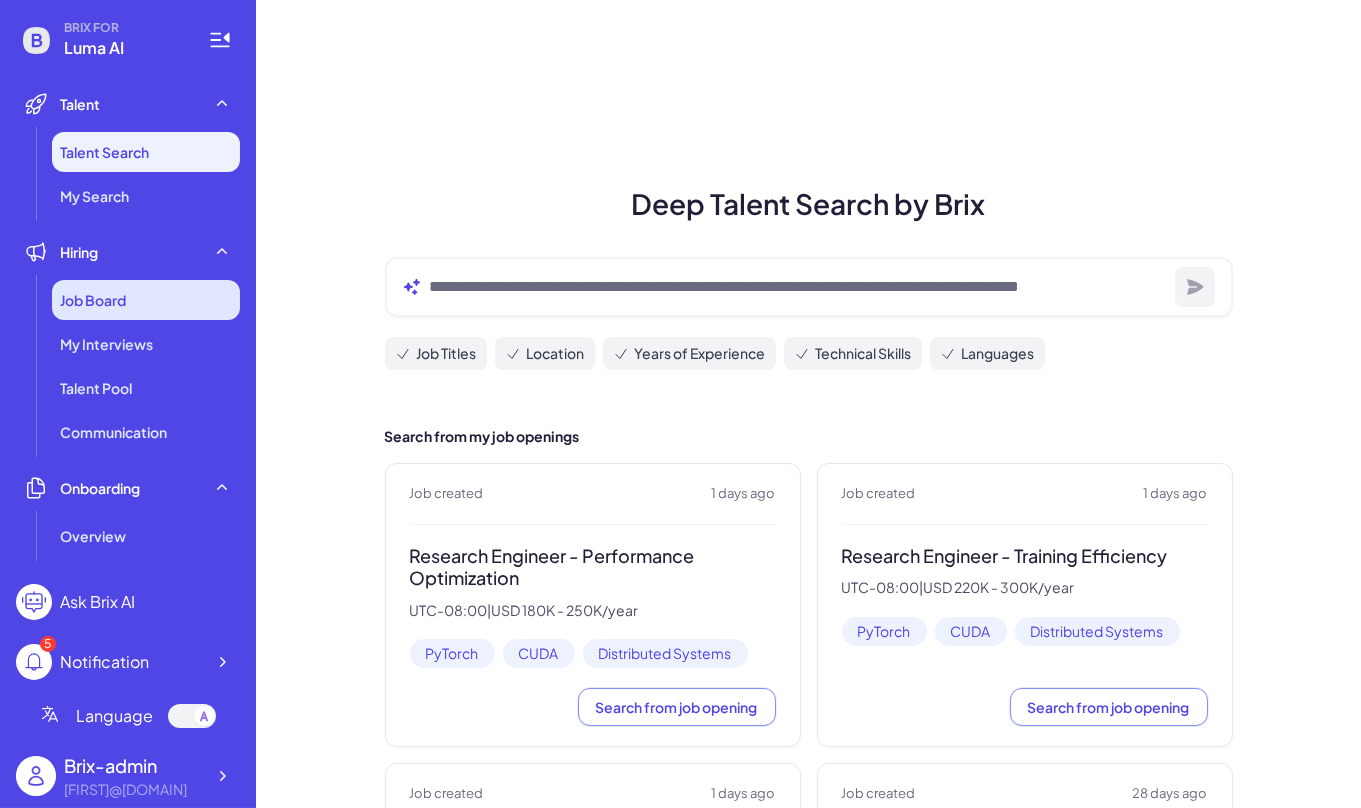 click on "Job Board" at bounding box center [146, 300] 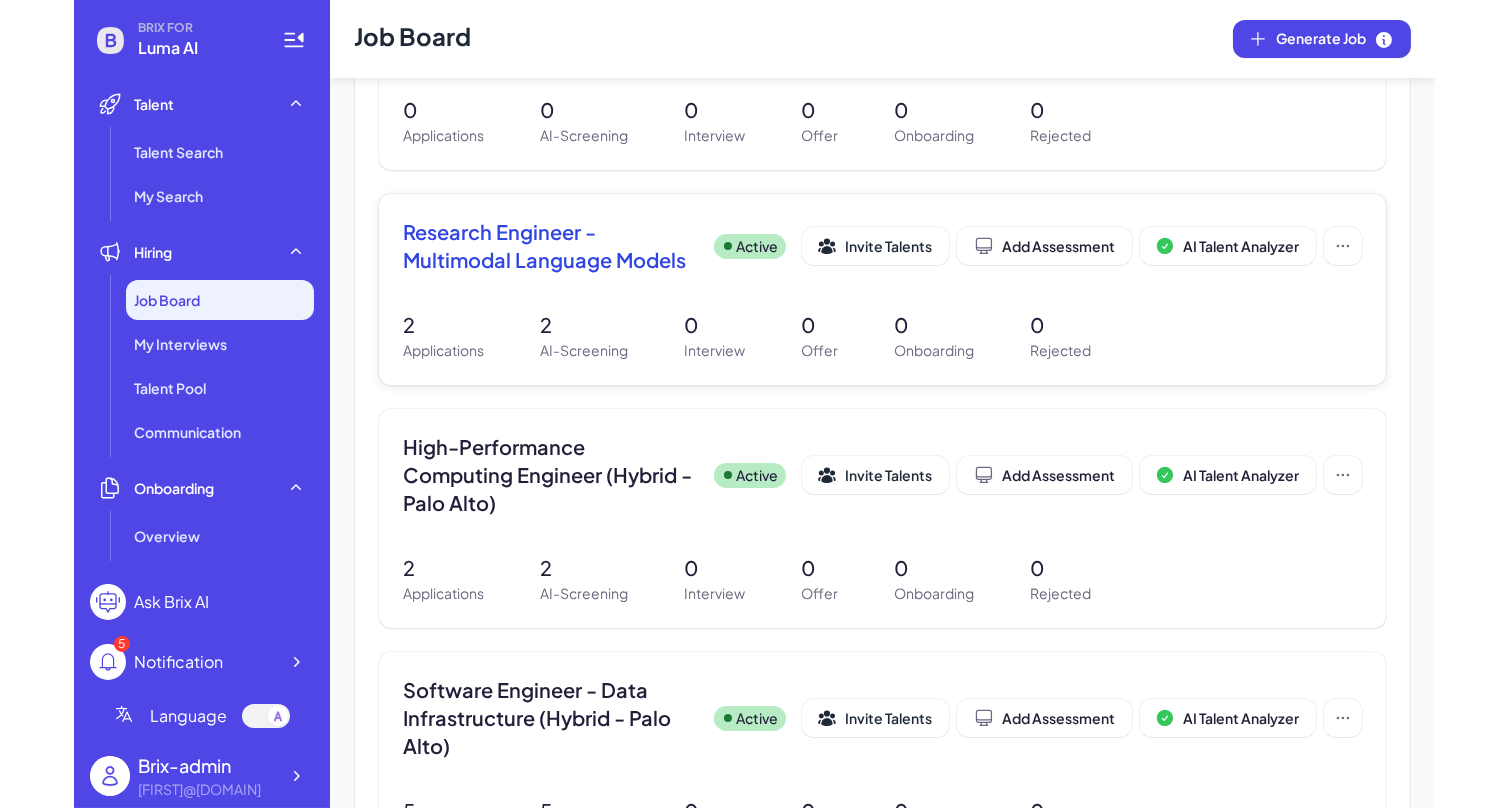 scroll, scrollTop: 600, scrollLeft: 0, axis: vertical 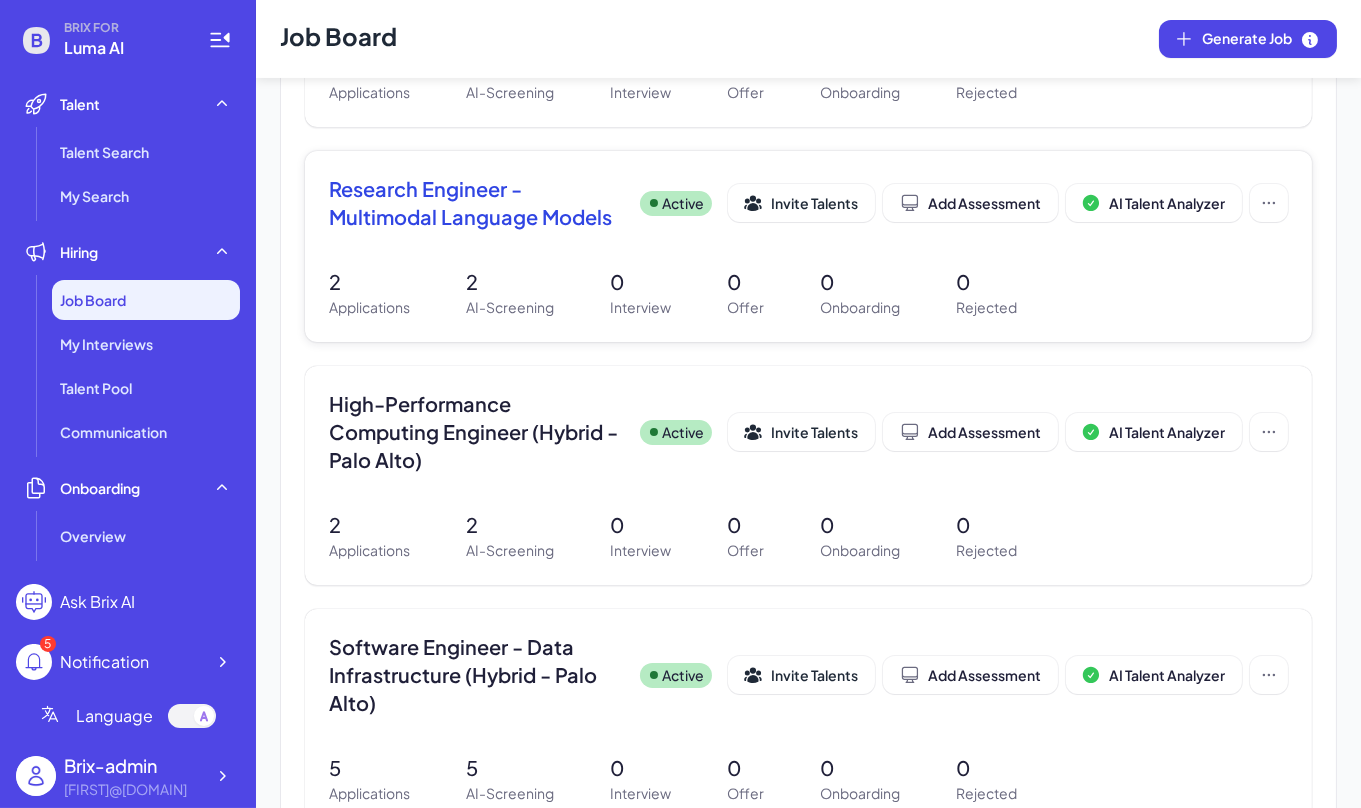click on "Research Engineer - Multimodal Language Models" at bounding box center [476, 203] 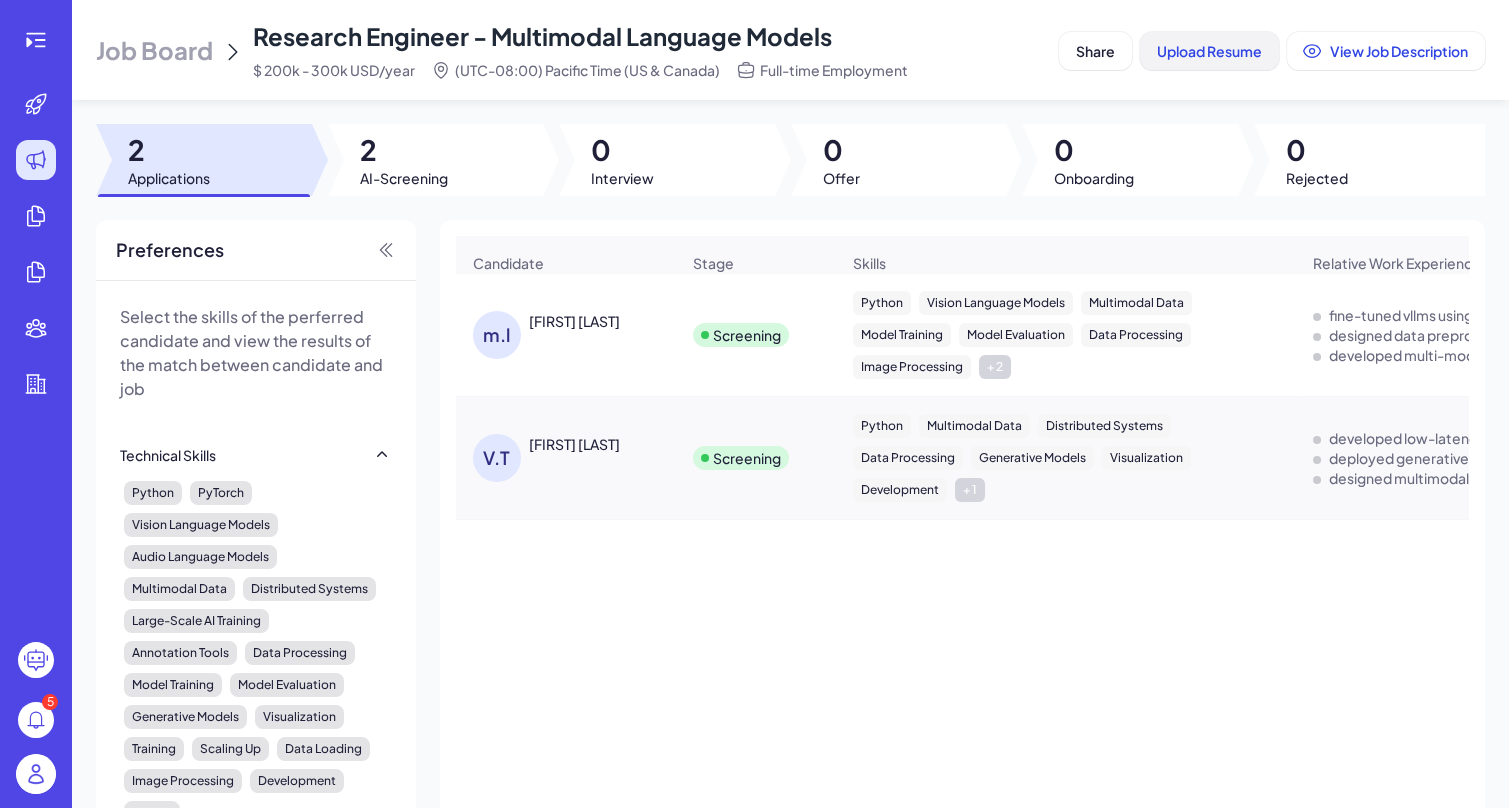 click on "Upload Resume" at bounding box center (1209, 51) 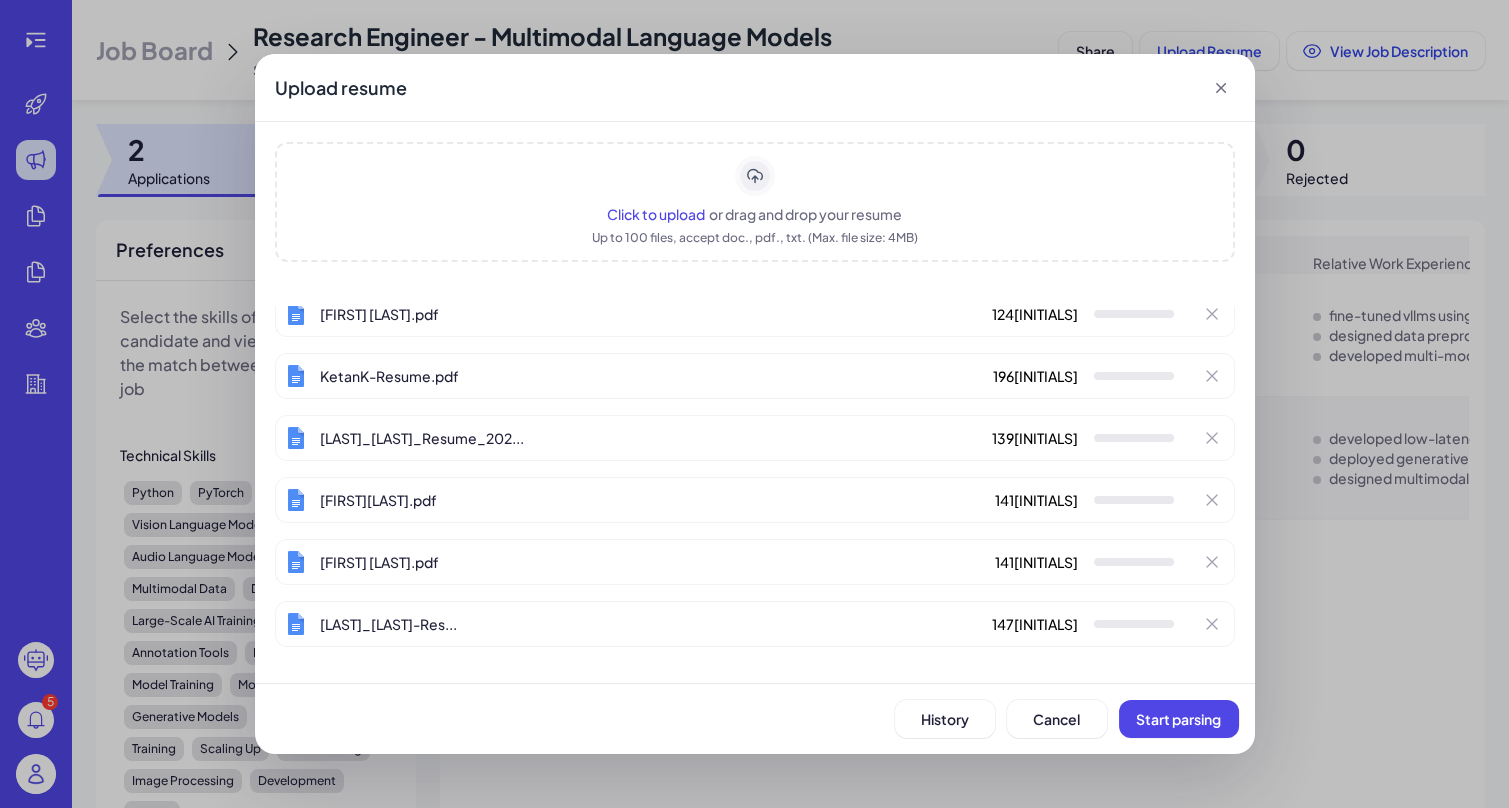 scroll, scrollTop: 0, scrollLeft: 0, axis: both 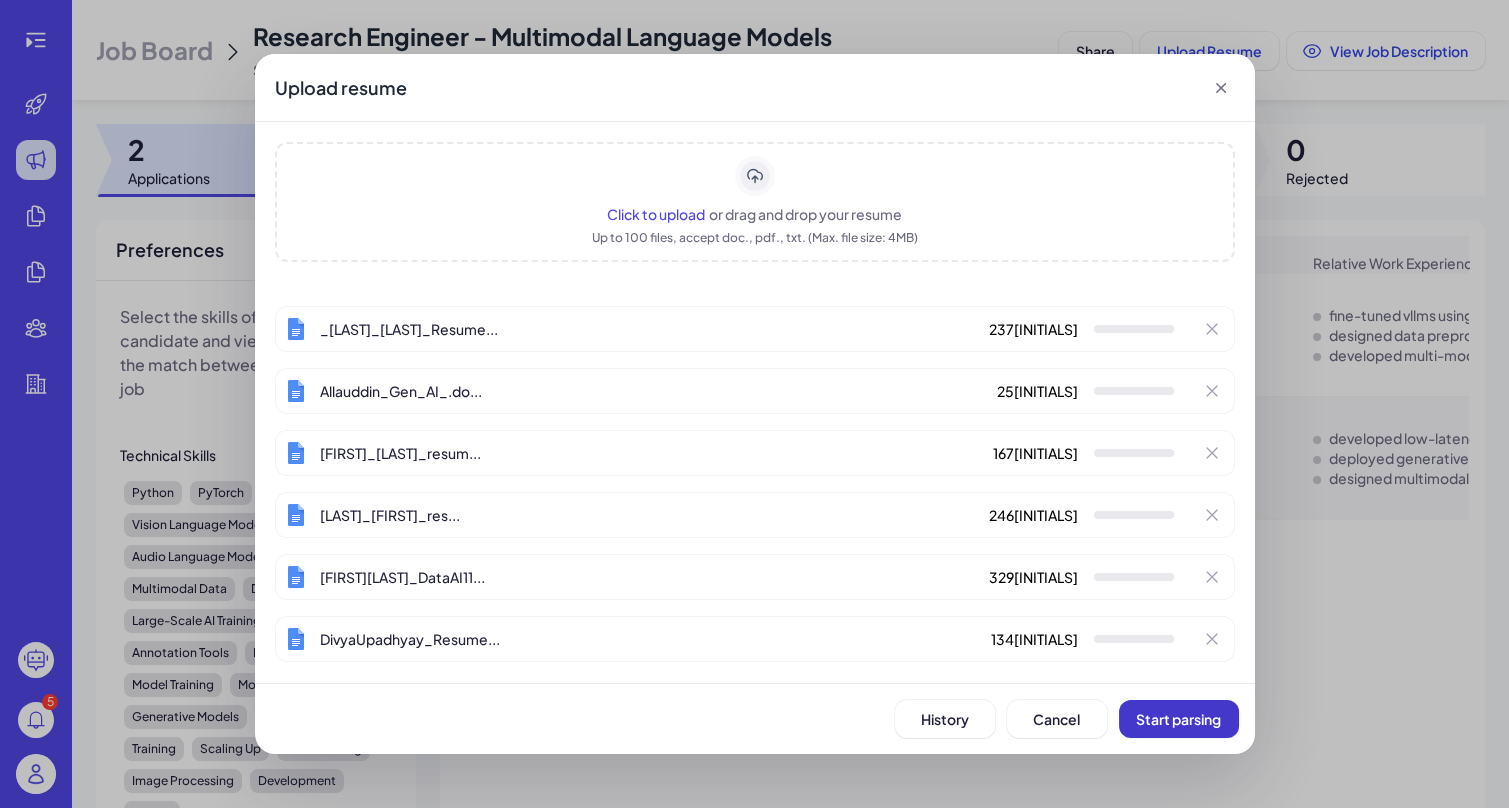 click on "Start parsing" at bounding box center [1178, 719] 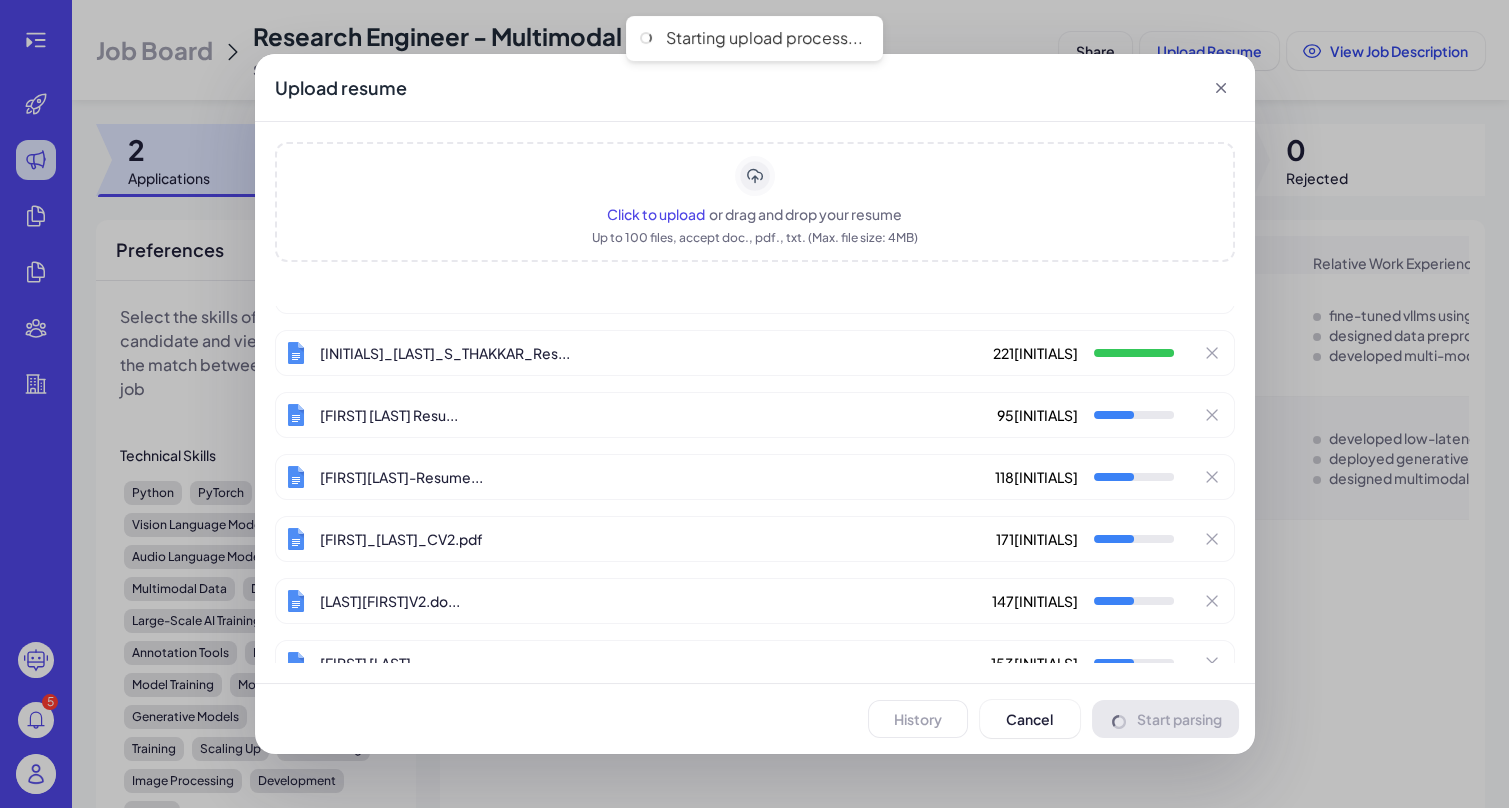 scroll, scrollTop: 2809, scrollLeft: 0, axis: vertical 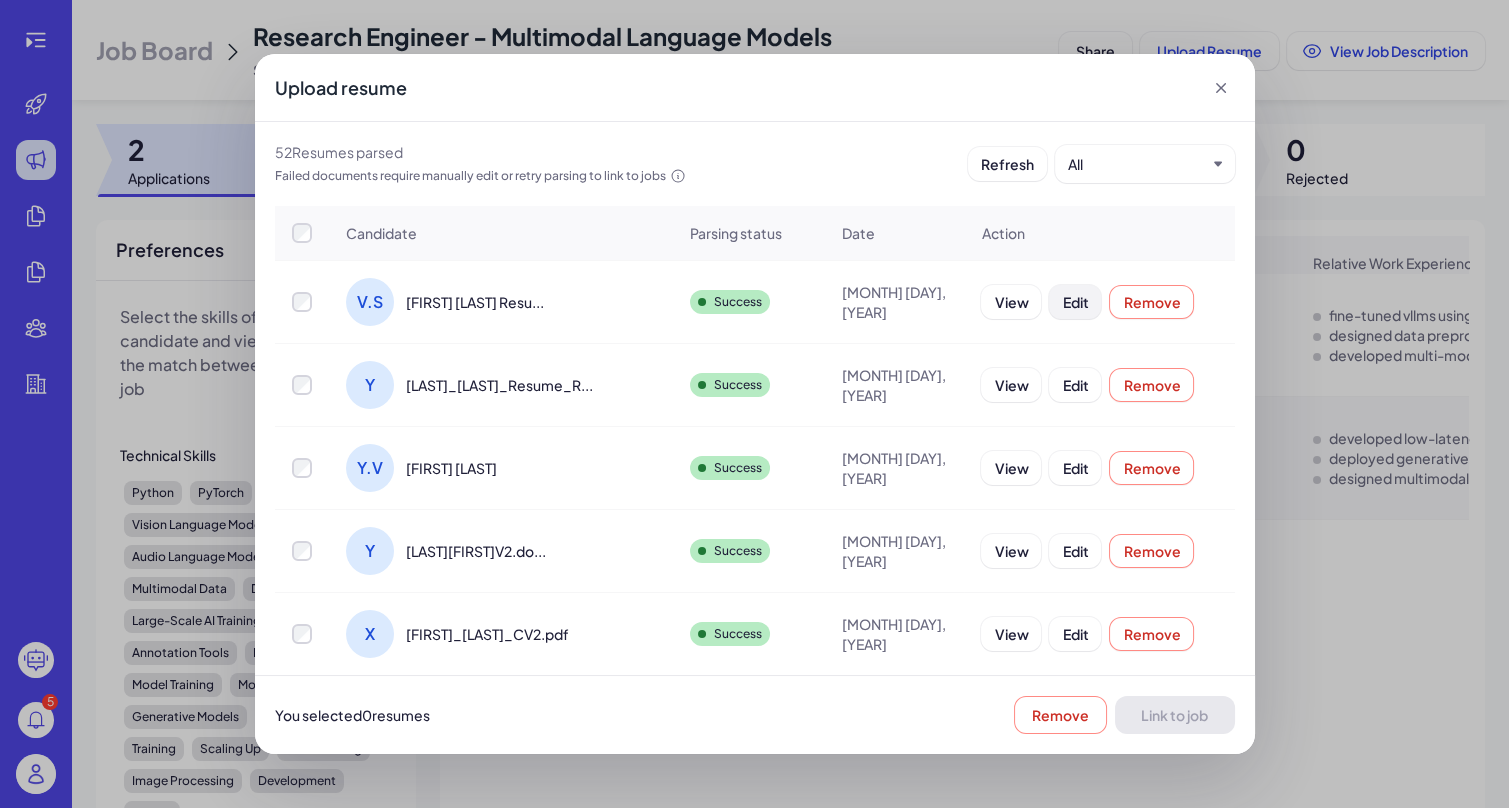 click on "Edit" at bounding box center [1075, 302] 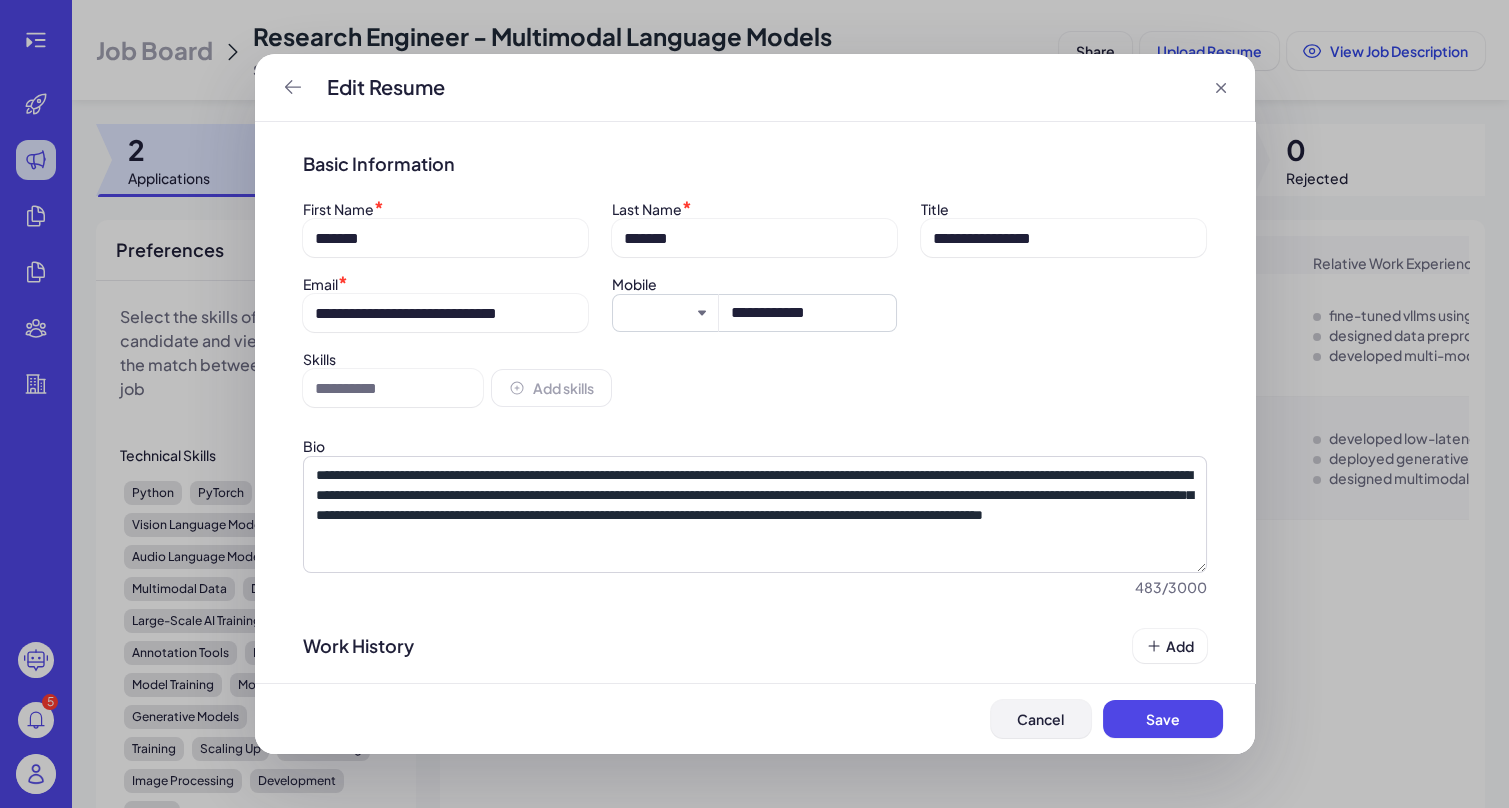 click on "Cancel" at bounding box center [1040, 719] 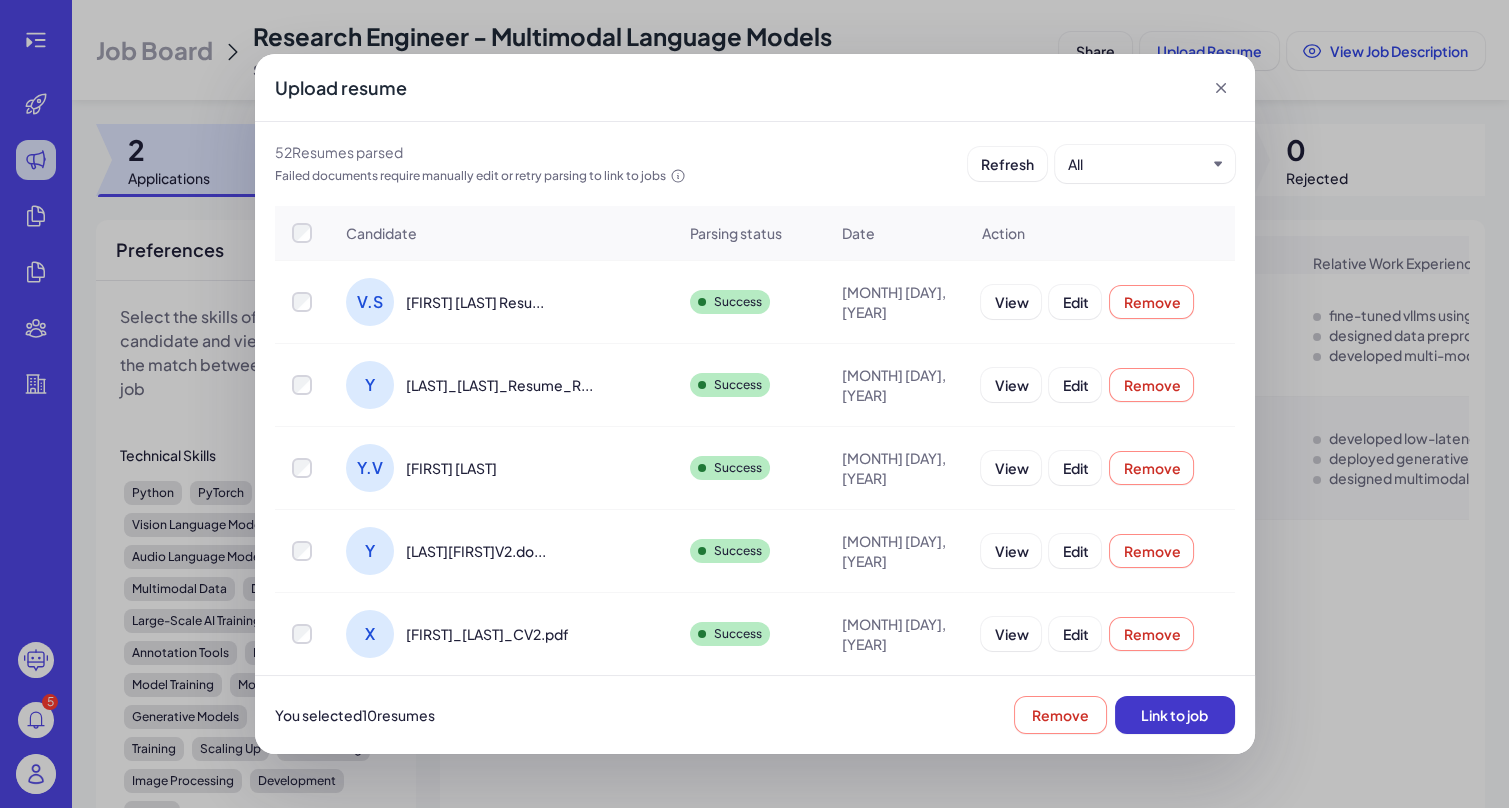 click on "Link to job" at bounding box center (1174, 715) 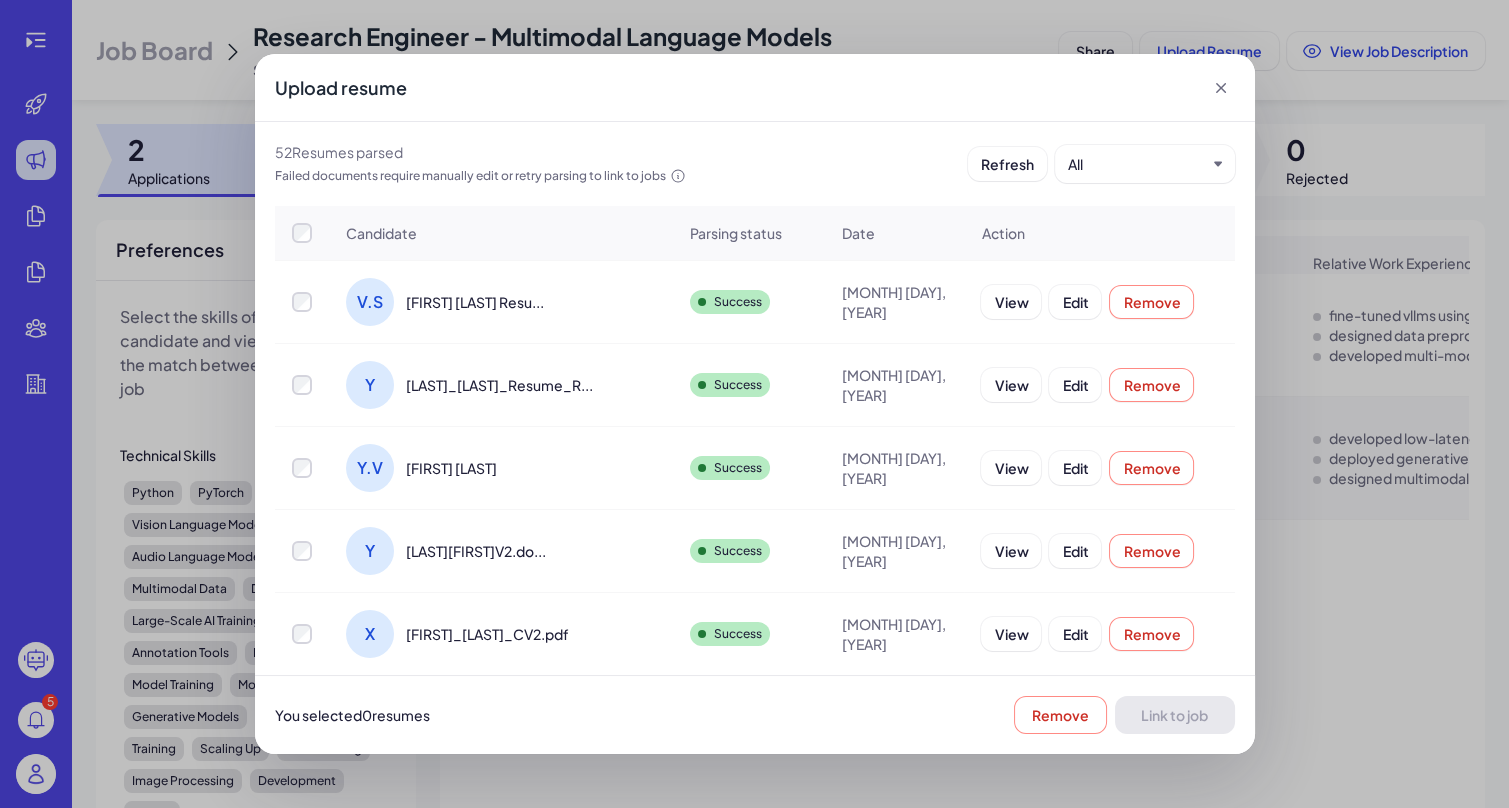 click at bounding box center [302, 233] 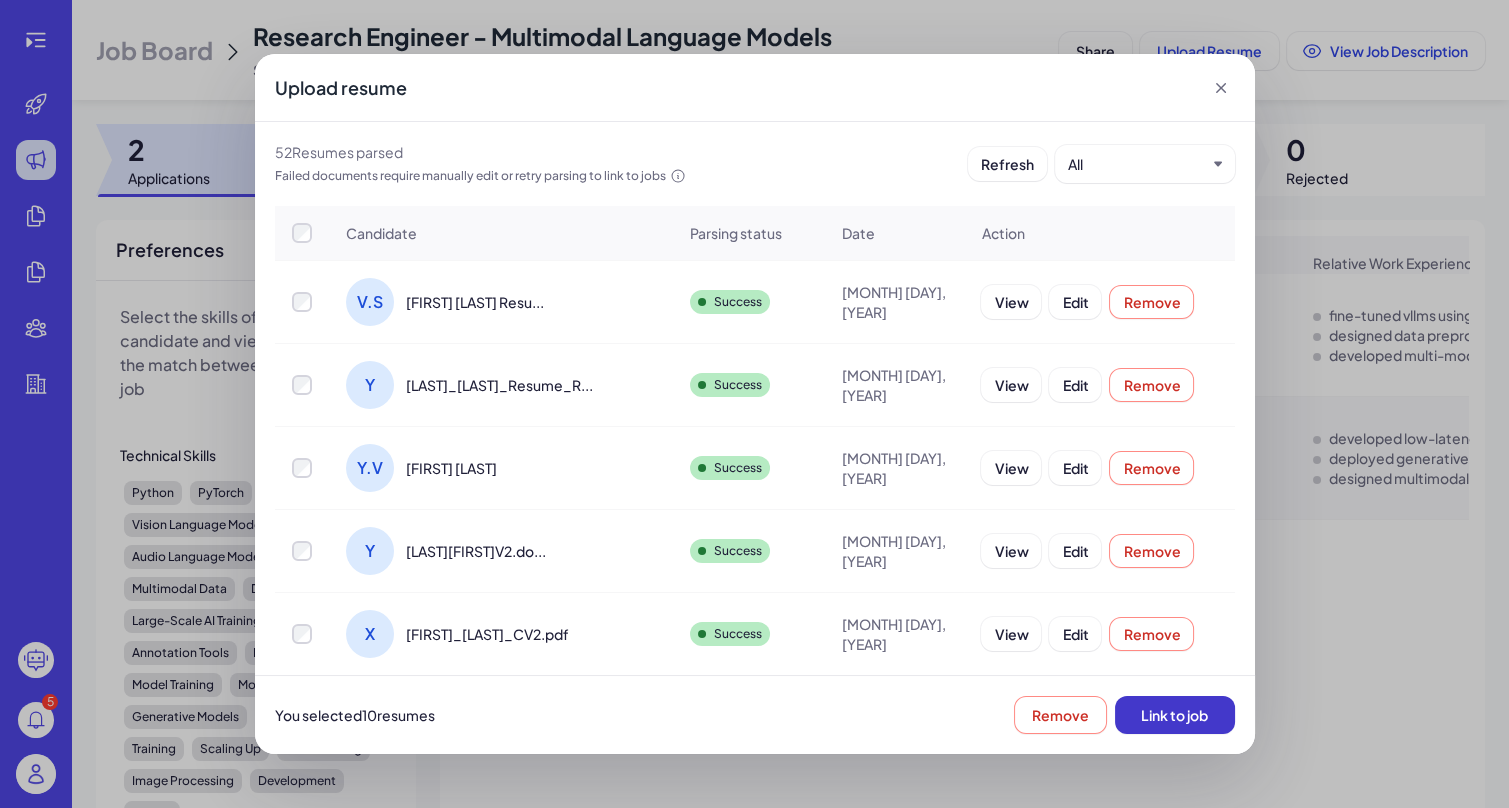 click on "Link to job" at bounding box center (1174, 715) 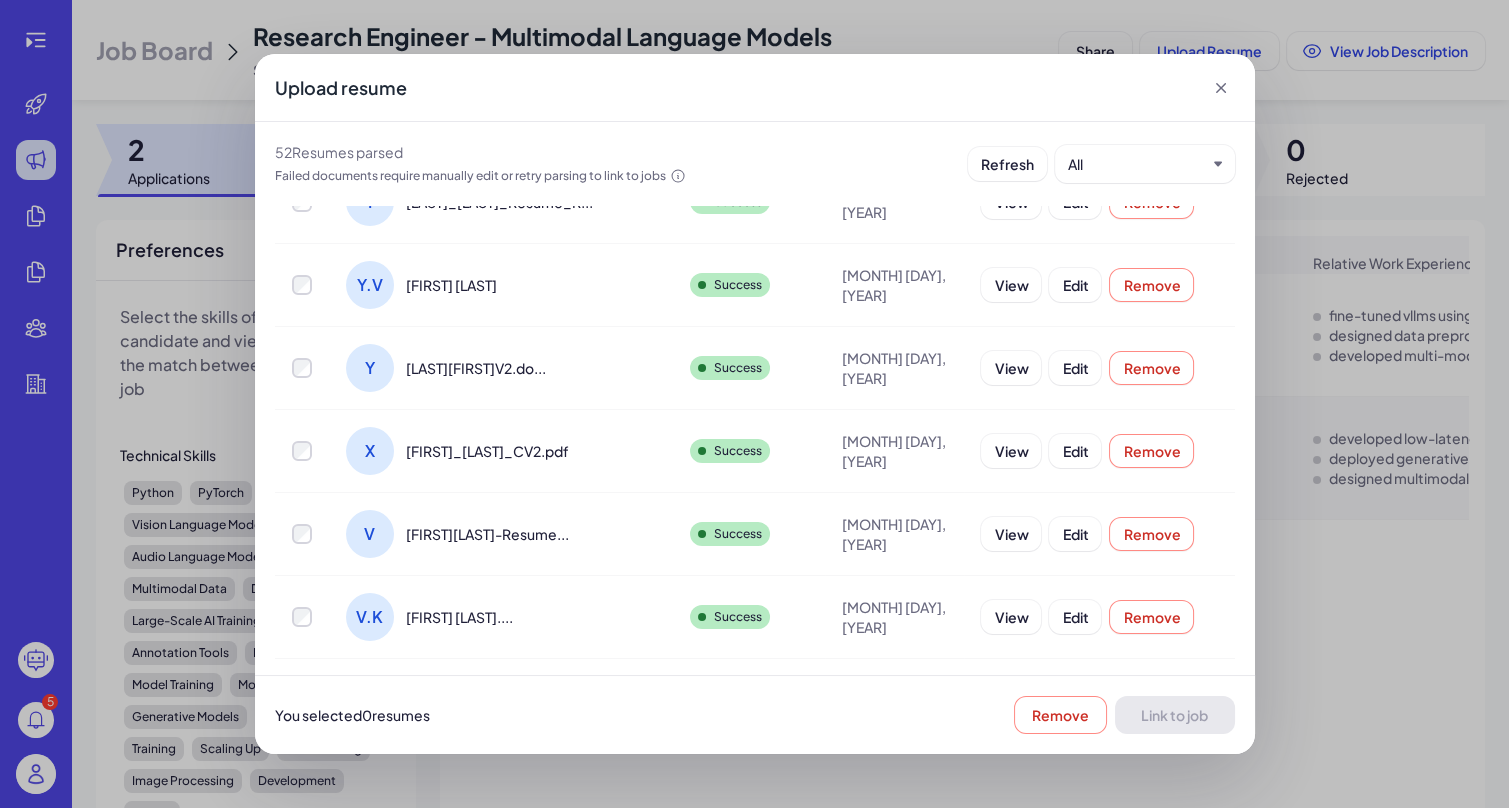 scroll, scrollTop: 490, scrollLeft: 0, axis: vertical 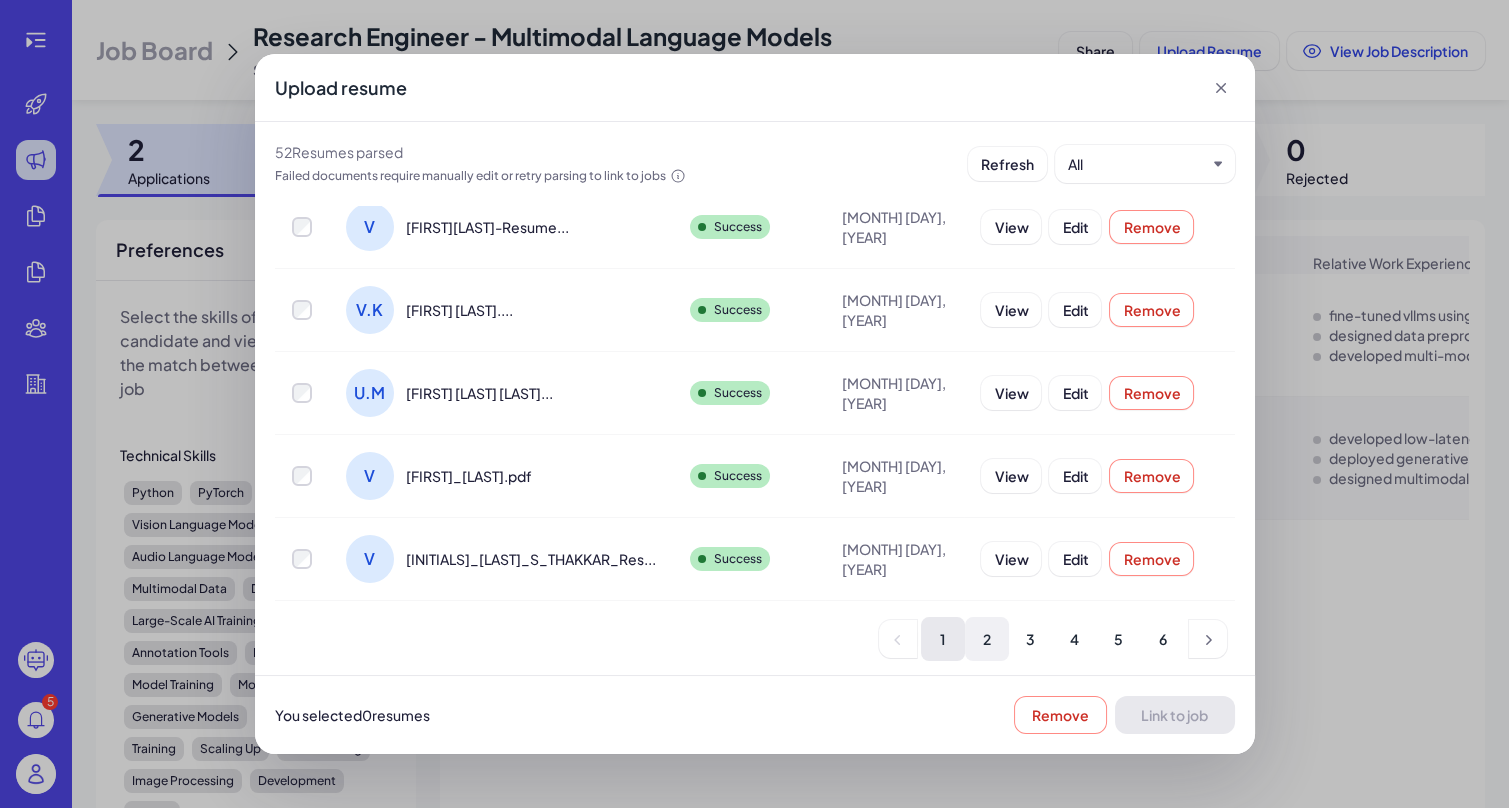 click on "2" at bounding box center (987, 639) 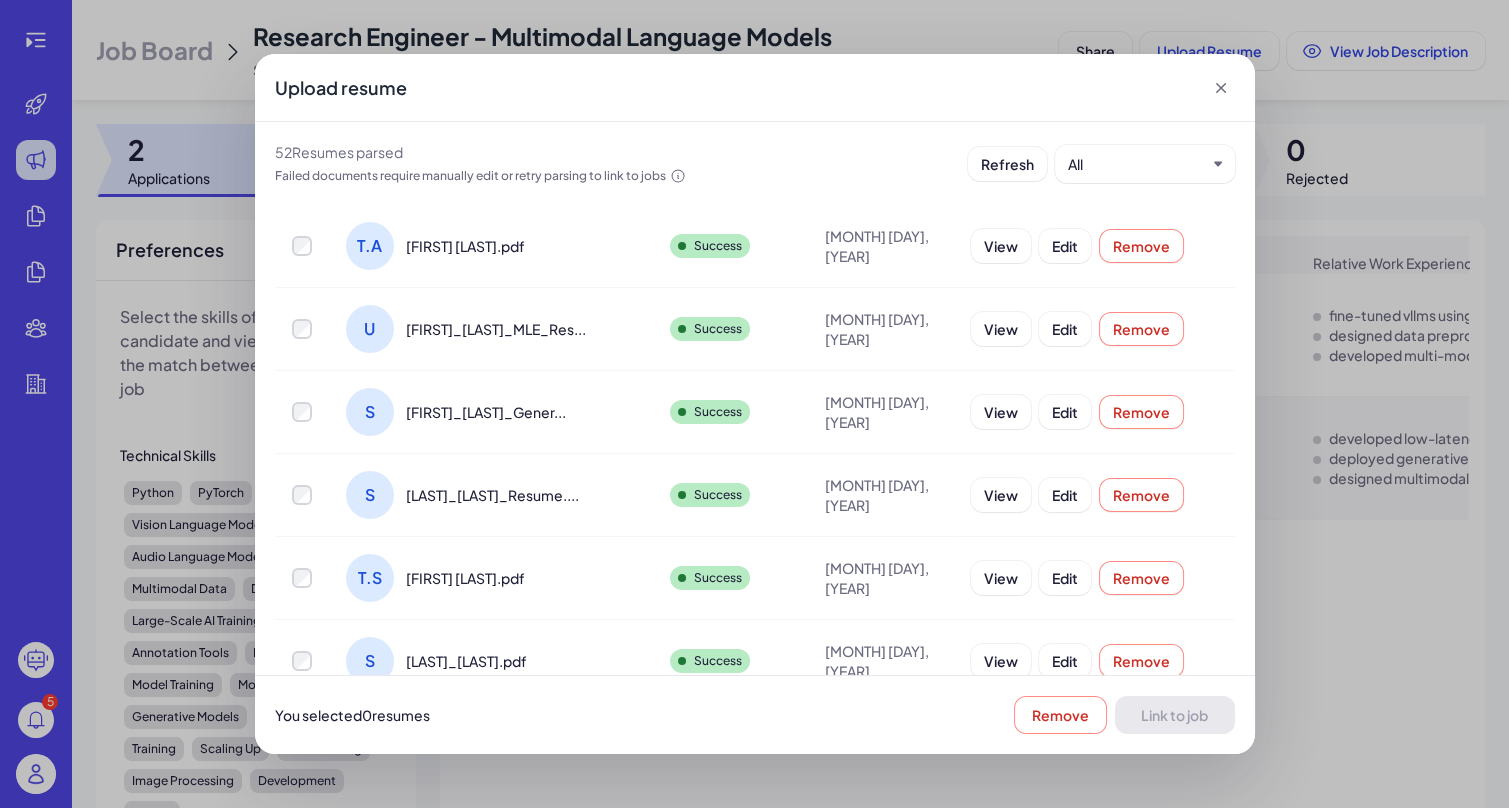 scroll, scrollTop: 0, scrollLeft: 0, axis: both 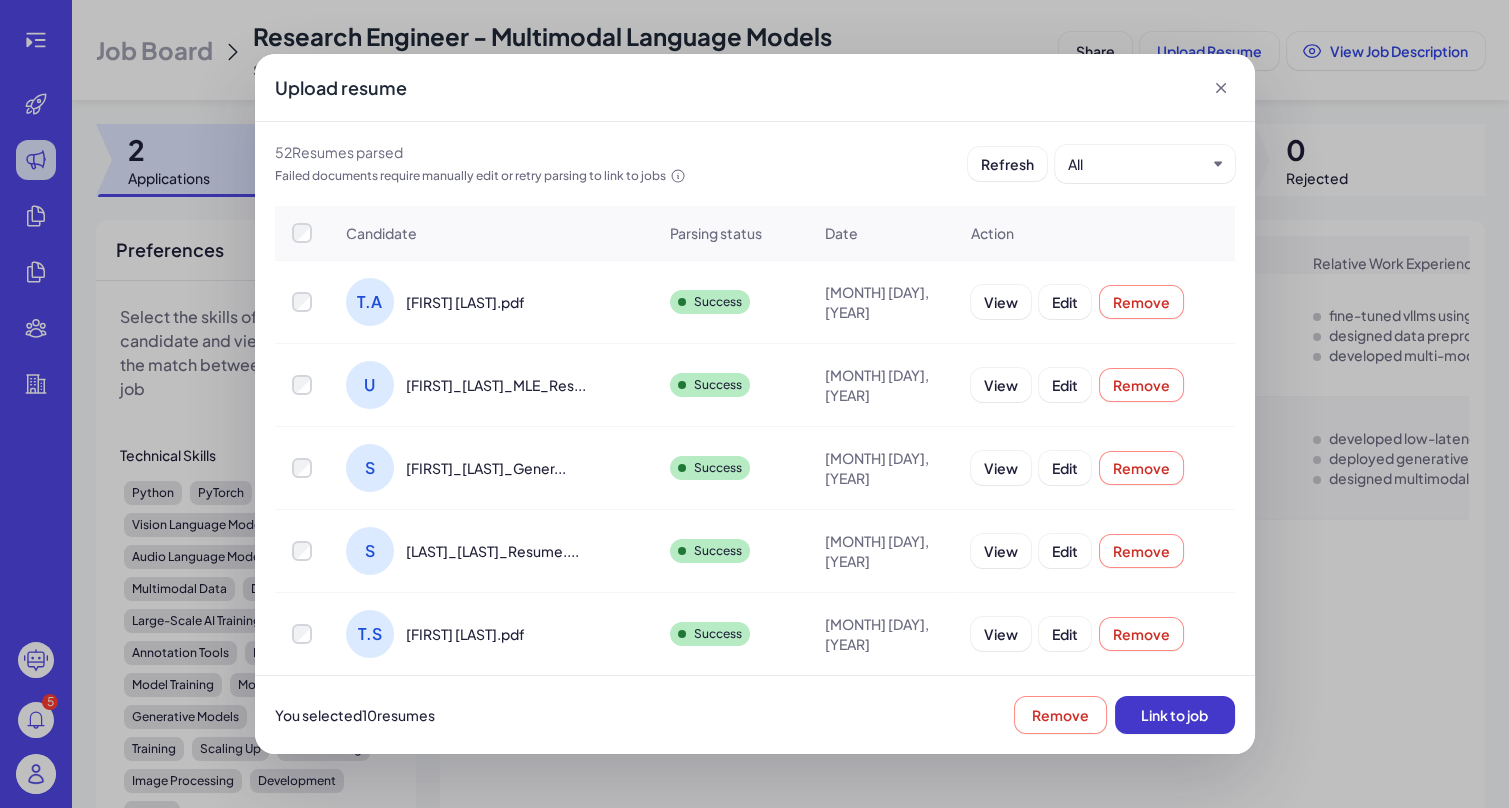 click on "Link to job" at bounding box center [1174, 715] 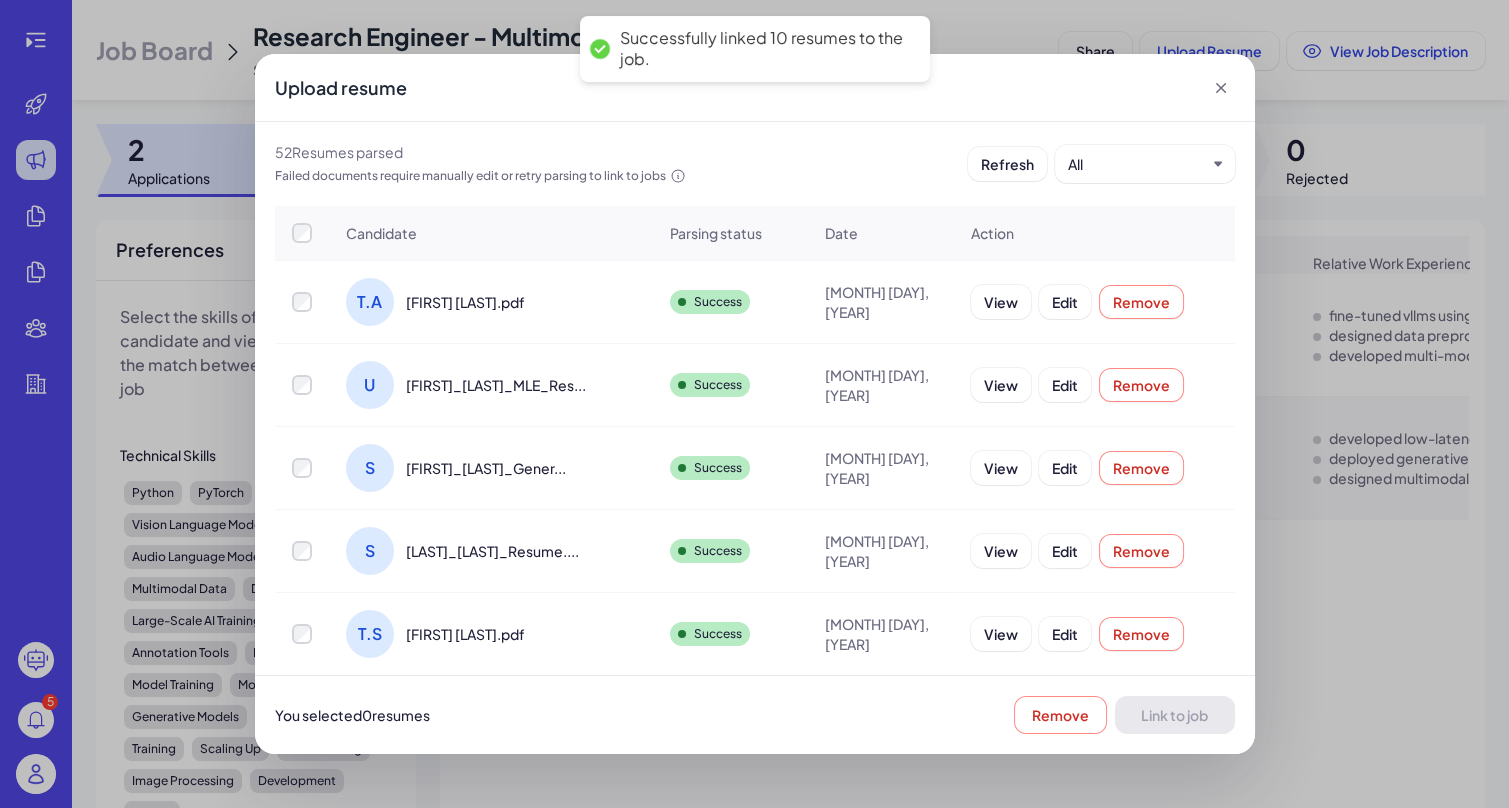 scroll, scrollTop: 490, scrollLeft: 0, axis: vertical 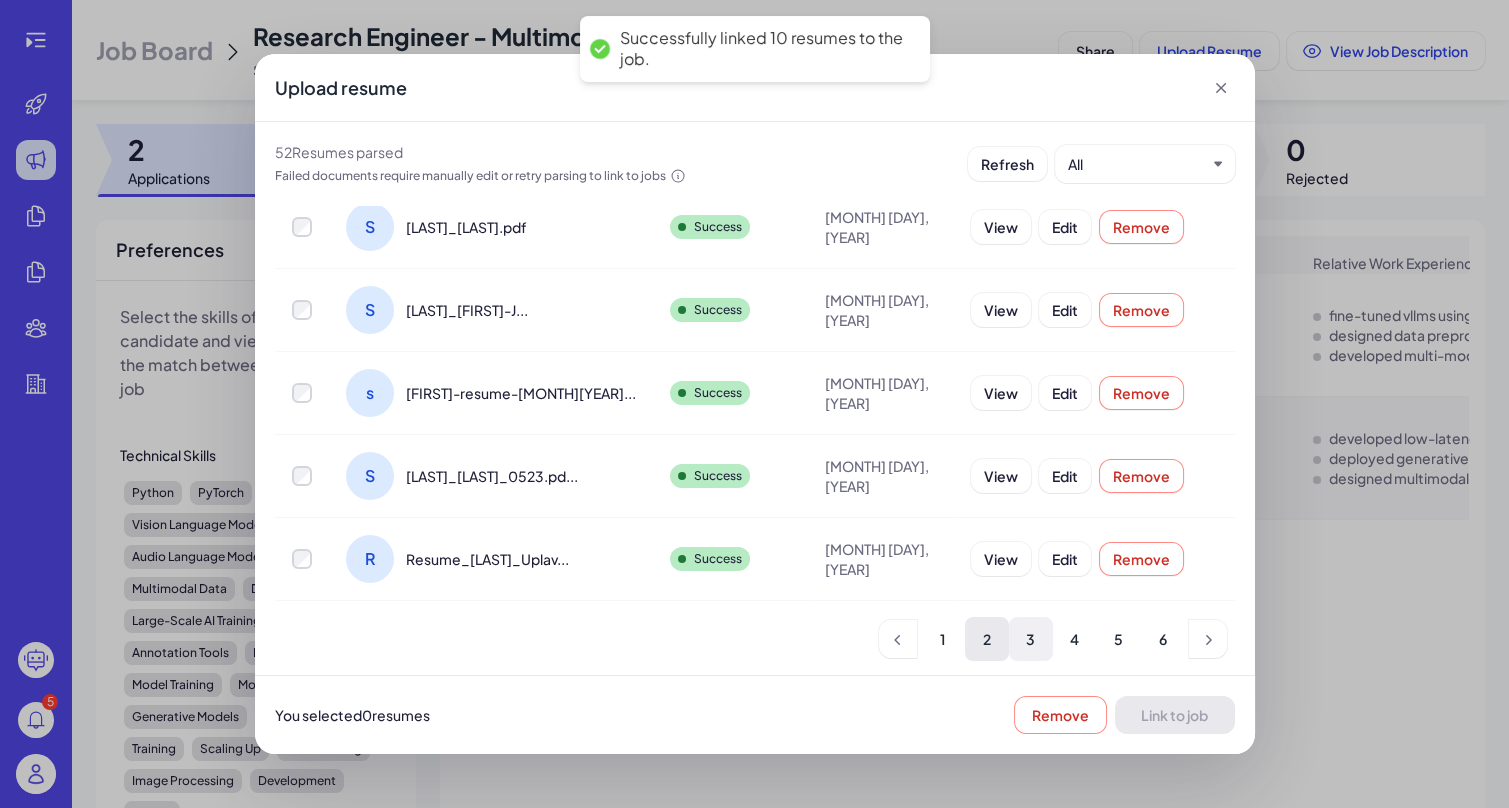 click on "3" at bounding box center (1031, 639) 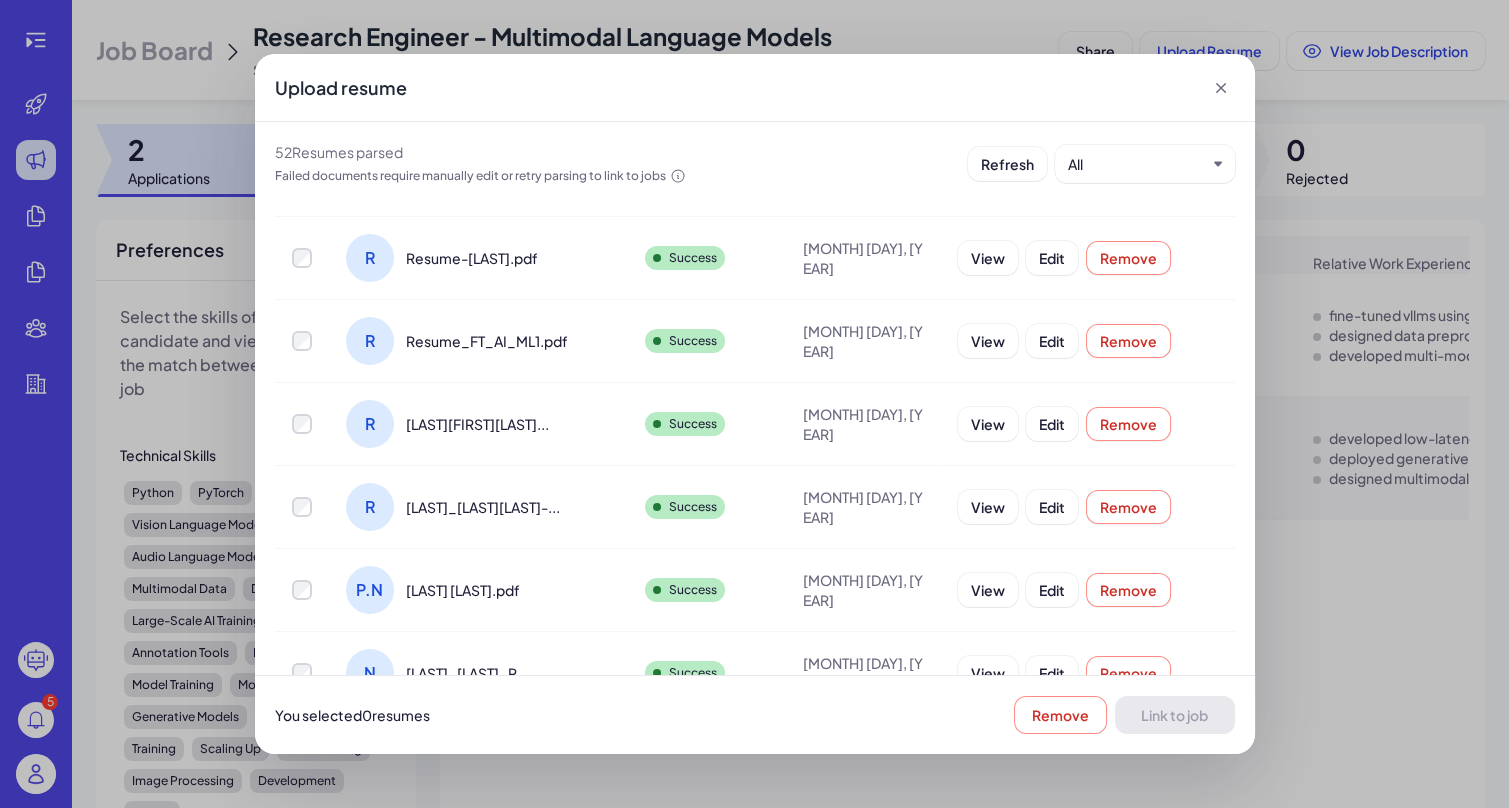 scroll, scrollTop: 0, scrollLeft: 0, axis: both 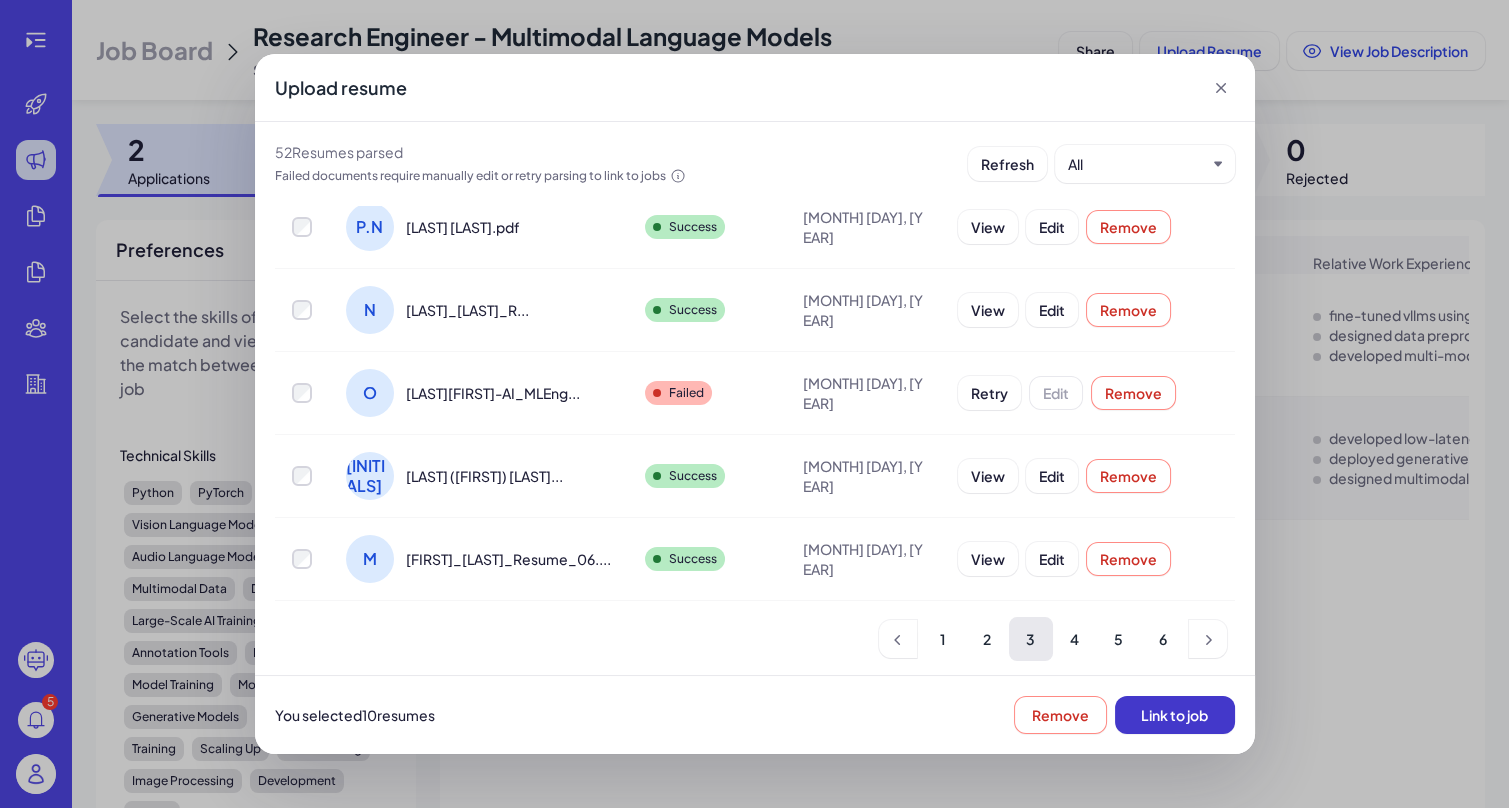 click on "Link to job" at bounding box center [1174, 715] 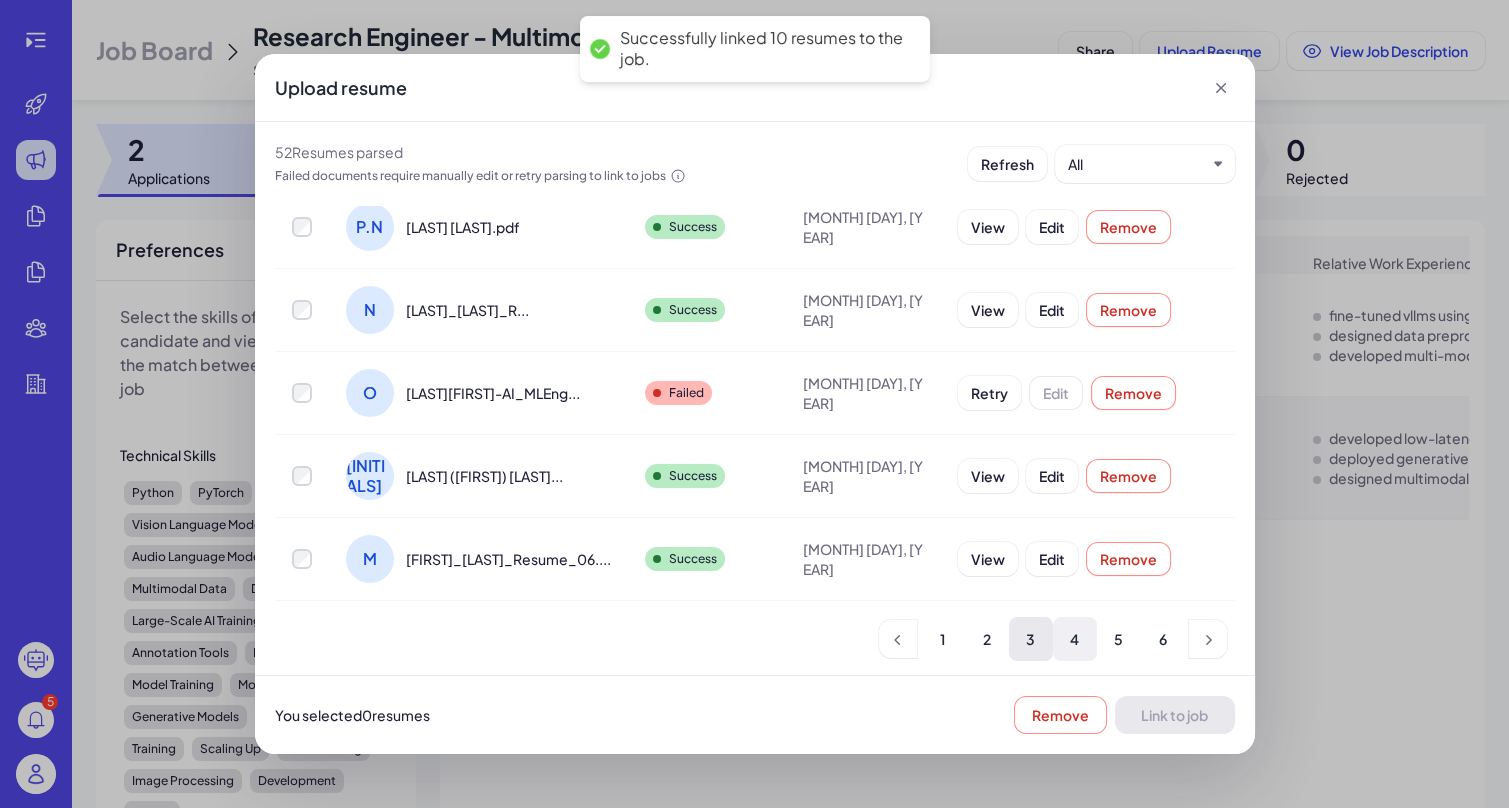 click on "4" at bounding box center [1075, 639] 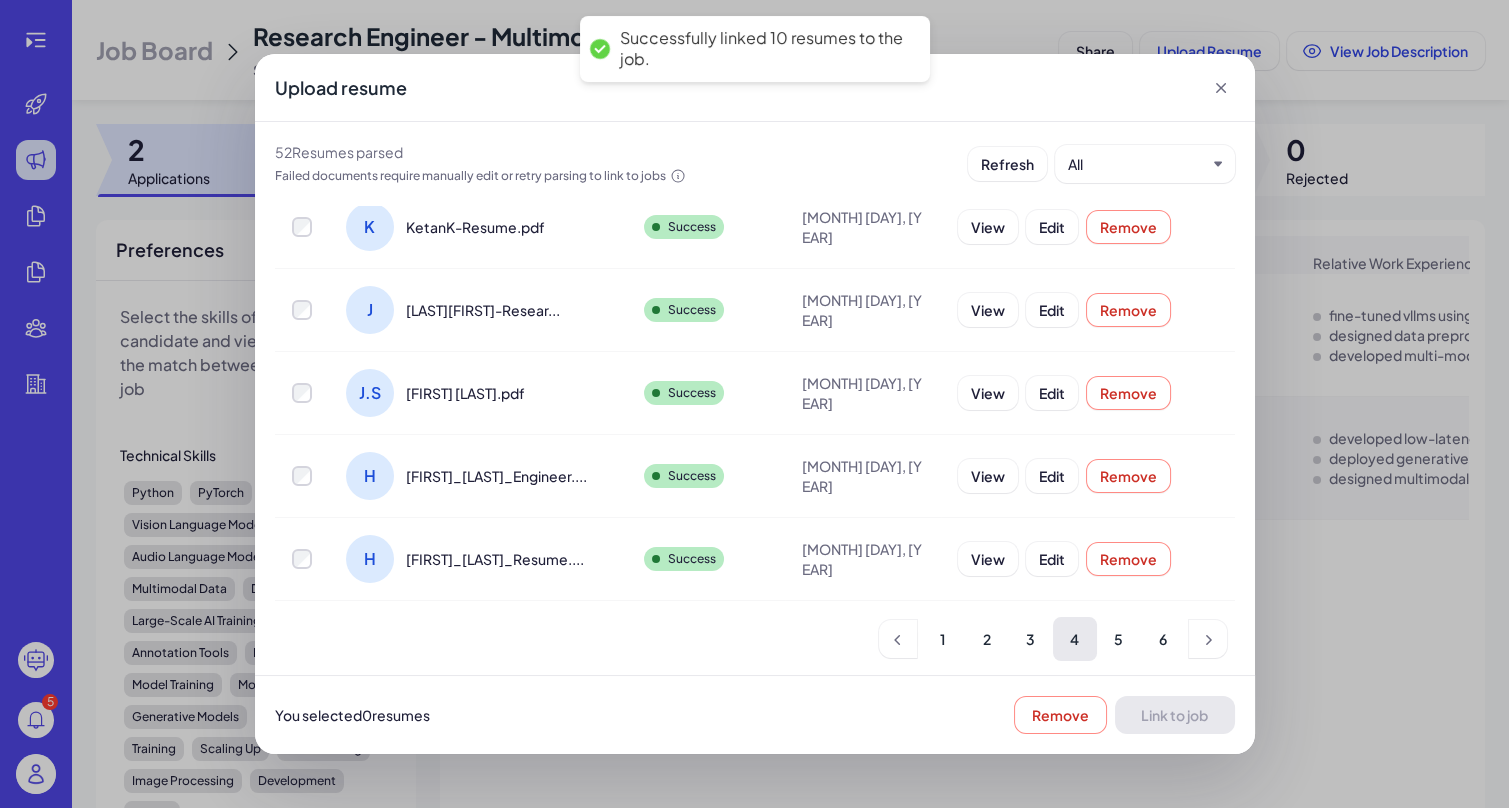 scroll, scrollTop: 0, scrollLeft: 0, axis: both 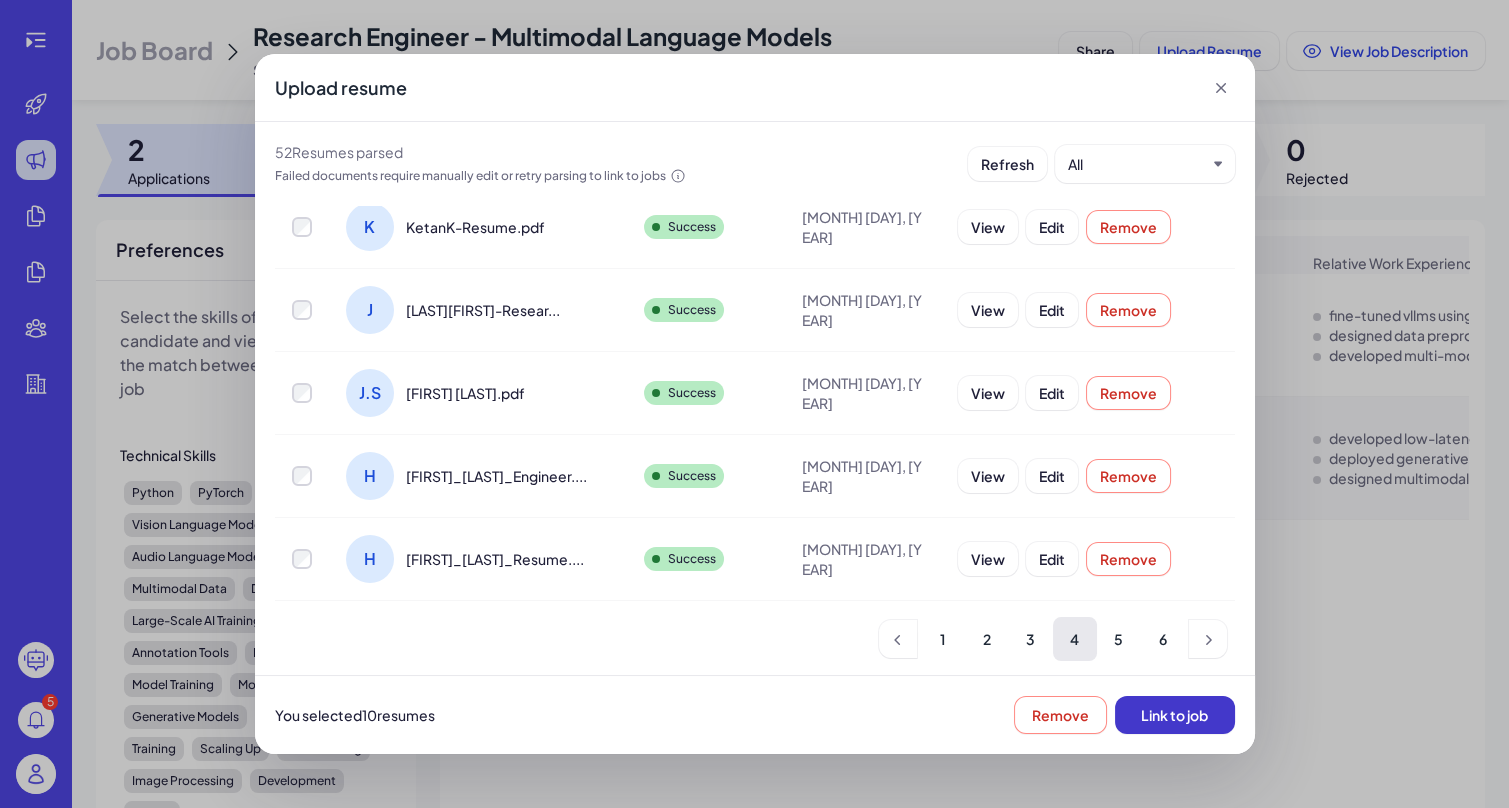 click on "Link to job" at bounding box center (1175, 715) 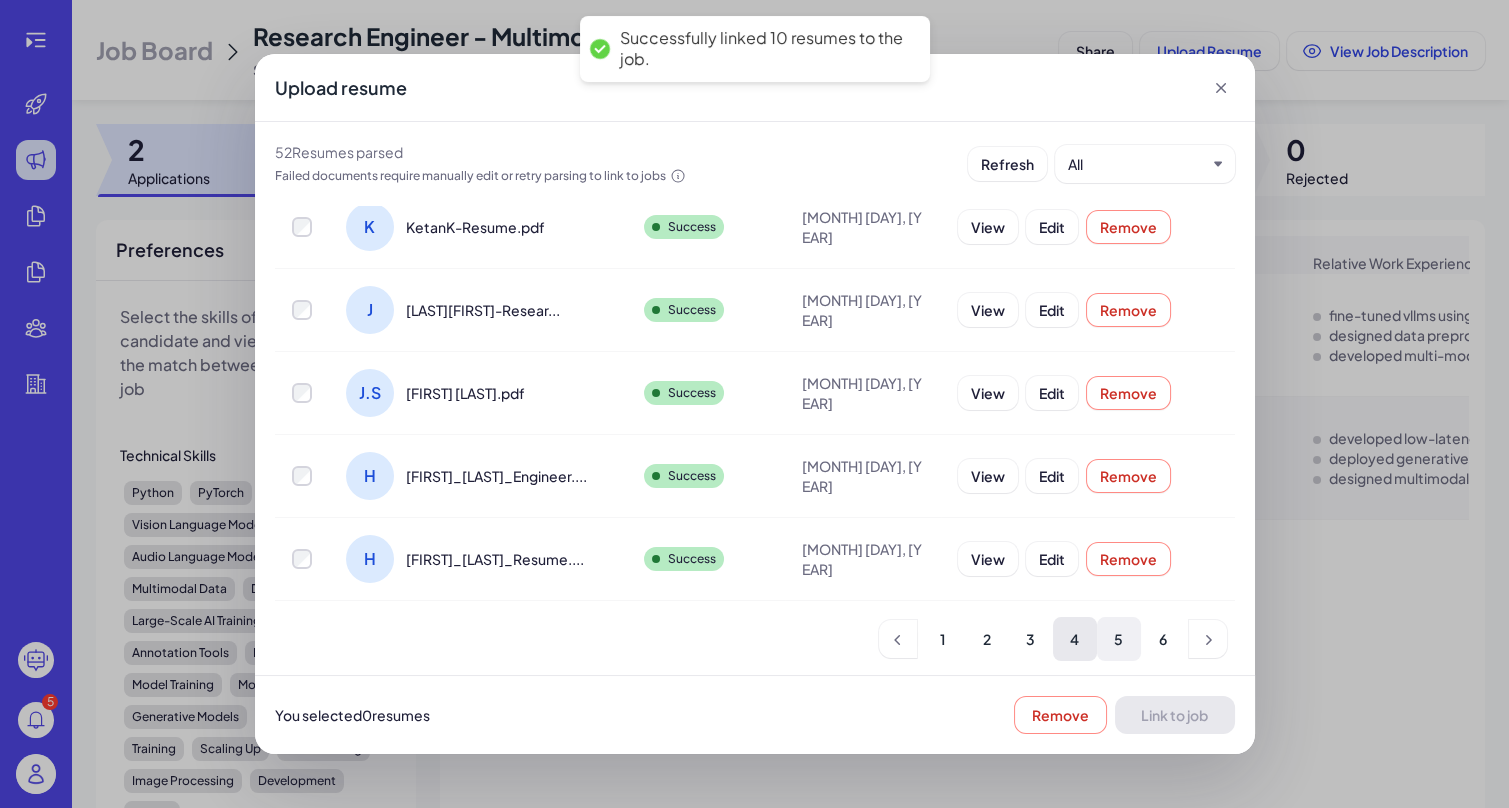 click on "5" at bounding box center [1119, 639] 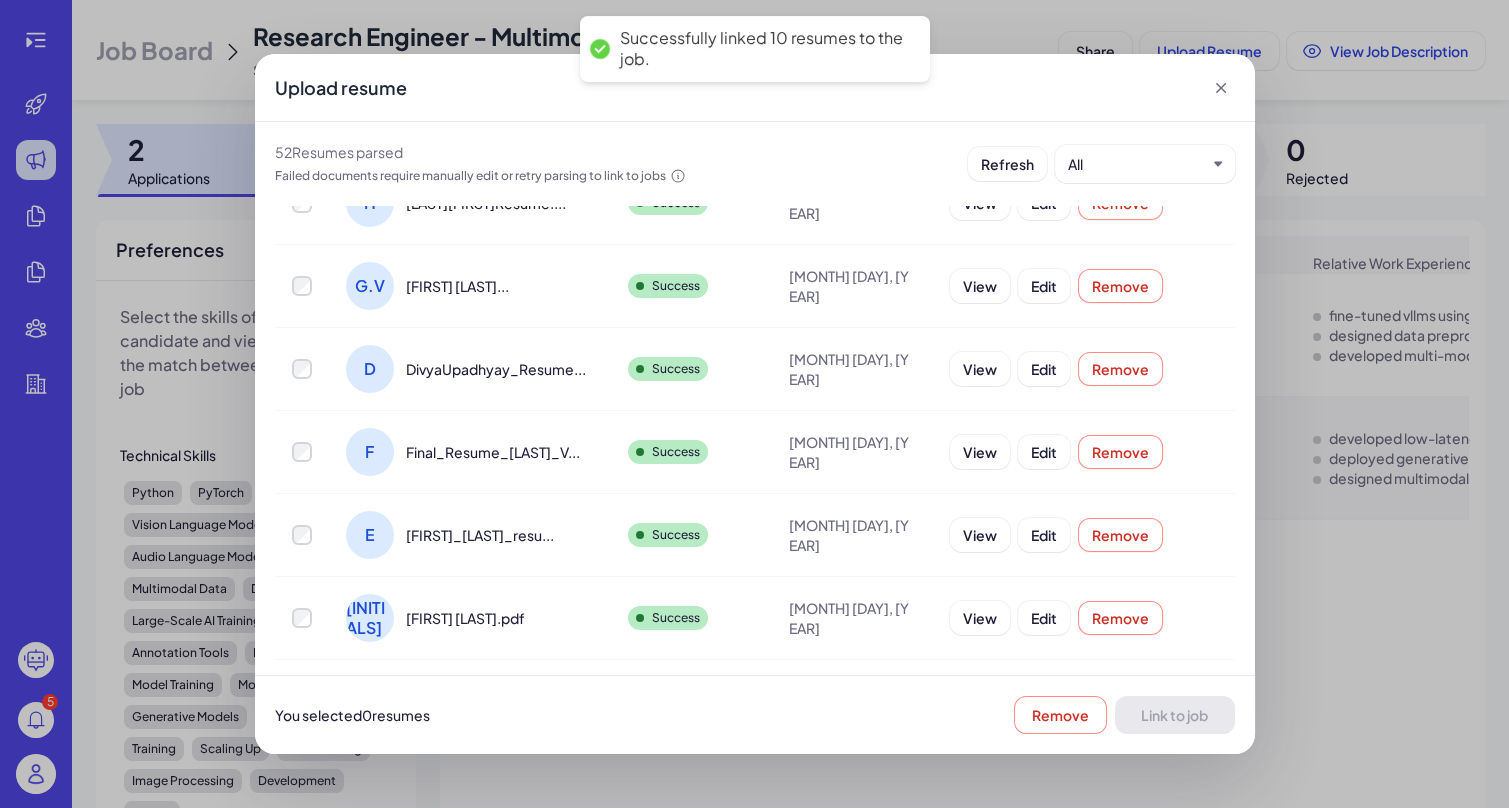scroll, scrollTop: 0, scrollLeft: 0, axis: both 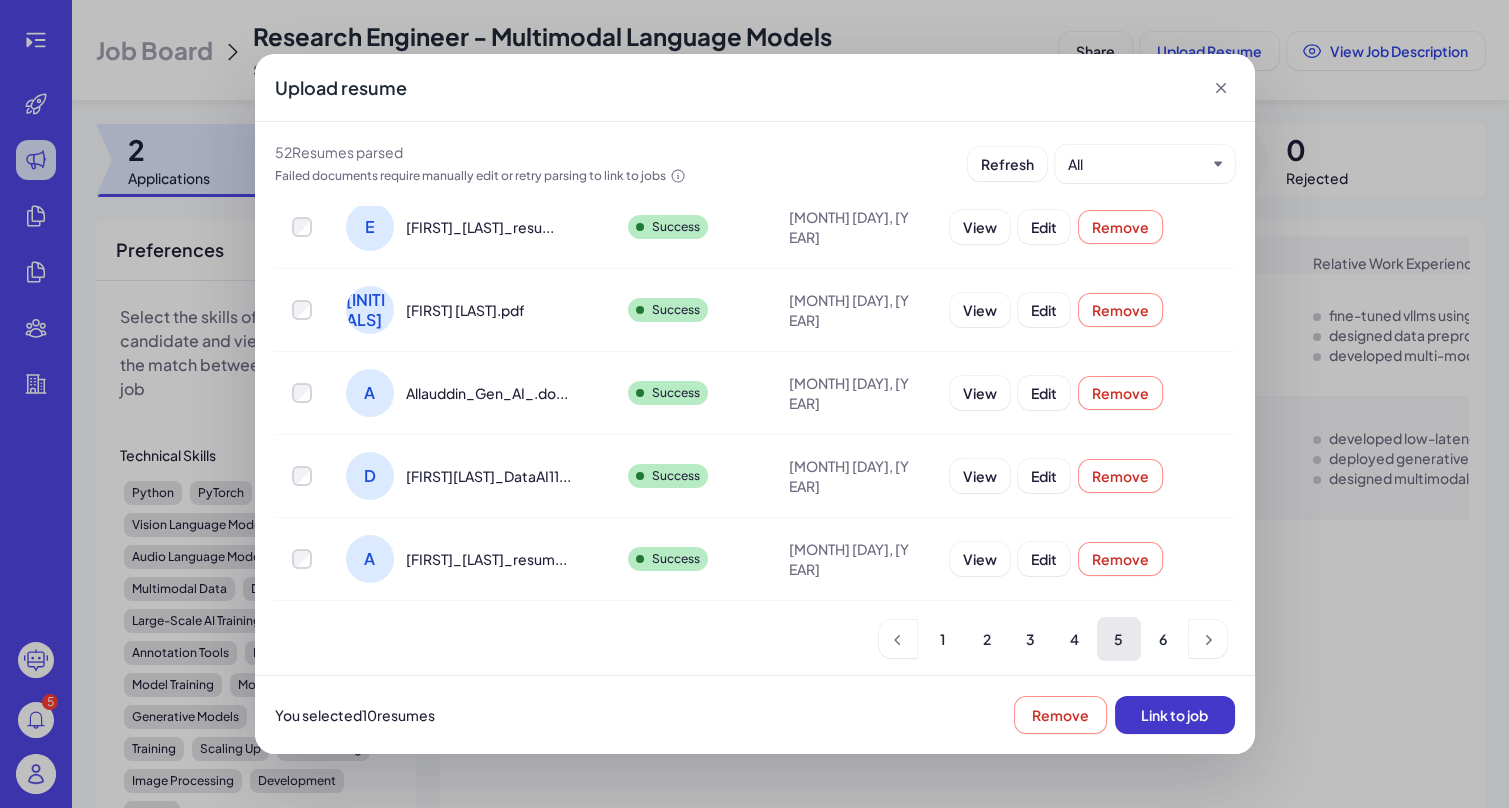 click on "Link to job" at bounding box center [1175, 715] 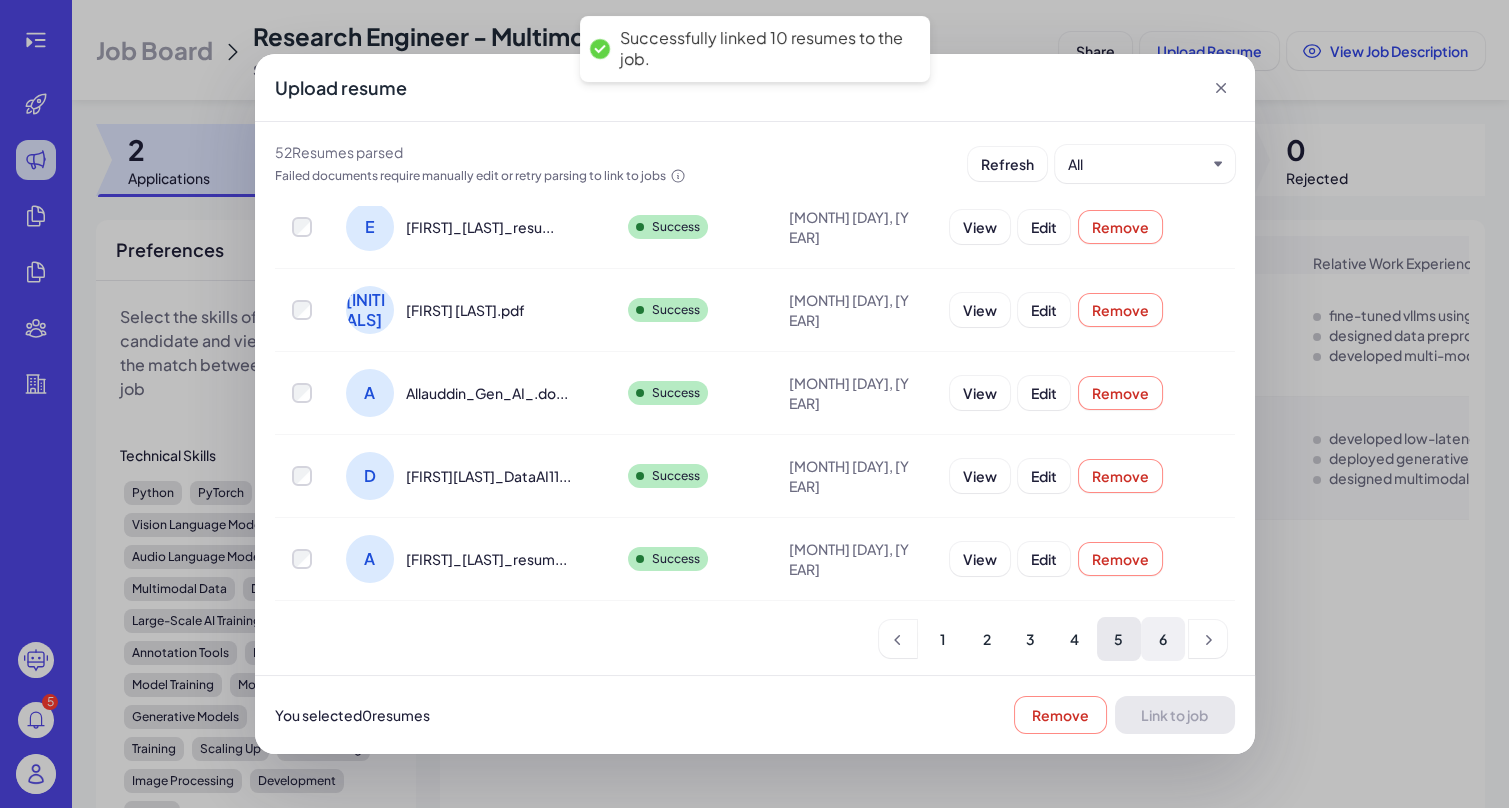 click on "6" at bounding box center [1163, 639] 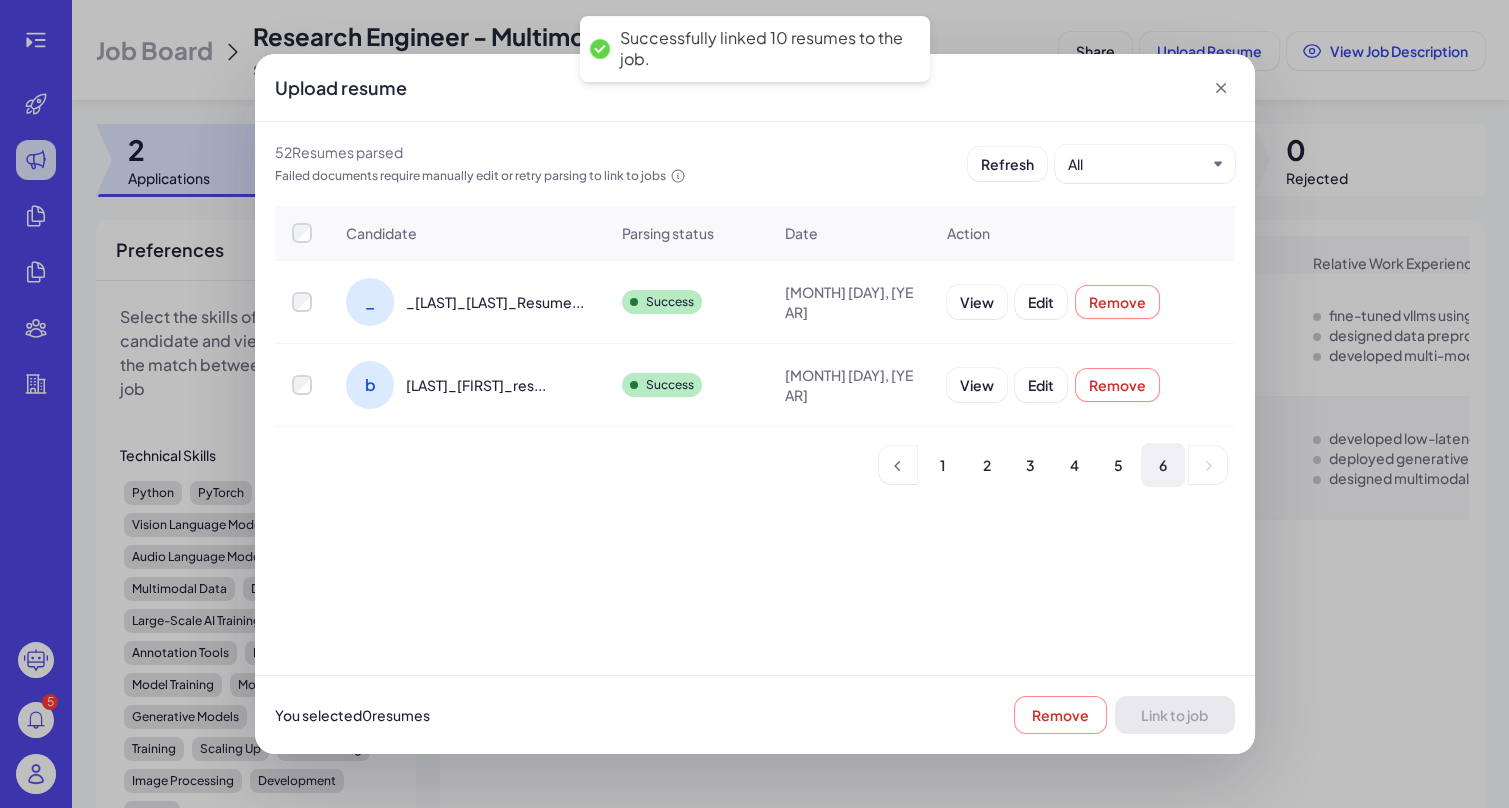 scroll, scrollTop: 0, scrollLeft: 0, axis: both 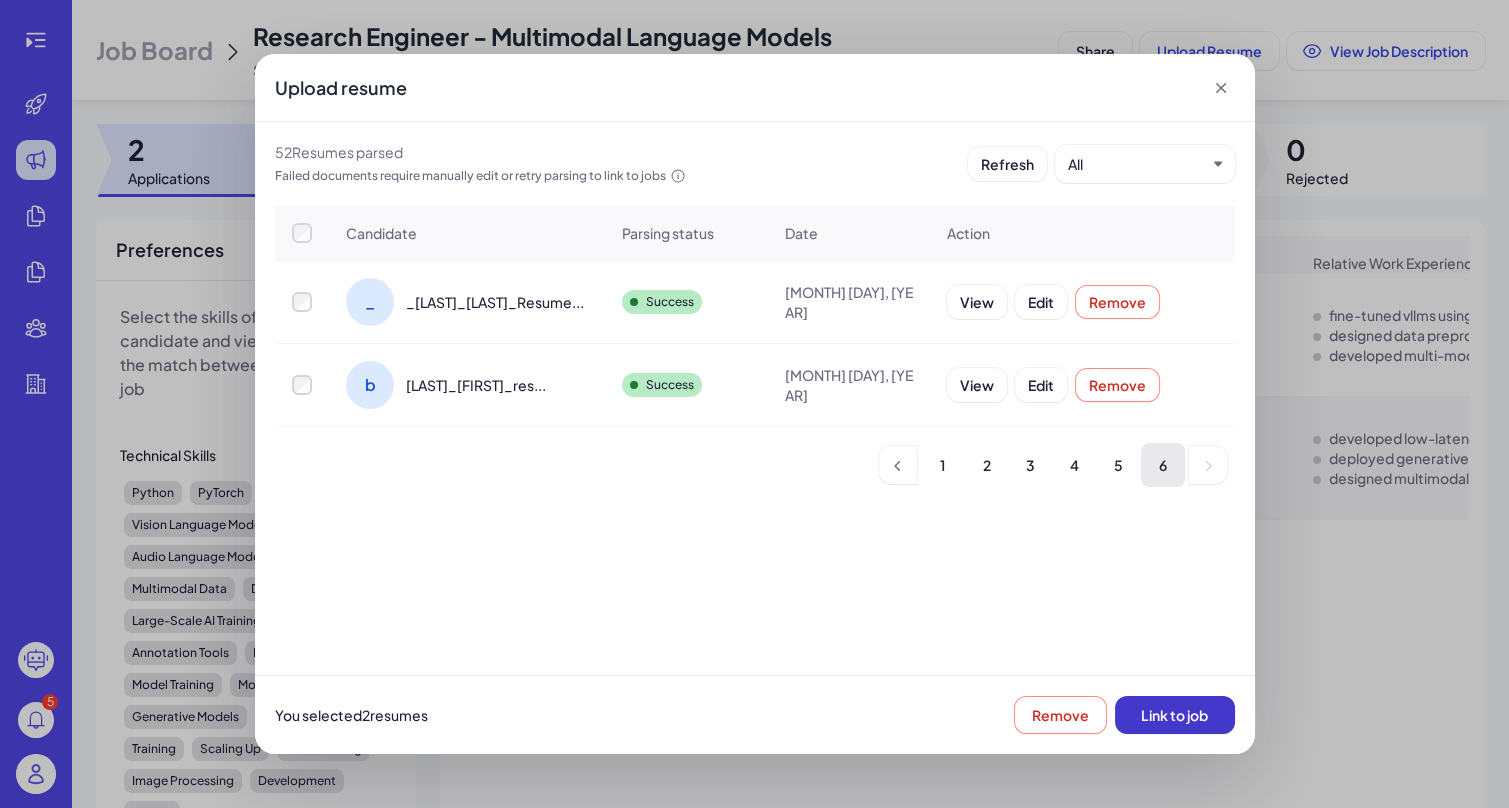 click on "Link to job" at bounding box center (1174, 715) 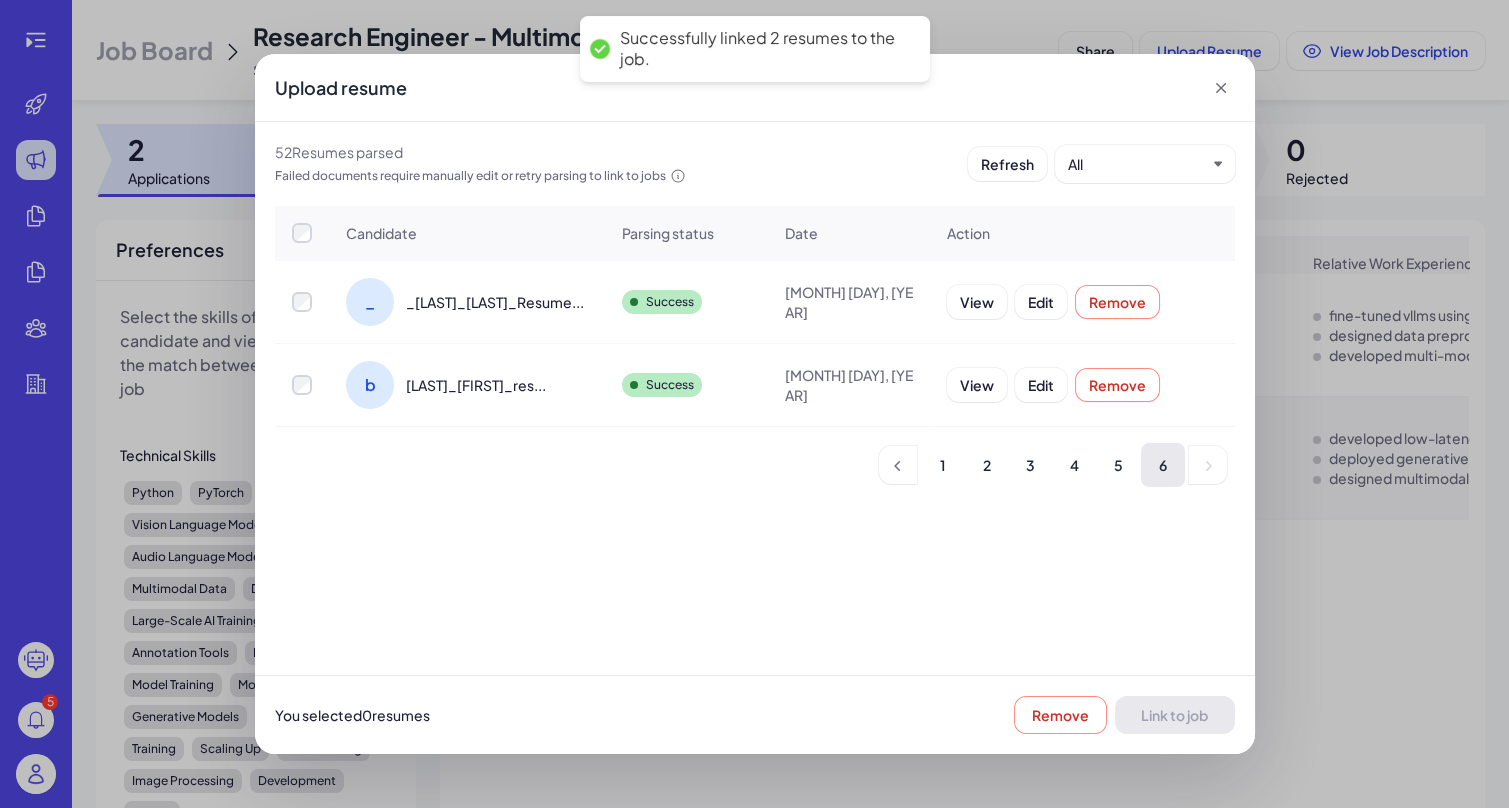 click 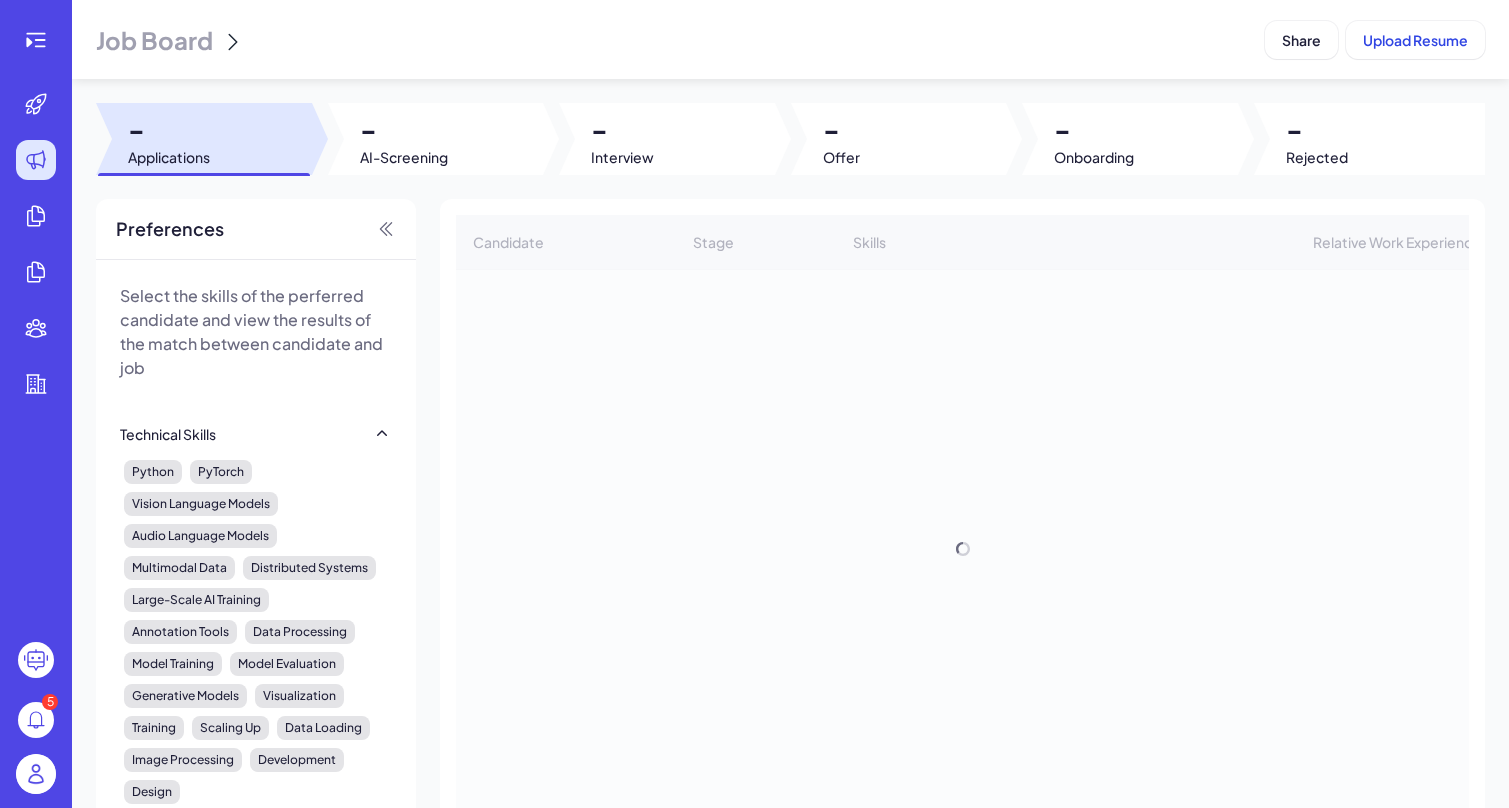 scroll, scrollTop: 0, scrollLeft: 0, axis: both 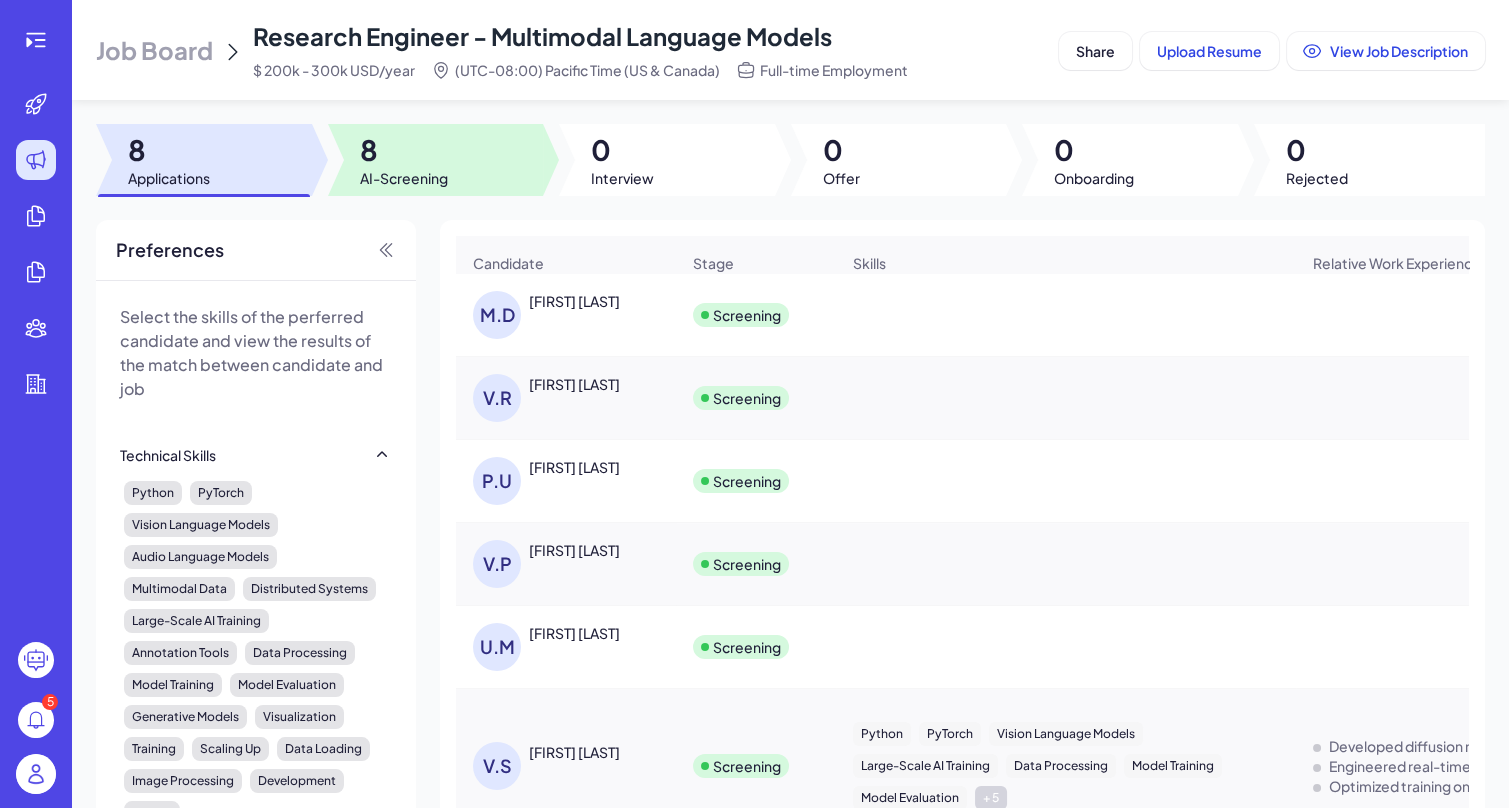 click on "8" at bounding box center [404, 150] 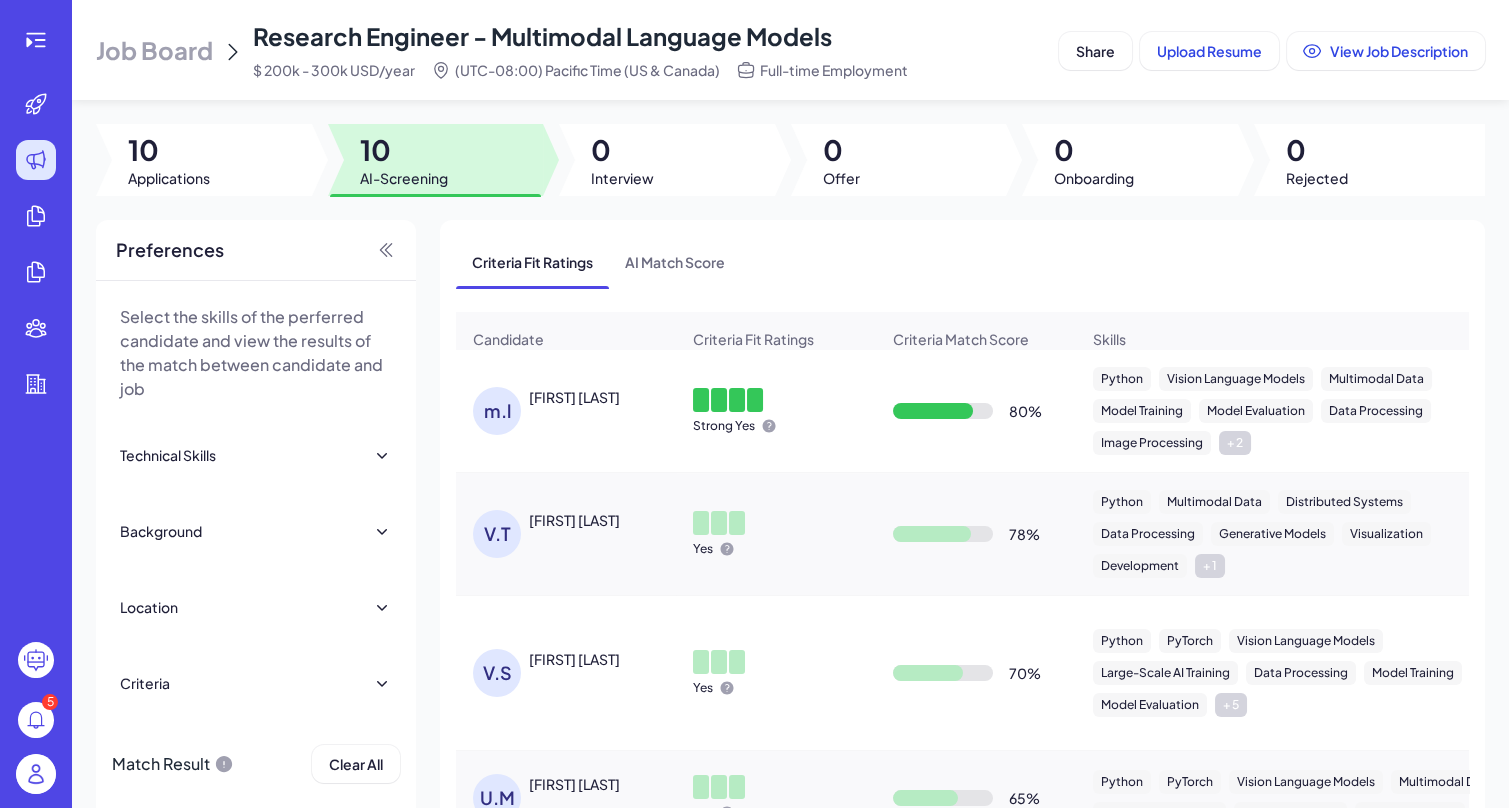 click on "[INITIALS] [FIRST] [LAST]" at bounding box center (576, 411) 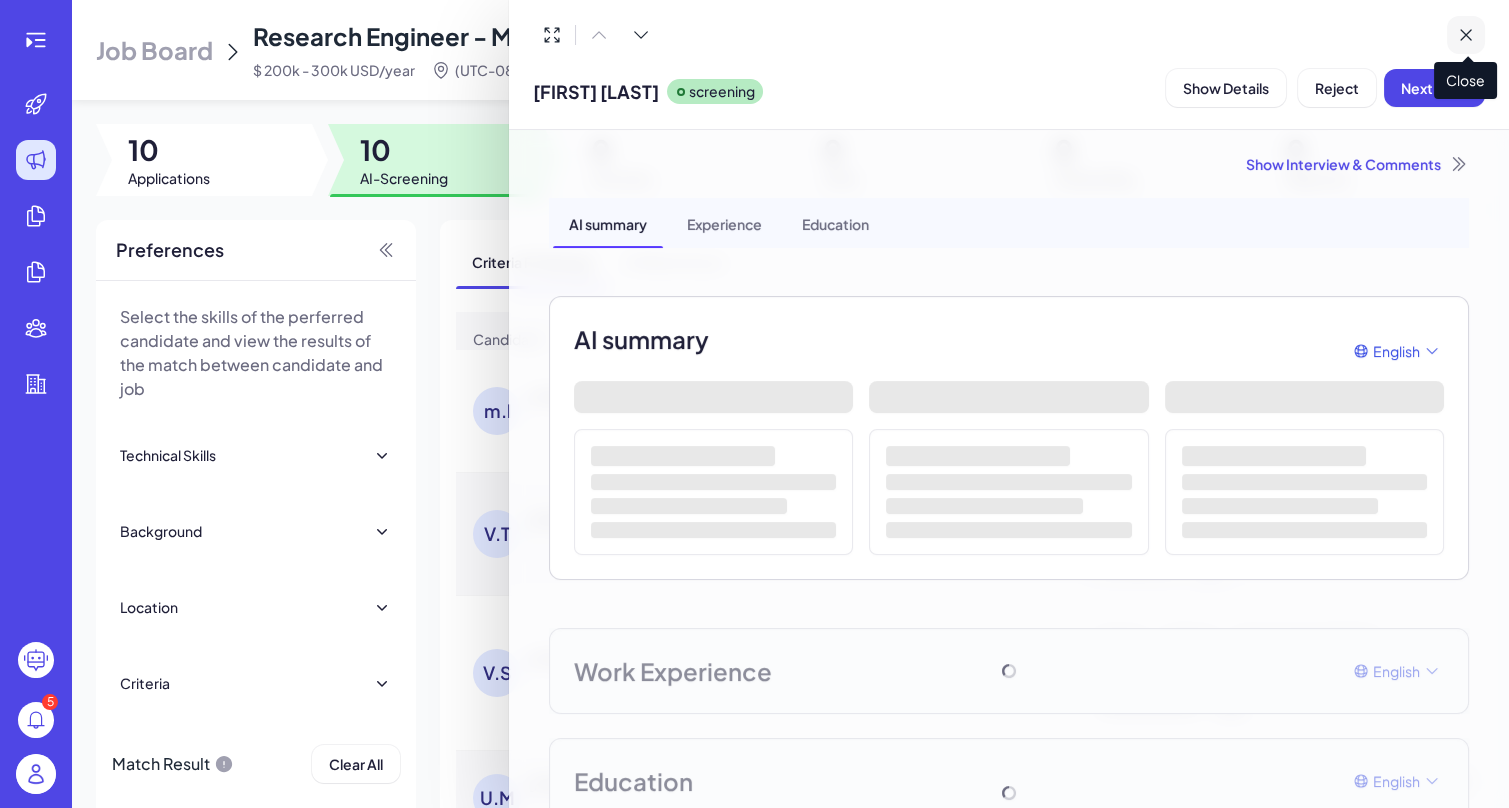 click 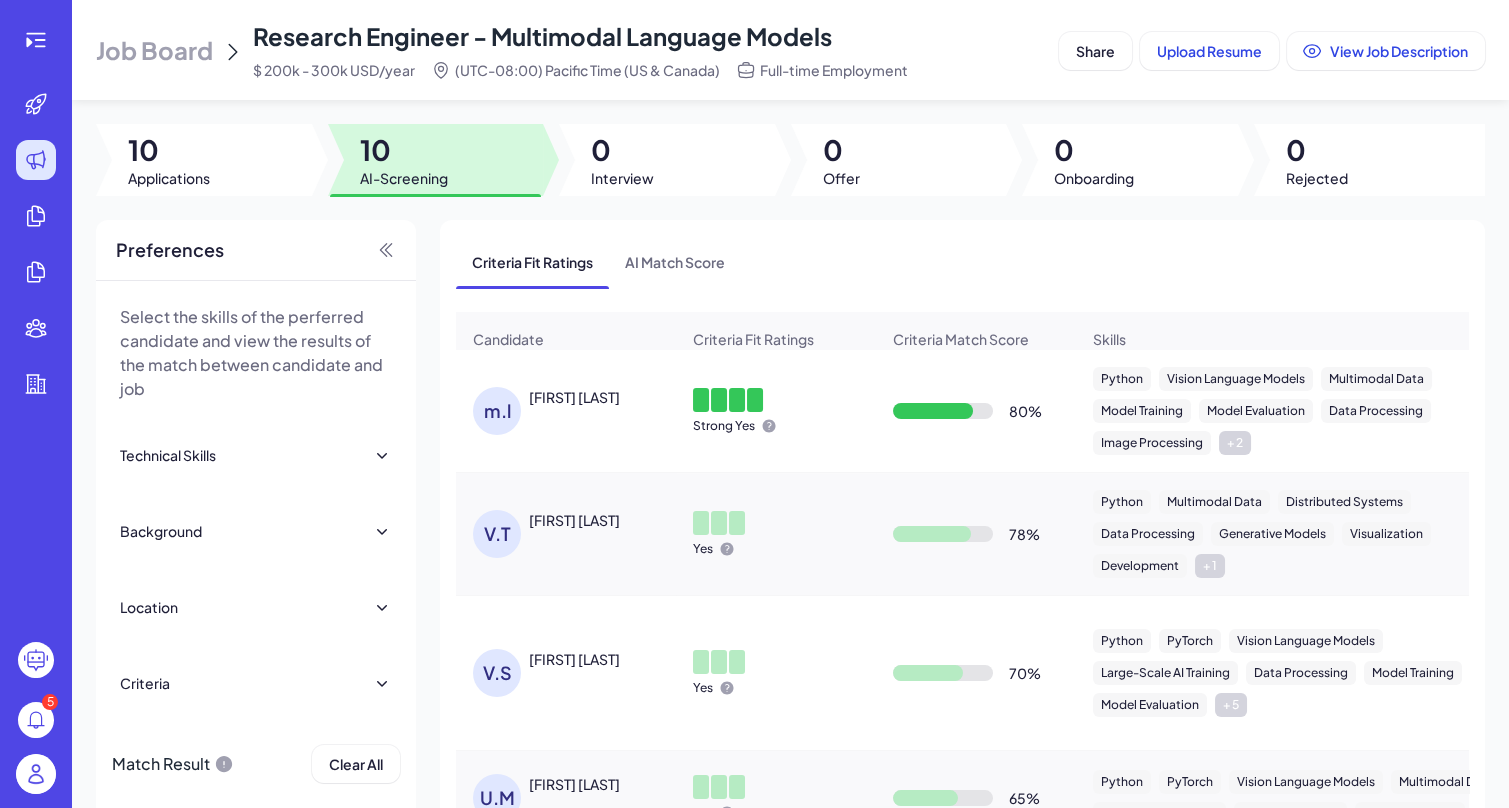 click at bounding box center (737, 400) 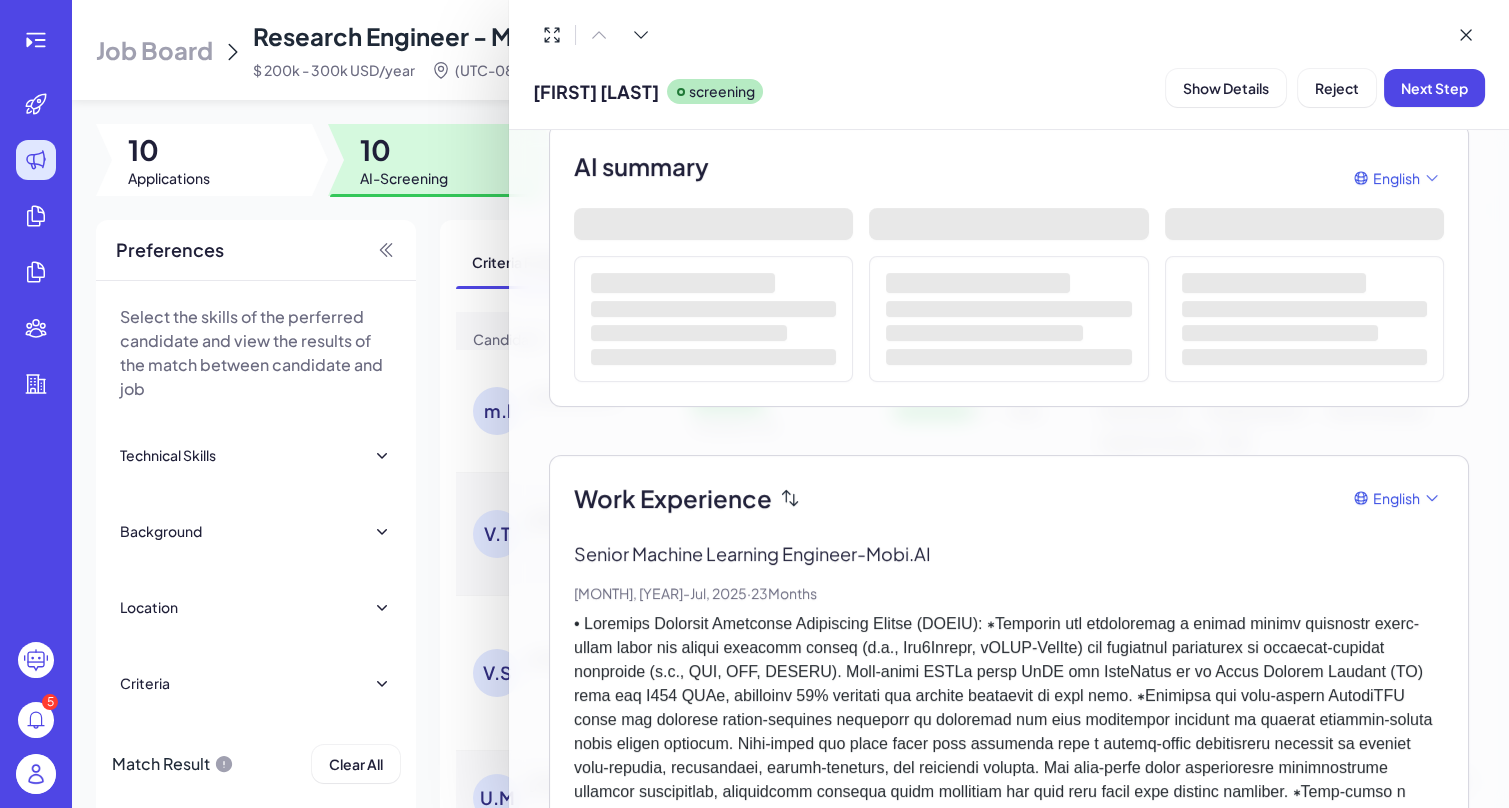 scroll, scrollTop: 378, scrollLeft: 0, axis: vertical 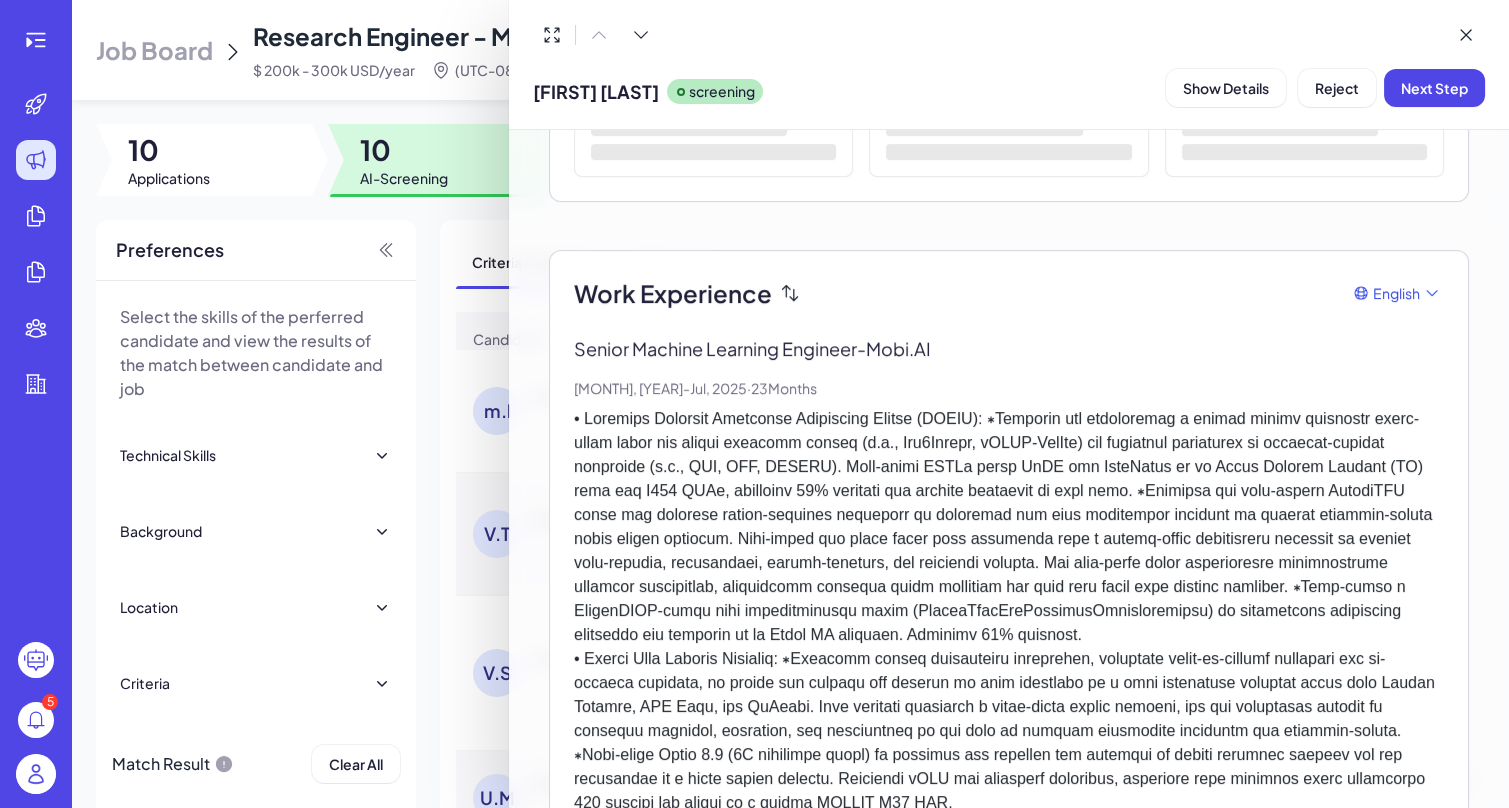 click at bounding box center (1009, 611) 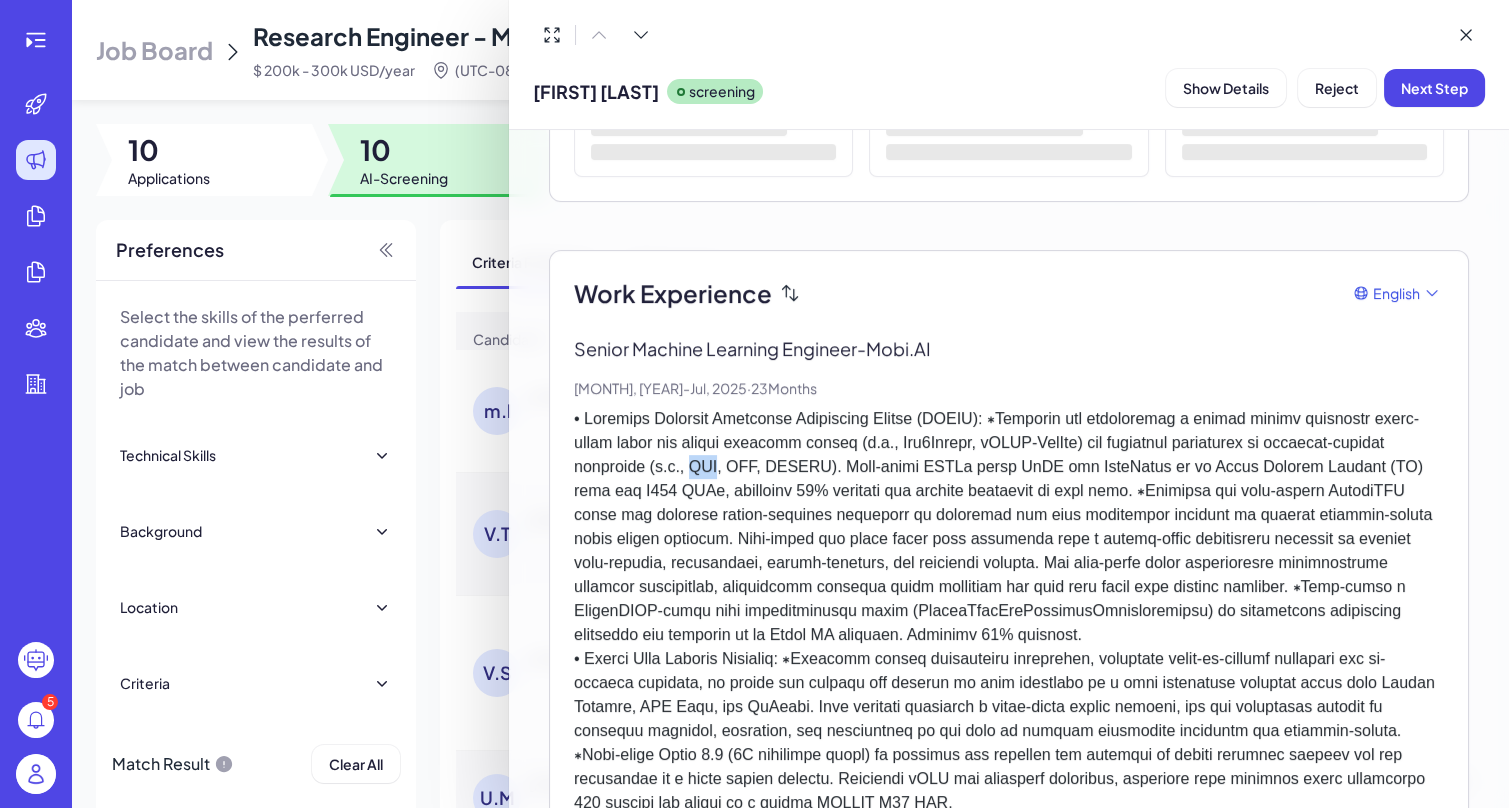 click at bounding box center [1009, 611] 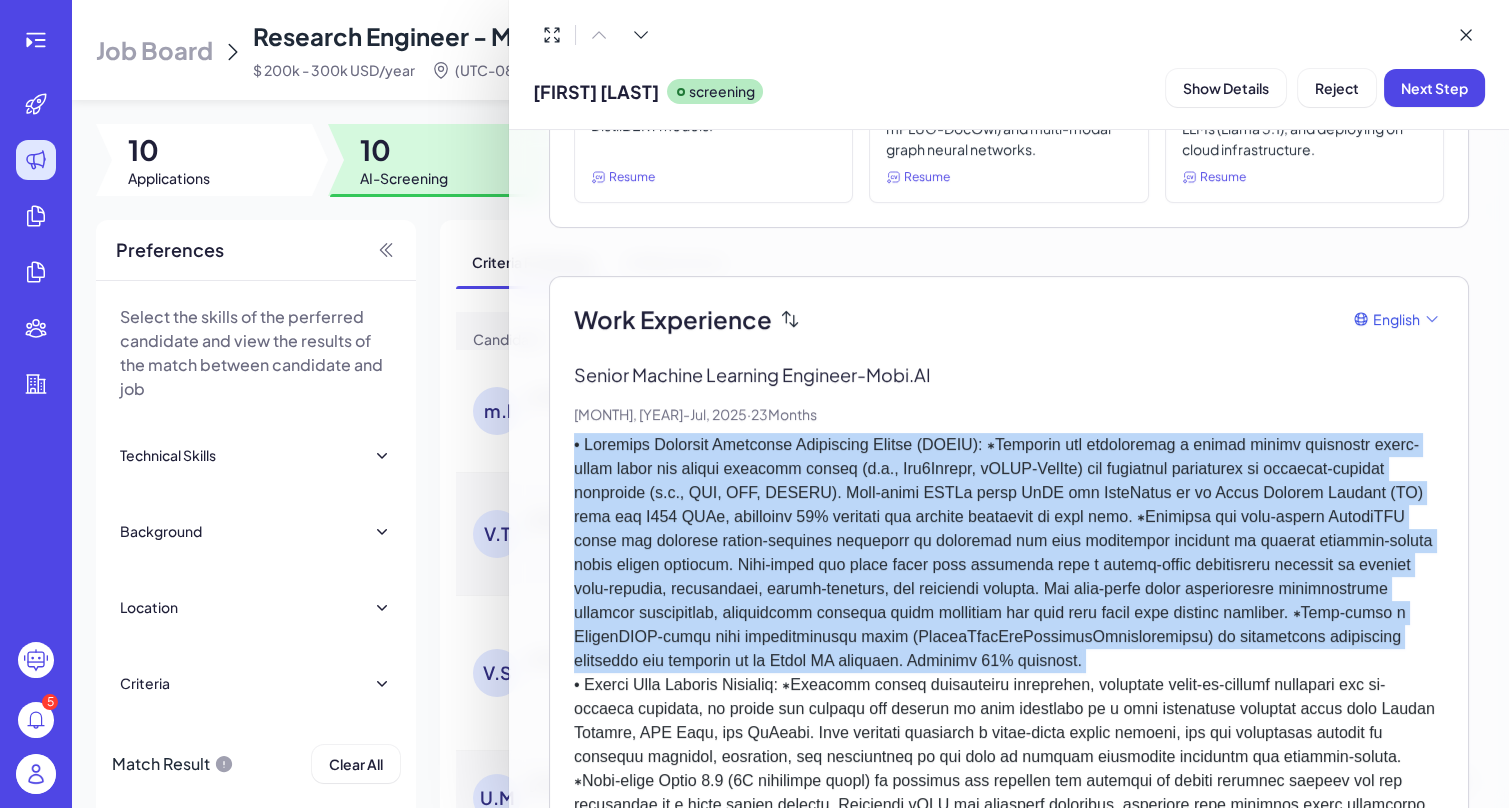 click at bounding box center [1009, 637] 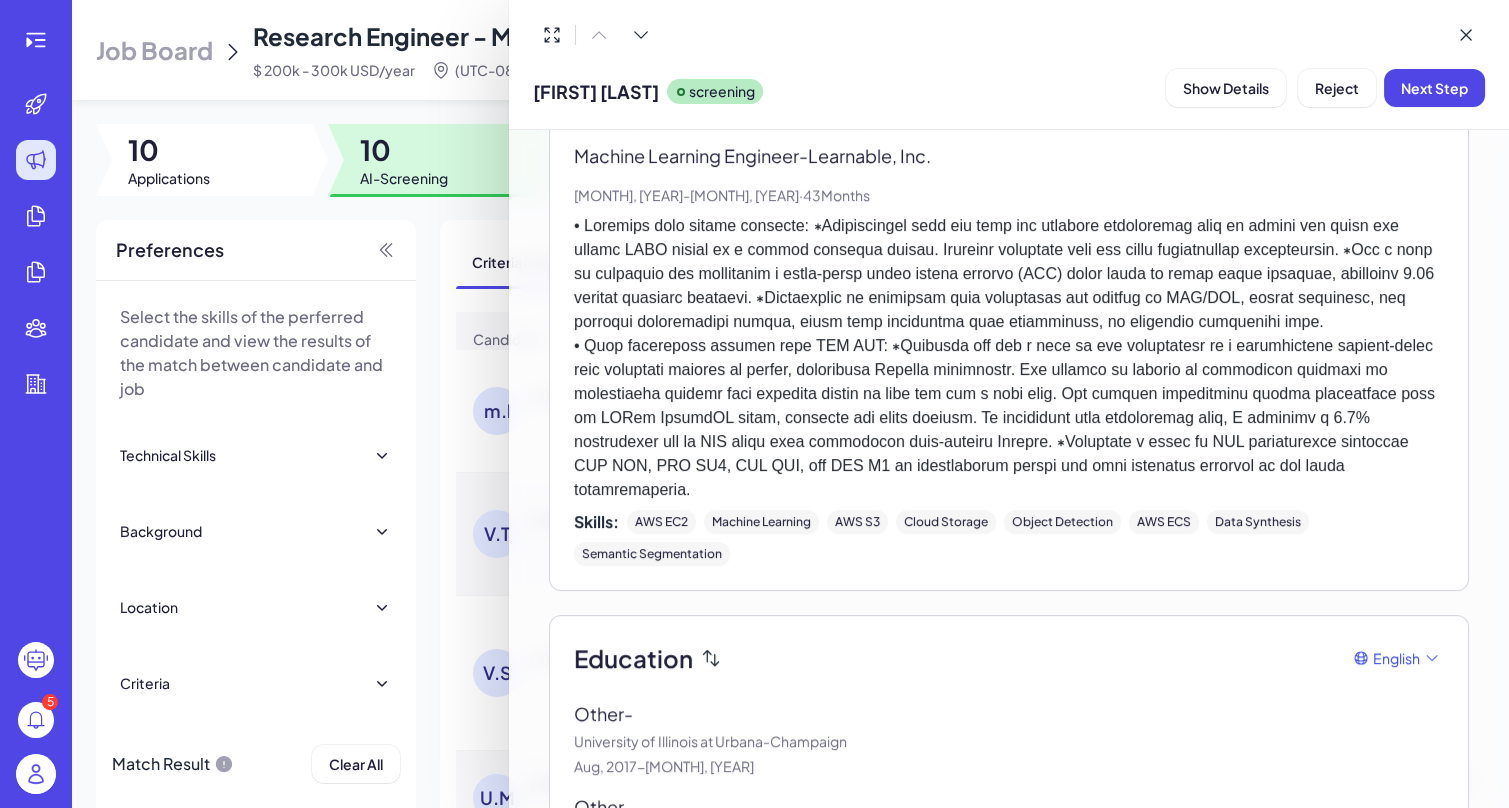 scroll, scrollTop: 1215, scrollLeft: 0, axis: vertical 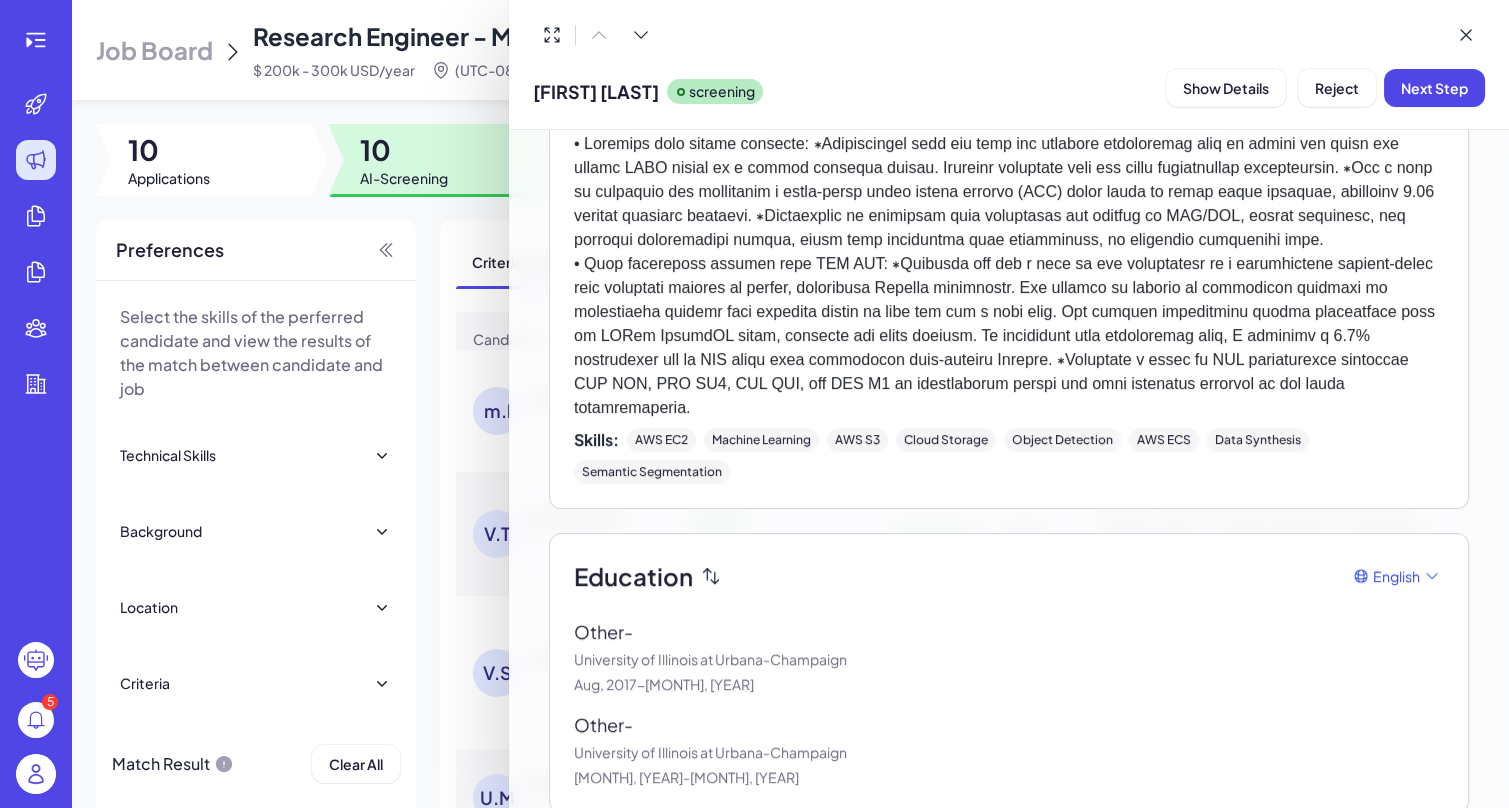 click on "University of Illinois at Urbana-Champaign" at bounding box center [1009, 659] 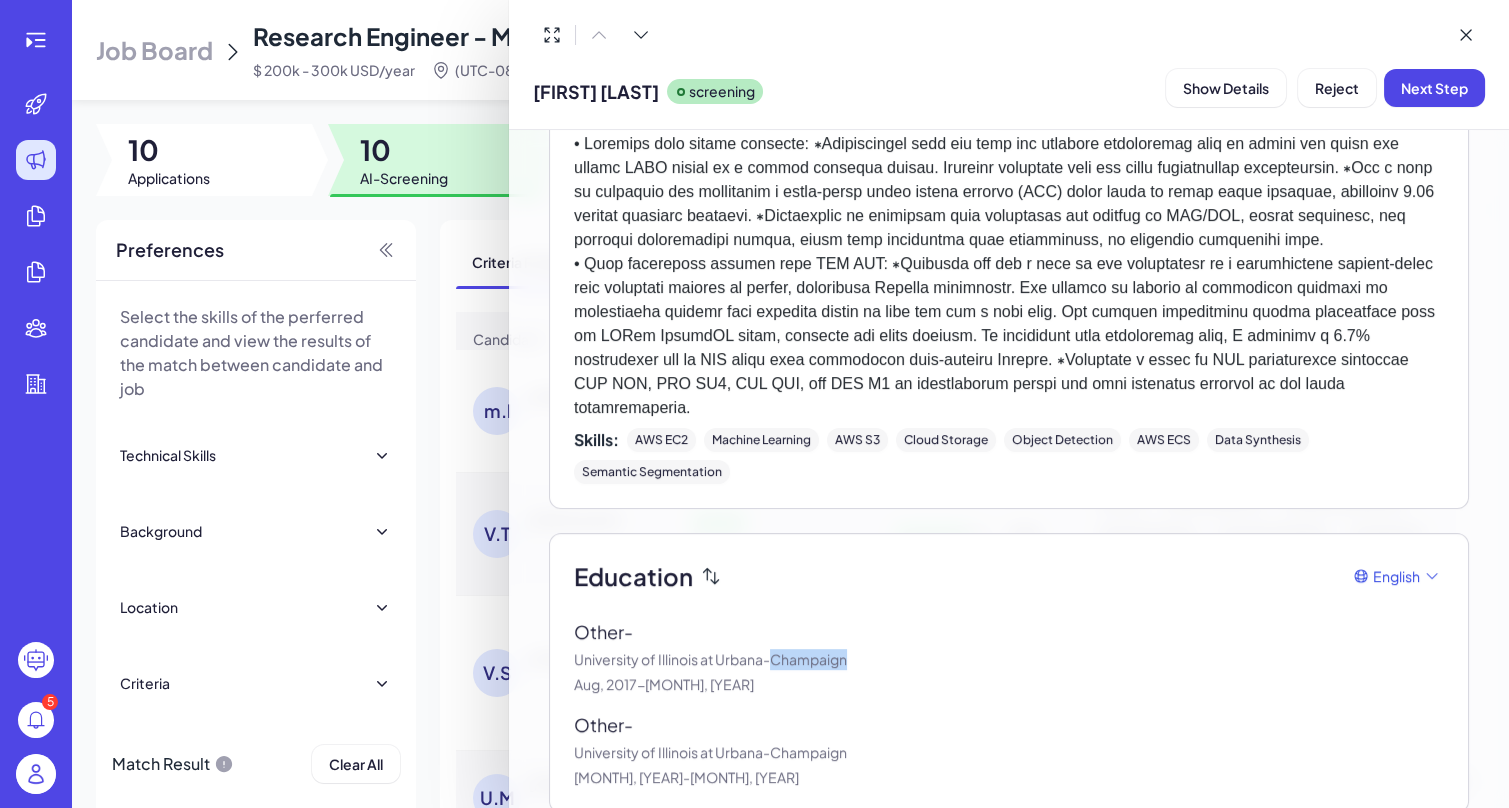 click on "University of Illinois at Urbana-Champaign" at bounding box center [1009, 659] 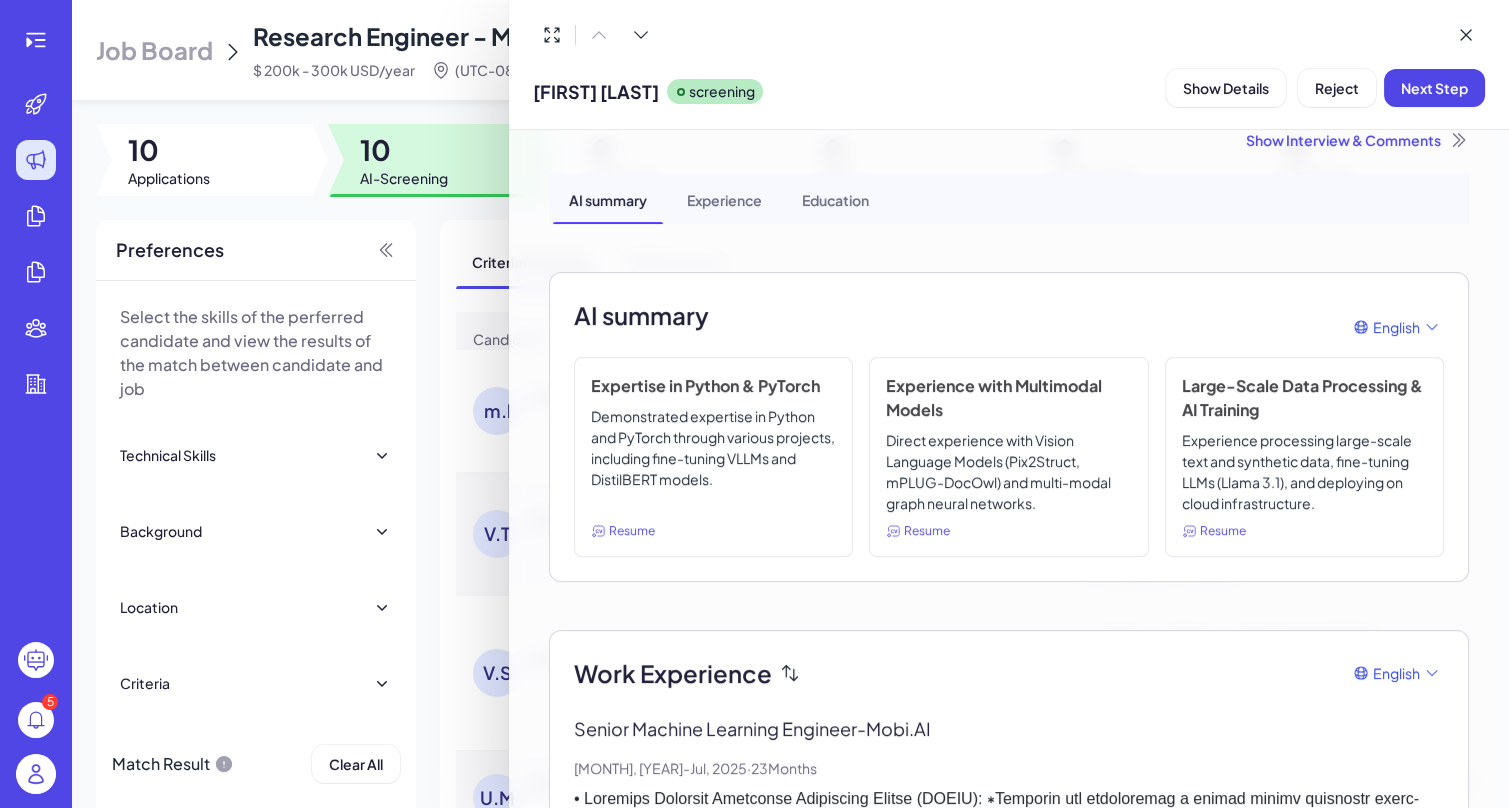 scroll, scrollTop: 0, scrollLeft: 0, axis: both 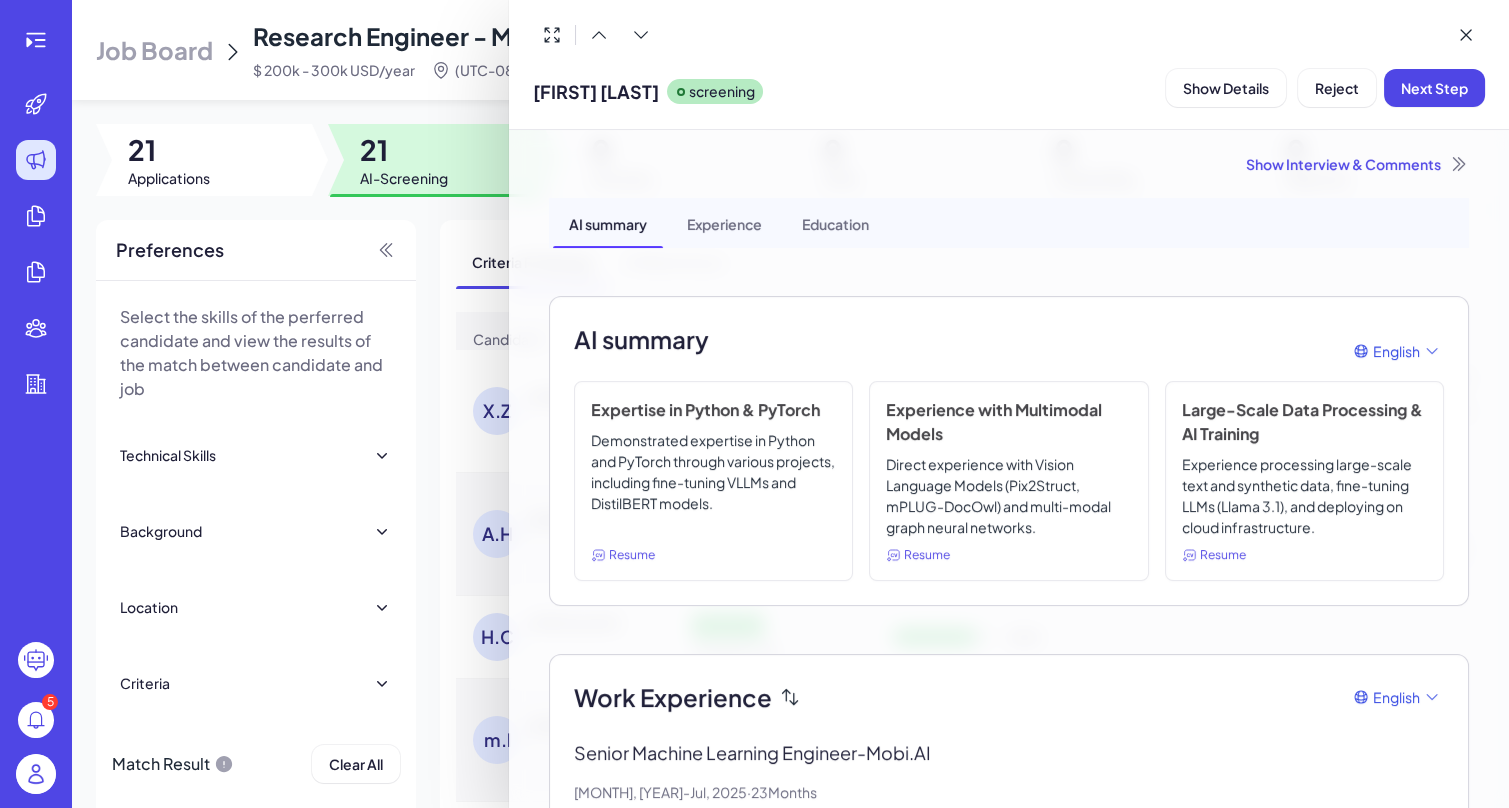 click at bounding box center (754, 404) 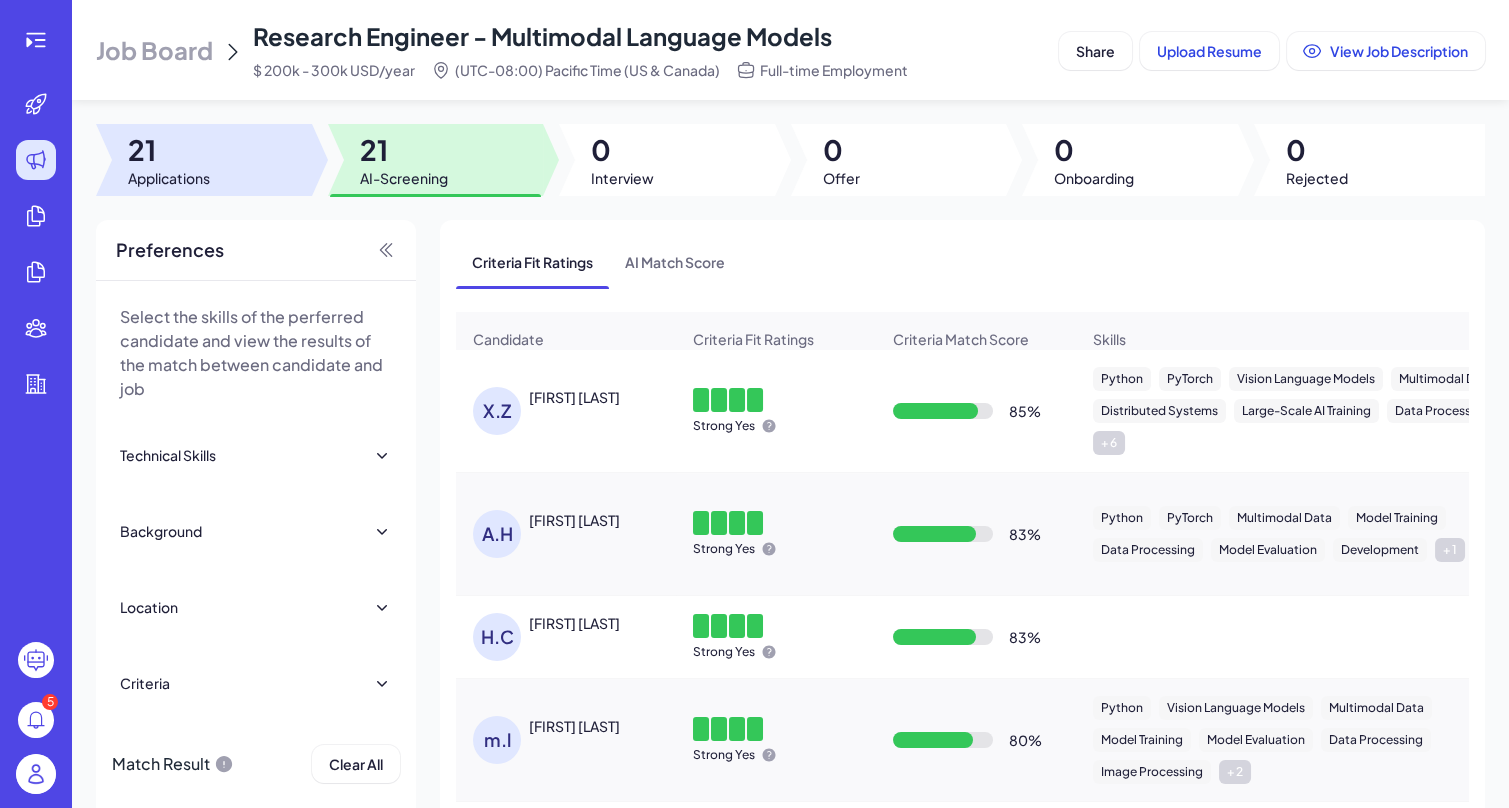 click on "21" at bounding box center (169, 150) 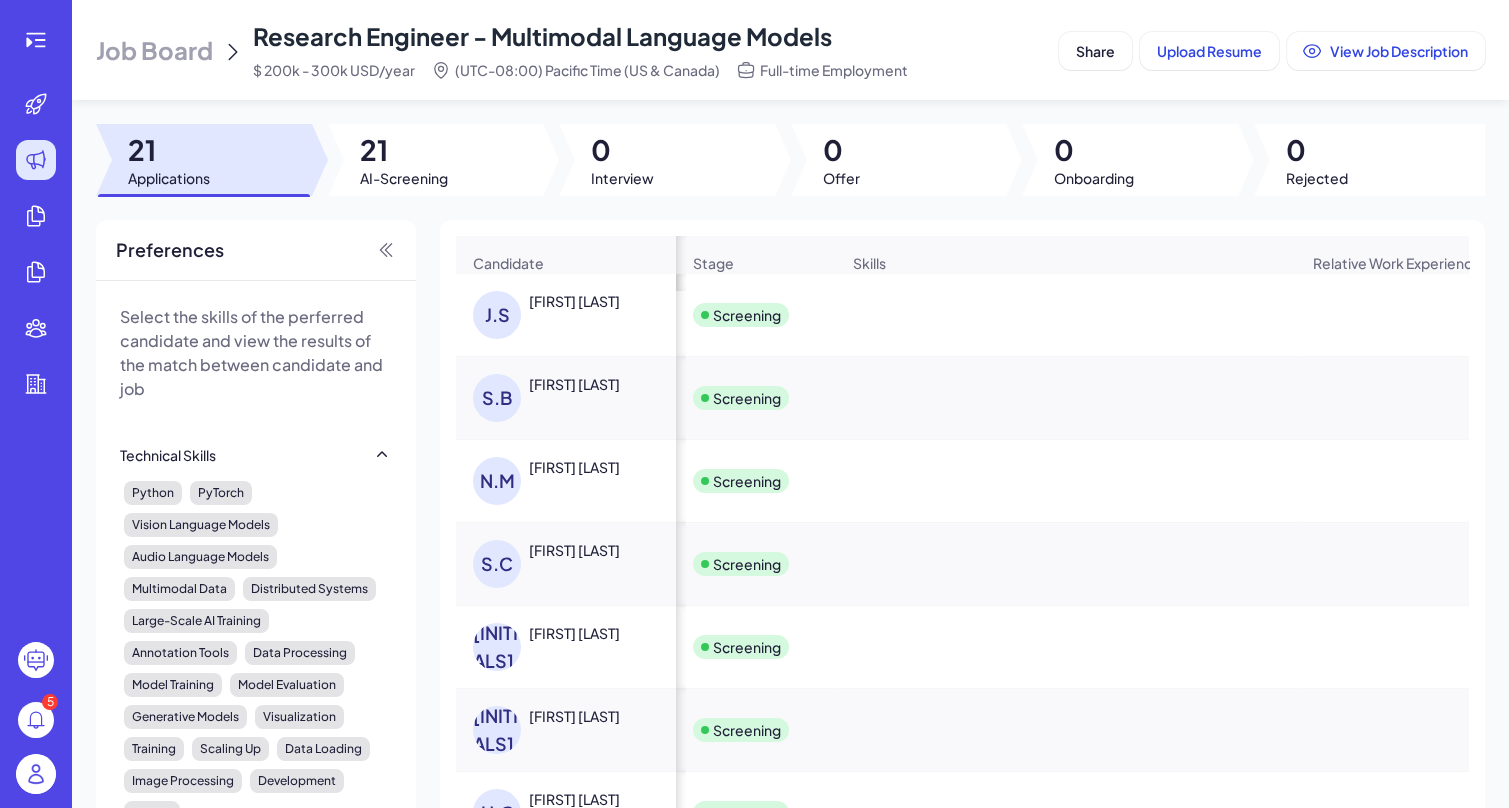 scroll, scrollTop: 0, scrollLeft: 302, axis: horizontal 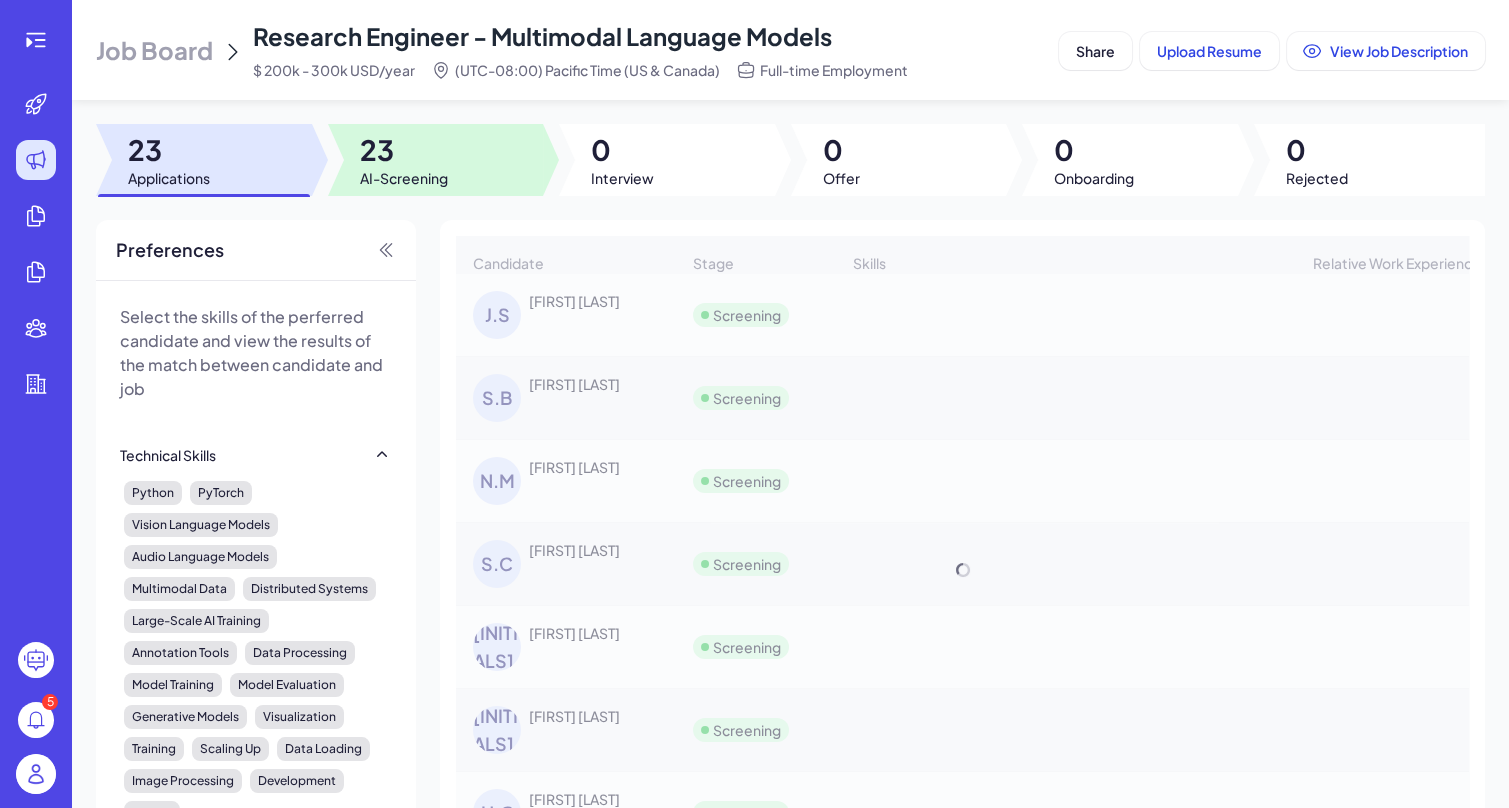 click on "23" at bounding box center (404, 150) 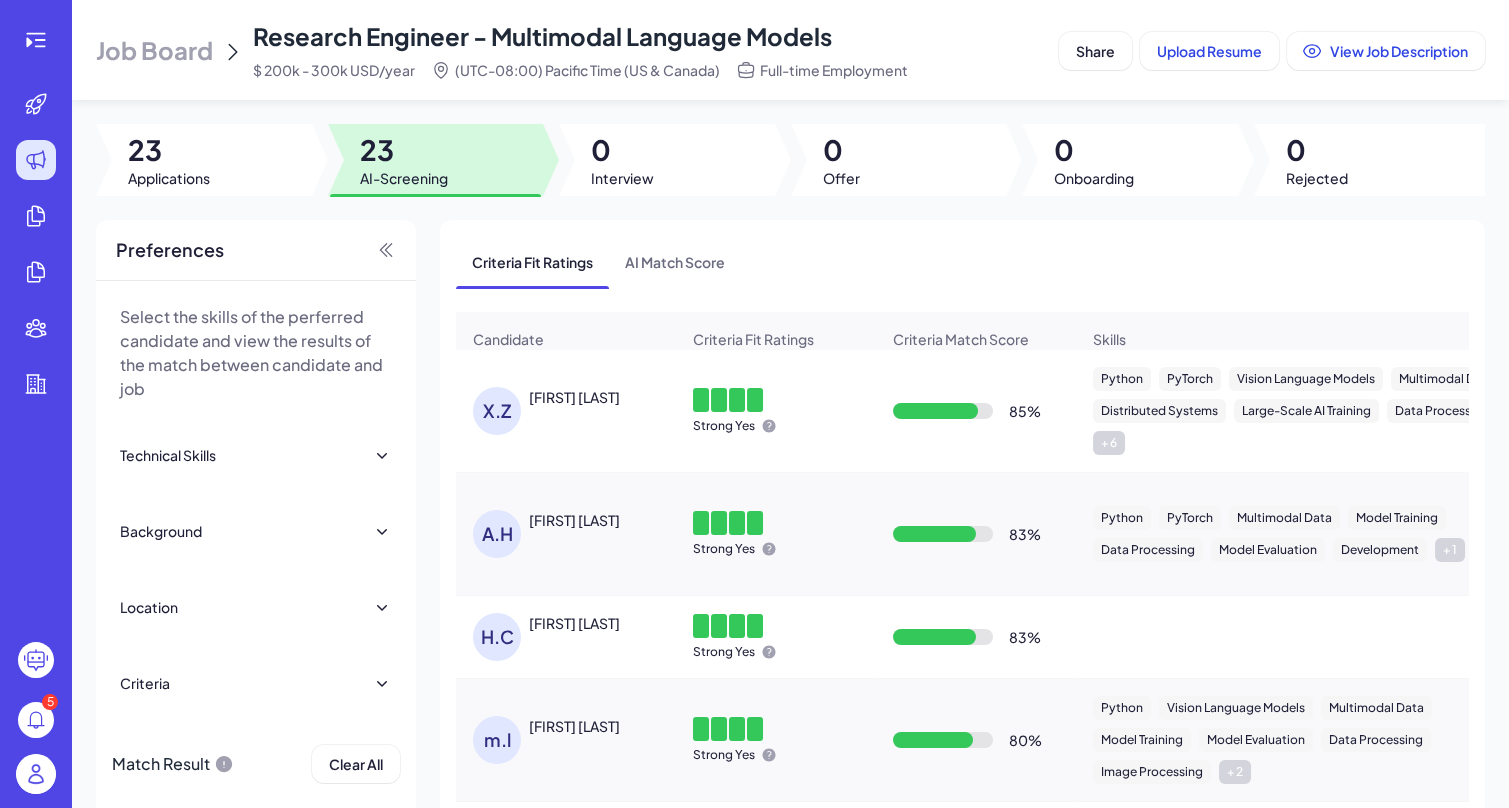 click on "[FIRST] [LAST]" at bounding box center [574, 397] 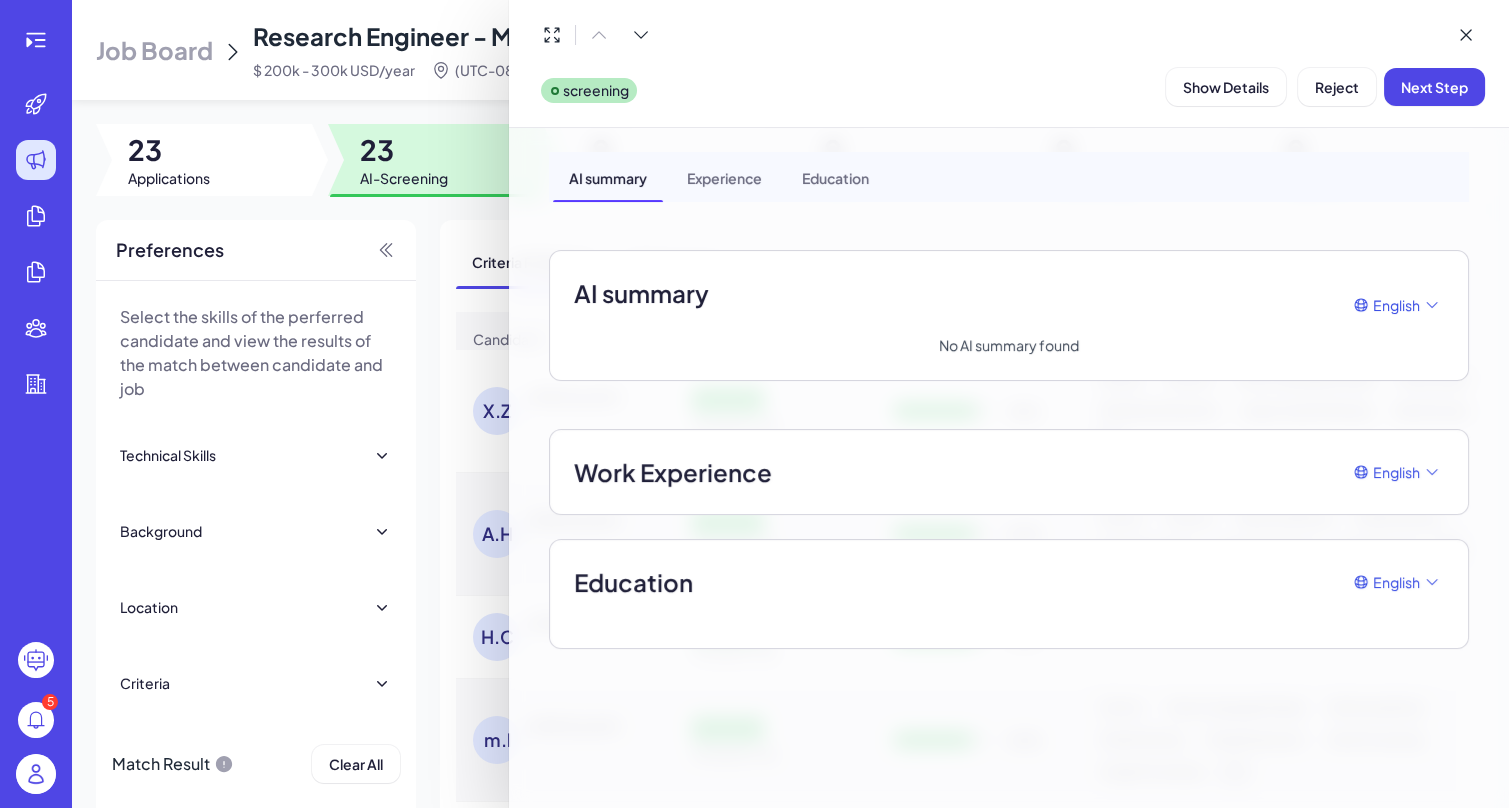 click at bounding box center (754, 404) 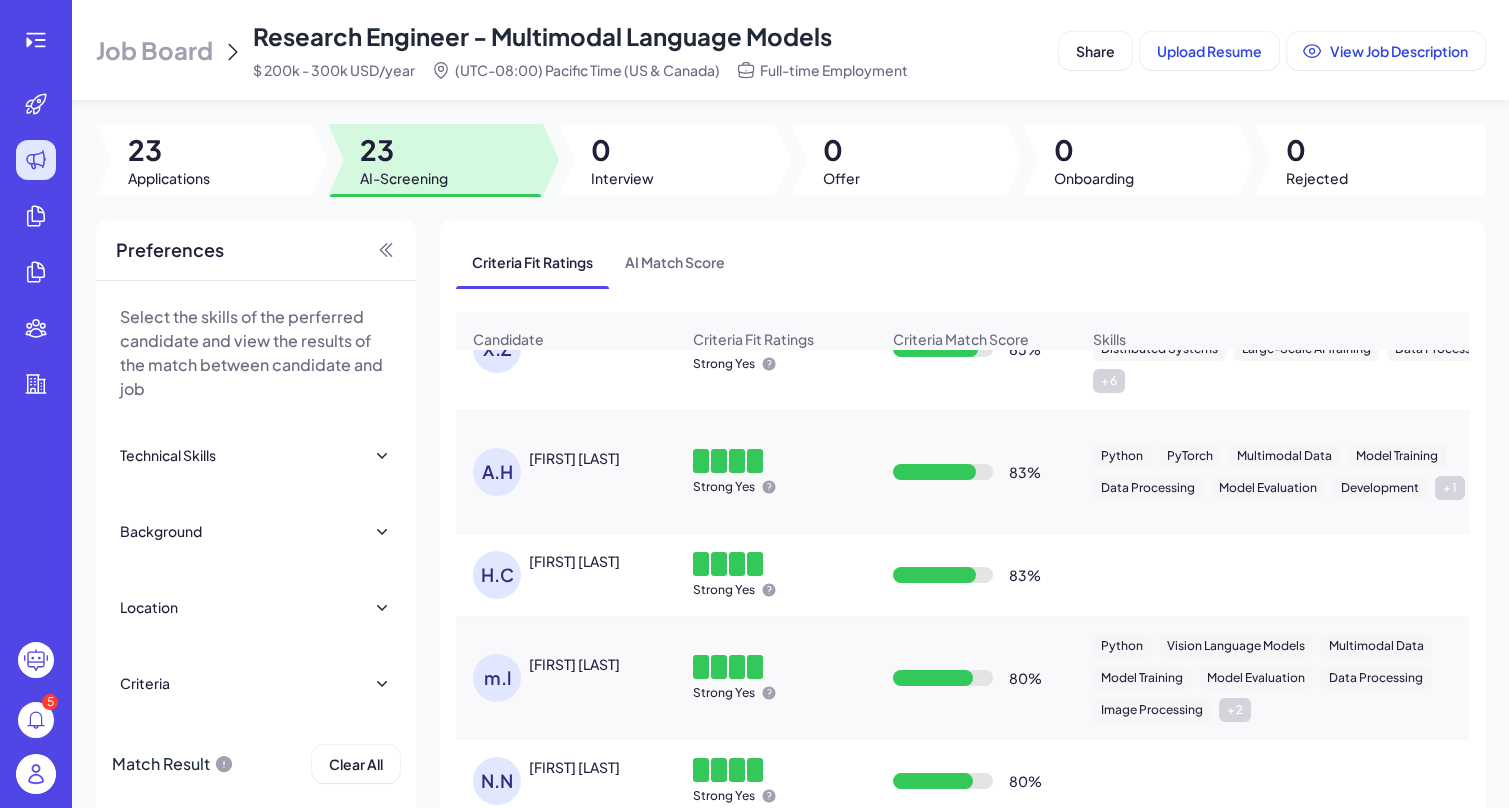 scroll, scrollTop: 0, scrollLeft: 0, axis: both 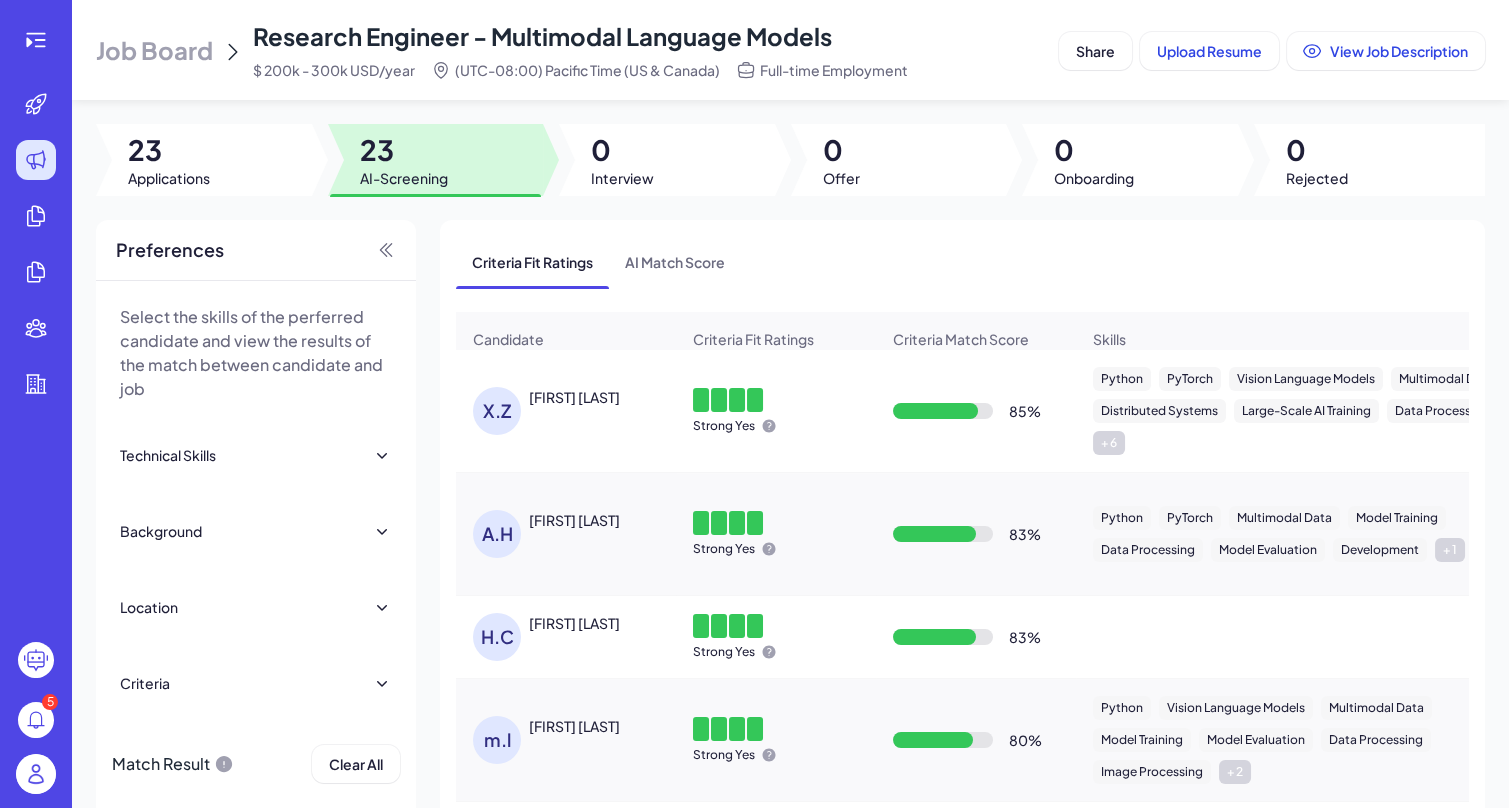 click on "[FIRST] [LAST]" at bounding box center (574, 520) 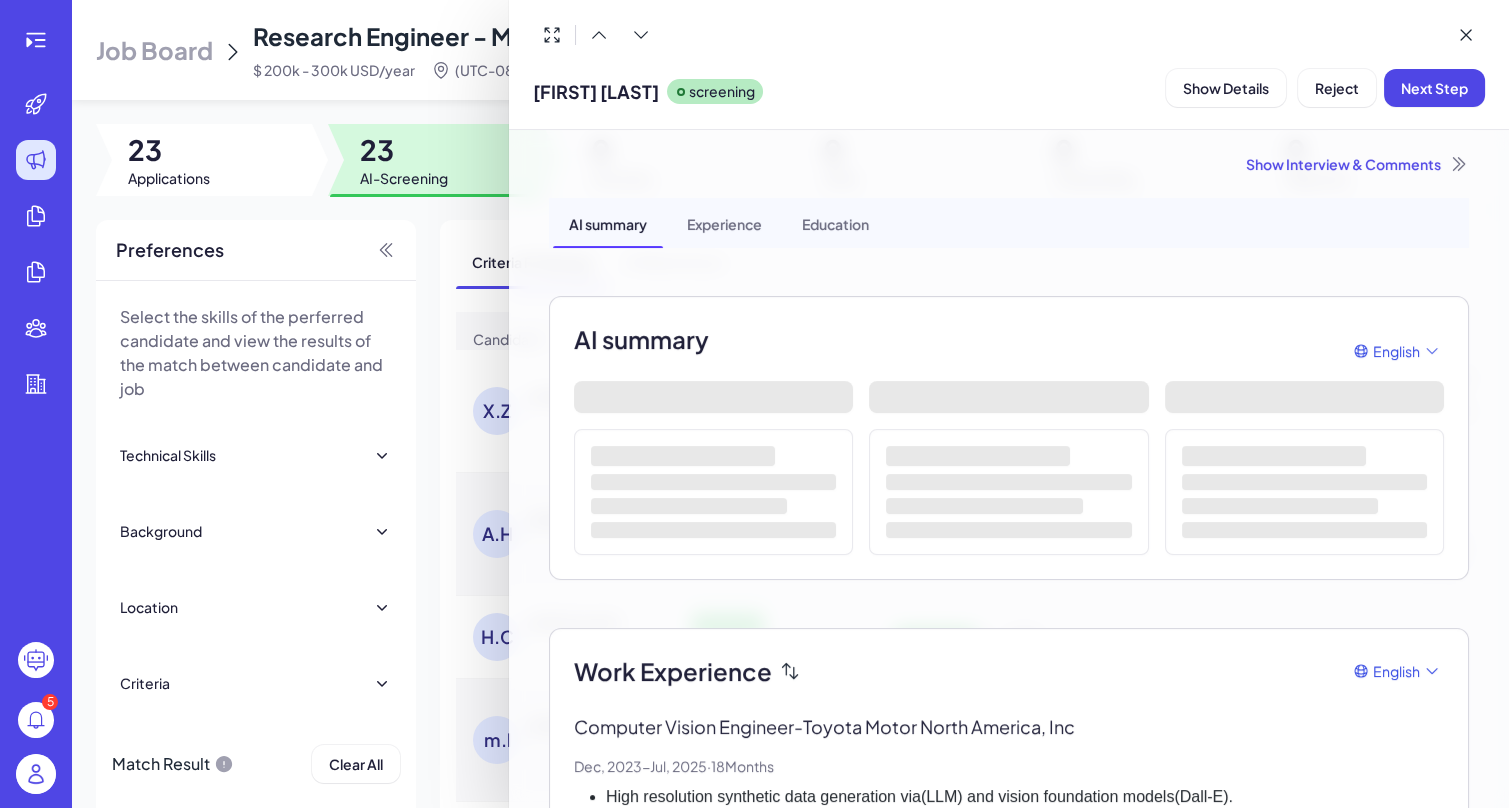 click at bounding box center [754, 404] 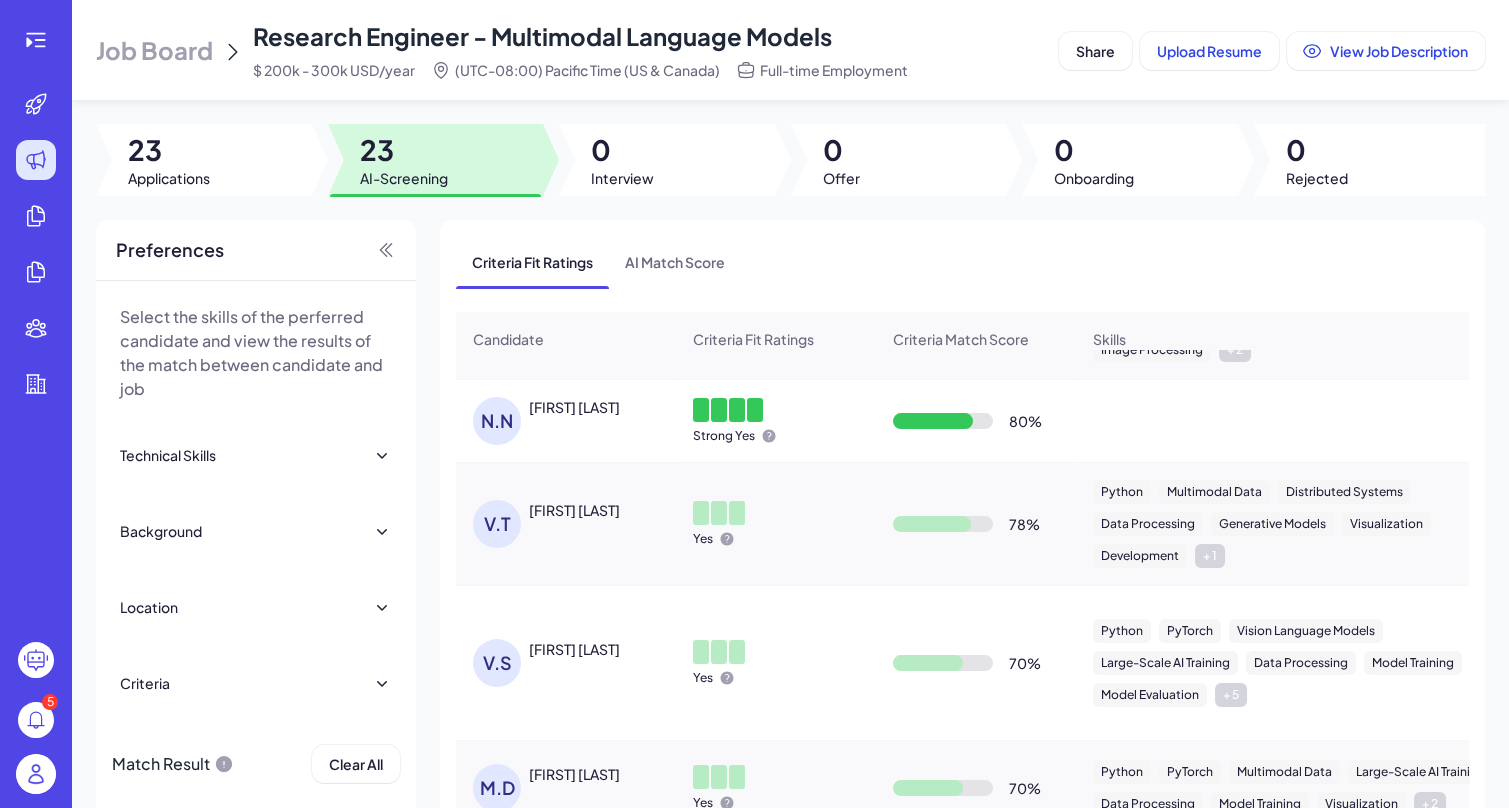 scroll, scrollTop: 0, scrollLeft: 0, axis: both 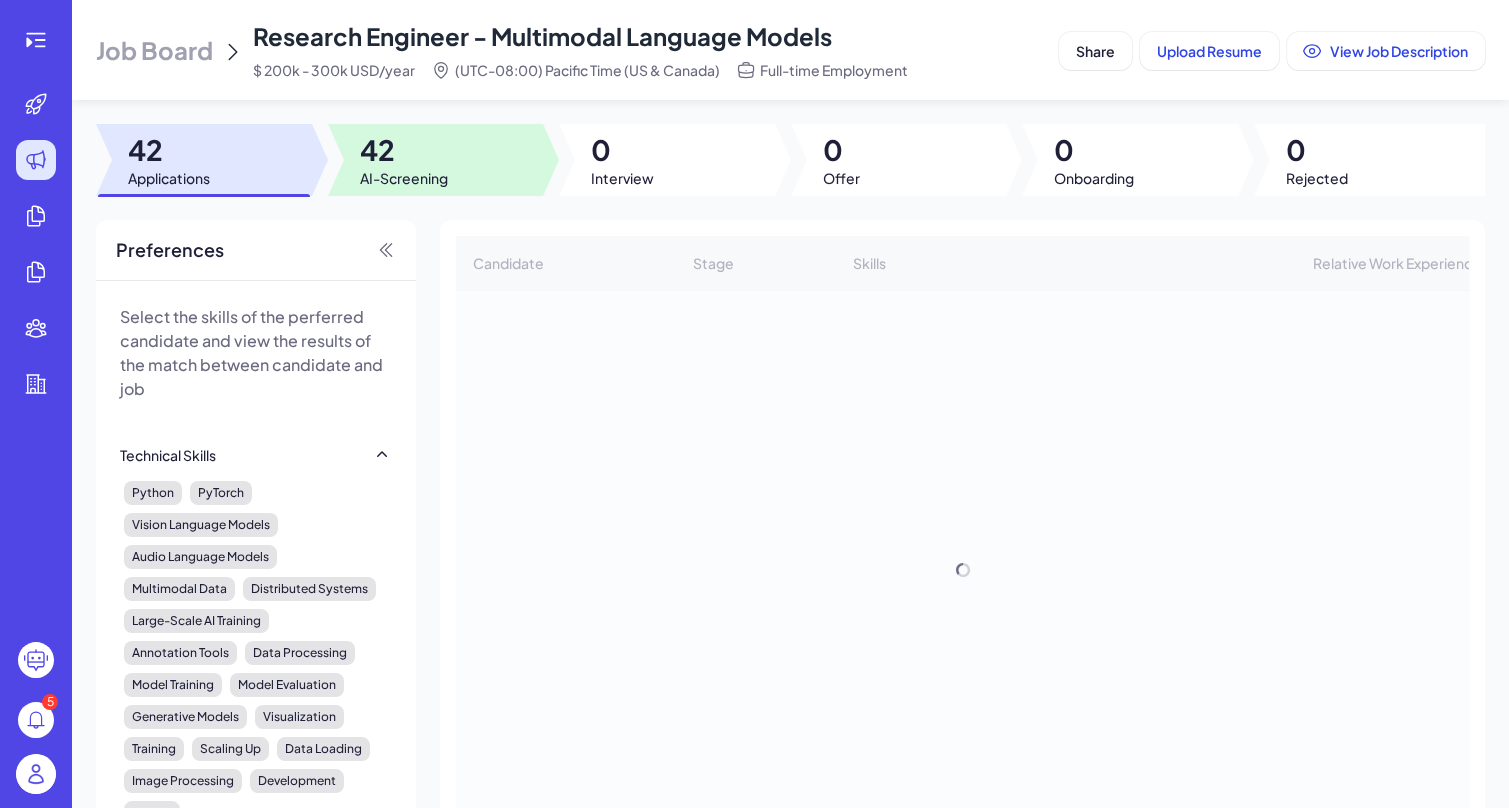 click at bounding box center (436, 160) 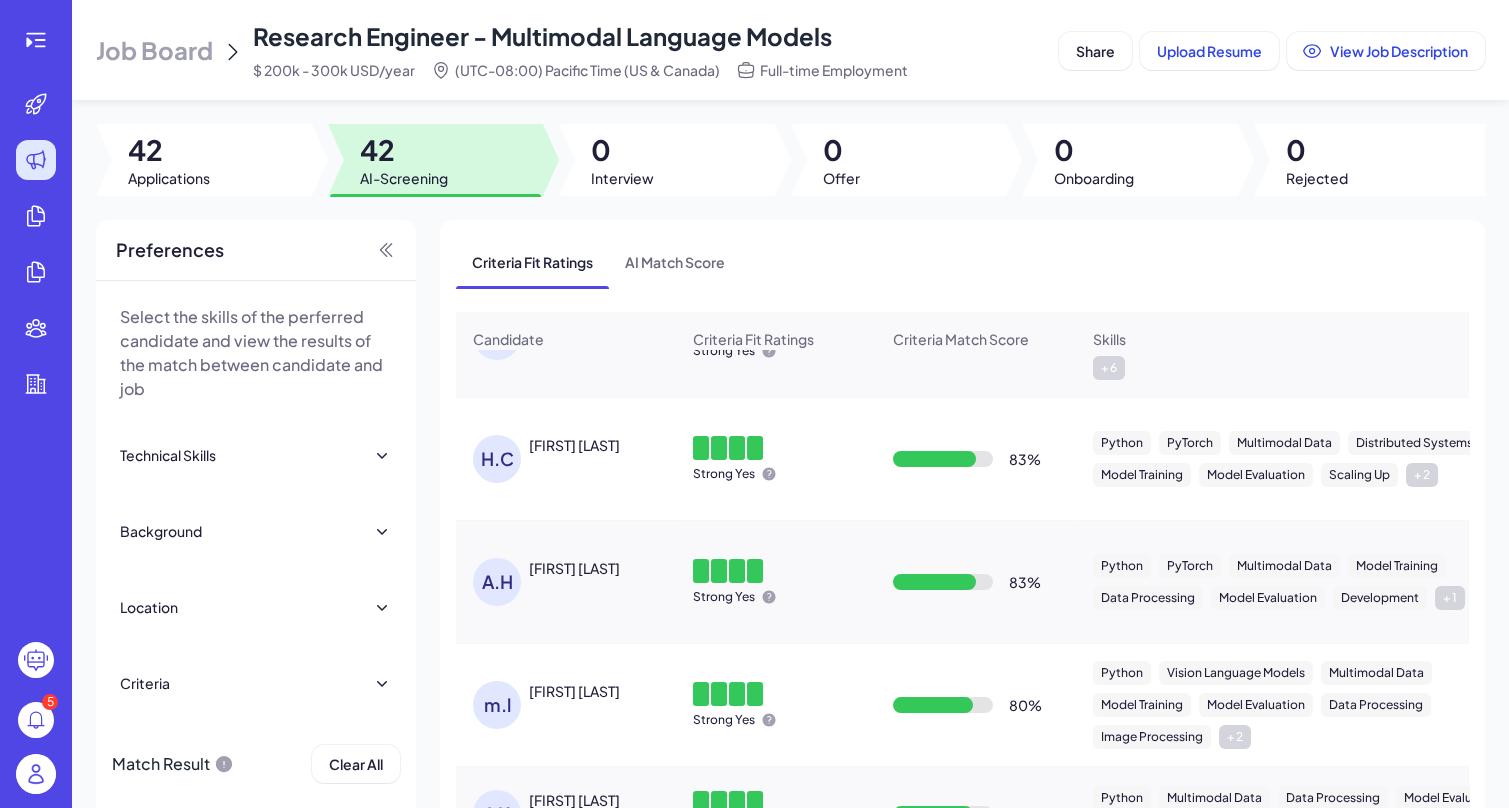 scroll, scrollTop: 206, scrollLeft: 0, axis: vertical 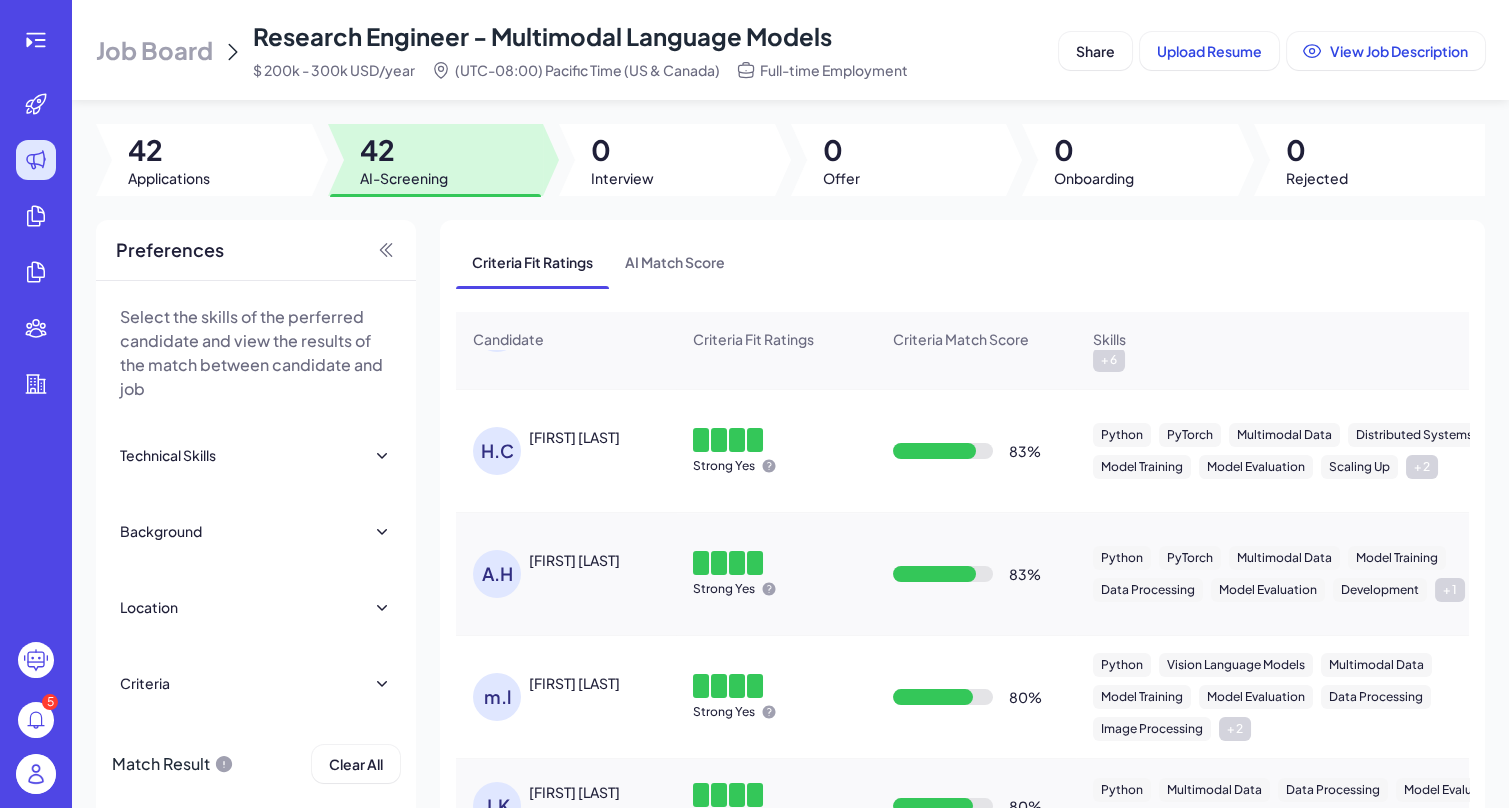 click on "5" at bounding box center (36, 404) 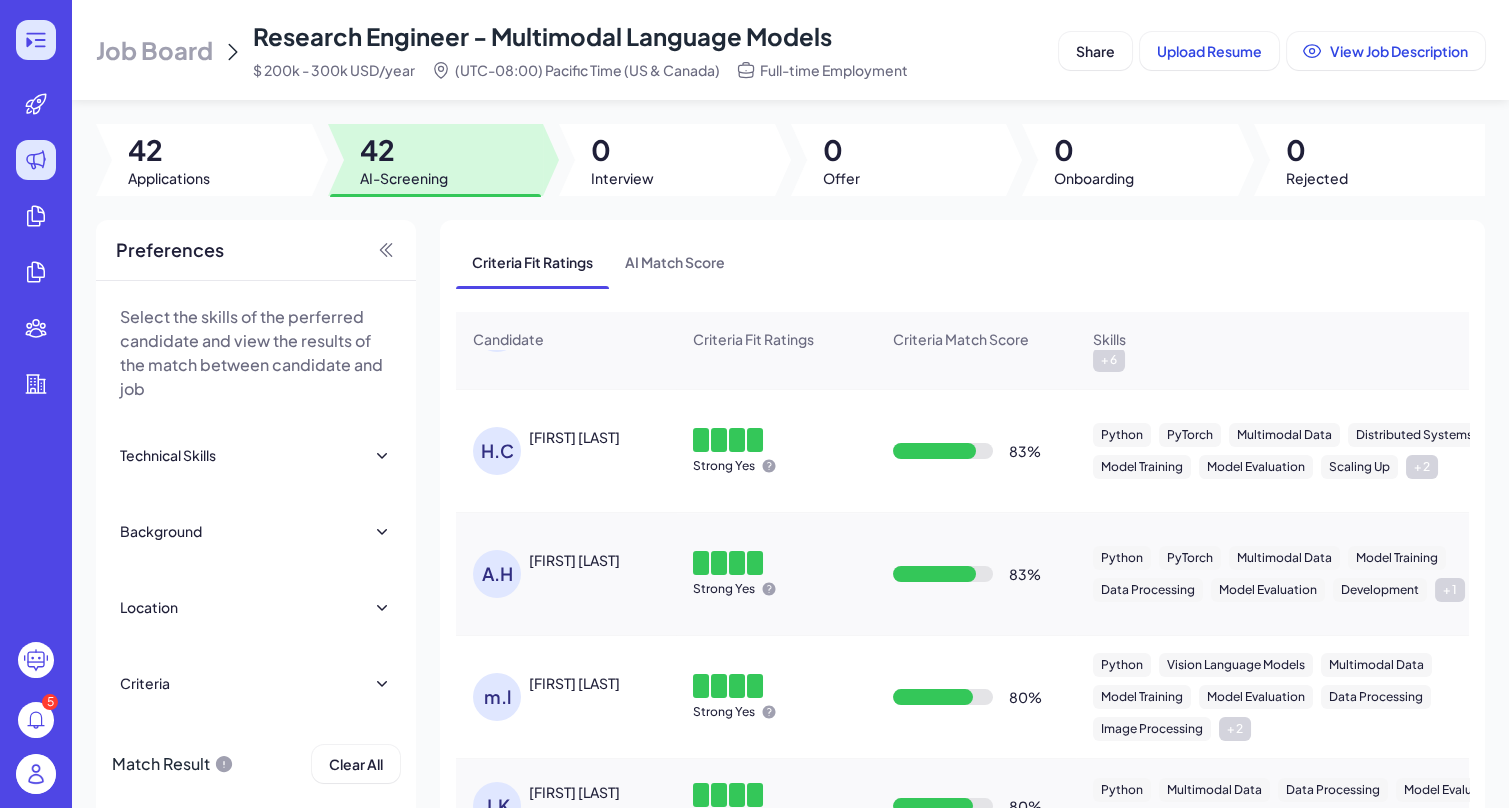 click at bounding box center (36, 40) 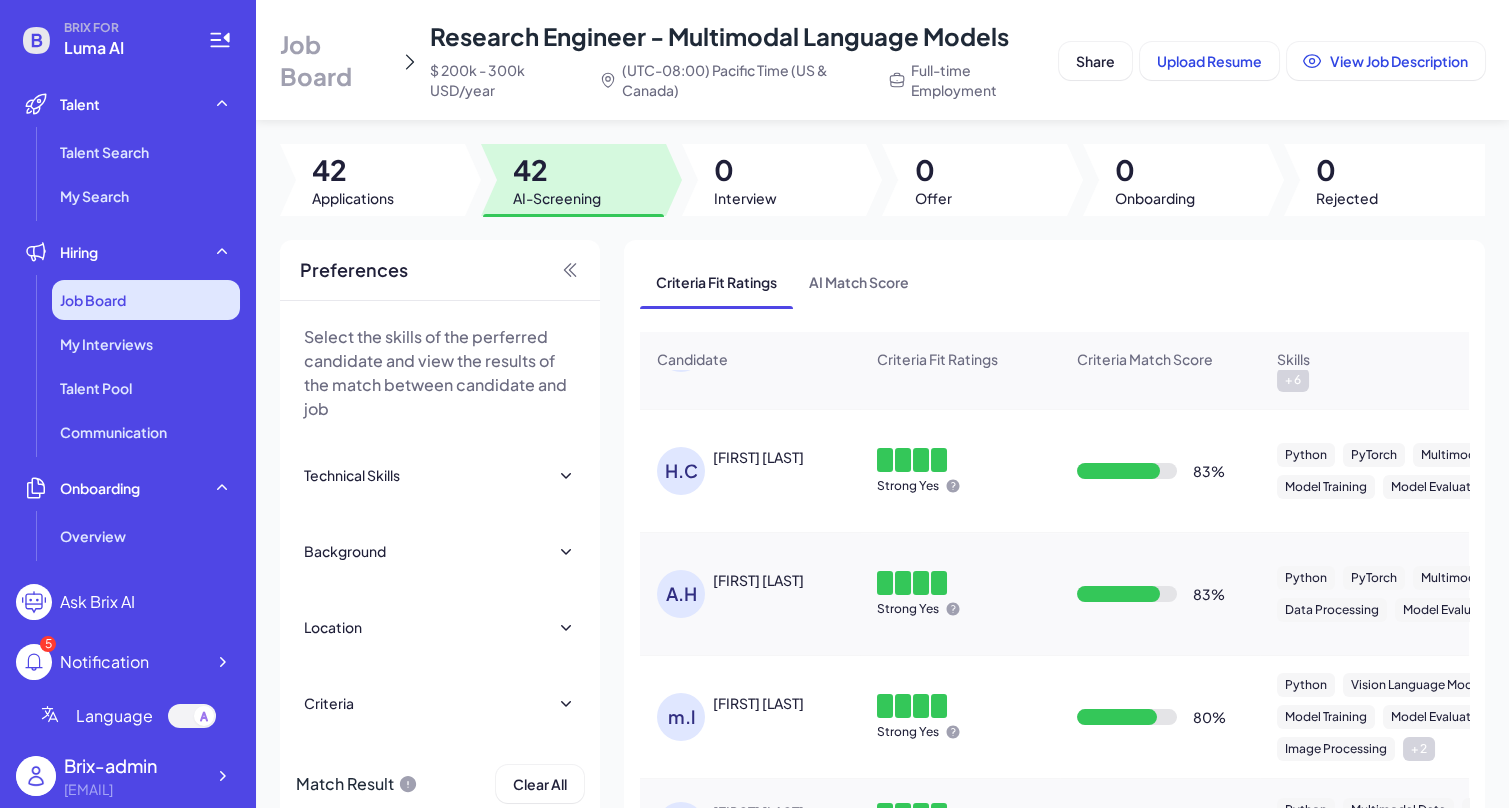 click on "Job Board" at bounding box center [146, 300] 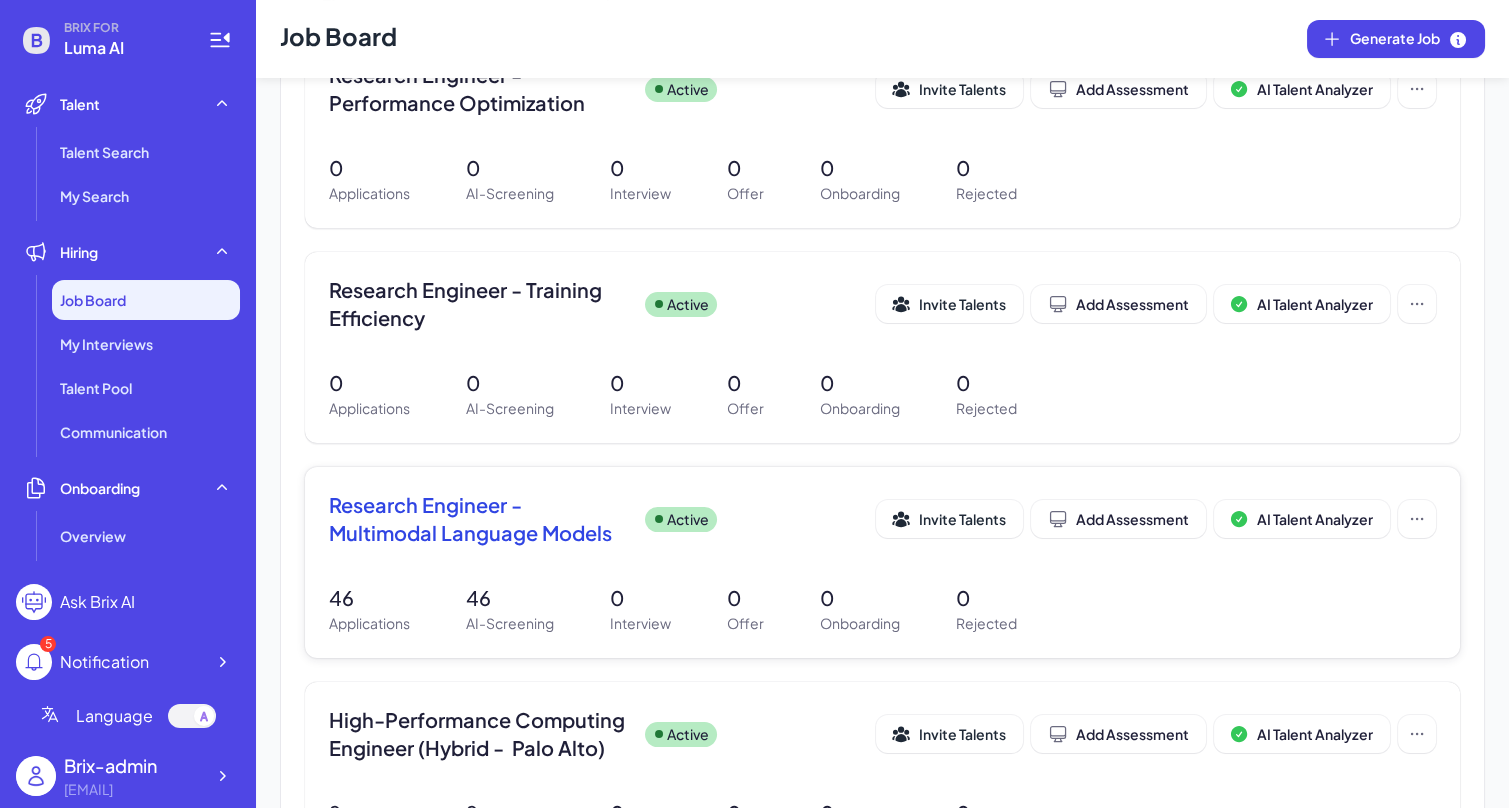 scroll, scrollTop: 300, scrollLeft: 0, axis: vertical 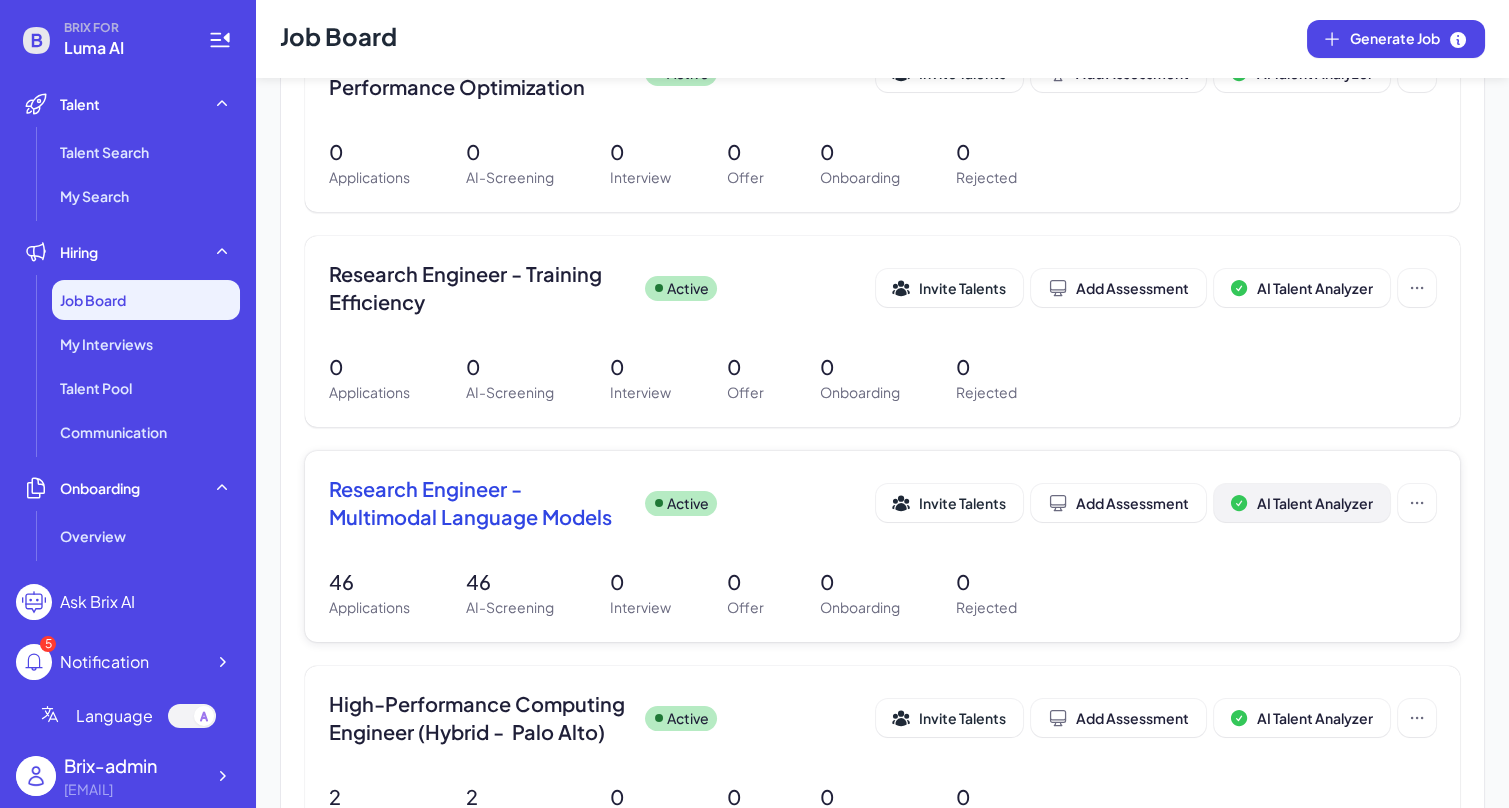 click on "AI Talent Analyzer" at bounding box center (1315, 503) 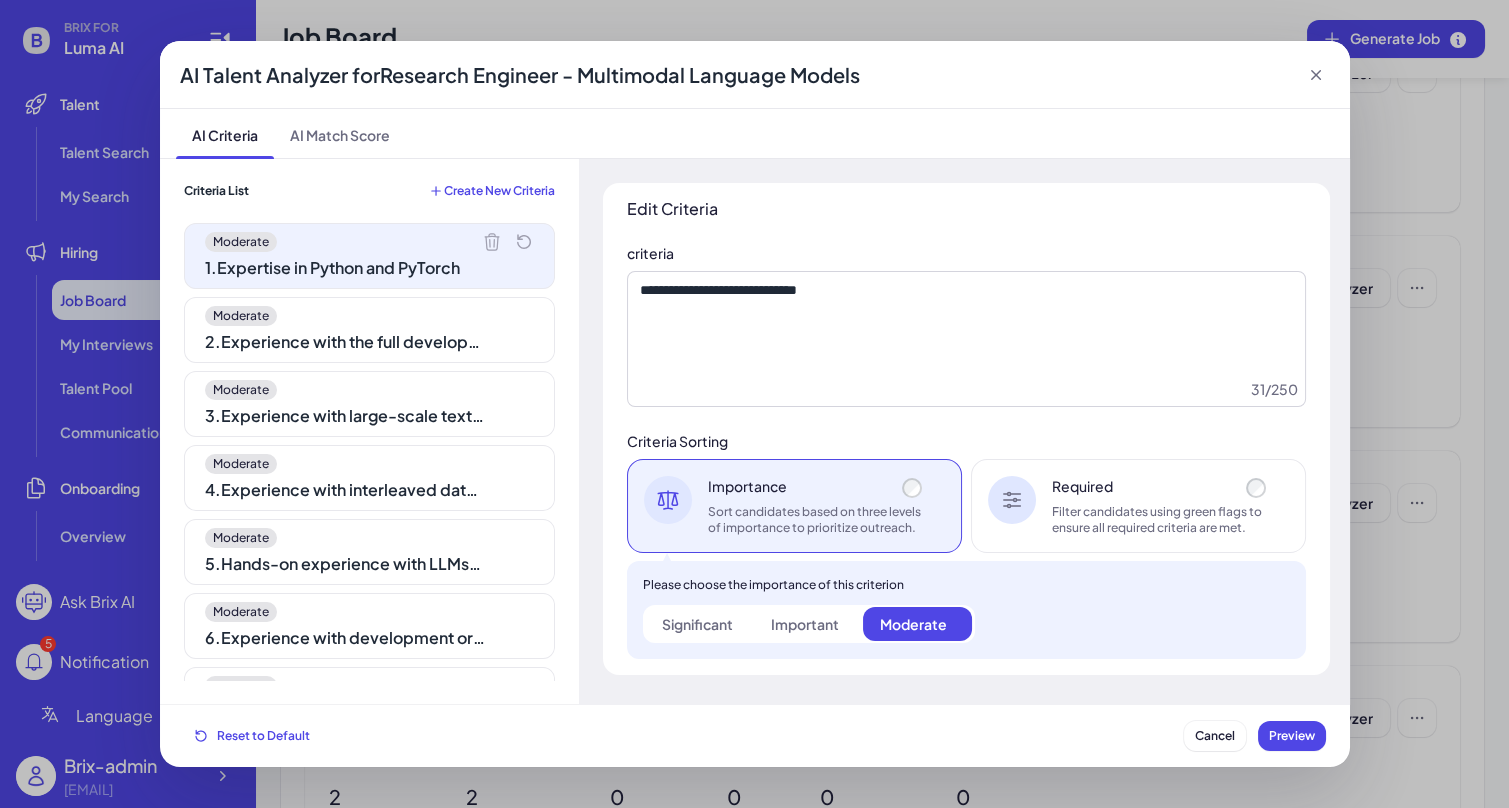 click on "2 .  Experience with the full development pipeline from data processing to training and inference" at bounding box center [345, 342] 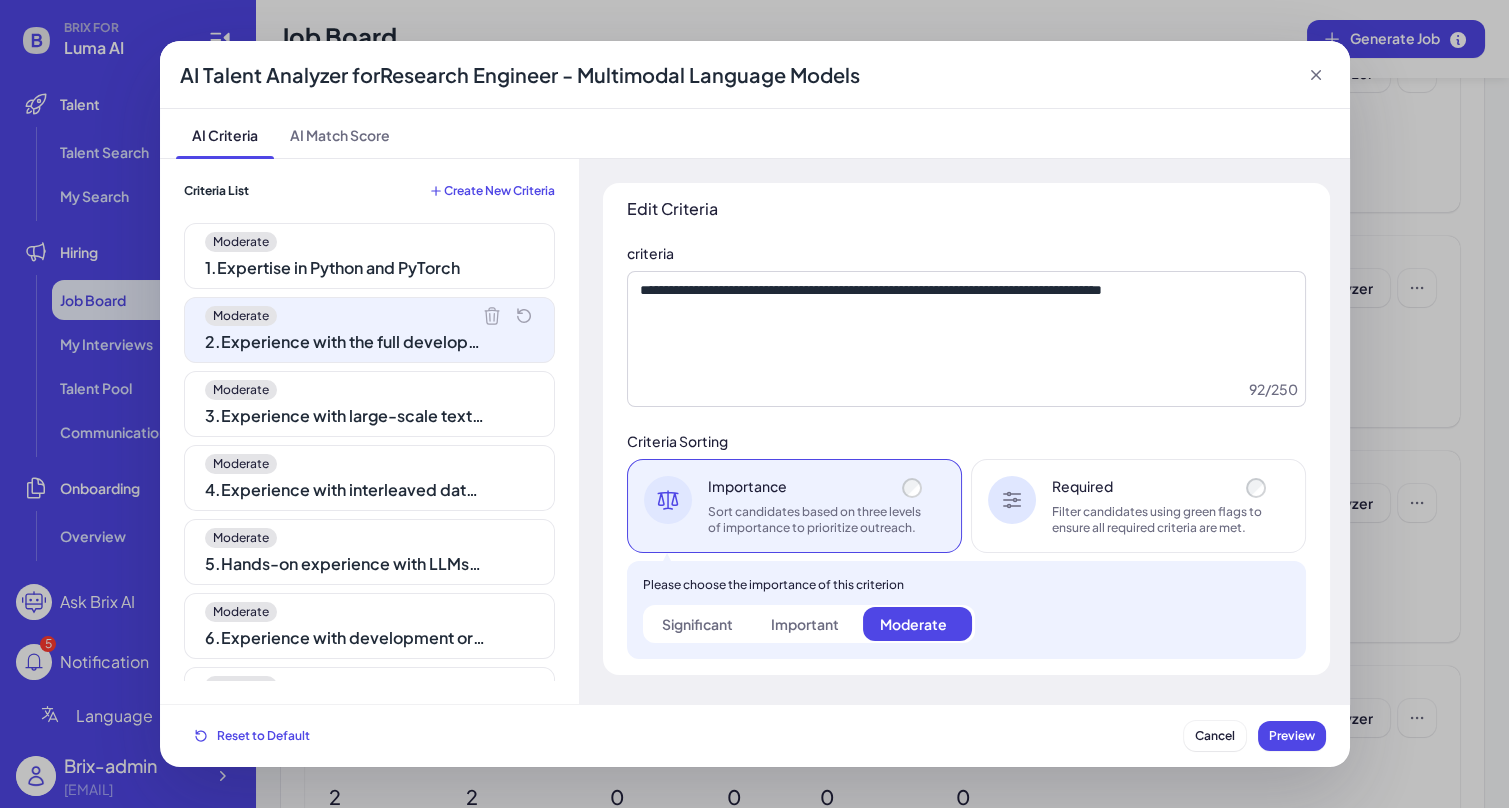 click on "3 .  Experience with large-scale text data processing" at bounding box center (345, 416) 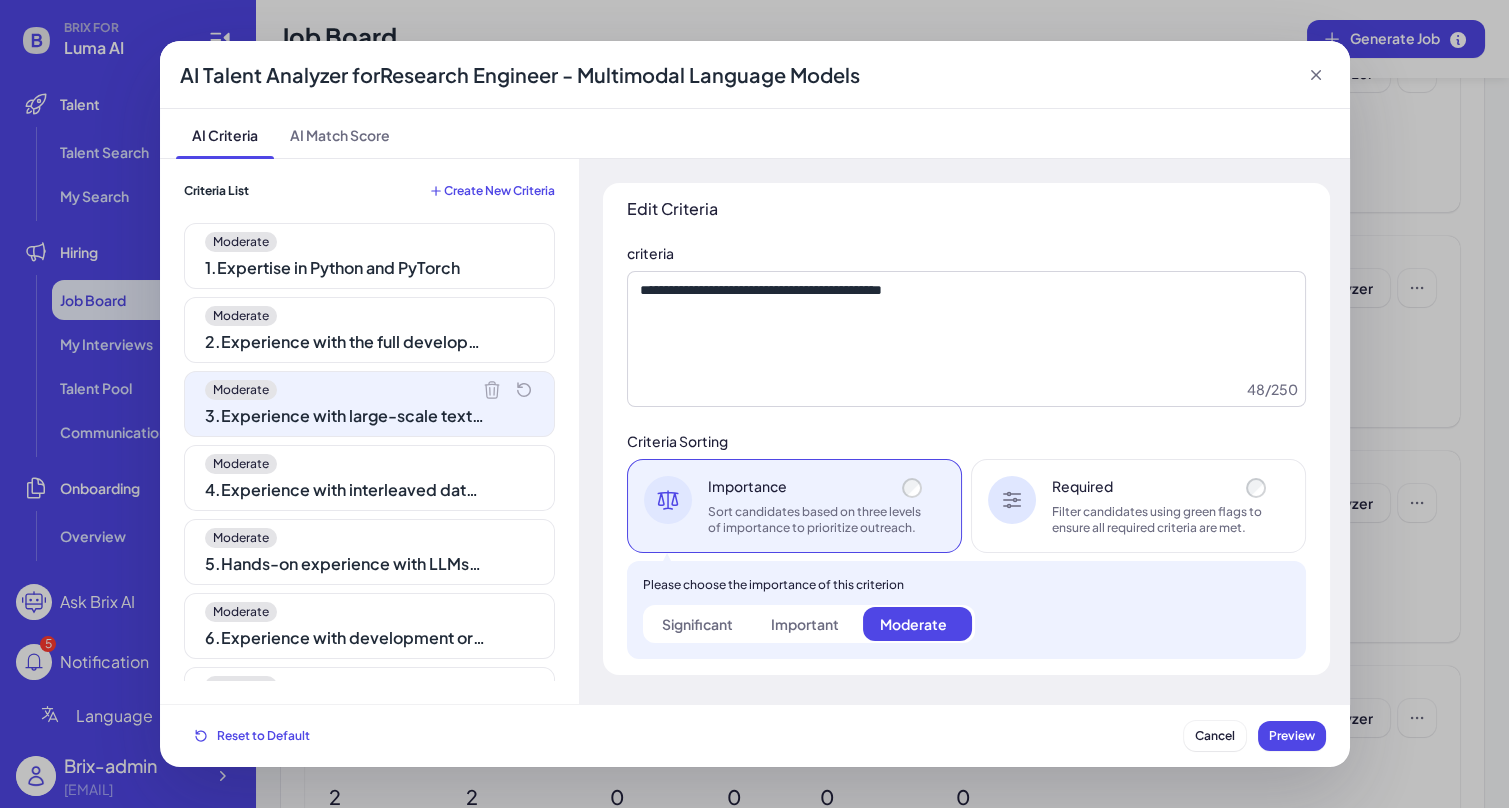 click on "4 .  Experience with interleaved data (audio, video, image, text)" at bounding box center [345, 490] 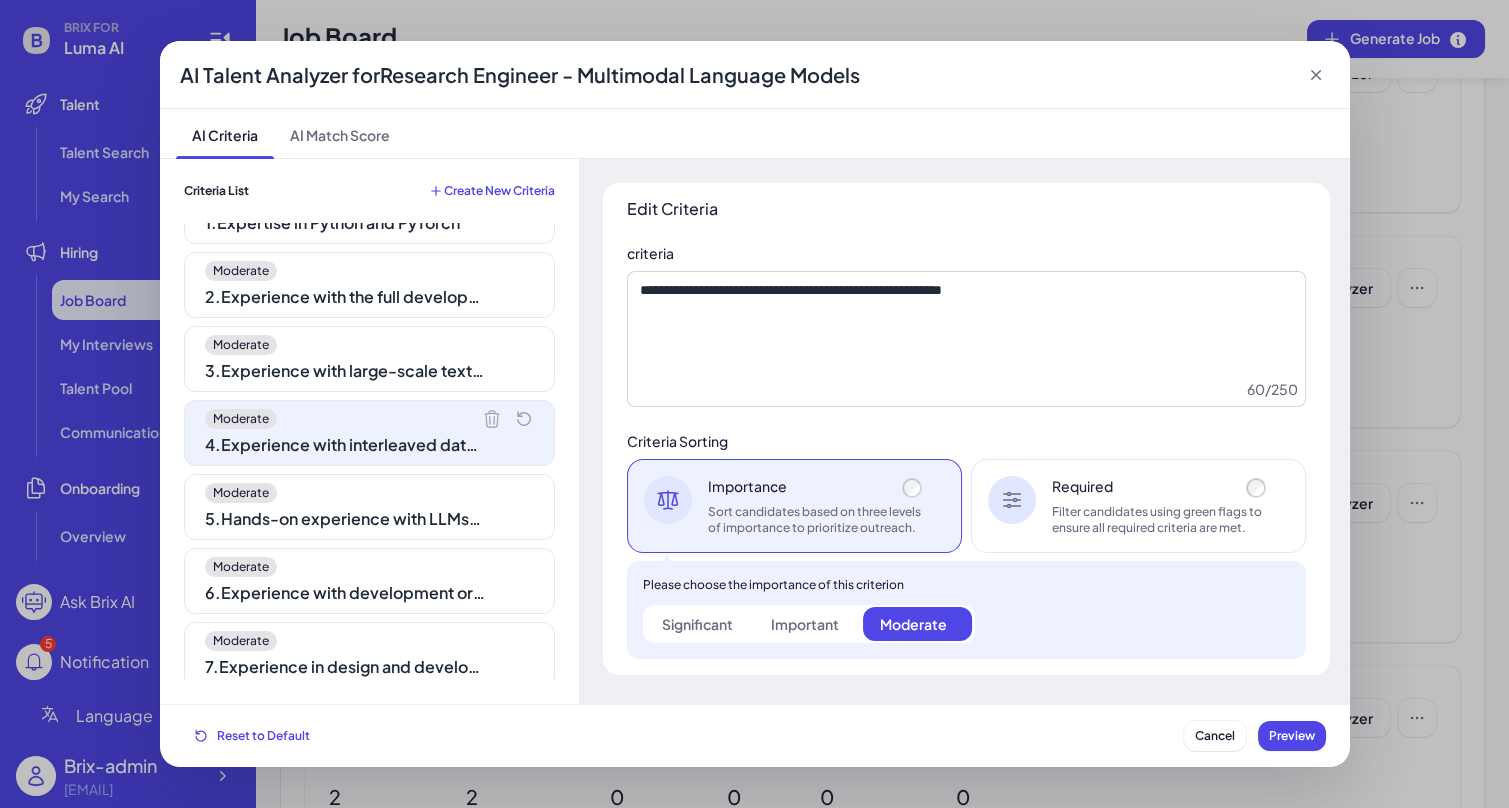 scroll, scrollTop: 46, scrollLeft: 0, axis: vertical 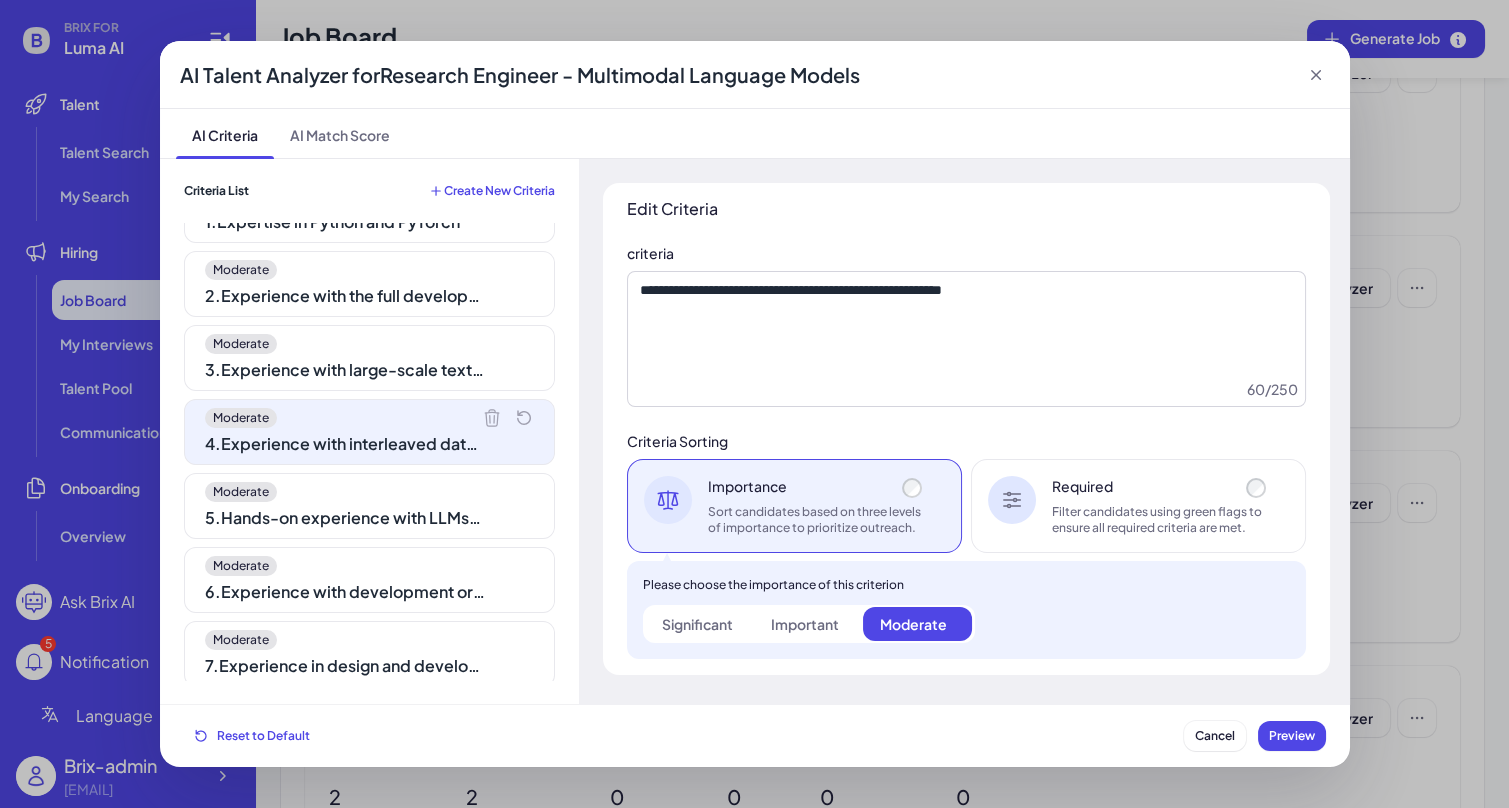 click on "Moderate 5 .  Hands-on experience with LLMs, Vision Language Models, Audio Language Models, or generative video models" at bounding box center [369, 506] 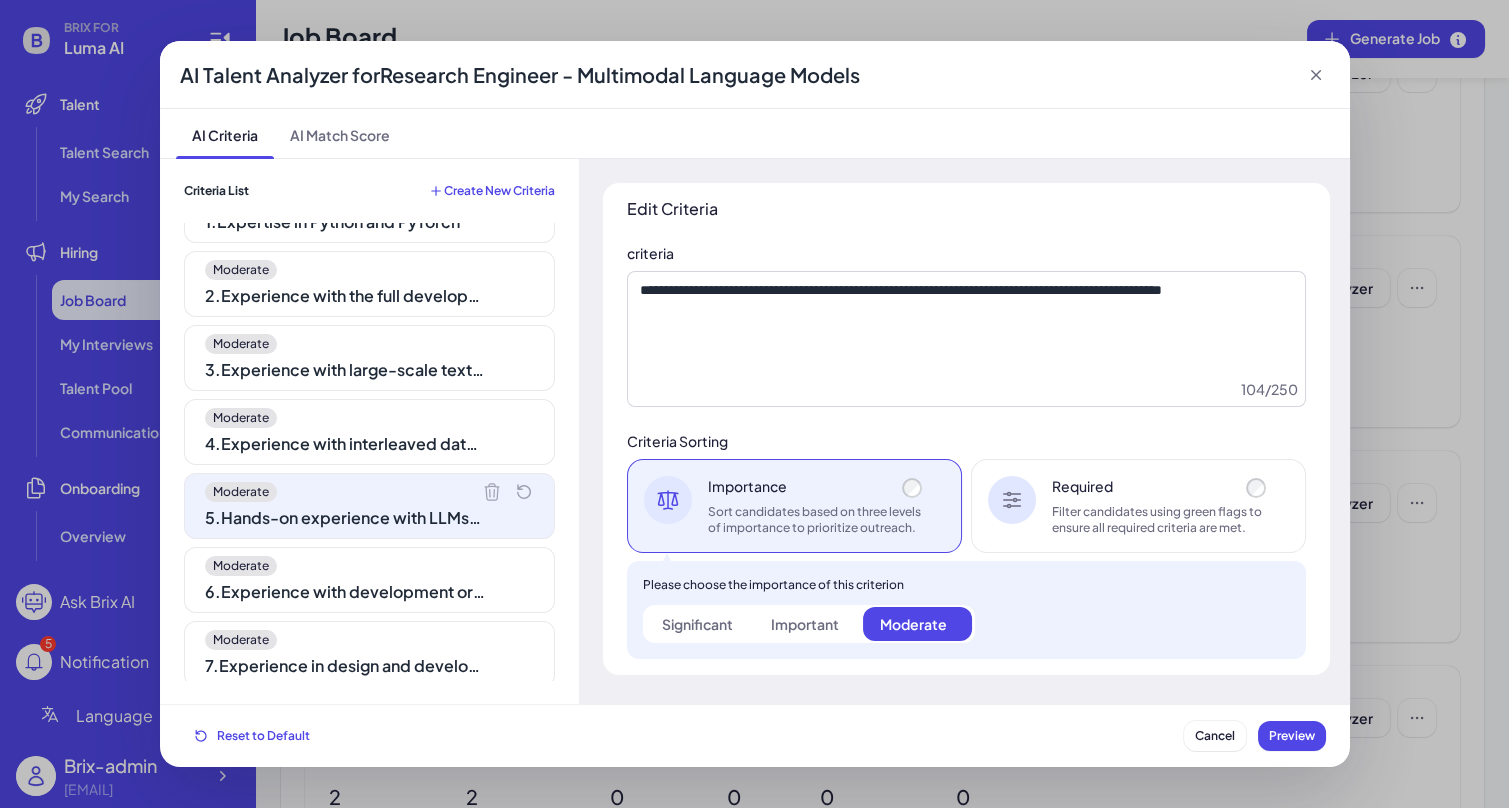 scroll, scrollTop: 0, scrollLeft: 0, axis: both 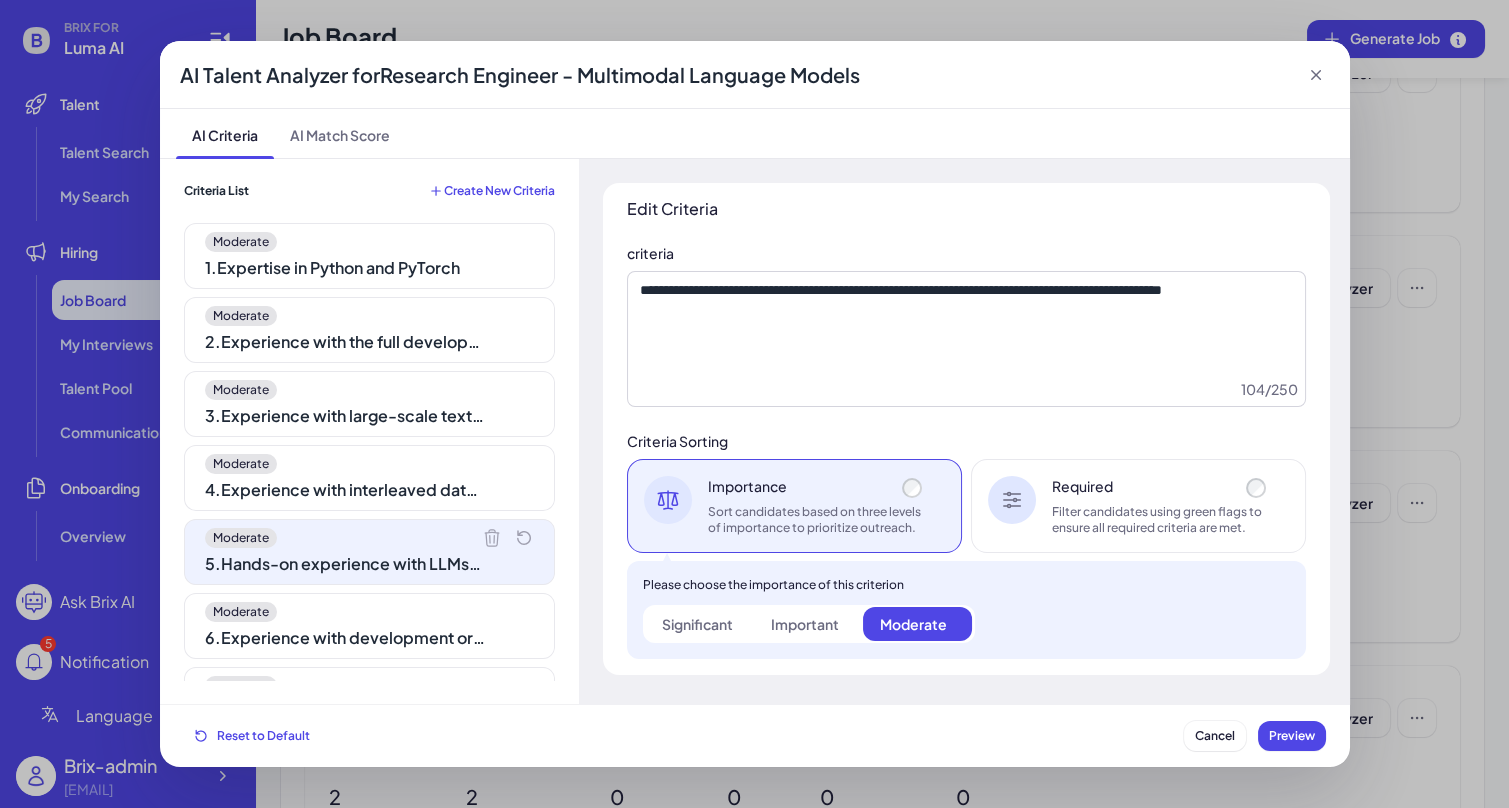 click on "1 .  Expertise in Python and PyTorch" at bounding box center [345, 268] 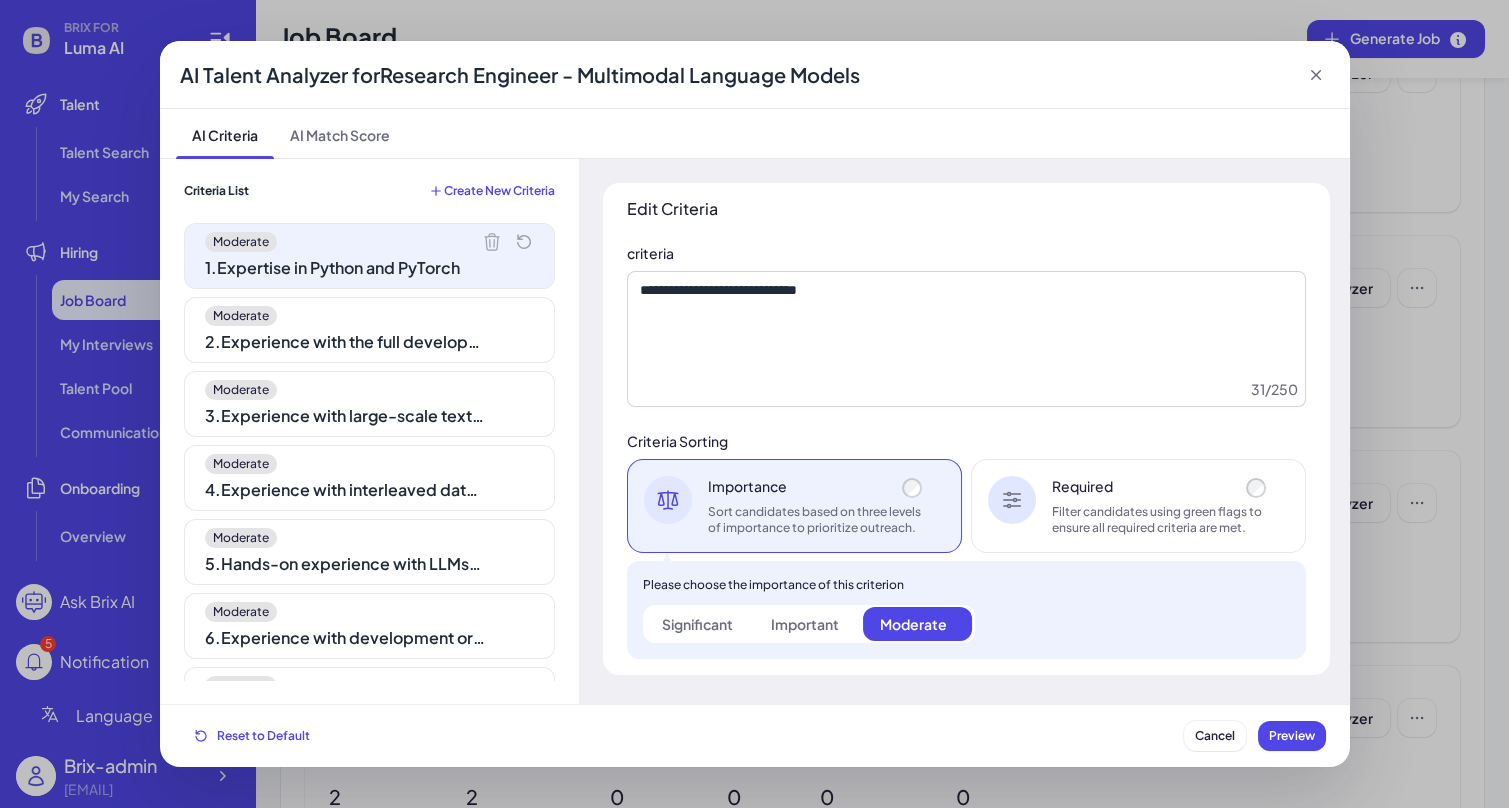 click on "1 .  Expertise in Python and PyTorch 2 .  Experience with the full development pipeline from data processing to training and inference 3 .  Experience with large-scale text data processing 4 .  Experience with interleaved data (audio, video, image, text) 5 .  Hands-on experience with LLMs, Vision Language Models, Audio Language Models, or generative video models 6 .  Experience with development or benchmarking of multimodal language models 7 .  Experience in design and development of annotation tools 8 .  Experience in synthetic data 9 .  Proficiency with distributed systems 10 .  Ability to collaborate with research and engineering teams" at bounding box center [369, 452] 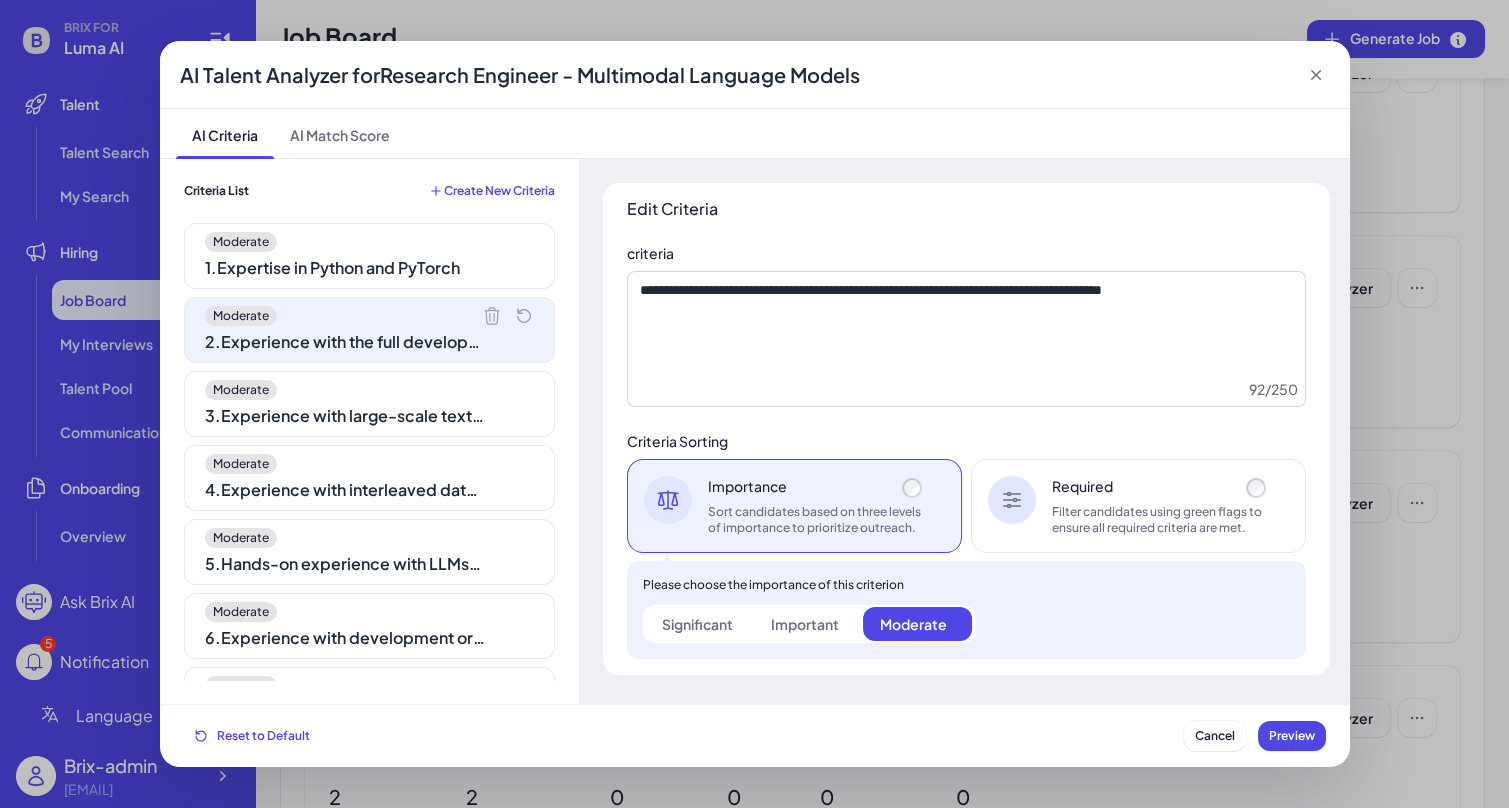 click on "Moderate 3 .  Experience with large-scale text data processing" at bounding box center [369, 404] 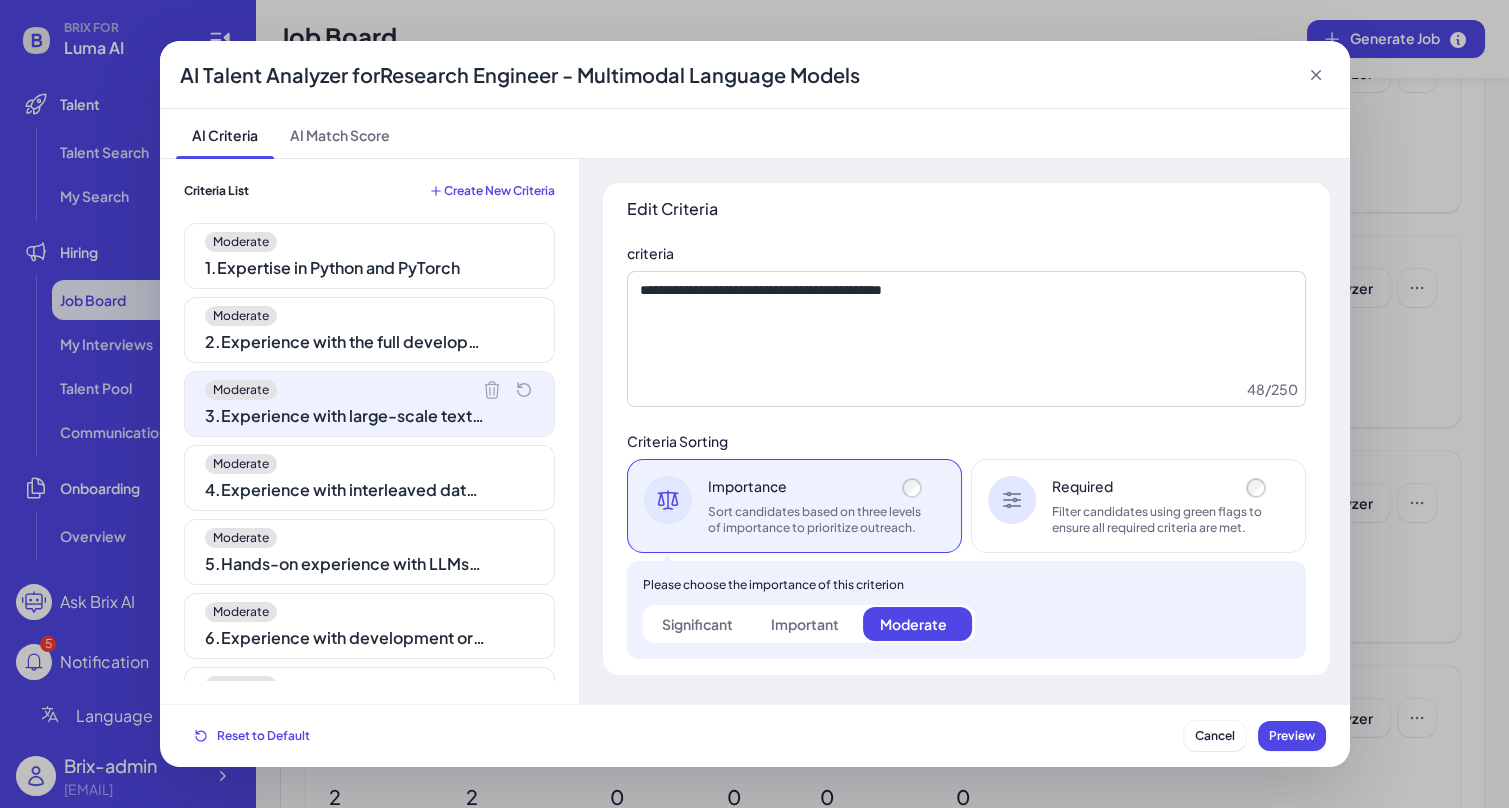 click on "1 .  Expertise in Python and PyTorch" at bounding box center [345, 268] 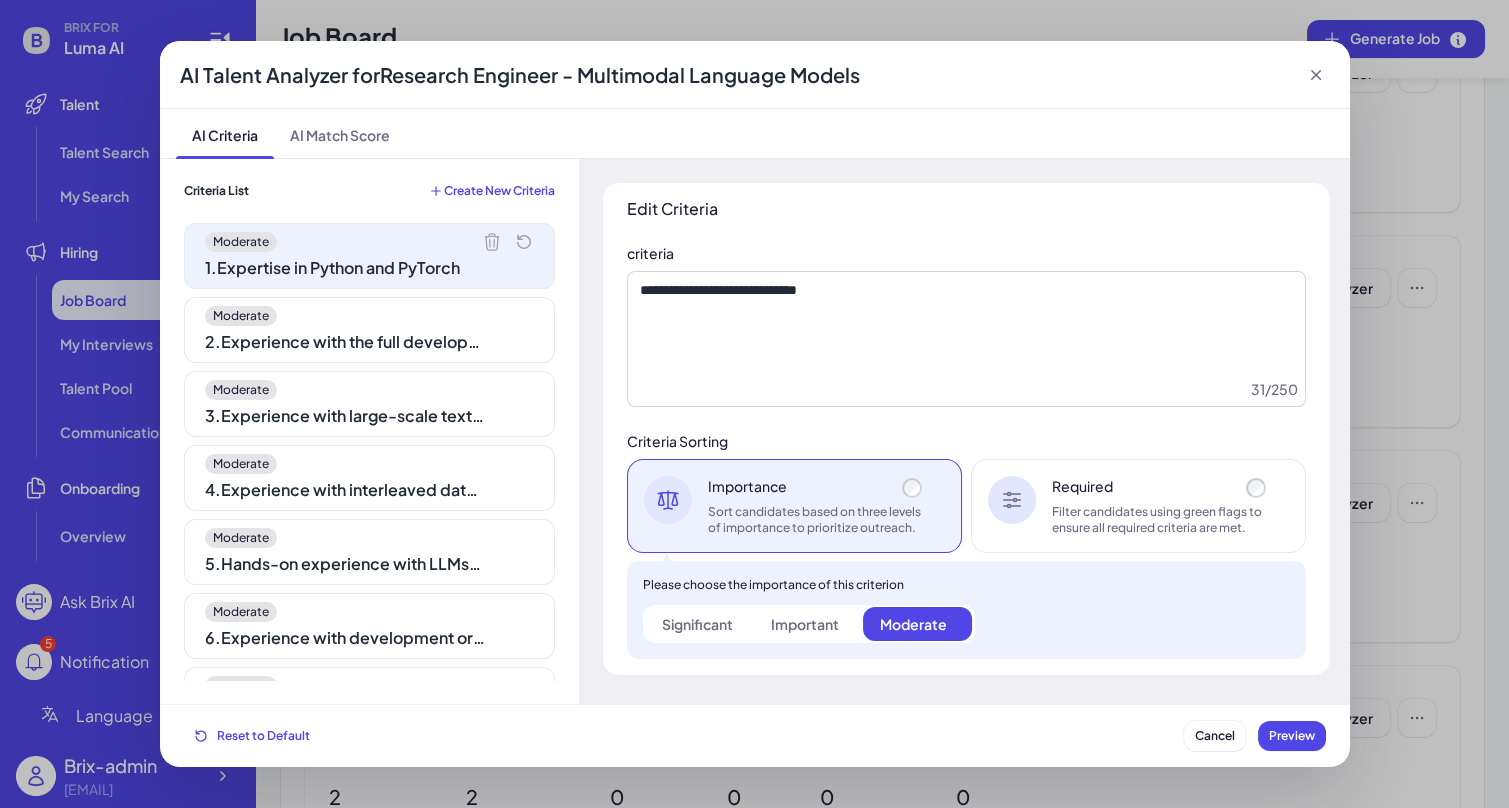 click on "Moderate" at bounding box center (369, 316) 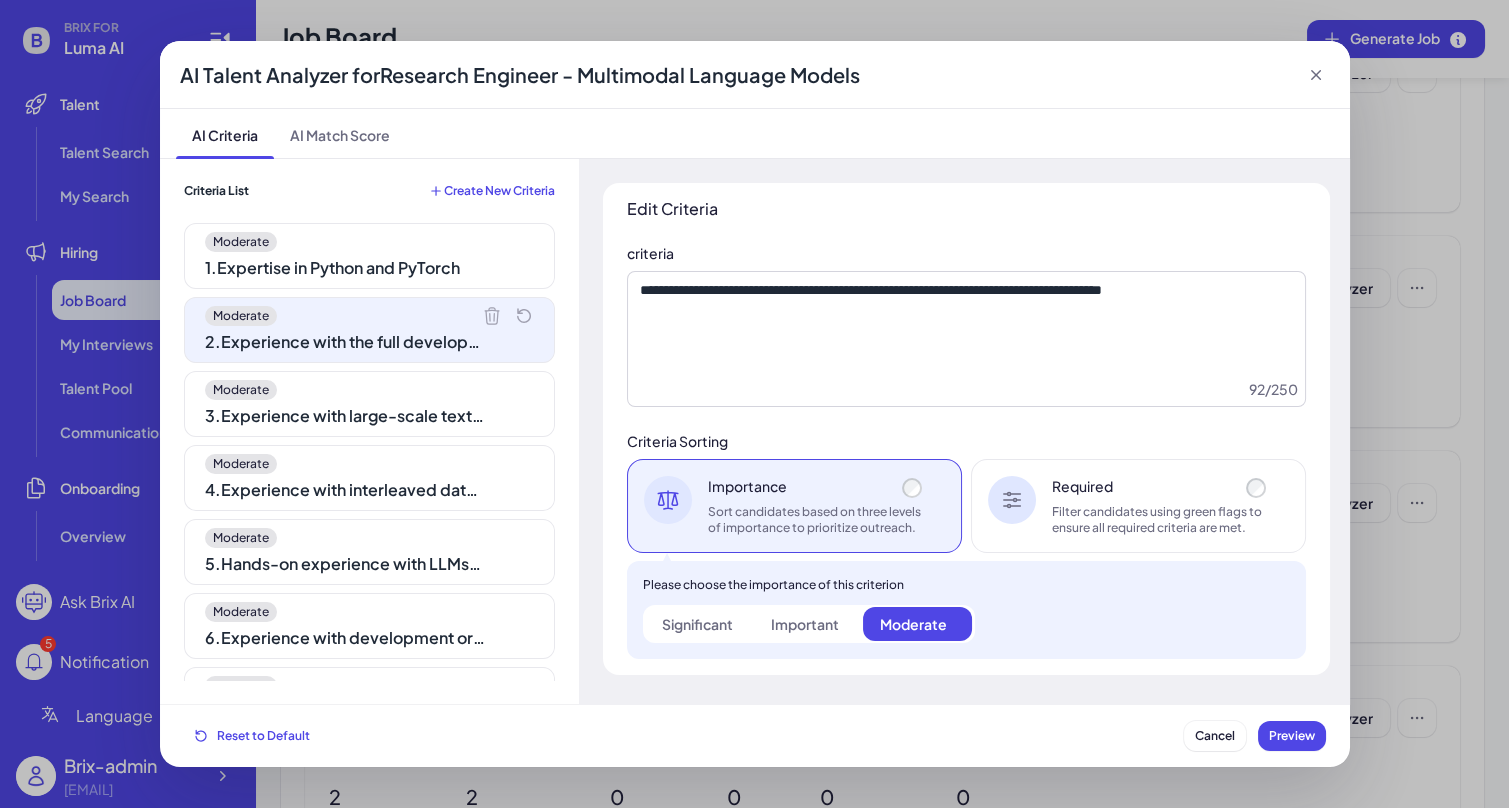click on "Moderate 1 .  Expertise in Python and PyTorch Moderate 2 .  Experience with the full development pipeline from data processing to training and inference Moderate 3 .  Experience with large-scale text data processing Moderate 4 .  Experience with interleaved data (audio, video, image, text) Moderate 5 .  Hands-on experience with LLMs, Vision Language Models, Audio Language Models, or generative video models Moderate 6 .  Experience with development or benchmarking of multimodal language models Moderate 7 .  Experience in design and development of annotation tools Moderate 8 .  Experience in synthetic data Moderate 9 .  Proficiency with distributed systems Moderate 10 .  Ability to collaborate with research and engineering teams" at bounding box center (369, 452) 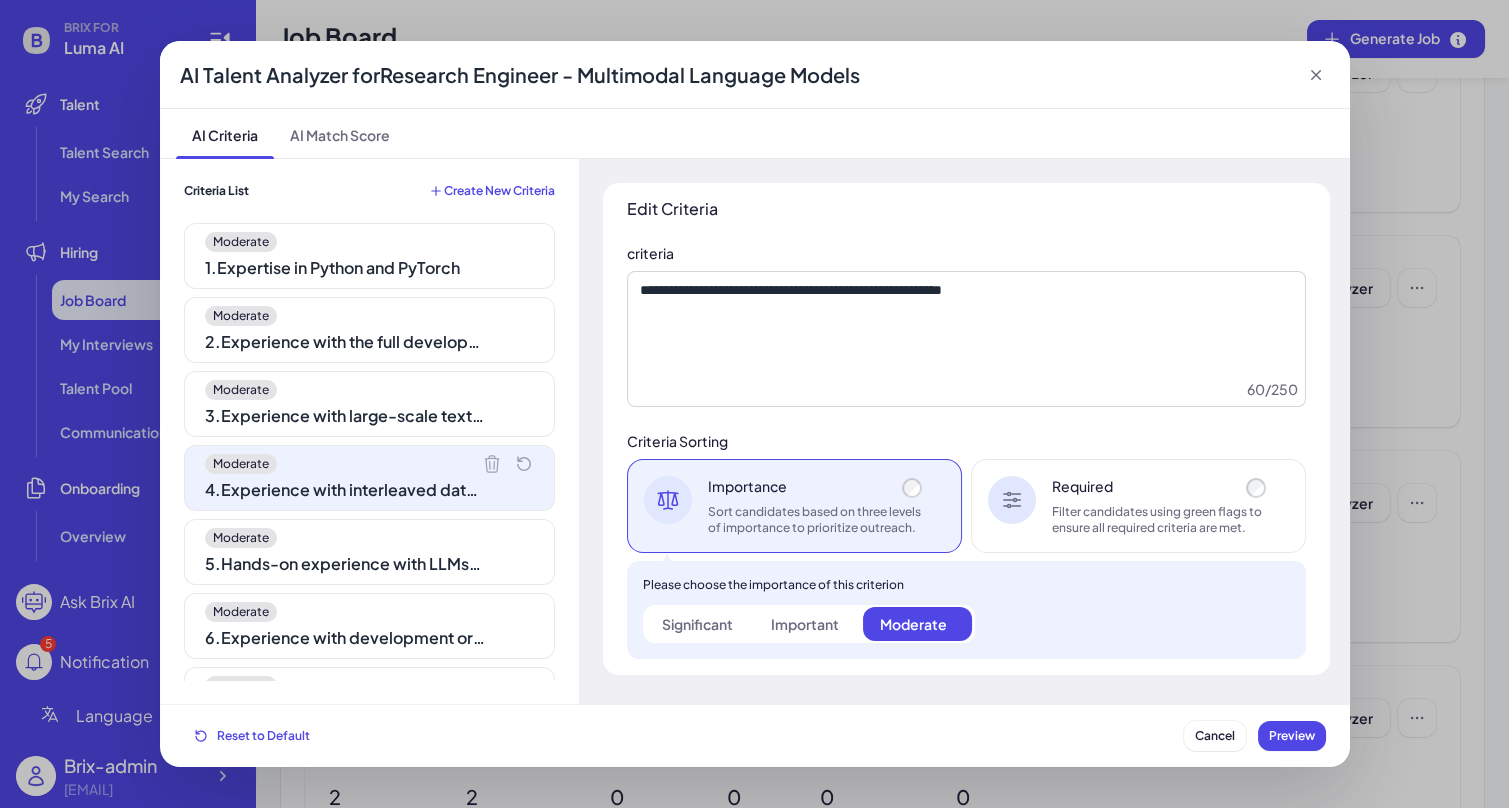 click on "Moderate" at bounding box center (369, 538) 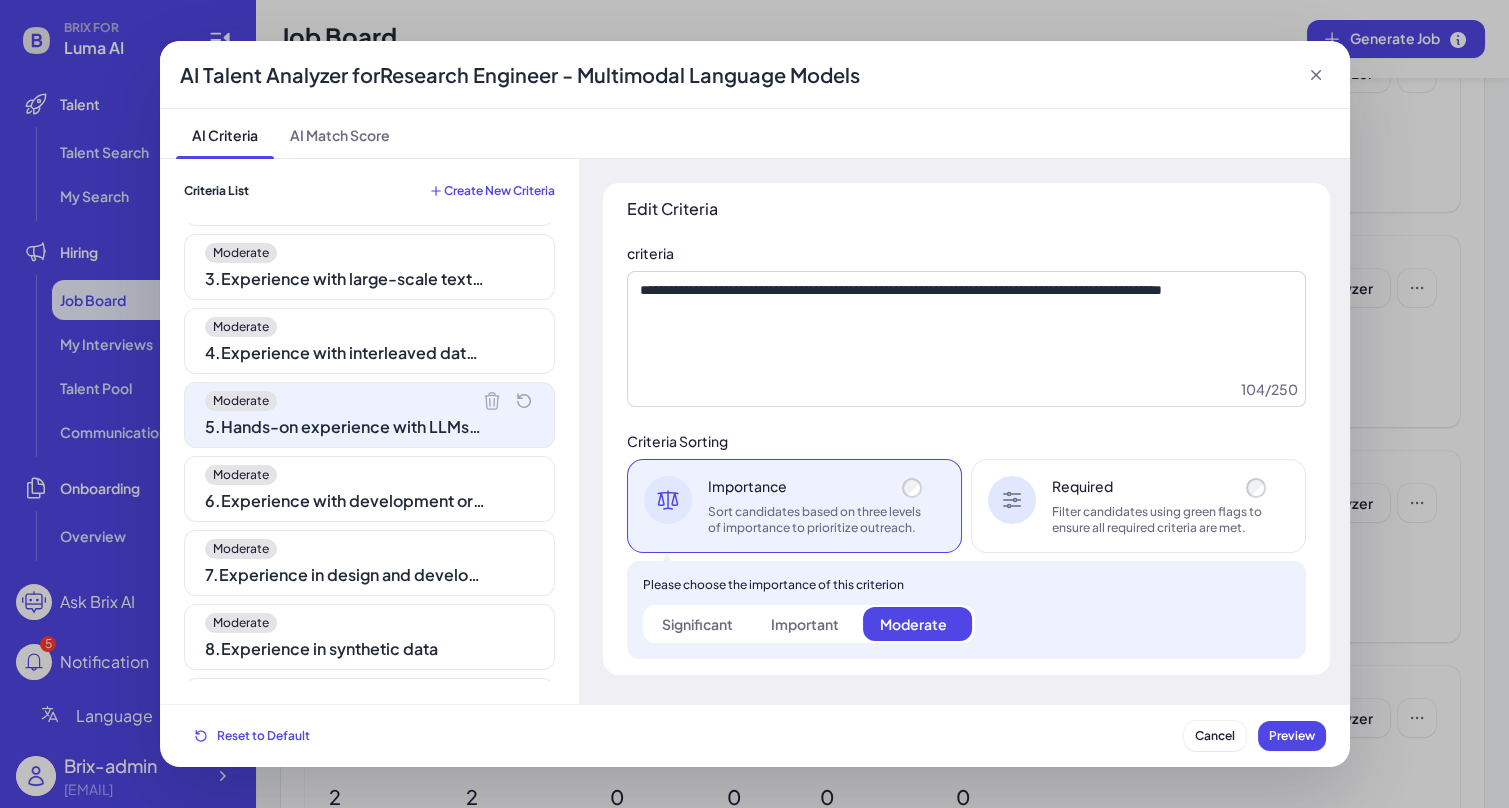 scroll, scrollTop: 155, scrollLeft: 0, axis: vertical 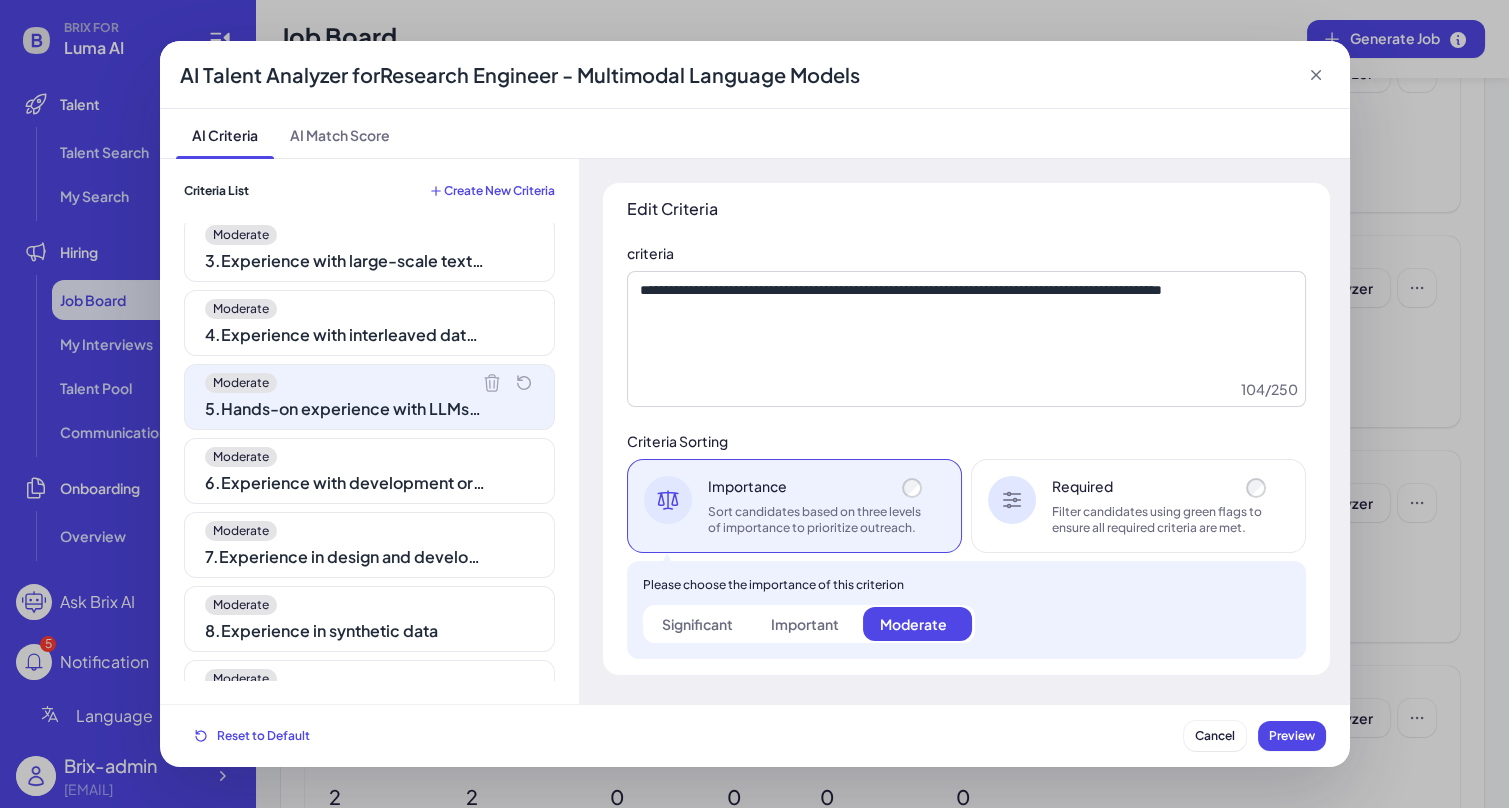 click on "6 .  Experience with development or benchmarking of multimodal language models" at bounding box center [345, 483] 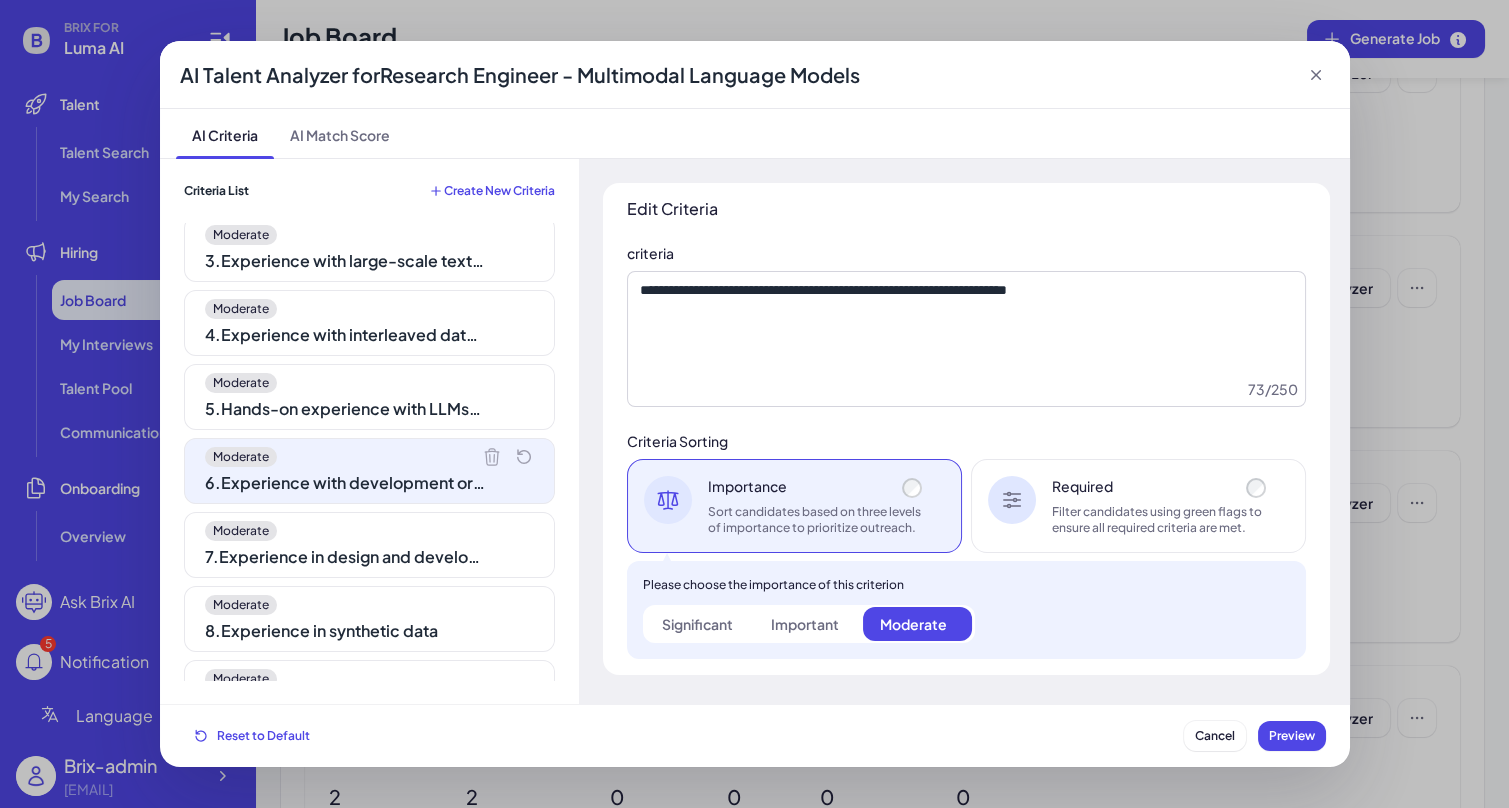 click on "7 .  Experience in design and development of annotation tools" at bounding box center (345, 557) 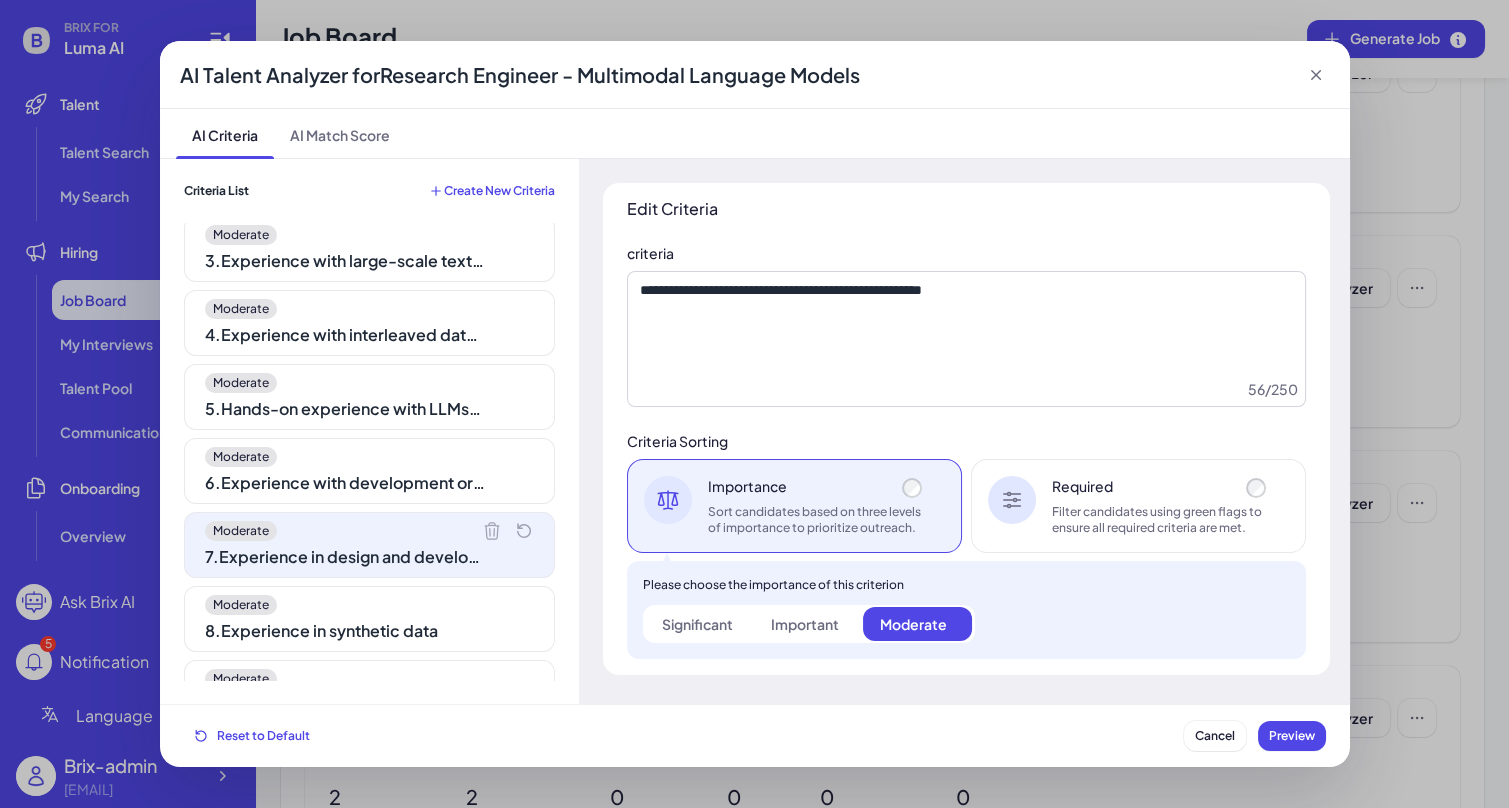 scroll, scrollTop: 265, scrollLeft: 0, axis: vertical 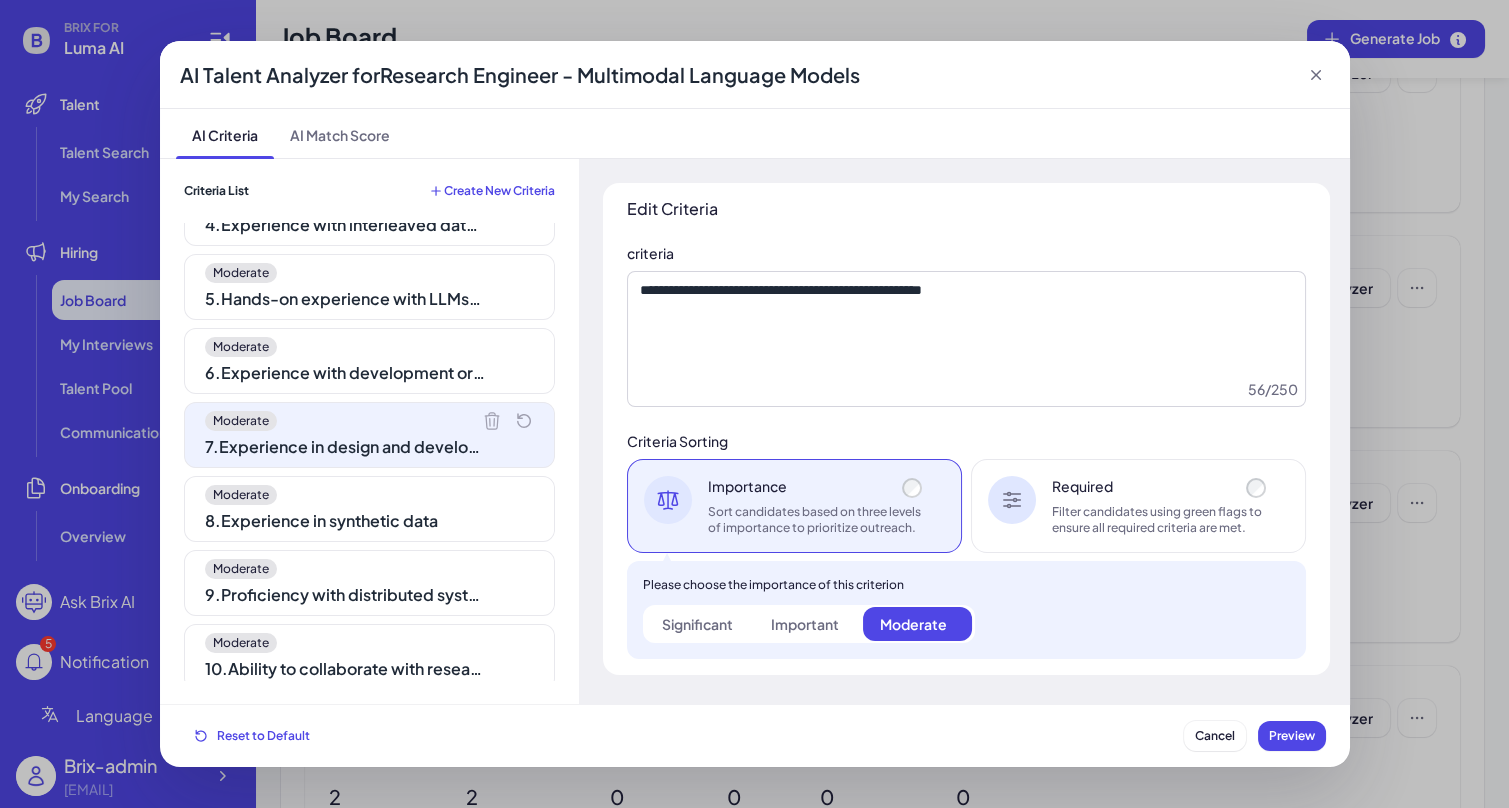 click on "8 .  Experience in synthetic data" at bounding box center [345, 521] 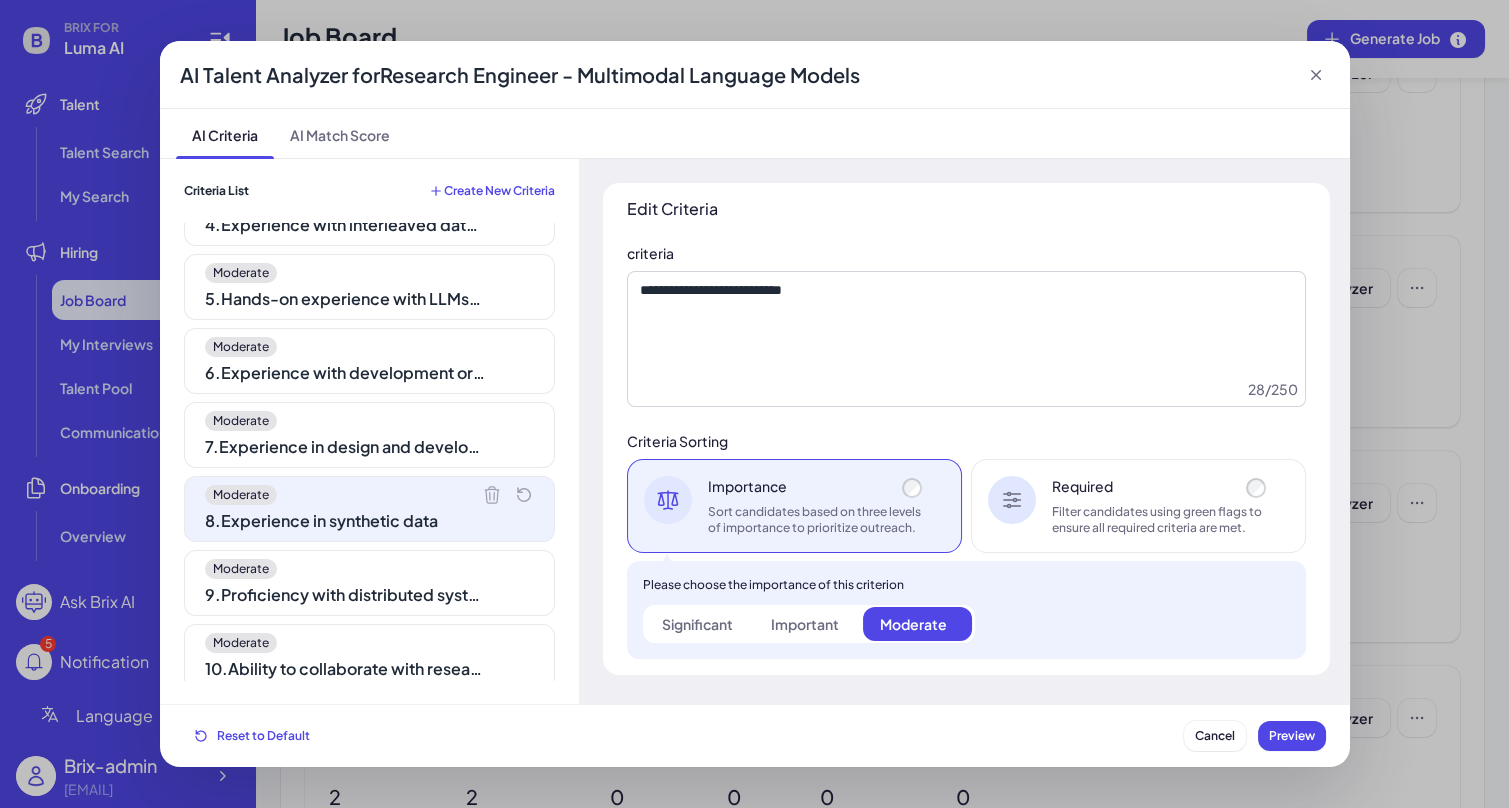 click on "9 .  Proficiency with distributed systems" at bounding box center [345, 595] 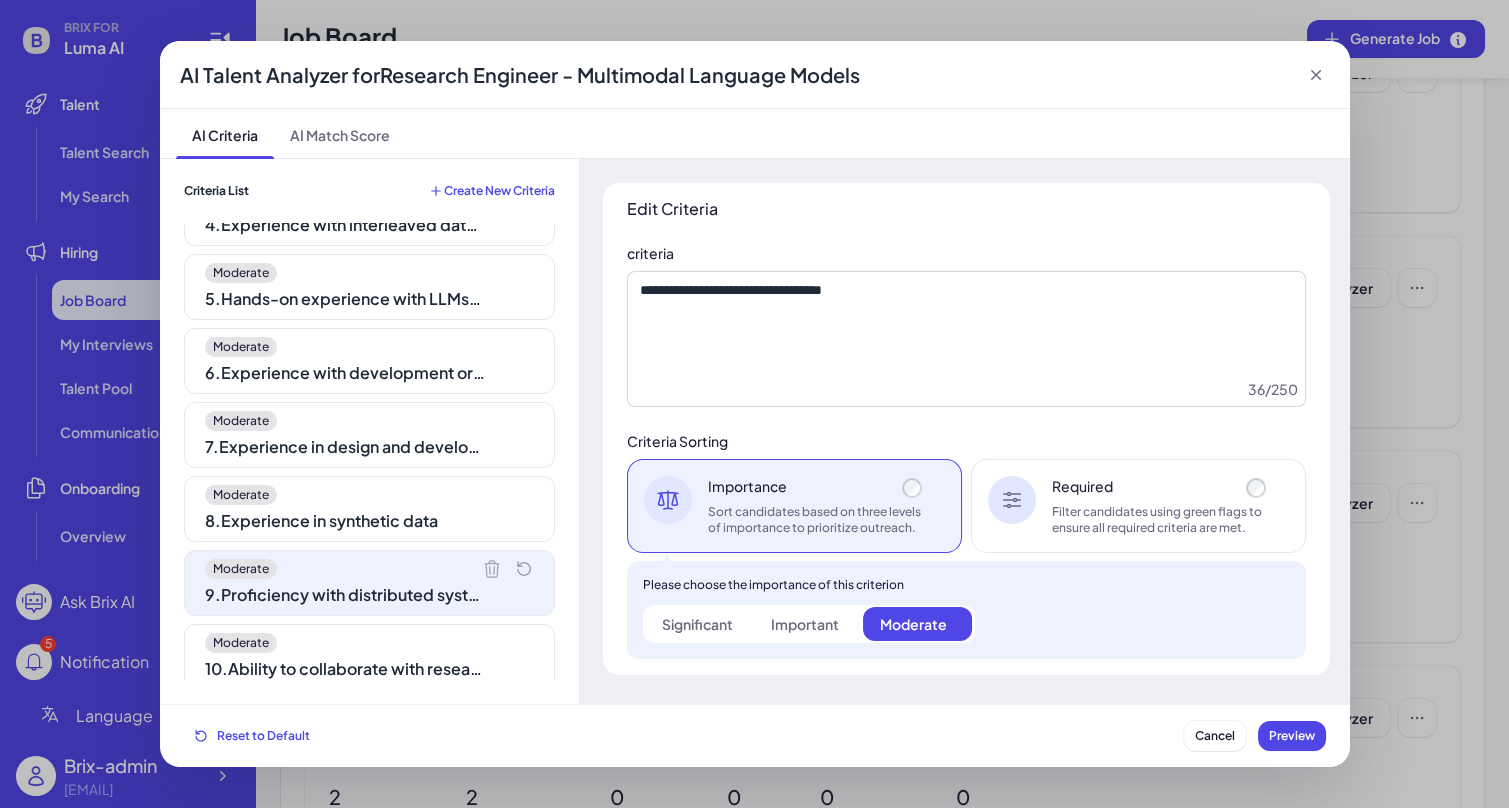 click on "Moderate 1 .  Expertise in Python and PyTorch Moderate 2 .  Experience with the full development pipeline from data processing to training and inference Moderate 3 .  Experience with large-scale text data processing Moderate 4 .  Experience with interleaved data (audio, video, image, text) Moderate 5 .  Hands-on experience with LLMs, Vision Language Models, Audio Language Models, or generative video models Moderate 6 .  Experience with development or benchmarking of multimodal language models Moderate 7 .  Experience in design and development of annotation tools Moderate 8 .  Experience in synthetic data Moderate 9 .  Proficiency with distributed systems Moderate 10 .  Ability to collaborate with research and engineering teams" at bounding box center [369, 452] 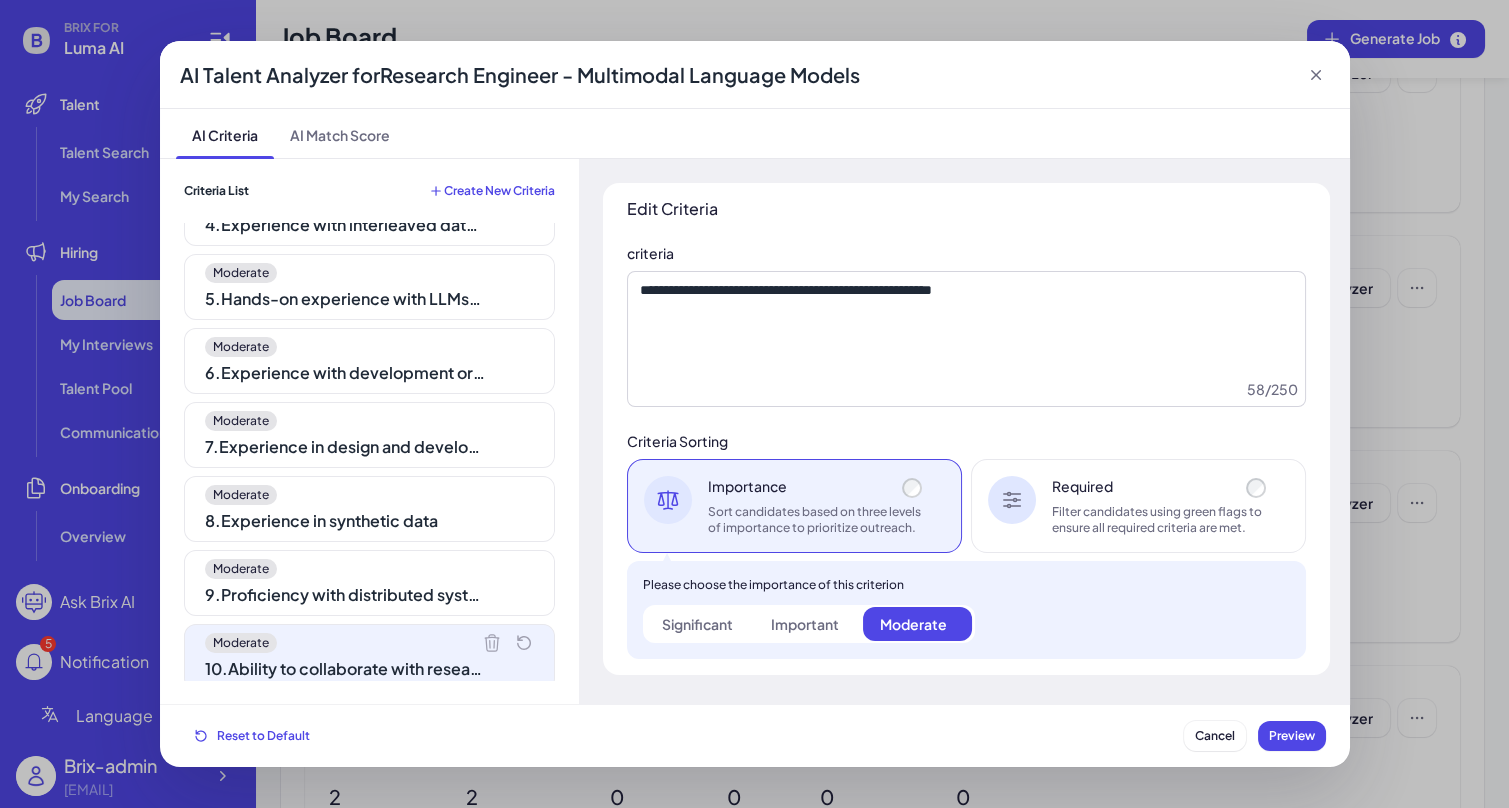 click 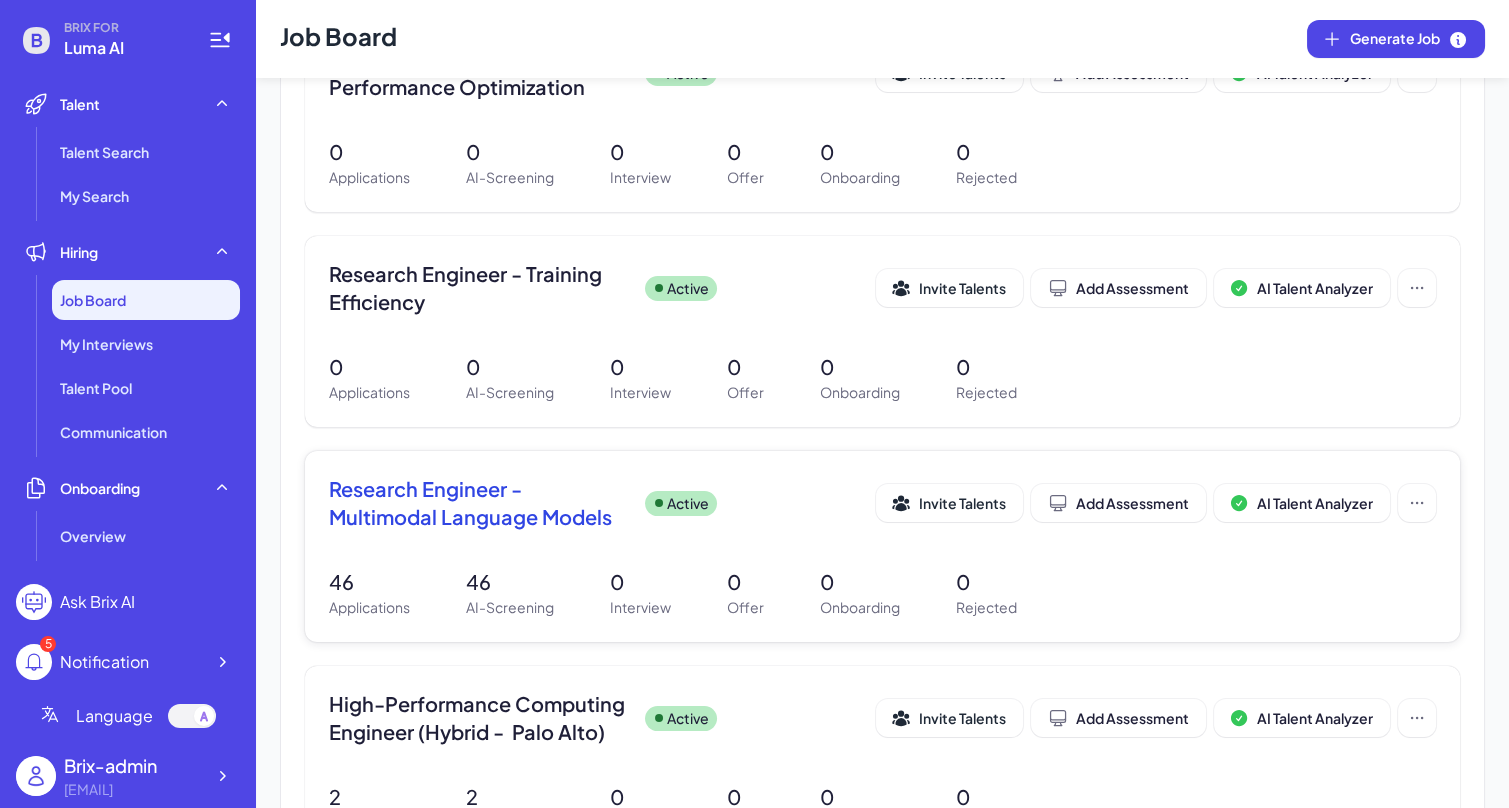click on "Research Engineer - Multimodal Language Models" at bounding box center [479, 503] 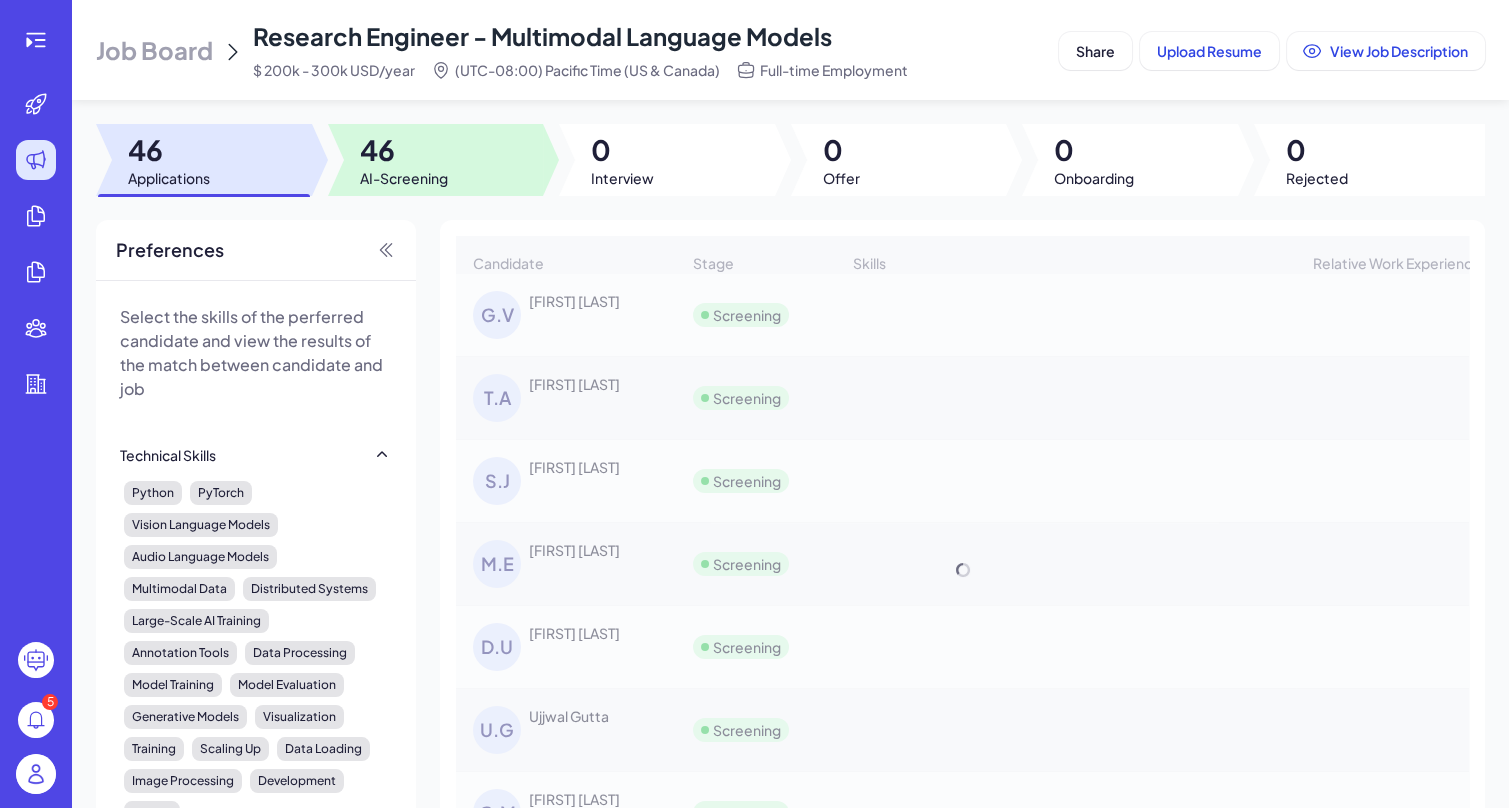 click at bounding box center [436, 160] 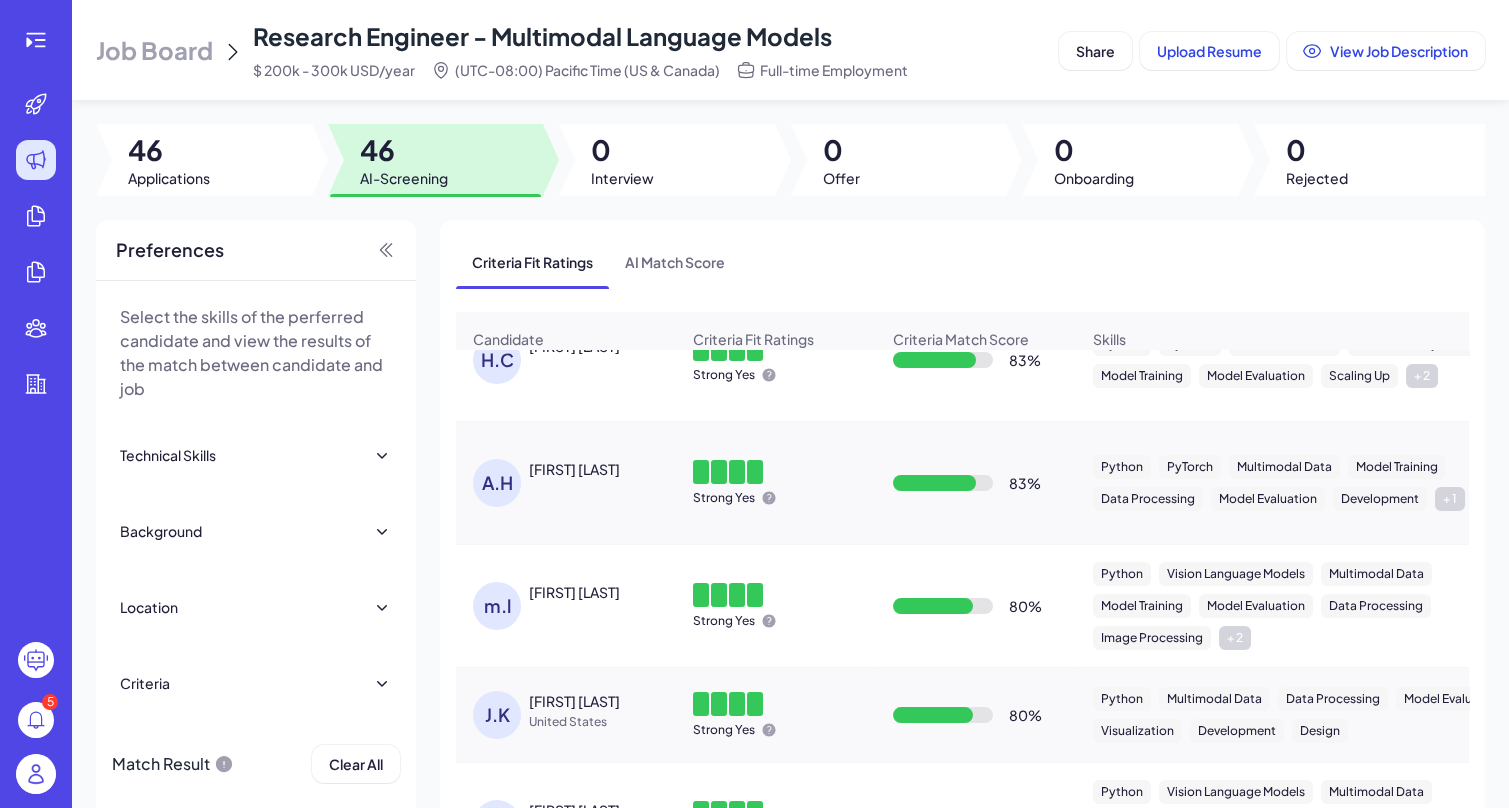 scroll, scrollTop: 0, scrollLeft: 0, axis: both 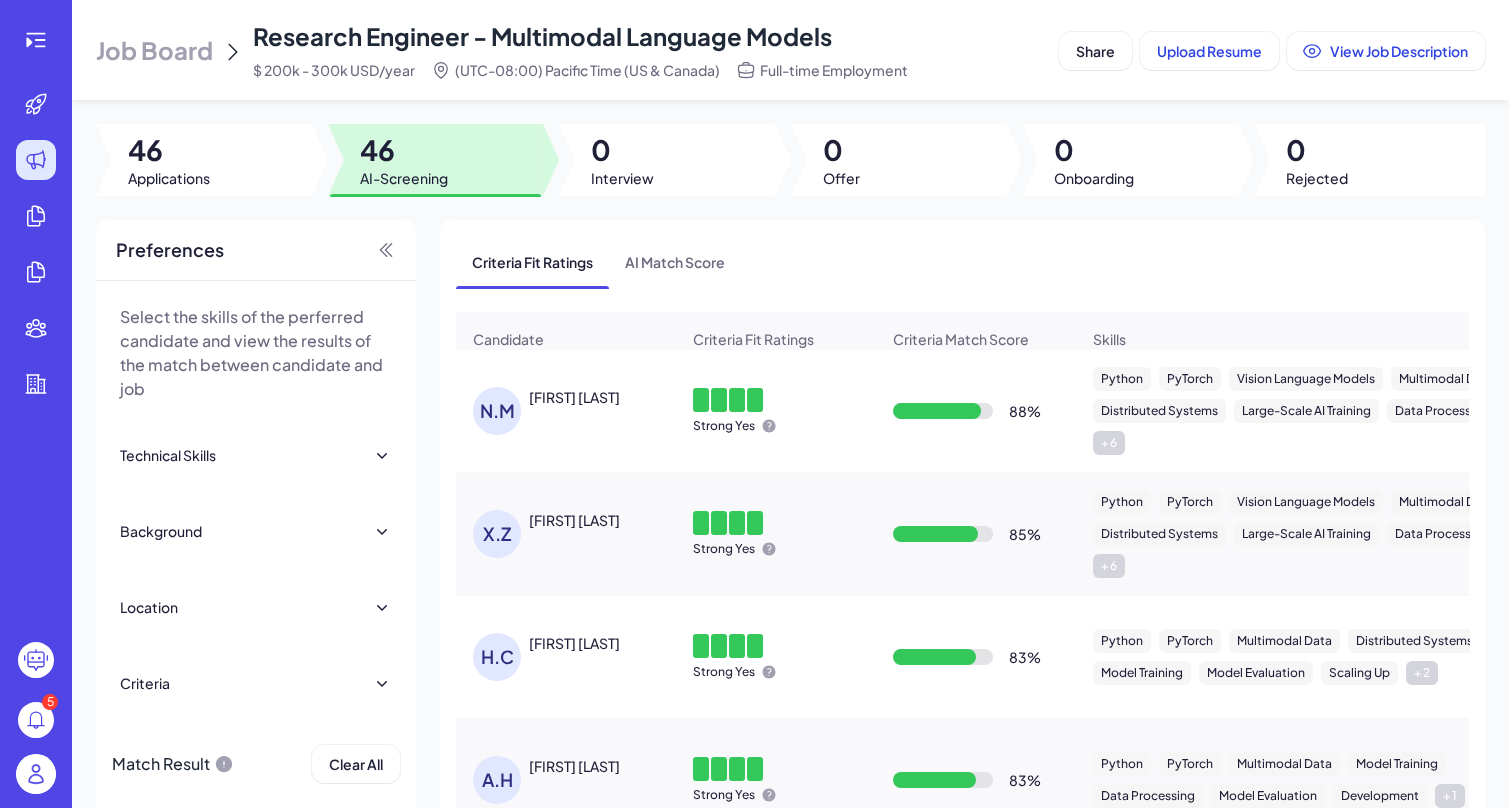 click on "H.C Hemanthsaikumar Challapalli" at bounding box center (576, 657) 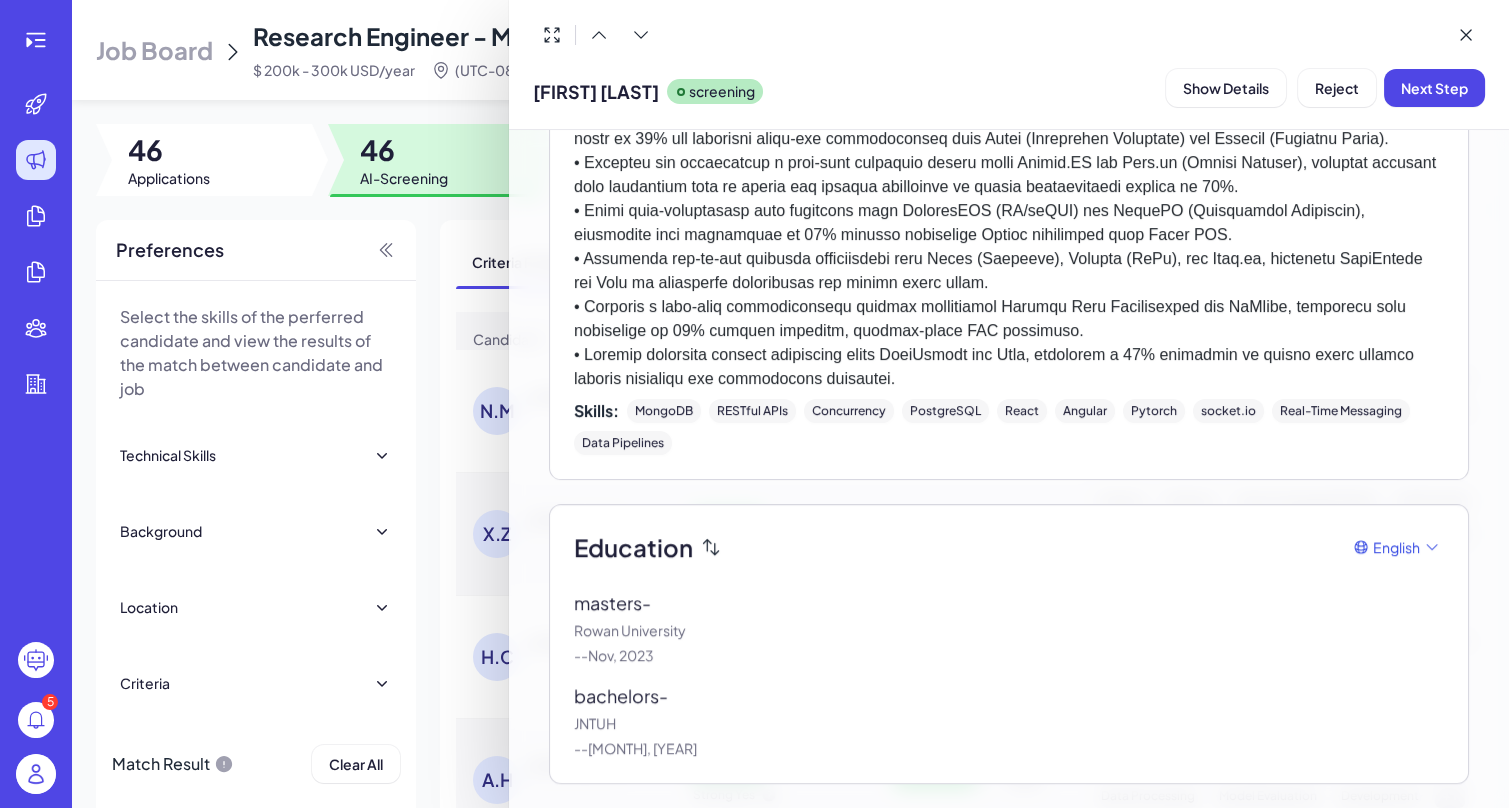 scroll, scrollTop: 1746, scrollLeft: 0, axis: vertical 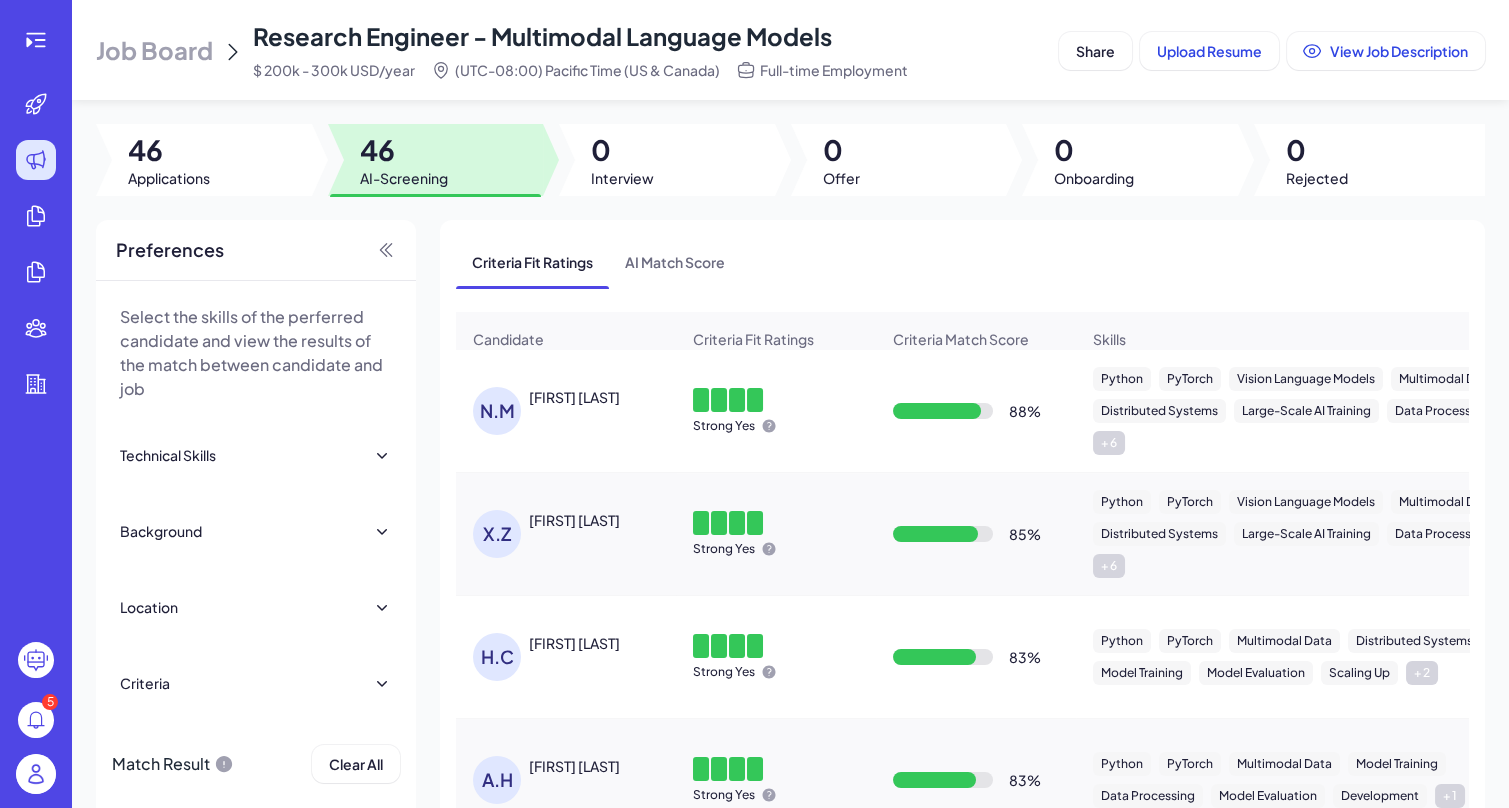 click on "[FIRST] [LAST]" at bounding box center [574, 520] 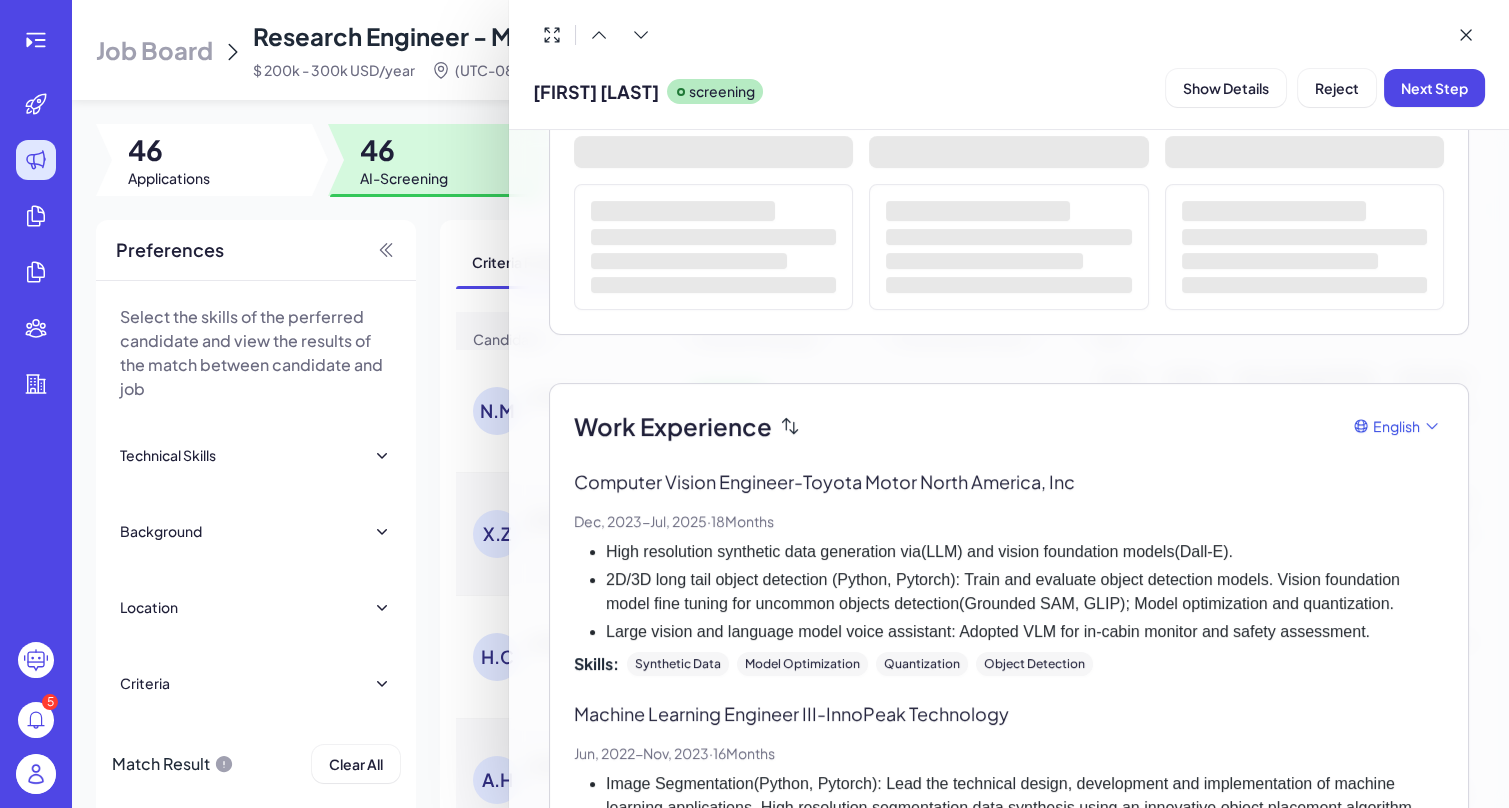 scroll, scrollTop: 353, scrollLeft: 0, axis: vertical 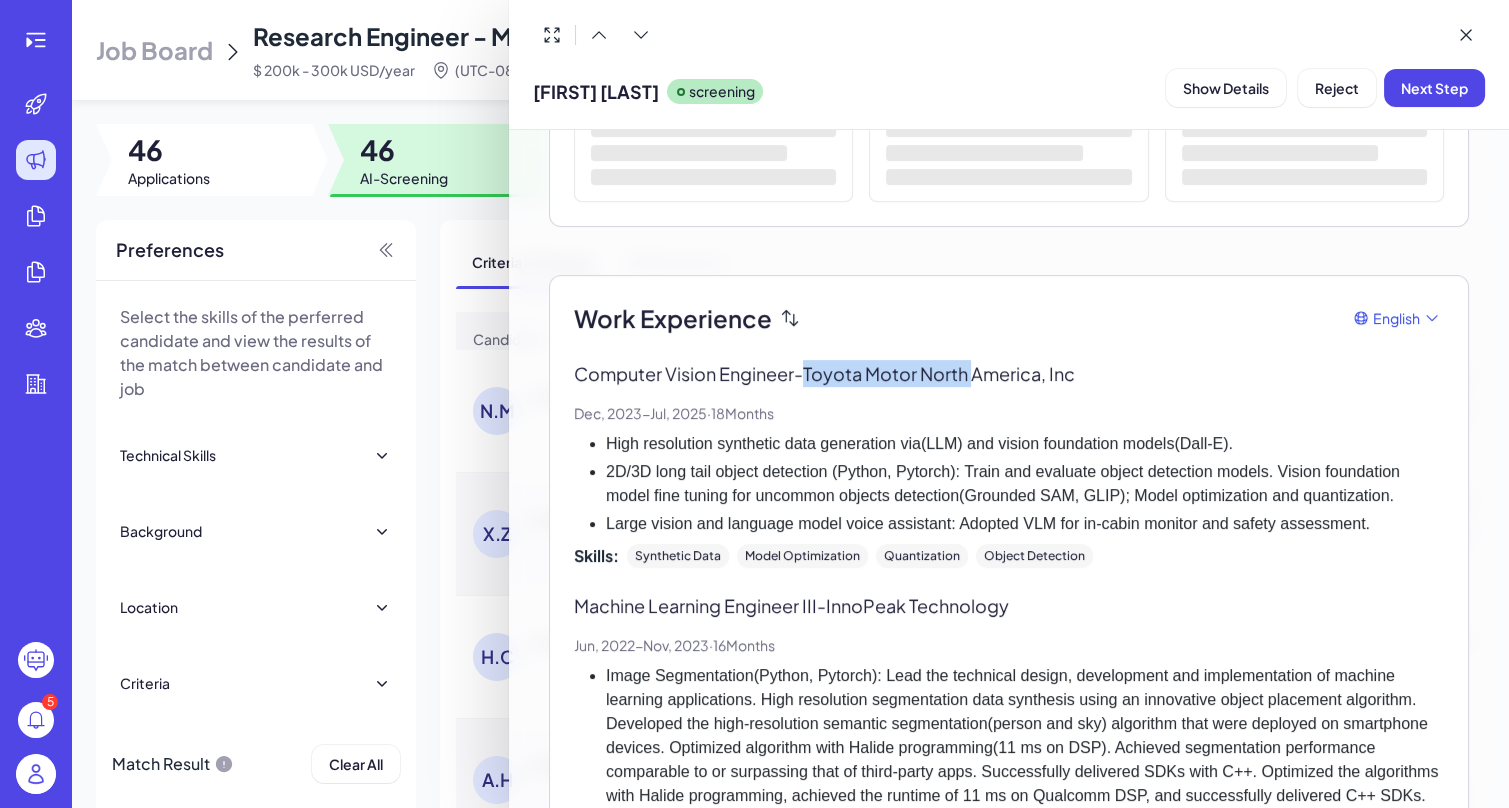 drag, startPoint x: 813, startPoint y: 371, endPoint x: 980, endPoint y: 376, distance: 167.07483 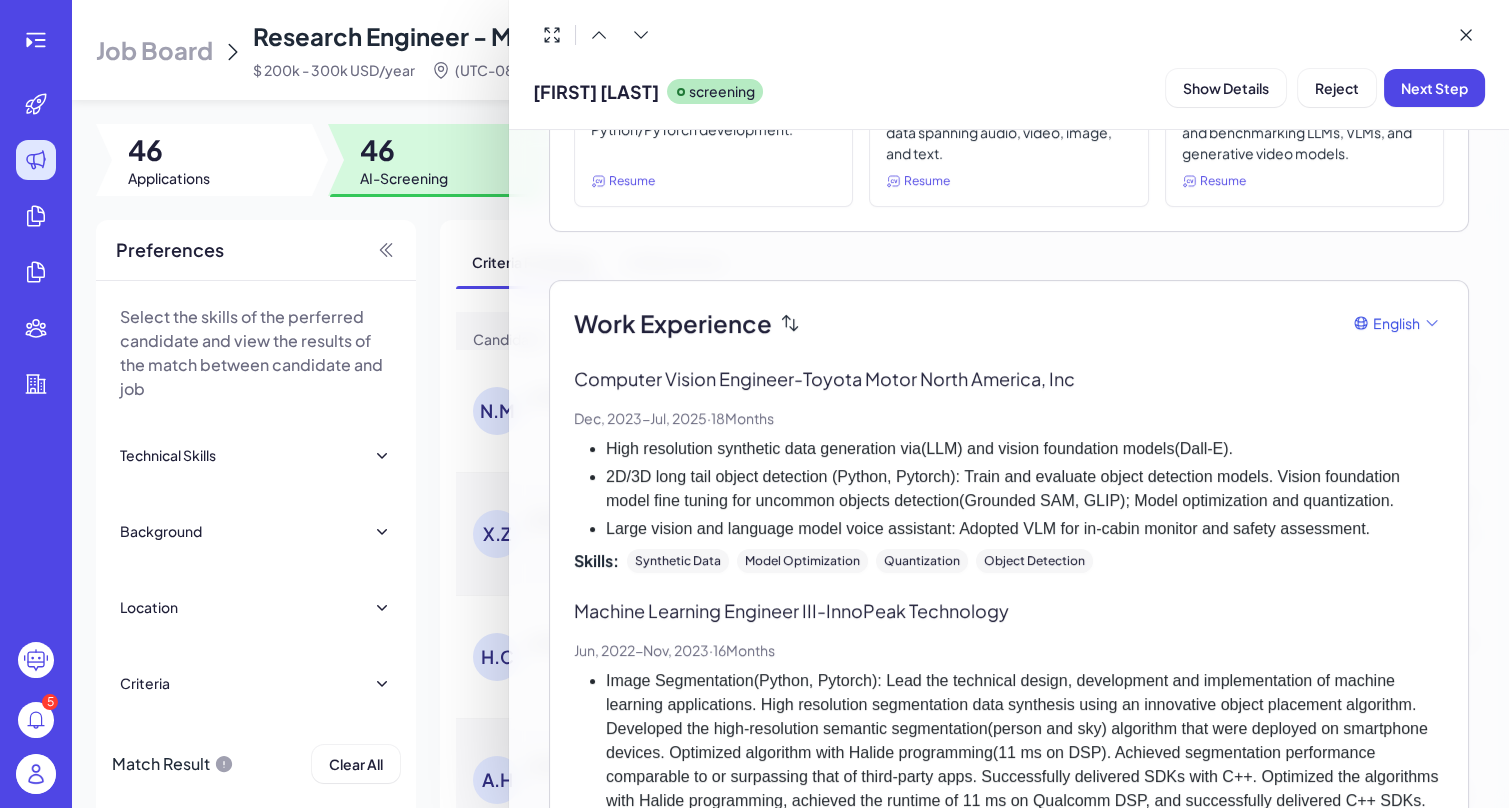 click on "2D/3D long tail object detection (Python, Pytorch): Train and evaluate object detection models. Vision
foundation model fine tuning for uncommon objects detection(Grounded SAM, GLIP); Model optimization and
quantization." at bounding box center (1025, 489) 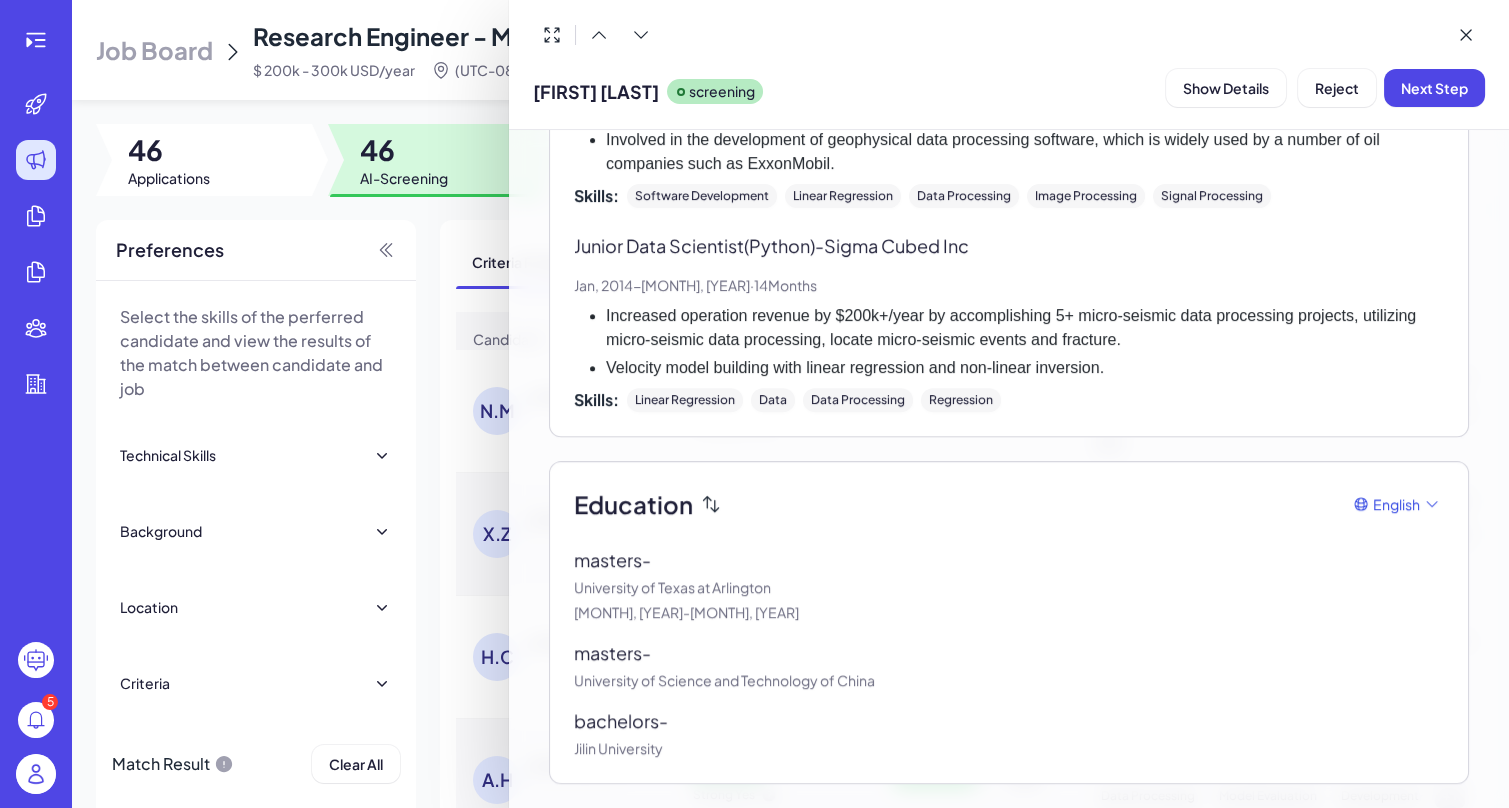 scroll, scrollTop: 2181, scrollLeft: 0, axis: vertical 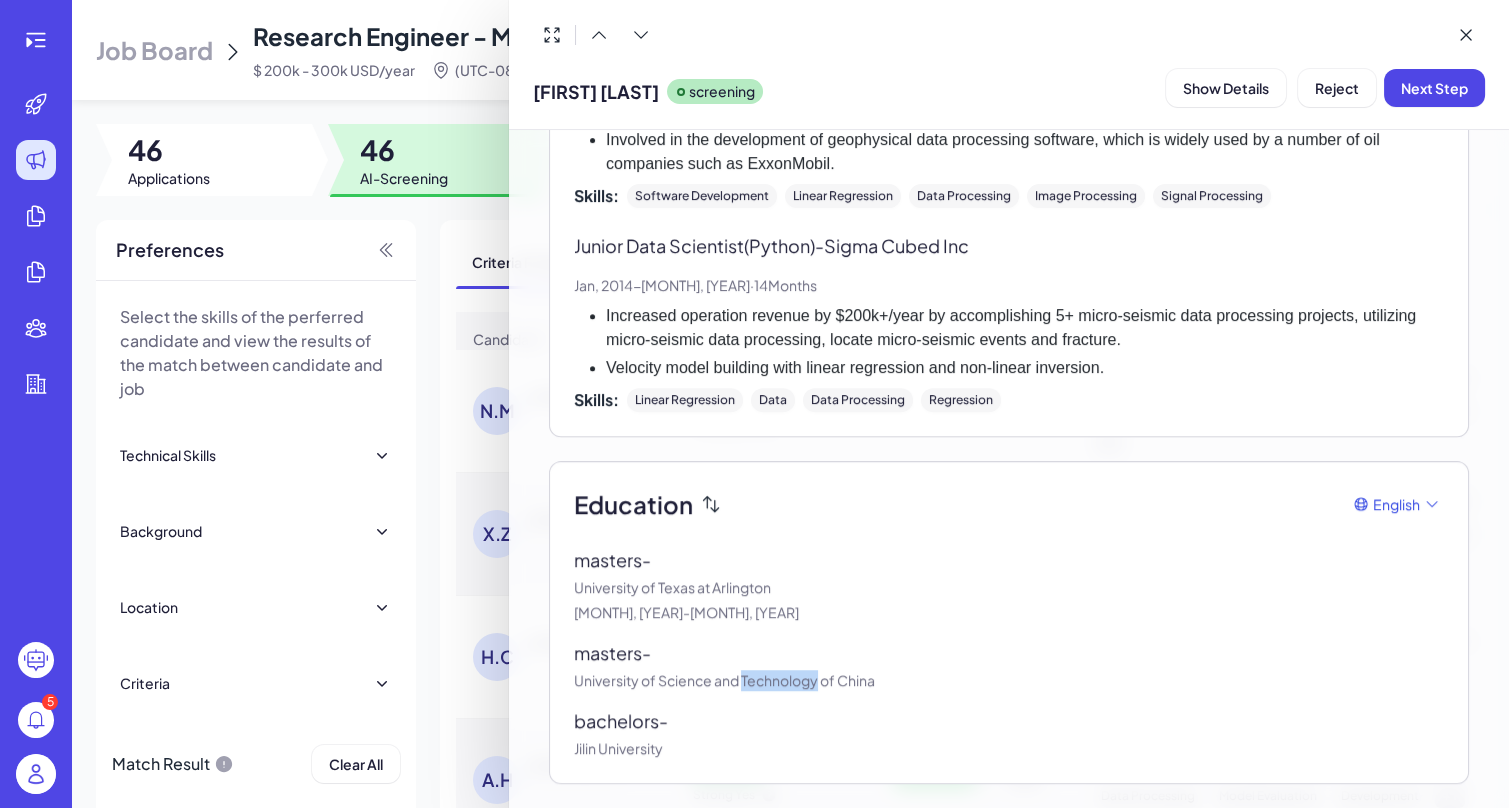 click on "University of Science and Technology of China" at bounding box center [1009, 680] 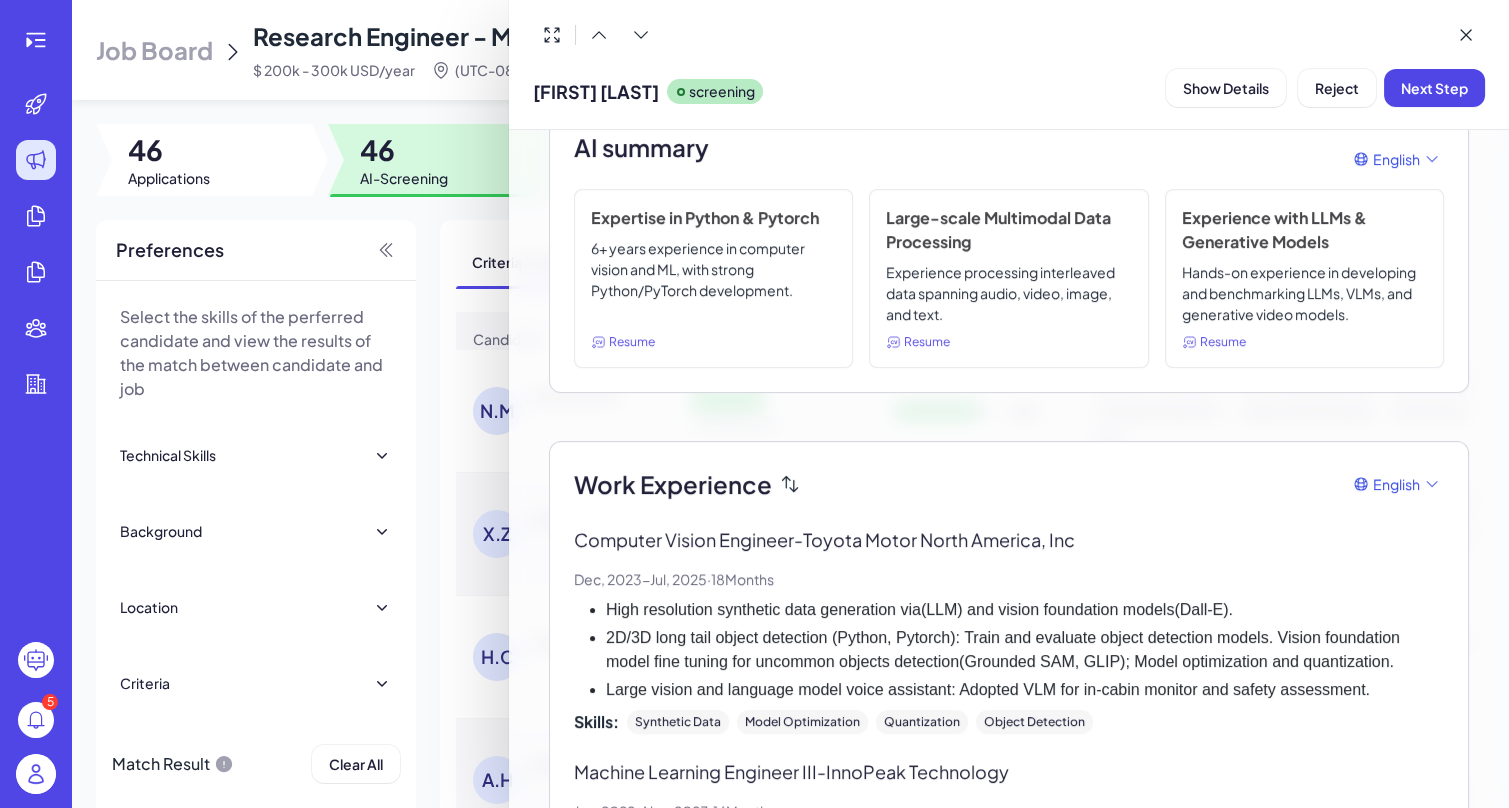 scroll, scrollTop: 180, scrollLeft: 0, axis: vertical 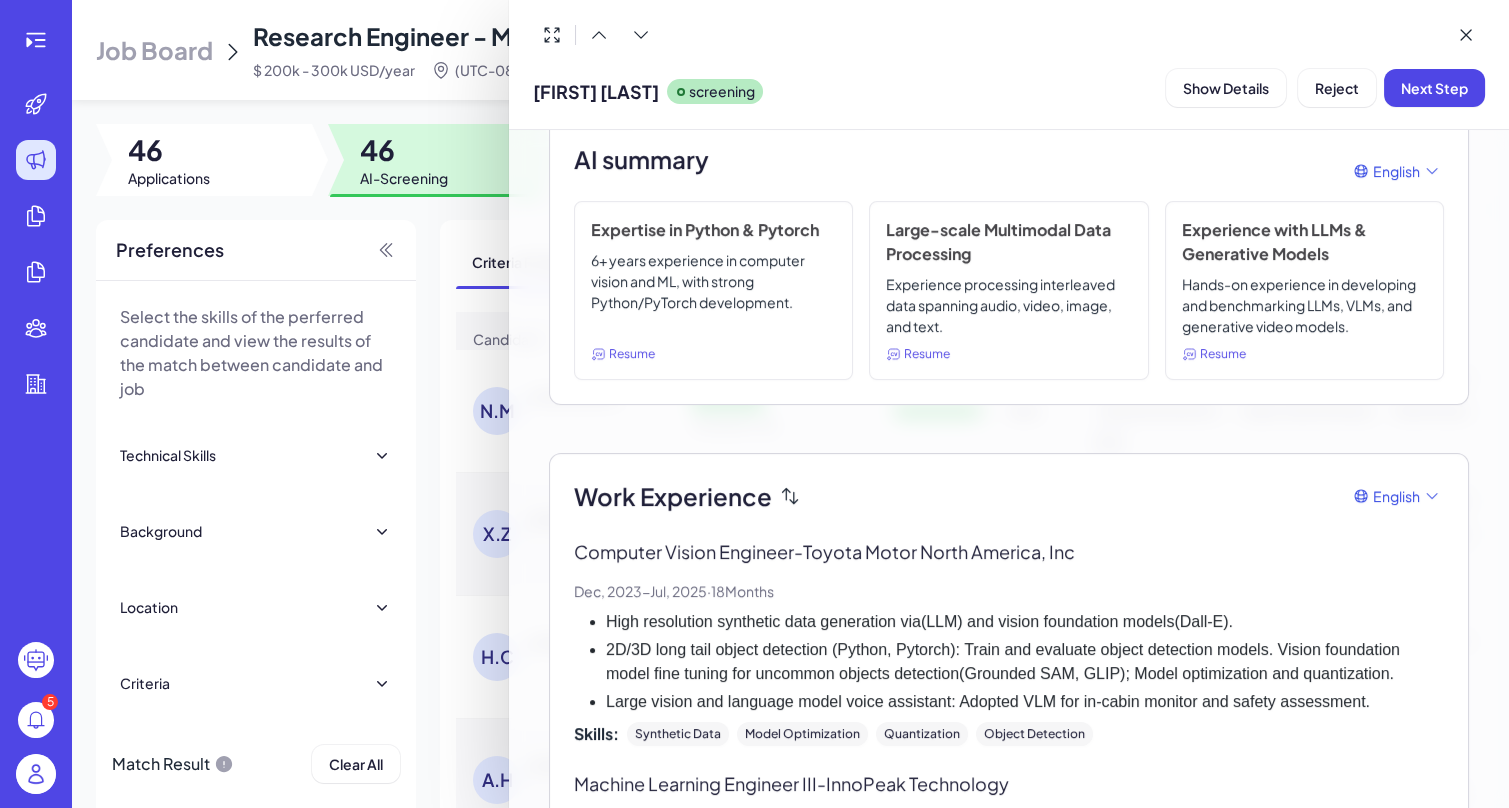 click on "Large-scale Multimodal Data Processing" at bounding box center [1008, 242] 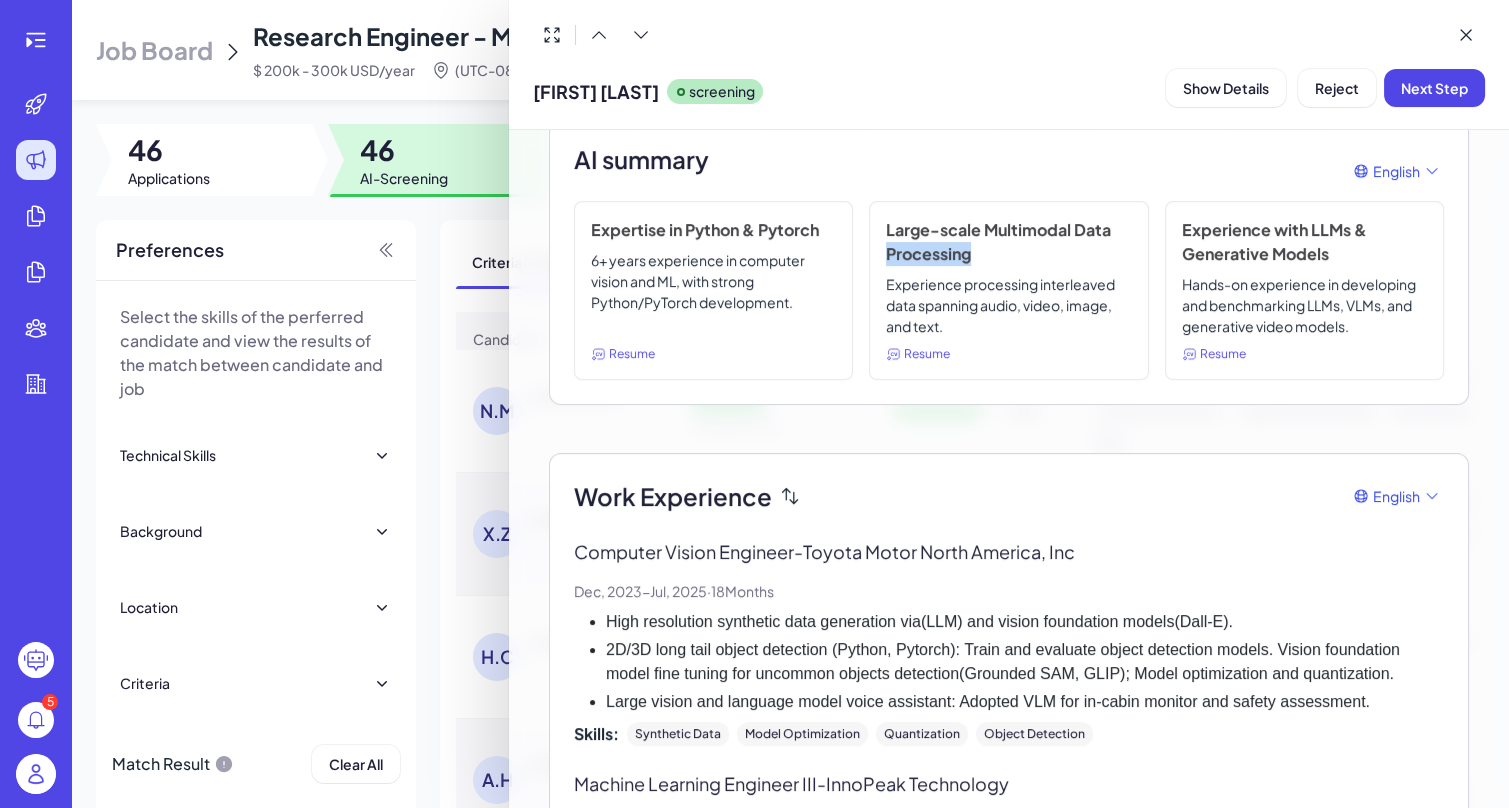 click on "Large-scale Multimodal Data Processing" at bounding box center [1008, 242] 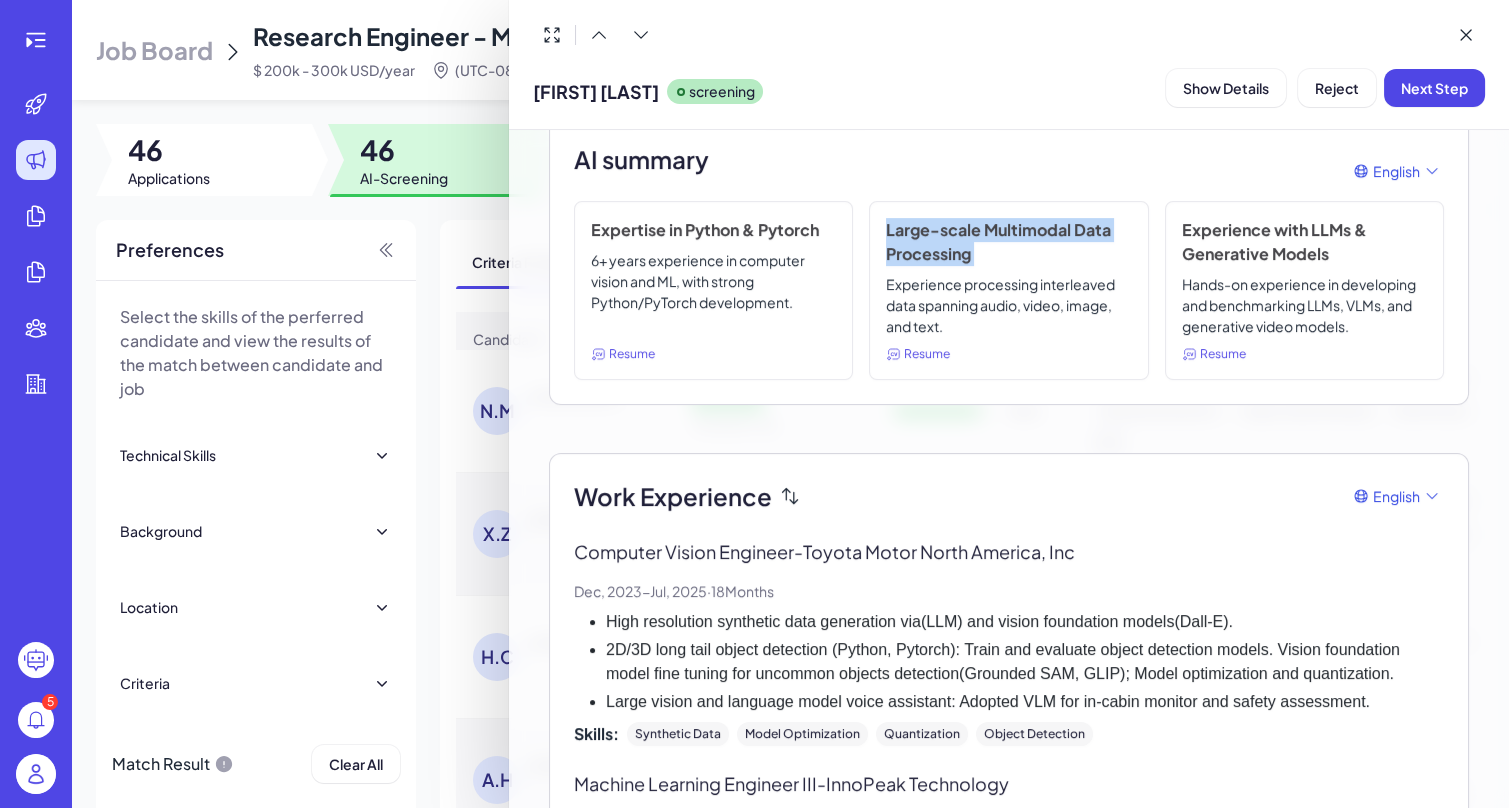 click on "Large-scale Multimodal Data Processing" at bounding box center [1008, 242] 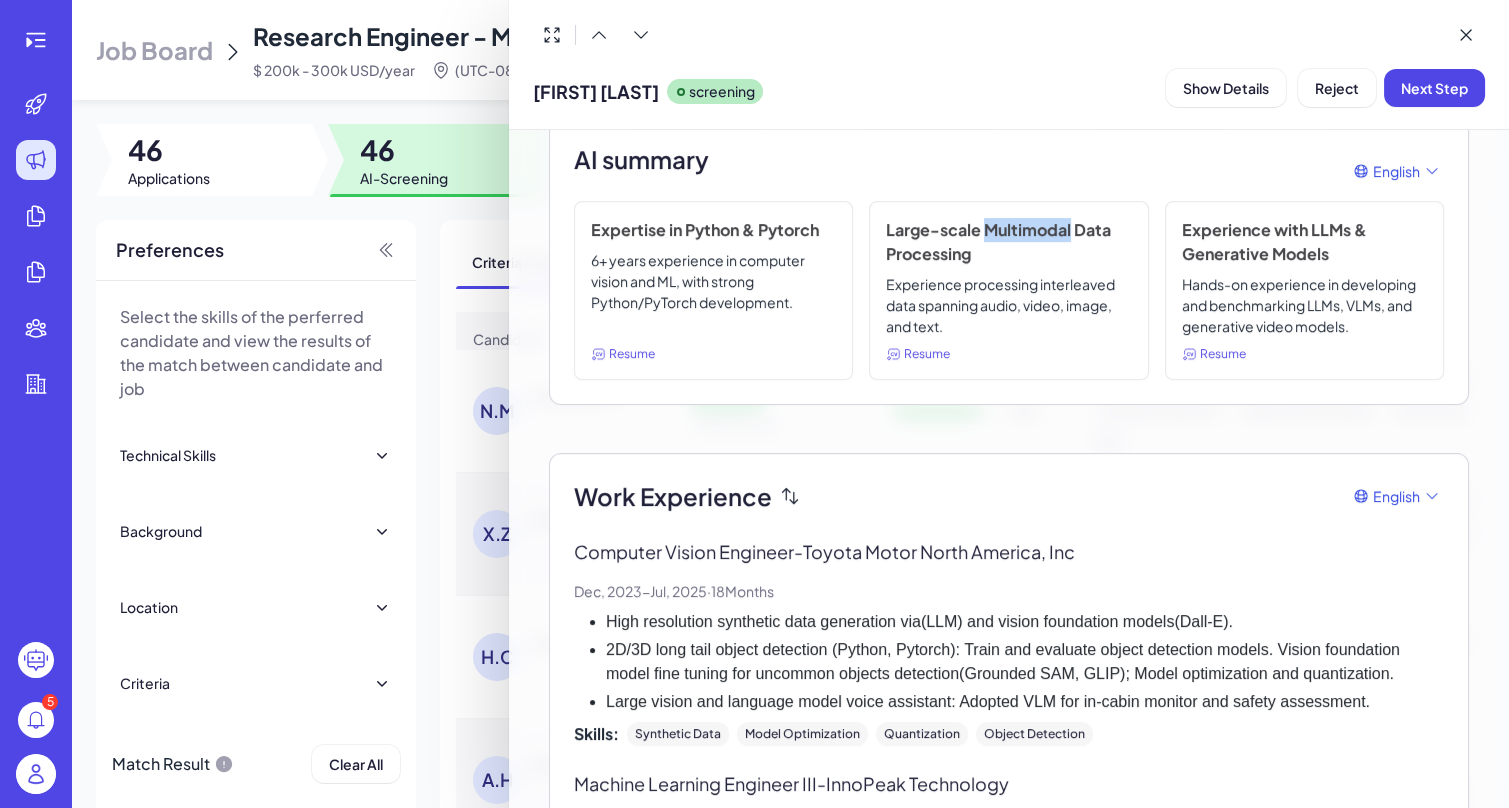 click on "Large-scale Multimodal Data Processing" at bounding box center (1008, 242) 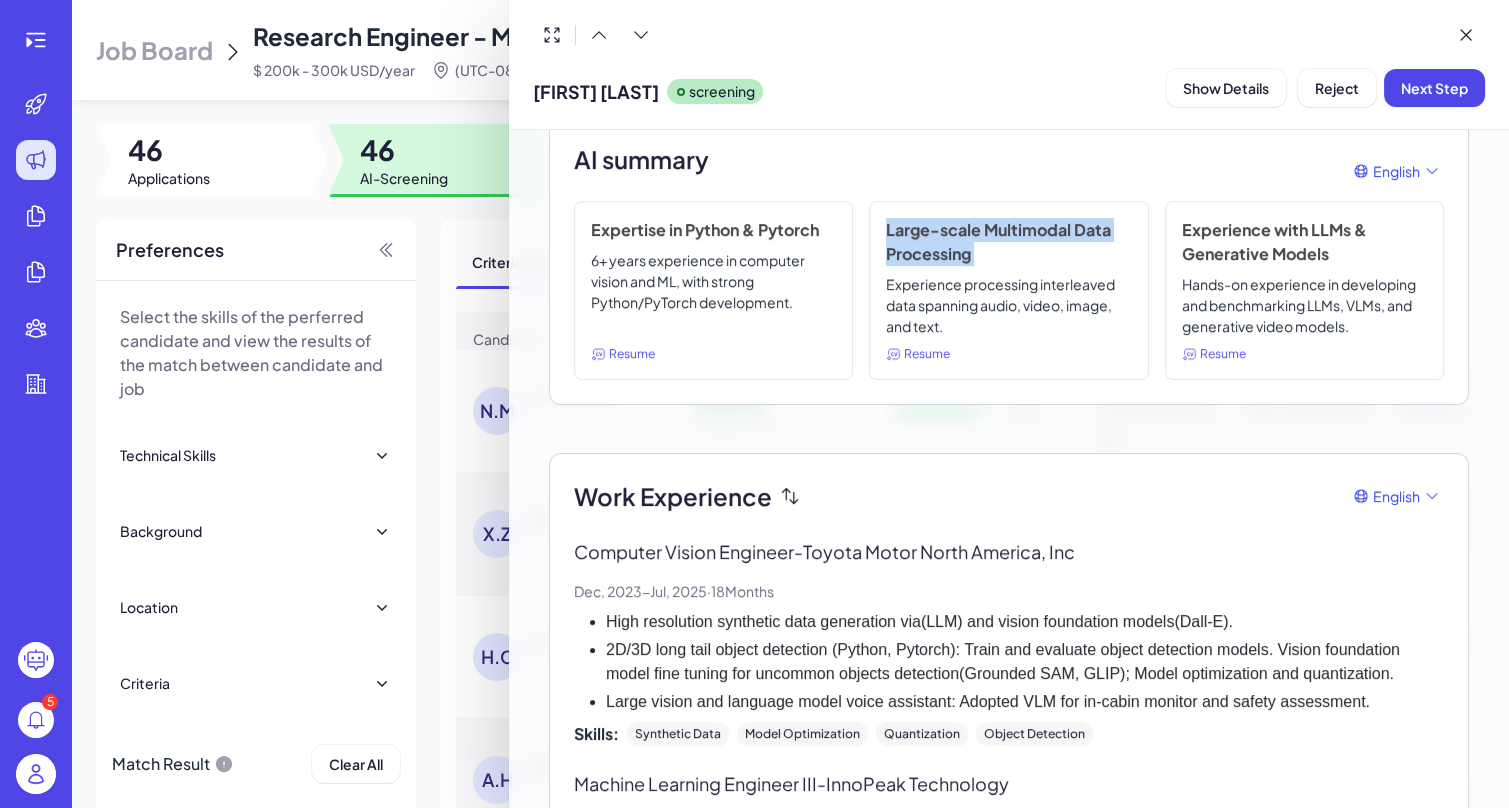 click on "Large-scale Multimodal Data Processing" at bounding box center [1008, 242] 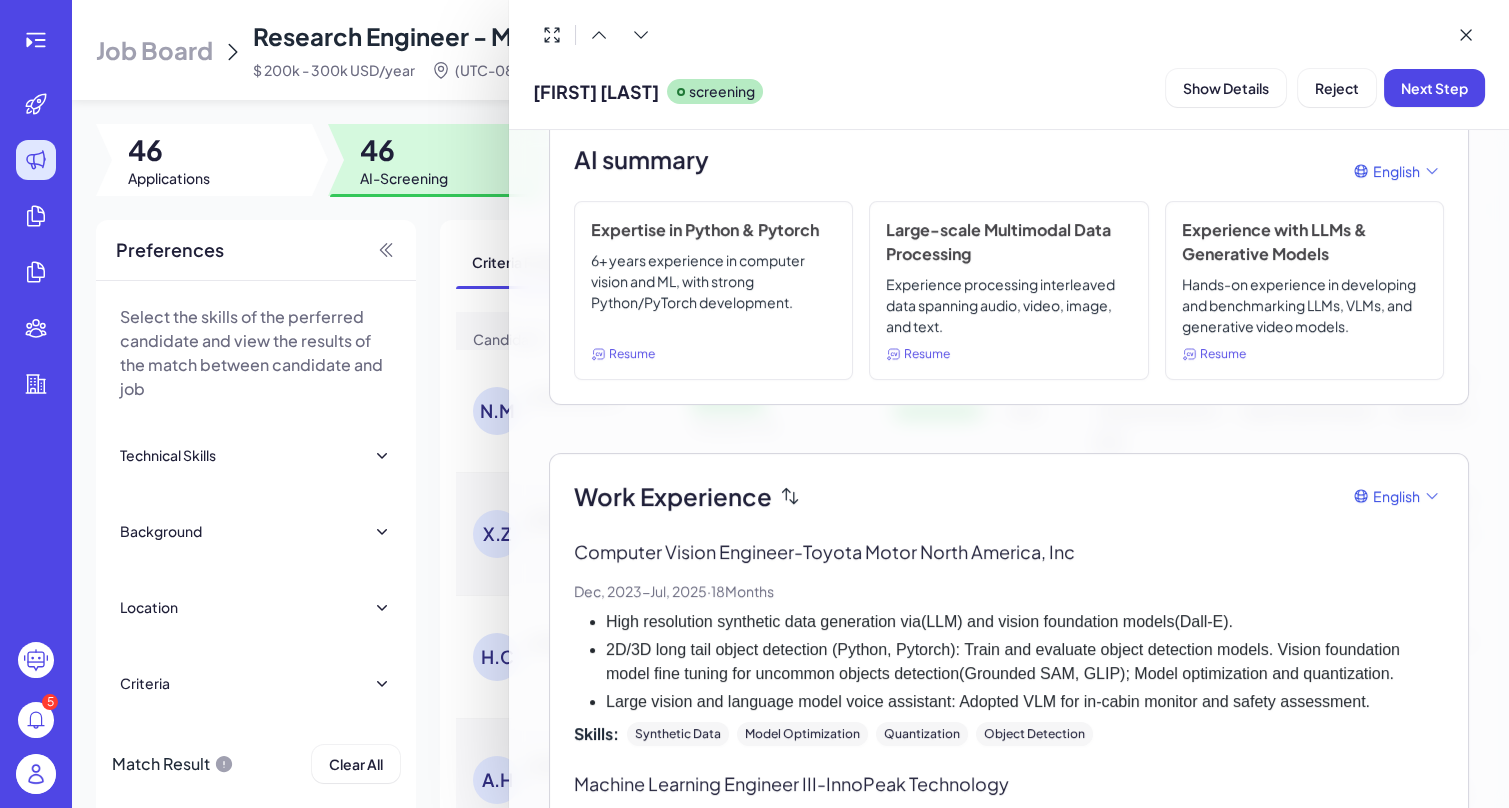 click on "Experience processing interleaved data spanning audio, video, image, and text." at bounding box center [1008, 305] 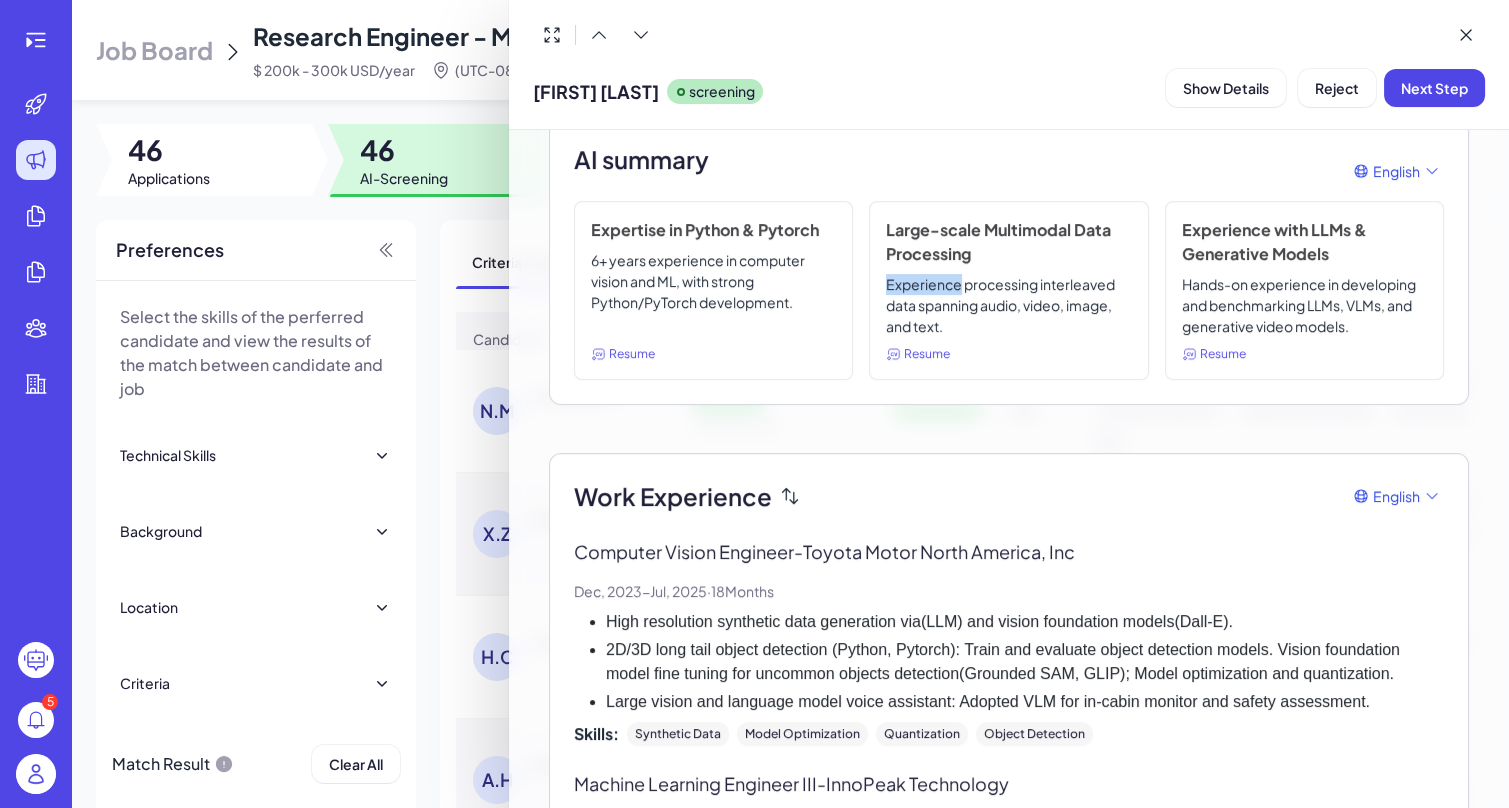 click on "Experience processing interleaved data spanning audio, video, image, and text." at bounding box center [1008, 305] 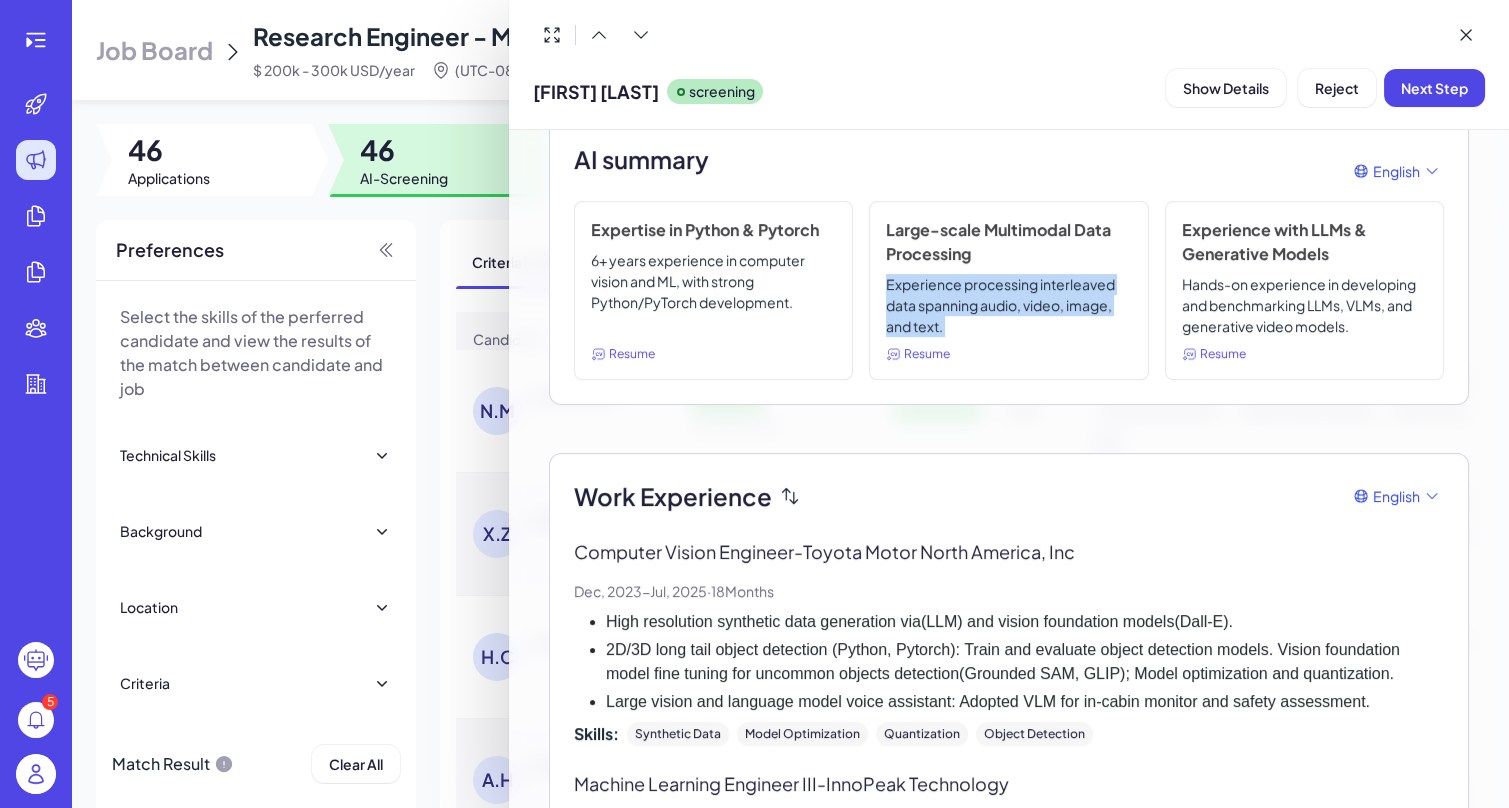 click on "Experience processing interleaved data spanning audio, video, image, and text." at bounding box center (1008, 305) 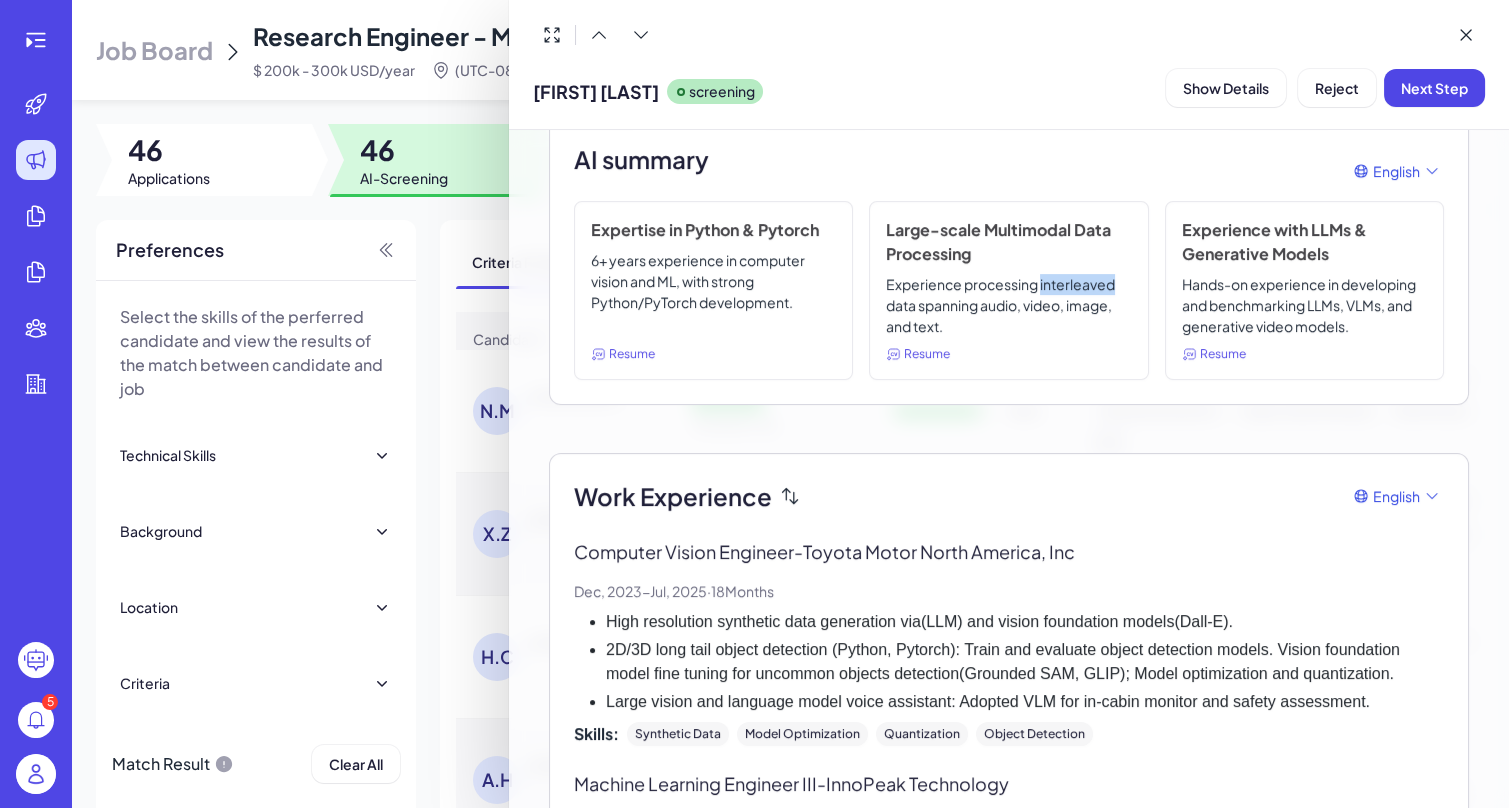 click on "Experience processing interleaved data spanning audio, video, image, and text." at bounding box center [1008, 305] 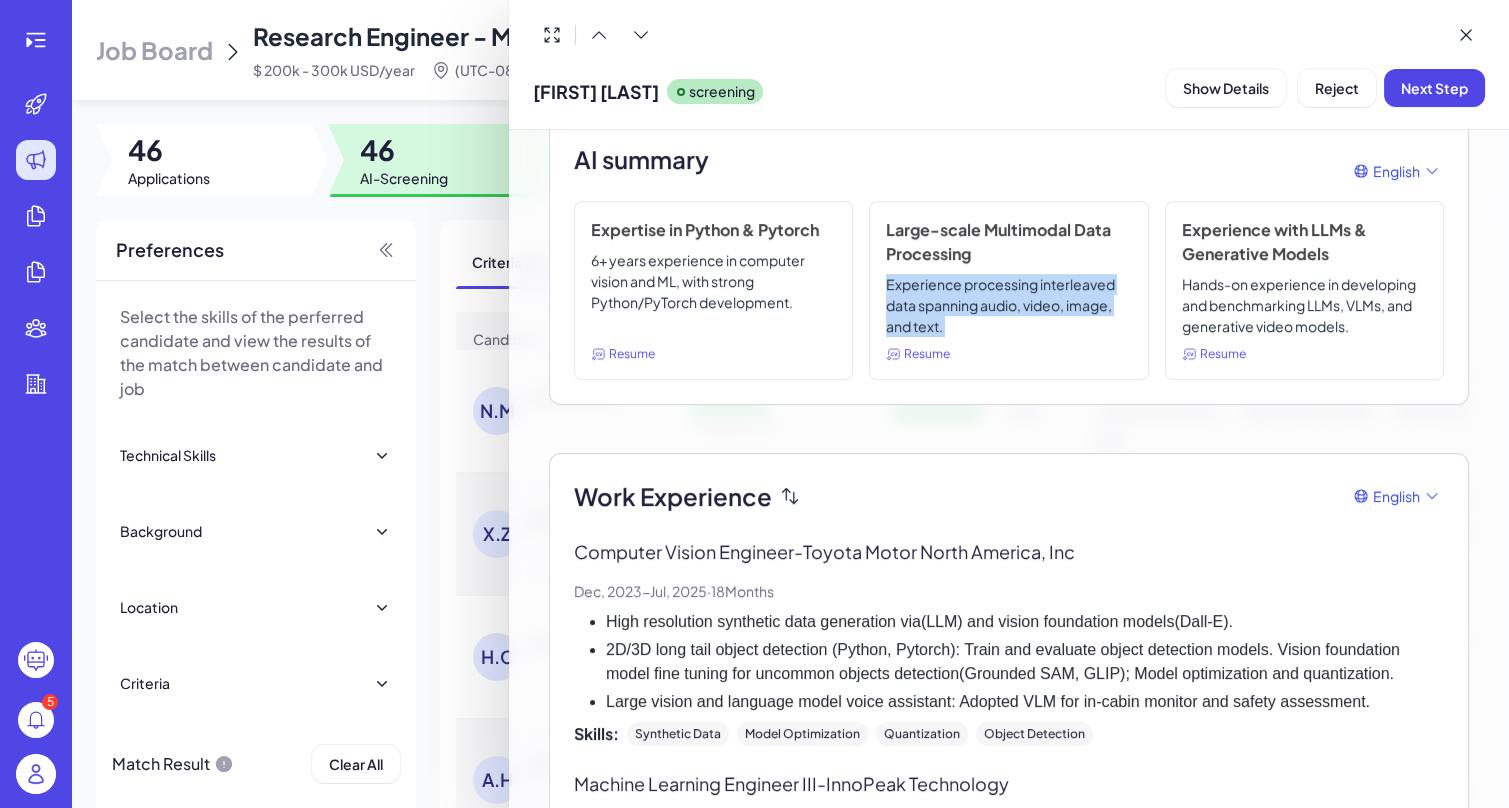 click on "Experience processing interleaved data spanning audio, video, image, and text." at bounding box center (1008, 305) 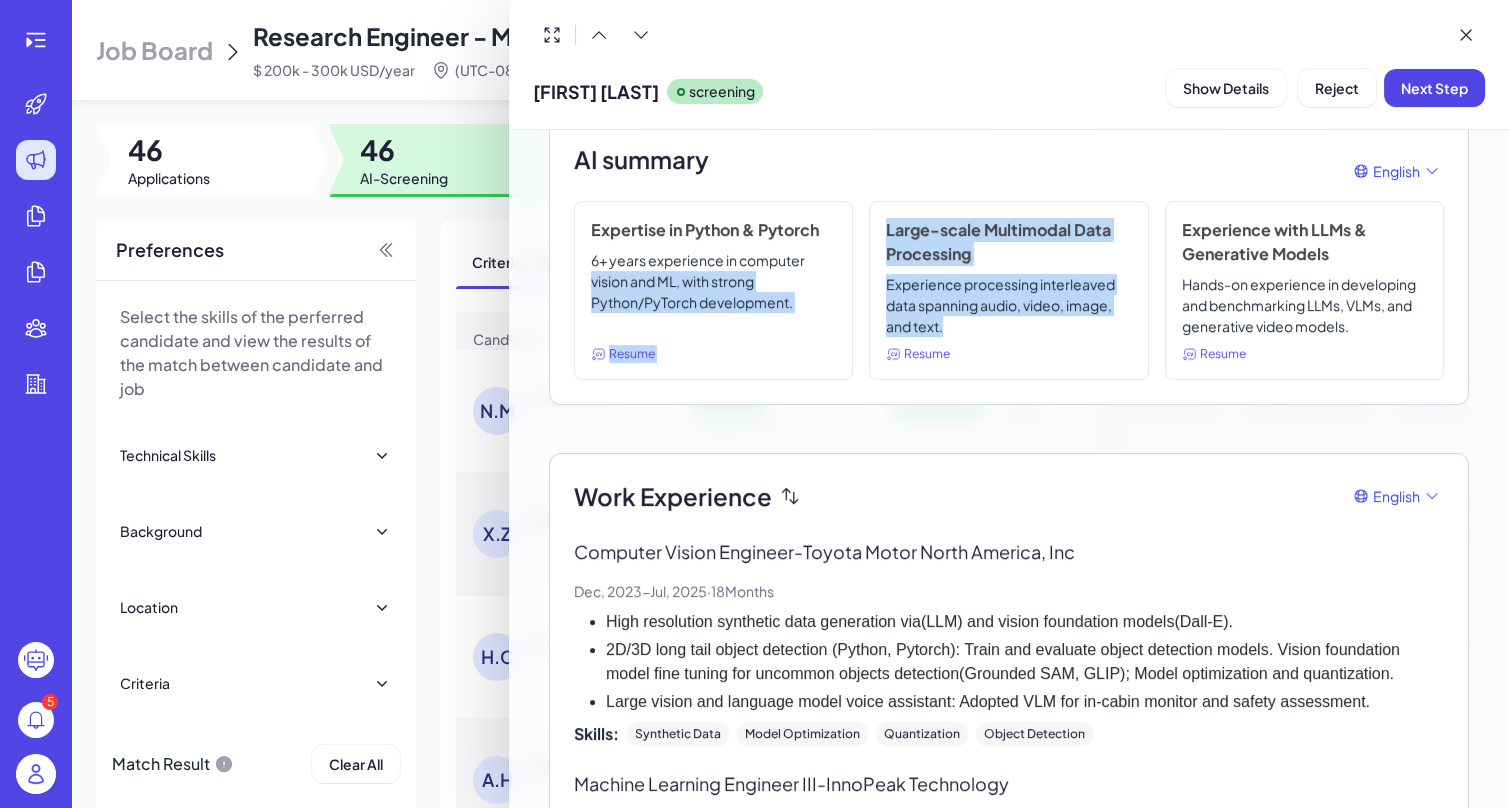 drag, startPoint x: 934, startPoint y: 320, endPoint x: 851, endPoint y: 265, distance: 99.56907 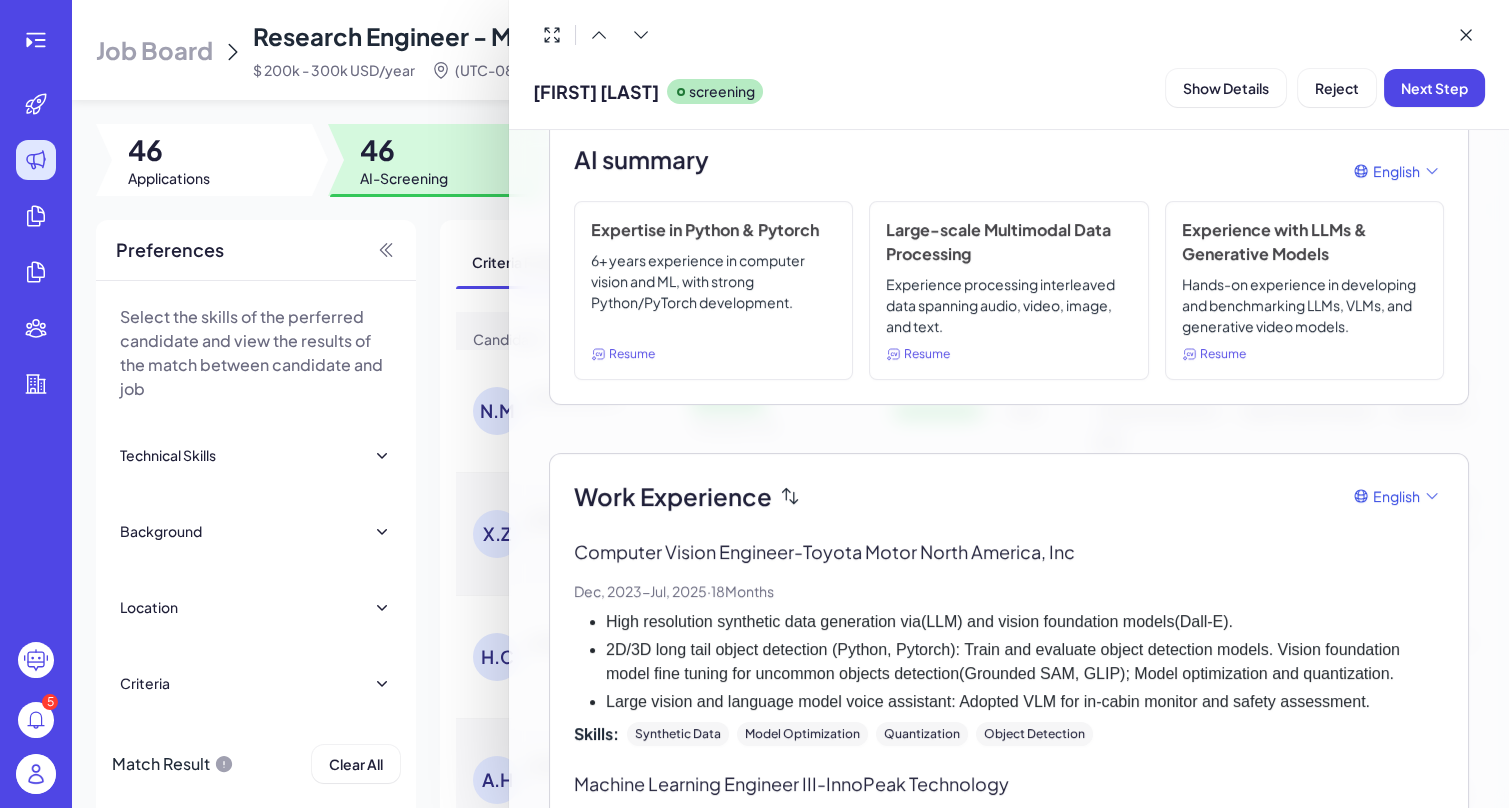click on "Large-scale Multimodal Data Processing Experience processing interleaved data spanning audio, video, image, and text. Resume" at bounding box center (1008, 290) 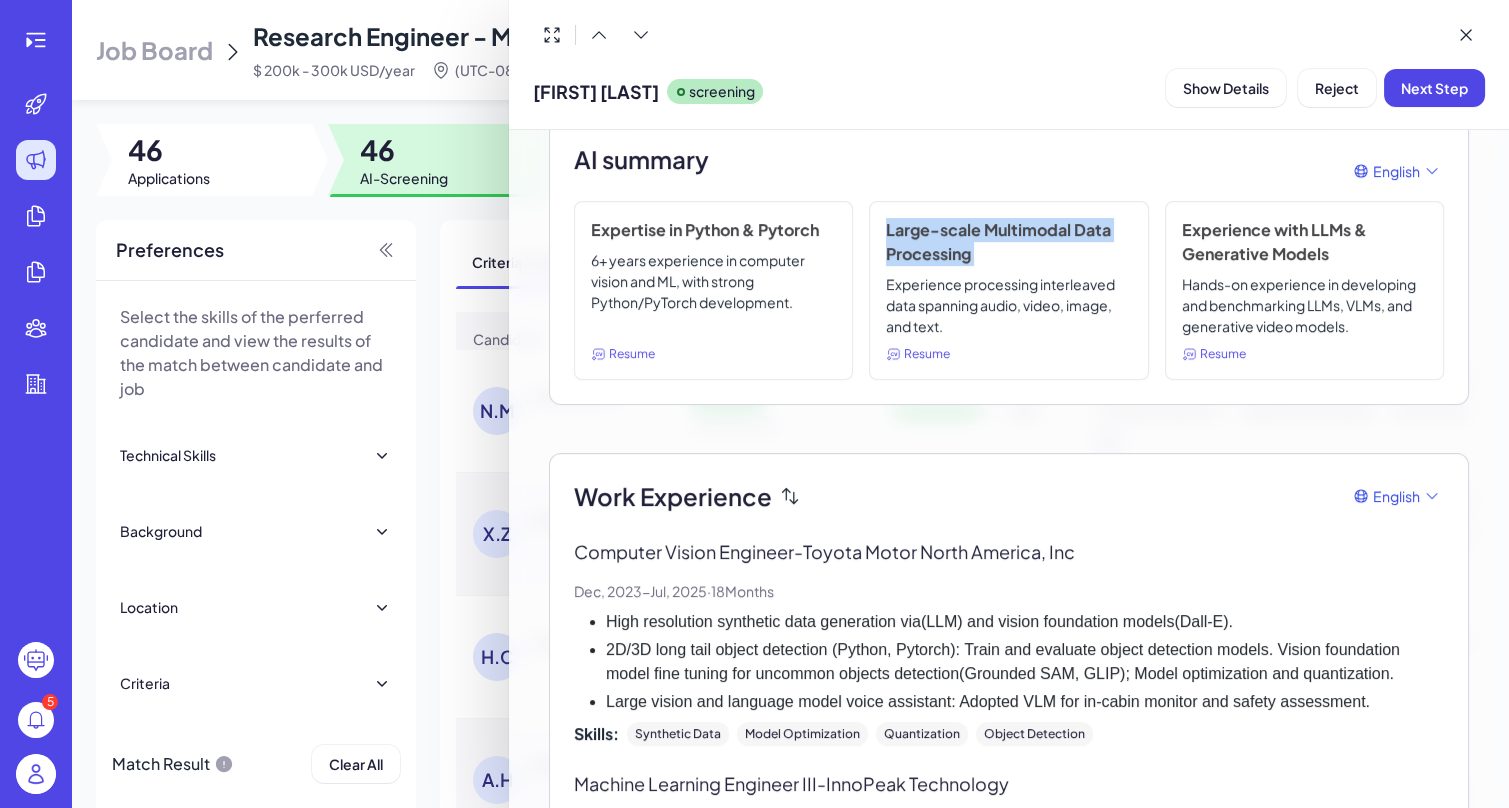click on "Large-scale Multimodal Data Processing Experience processing interleaved data spanning audio, video, image, and text. Resume" at bounding box center (1008, 290) 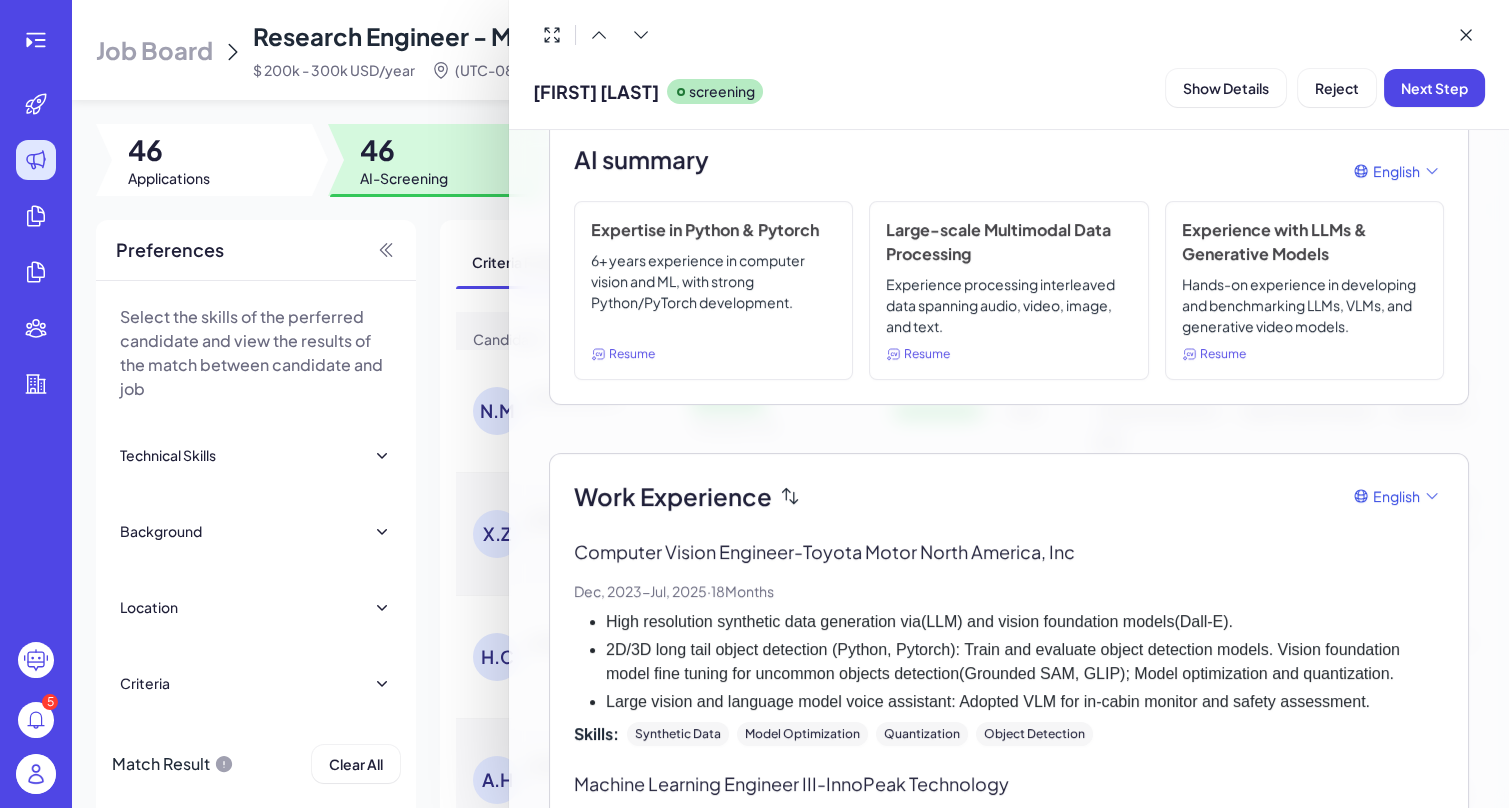 click on "Hands-on experience in developing and benchmarking LLMs, VLMs, and generative video models." at bounding box center (1304, 305) 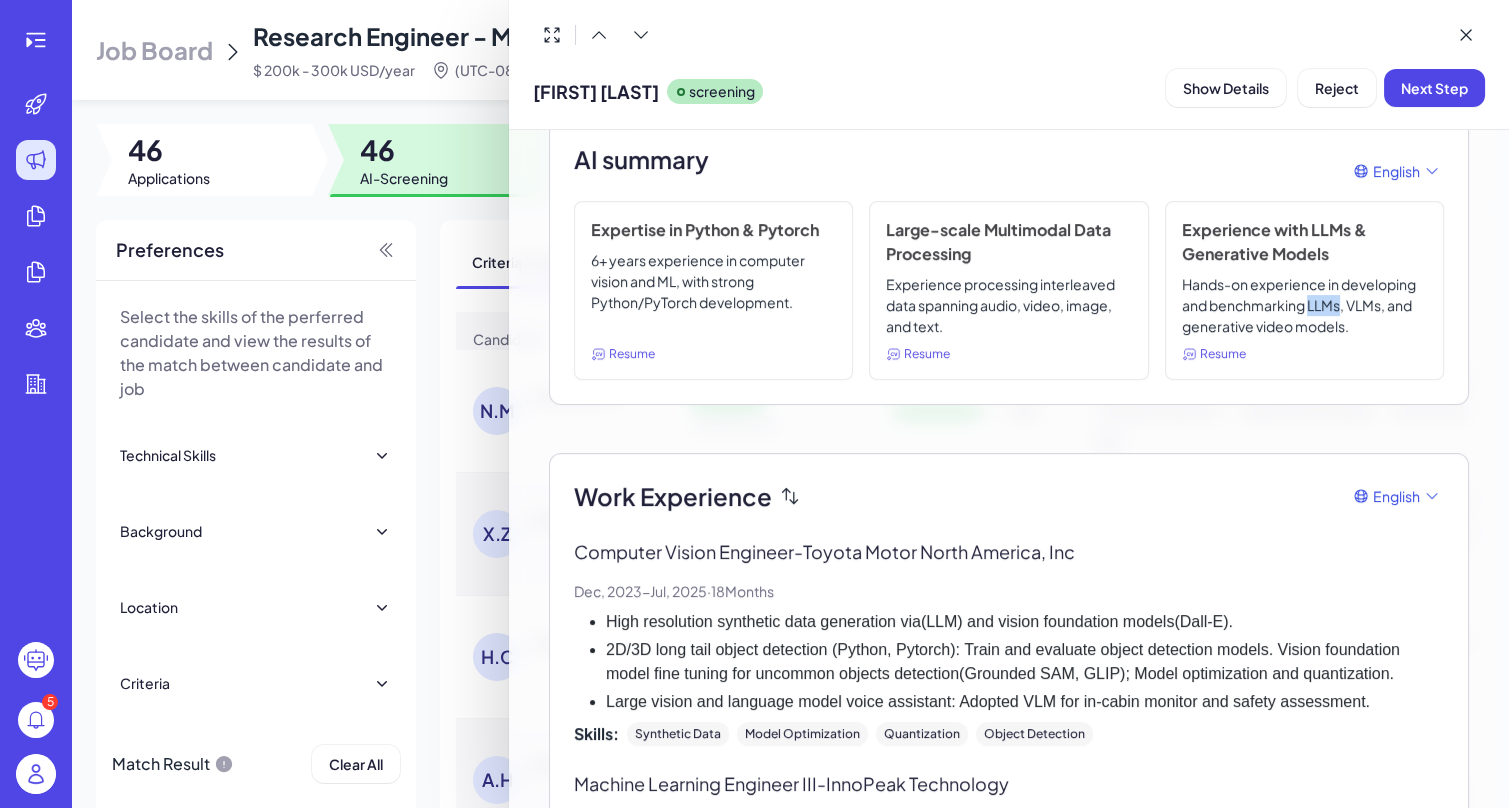 click on "Hands-on experience in developing and benchmarking LLMs, VLMs, and generative video models." at bounding box center [1304, 305] 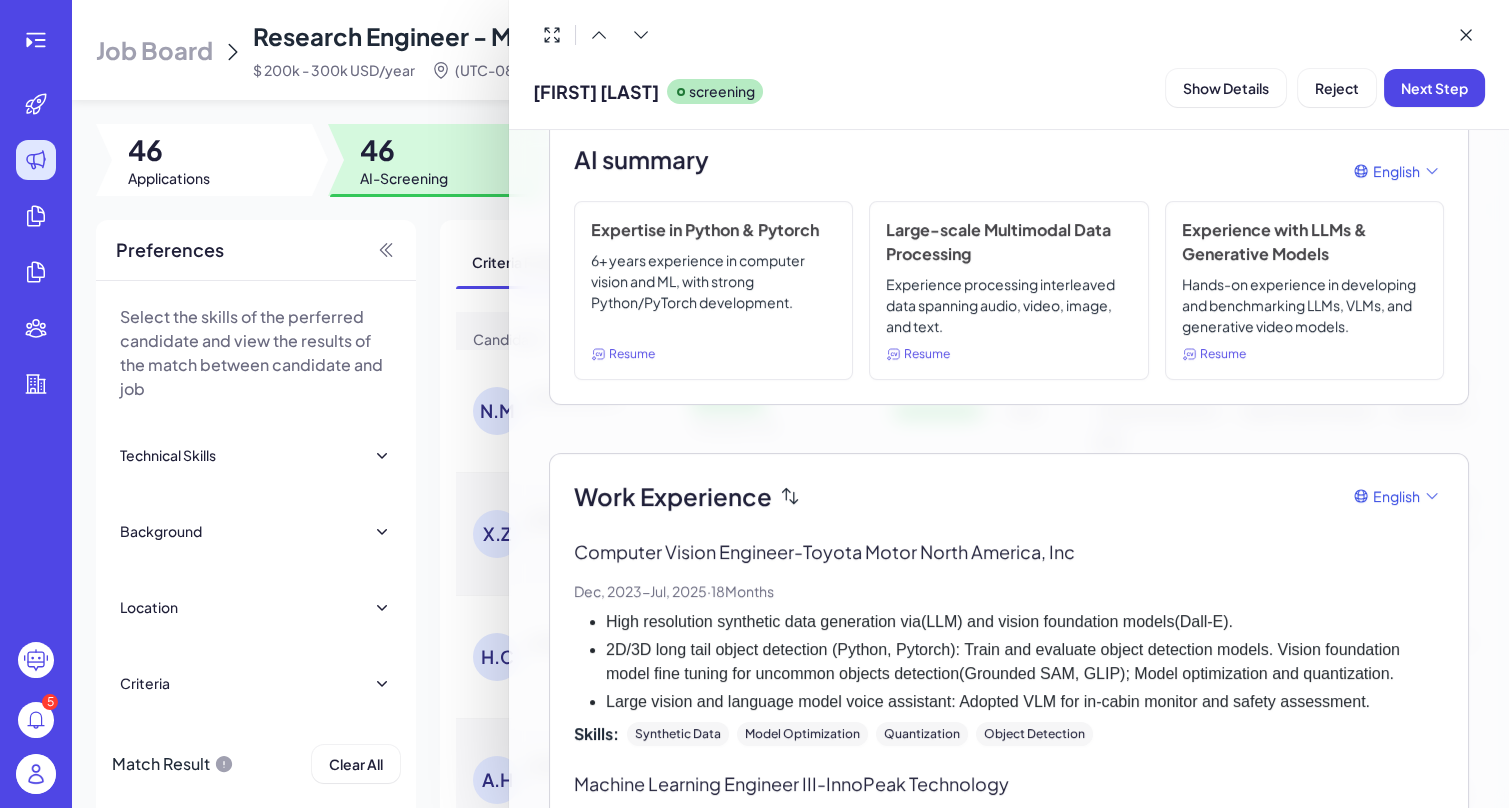 click at bounding box center (754, 404) 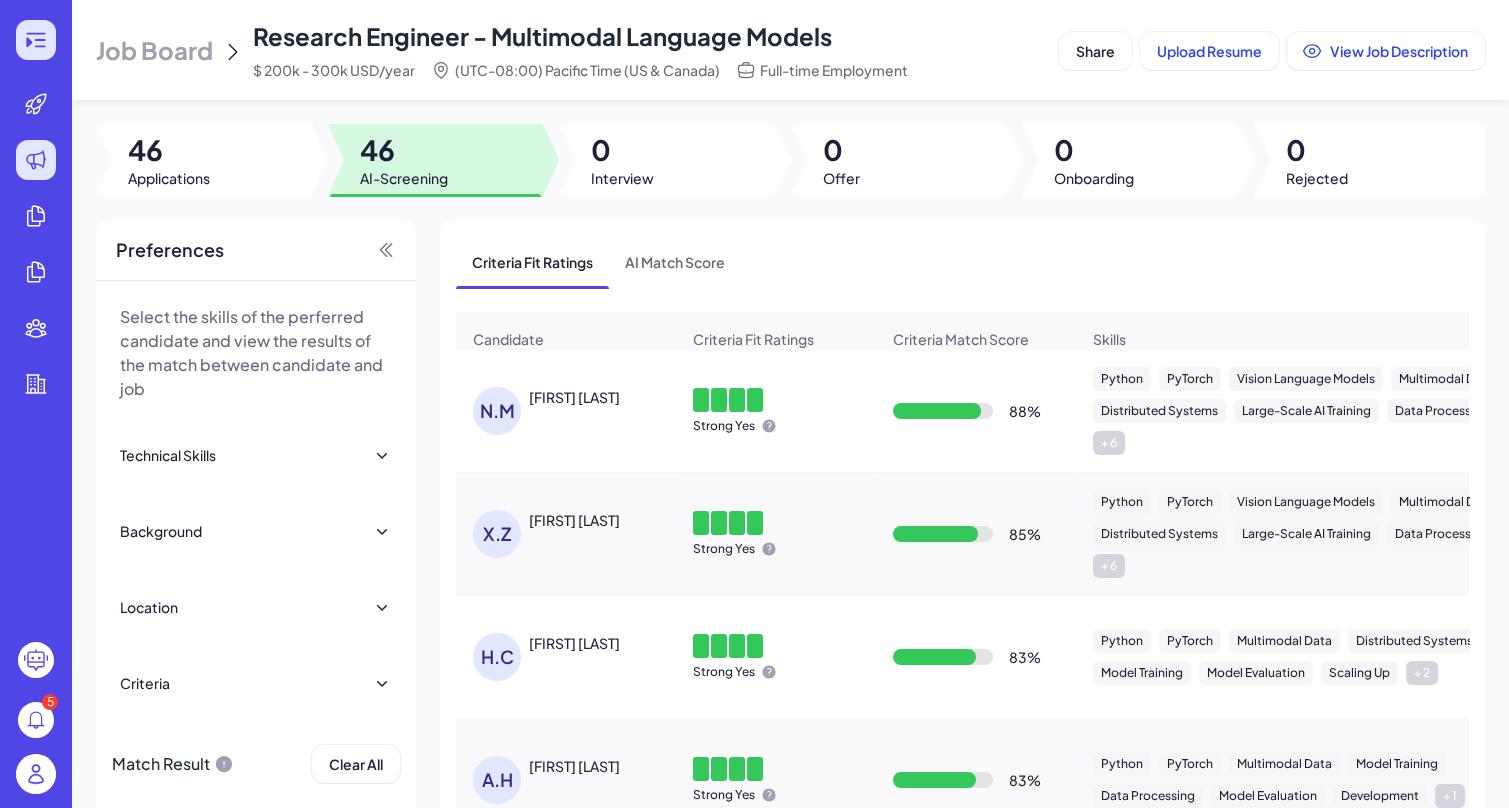 click at bounding box center (36, 40) 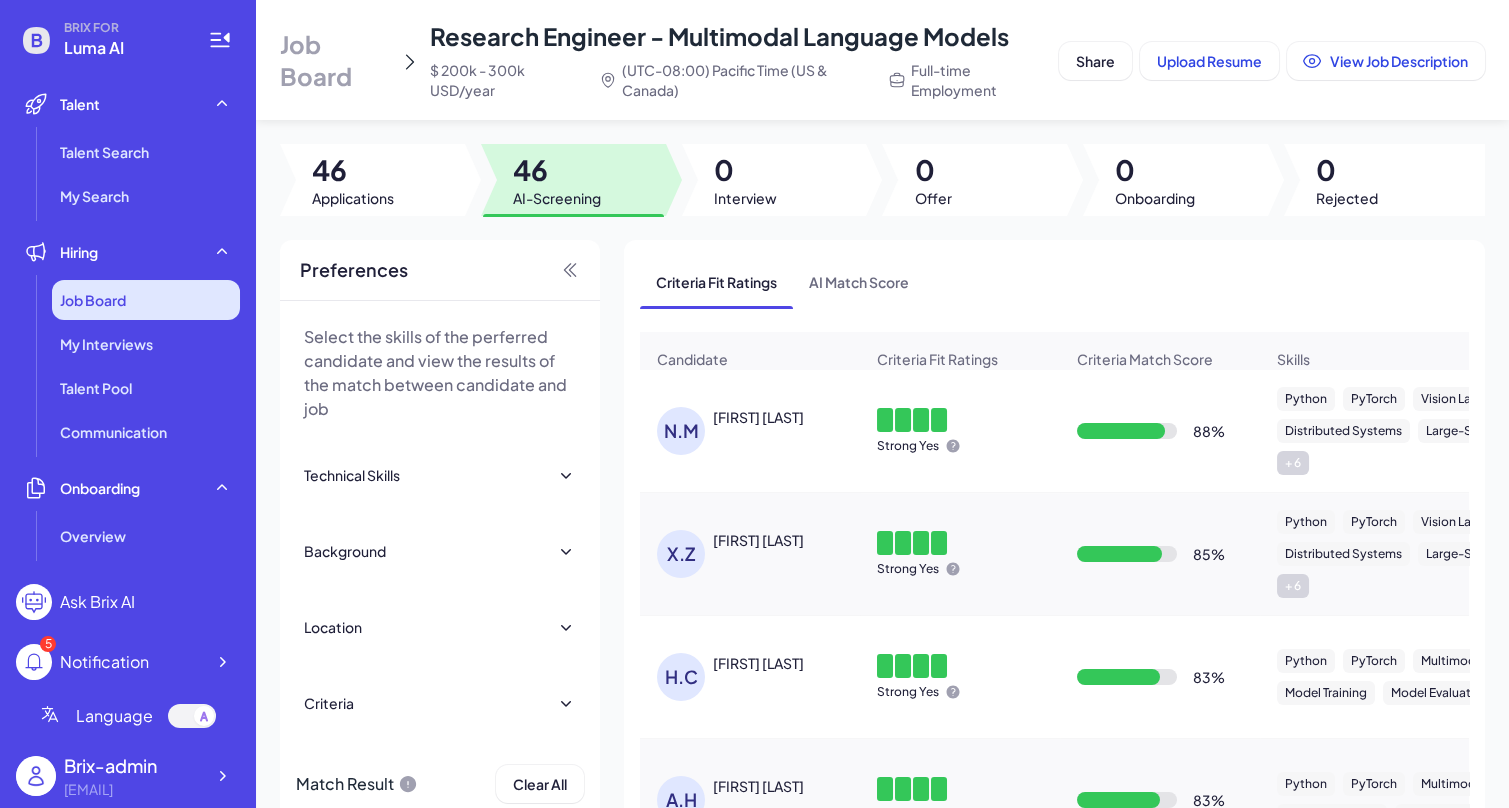 click on "Job Board" at bounding box center [146, 300] 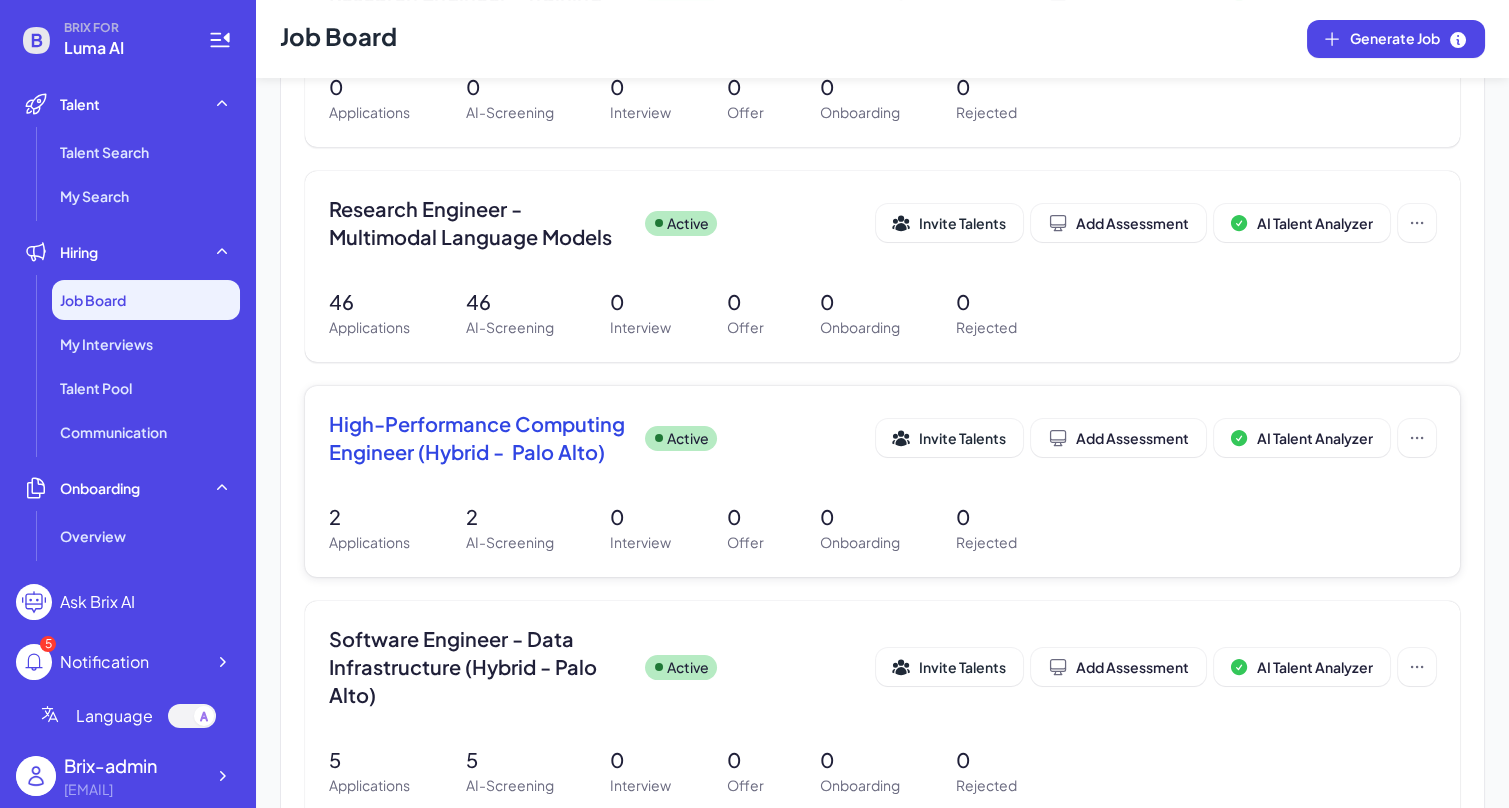 scroll, scrollTop: 595, scrollLeft: 0, axis: vertical 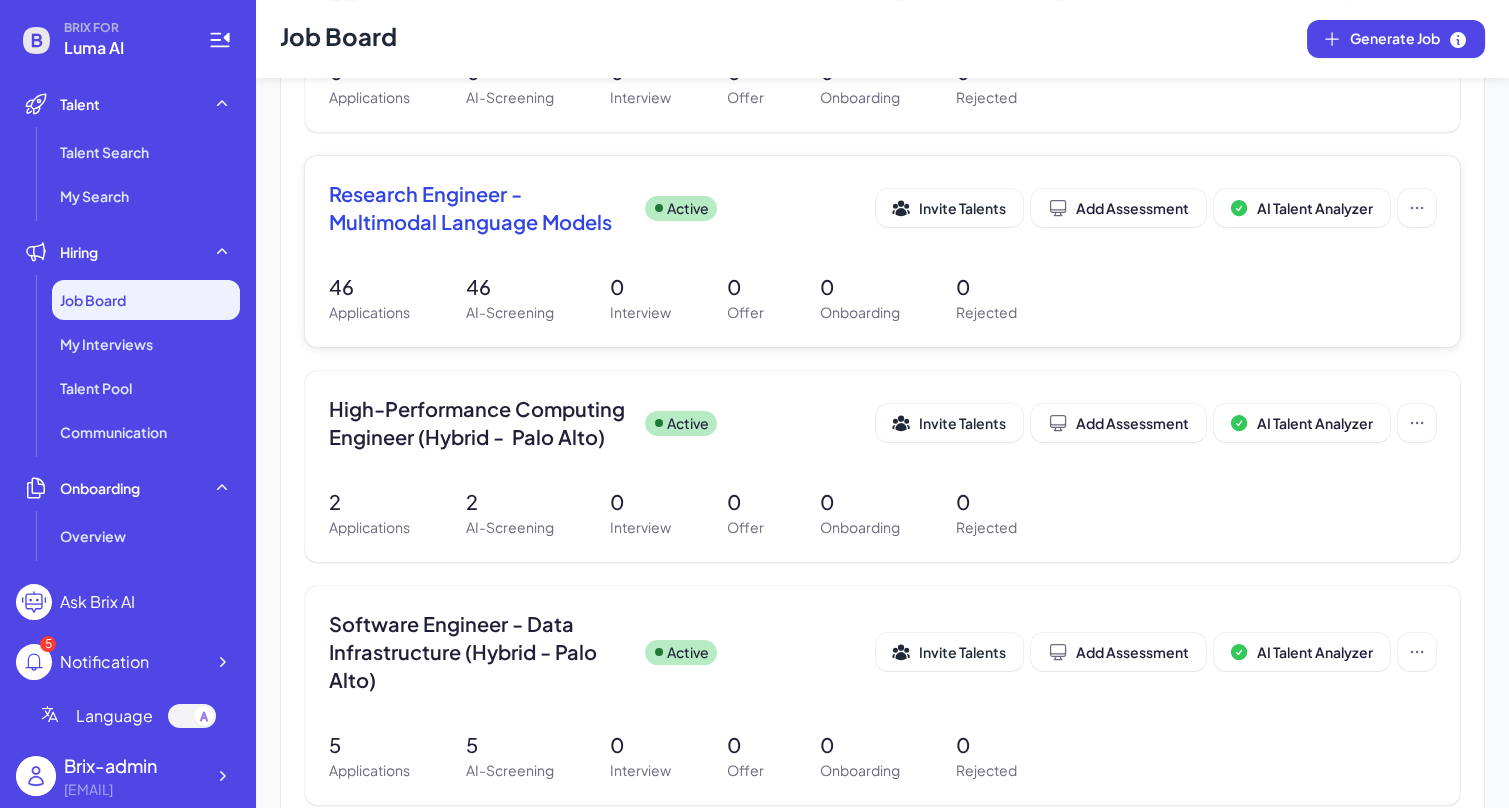 click on "Research Engineer - Multimodal Language Models" at bounding box center (479, 208) 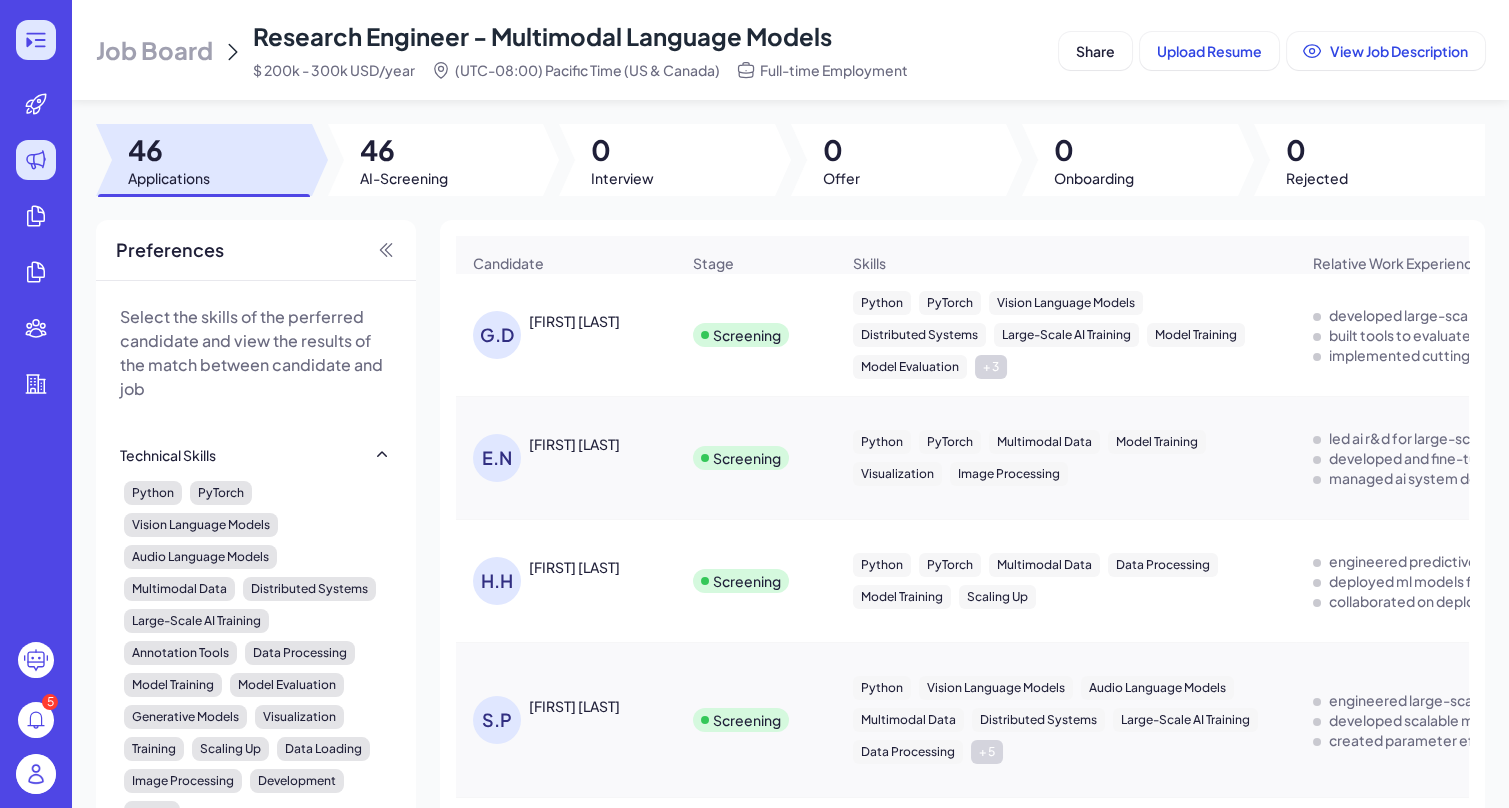 click 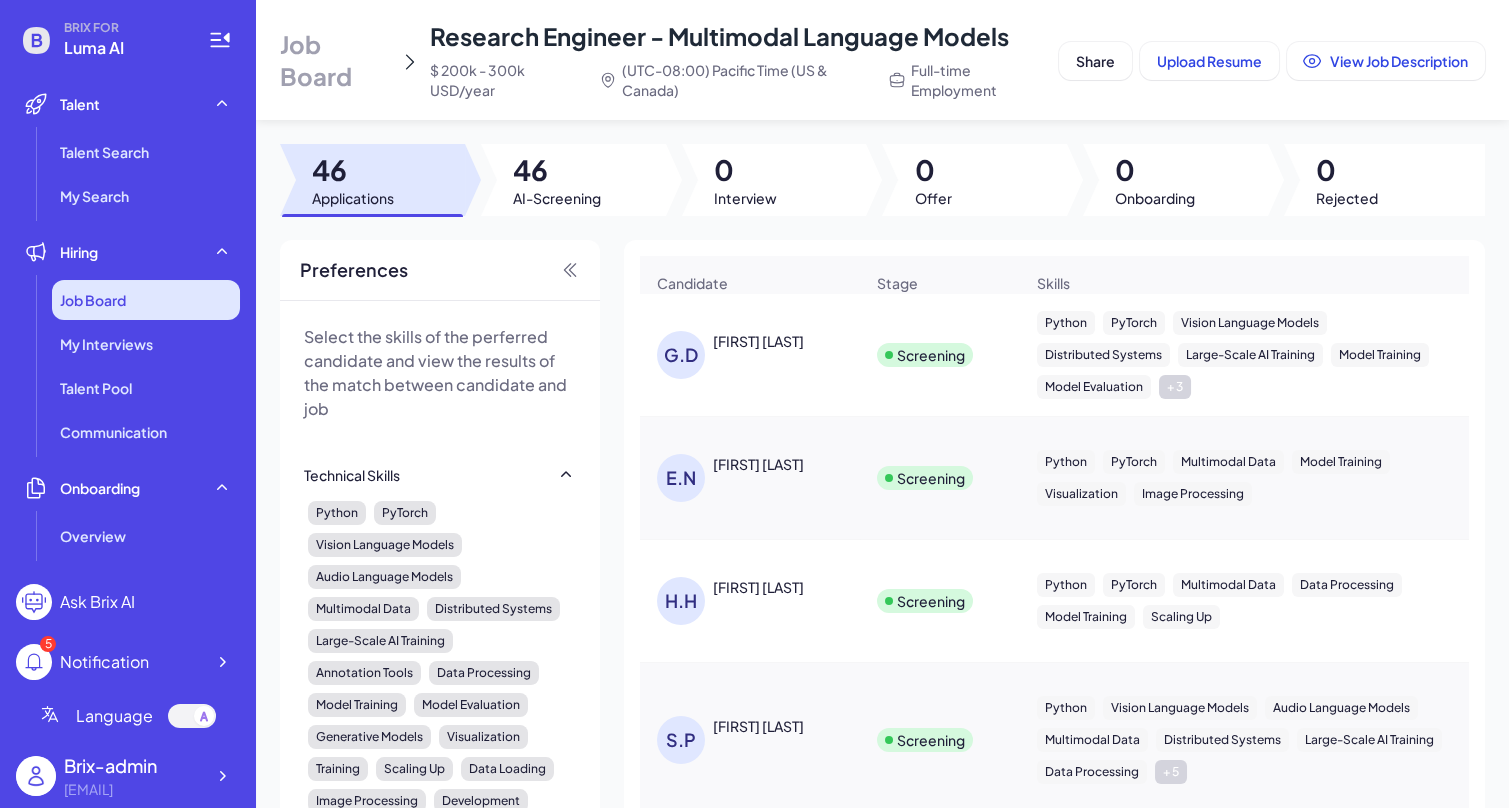 click on "Job Board" at bounding box center [146, 300] 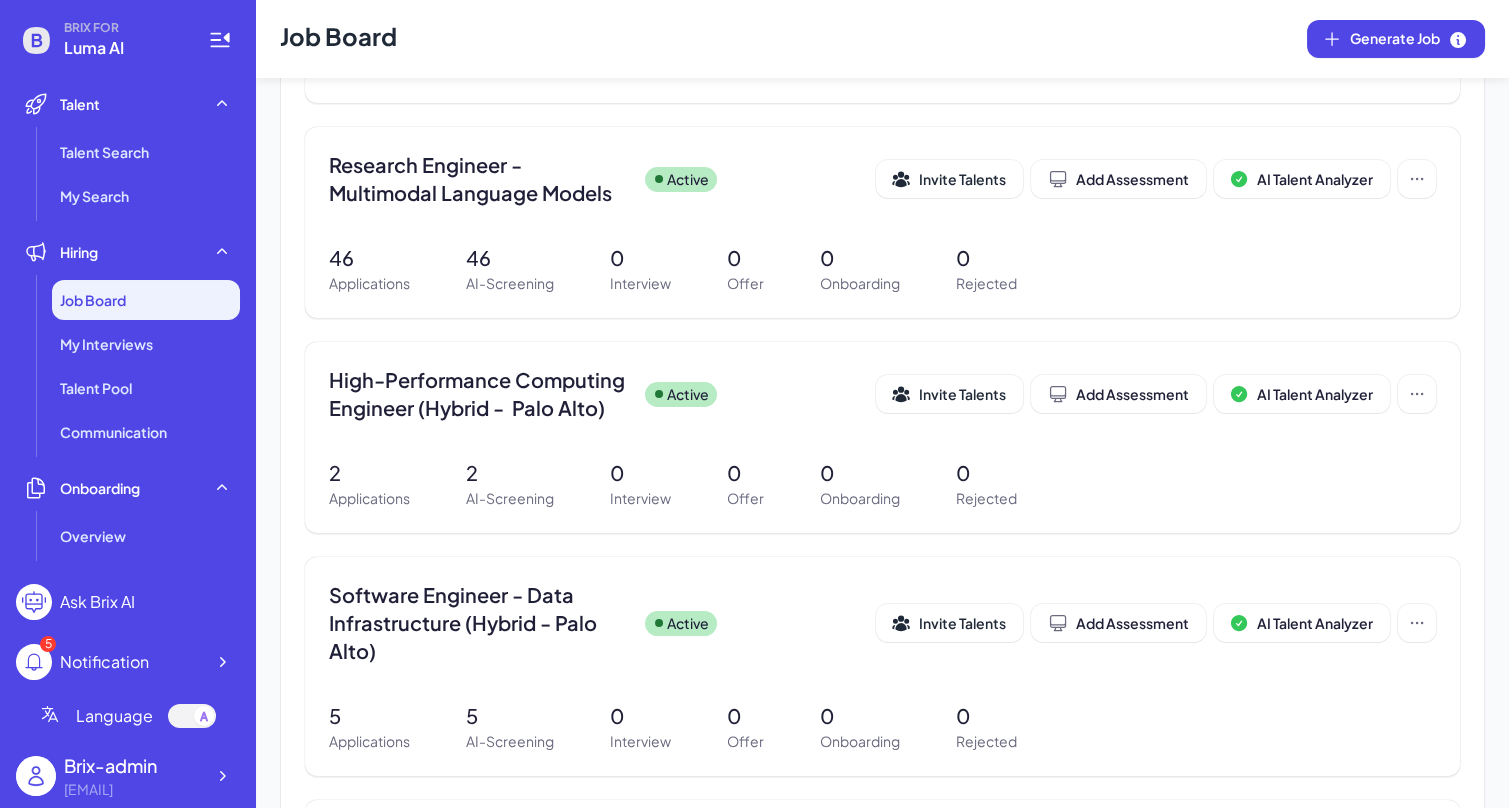 scroll, scrollTop: 618, scrollLeft: 0, axis: vertical 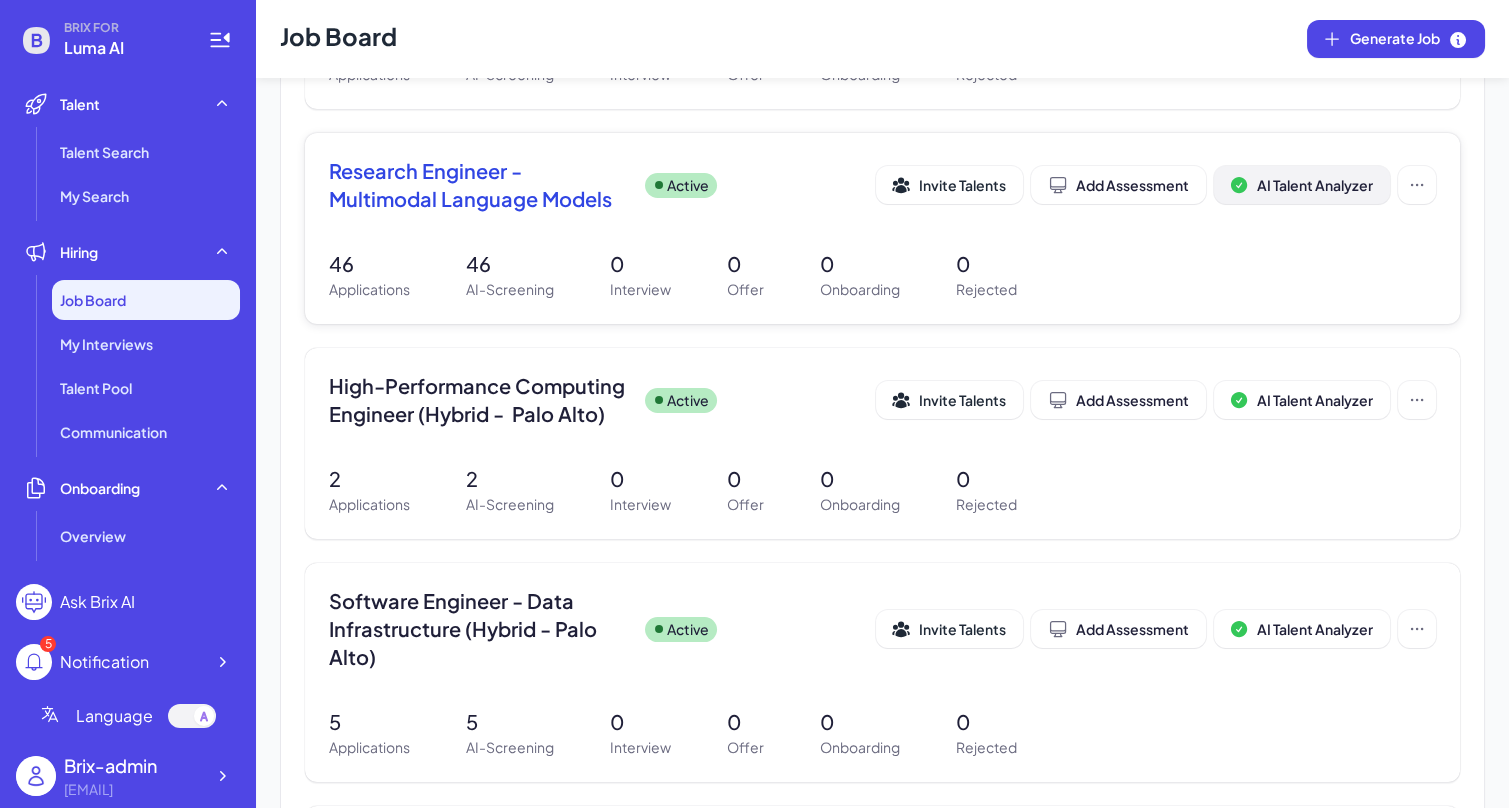 click on "AI Talent Analyzer" at bounding box center (1315, 185) 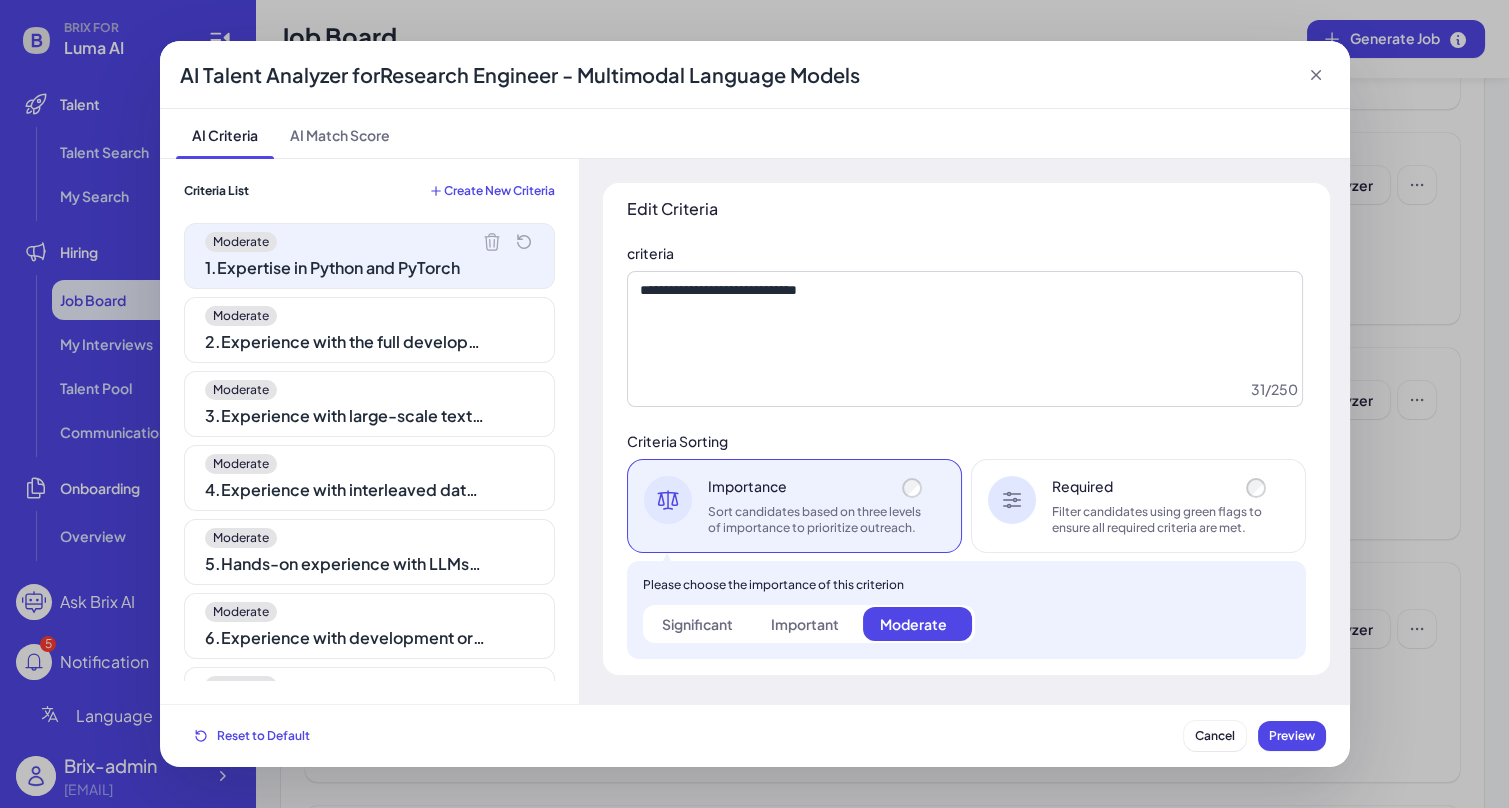 click on "2 .  Experience with the full development pipeline from data processing to training and inference" at bounding box center [345, 342] 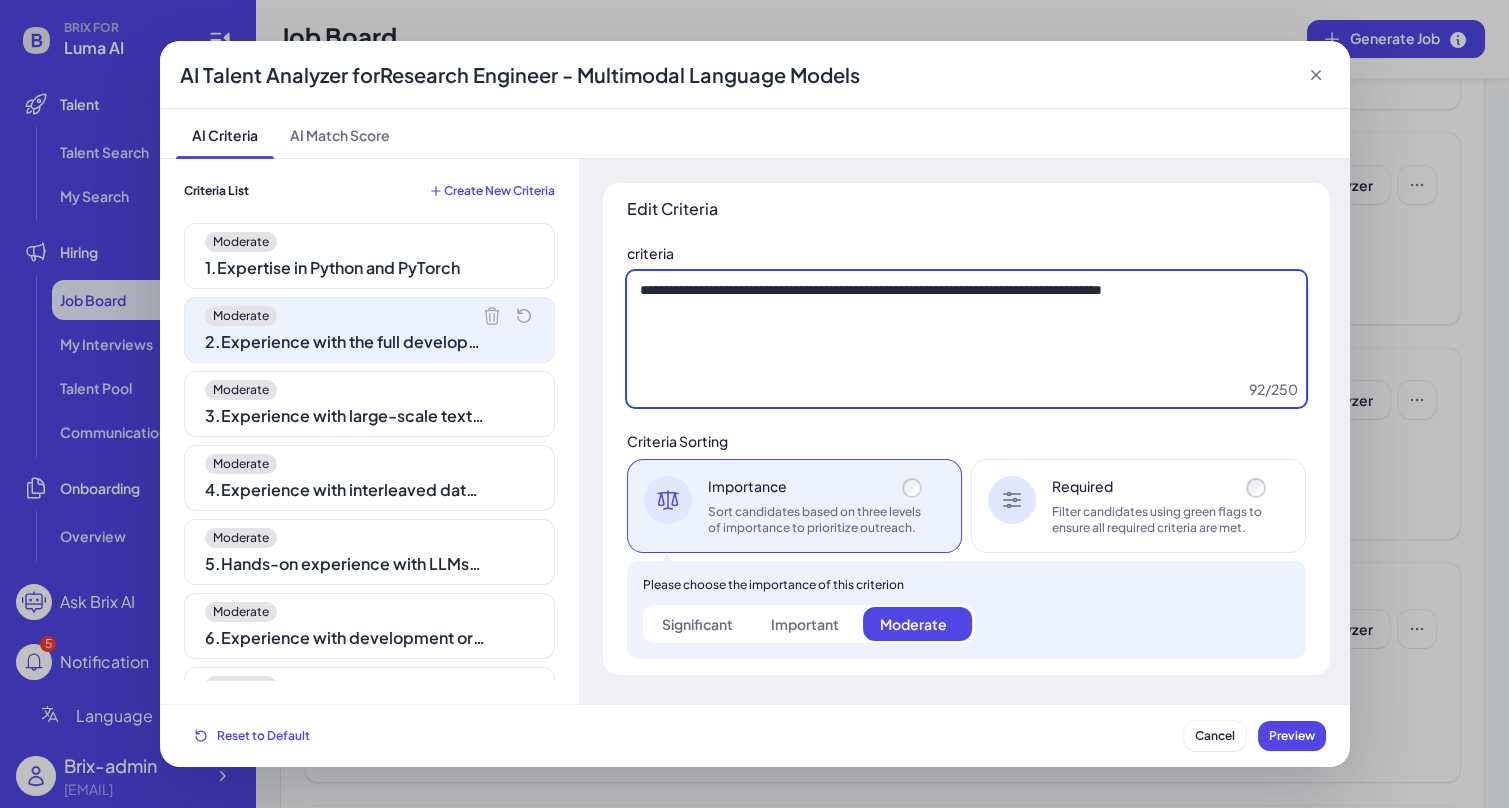 click on "**********" at bounding box center [966, 339] 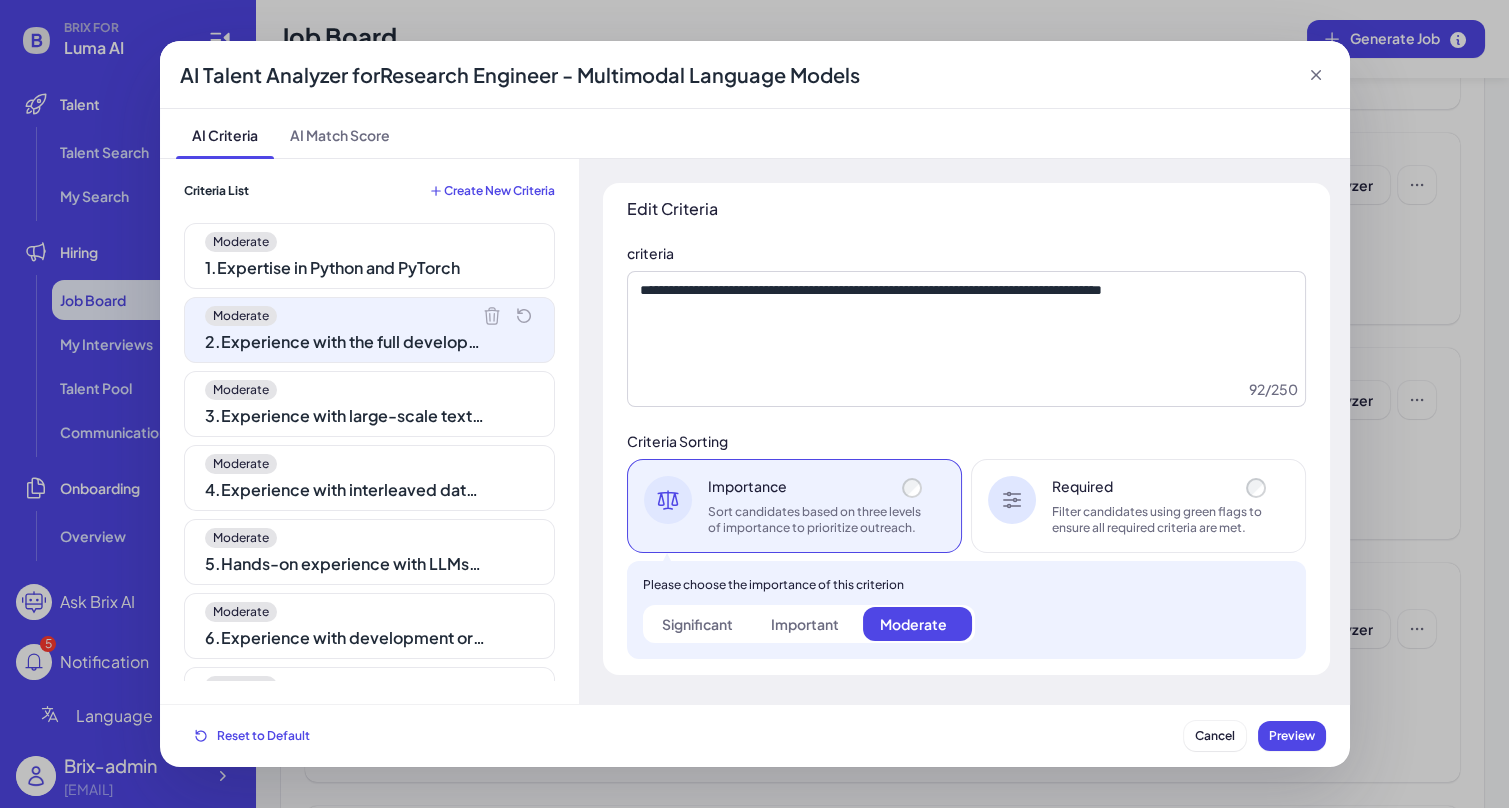 click on "Moderate" at bounding box center (369, 390) 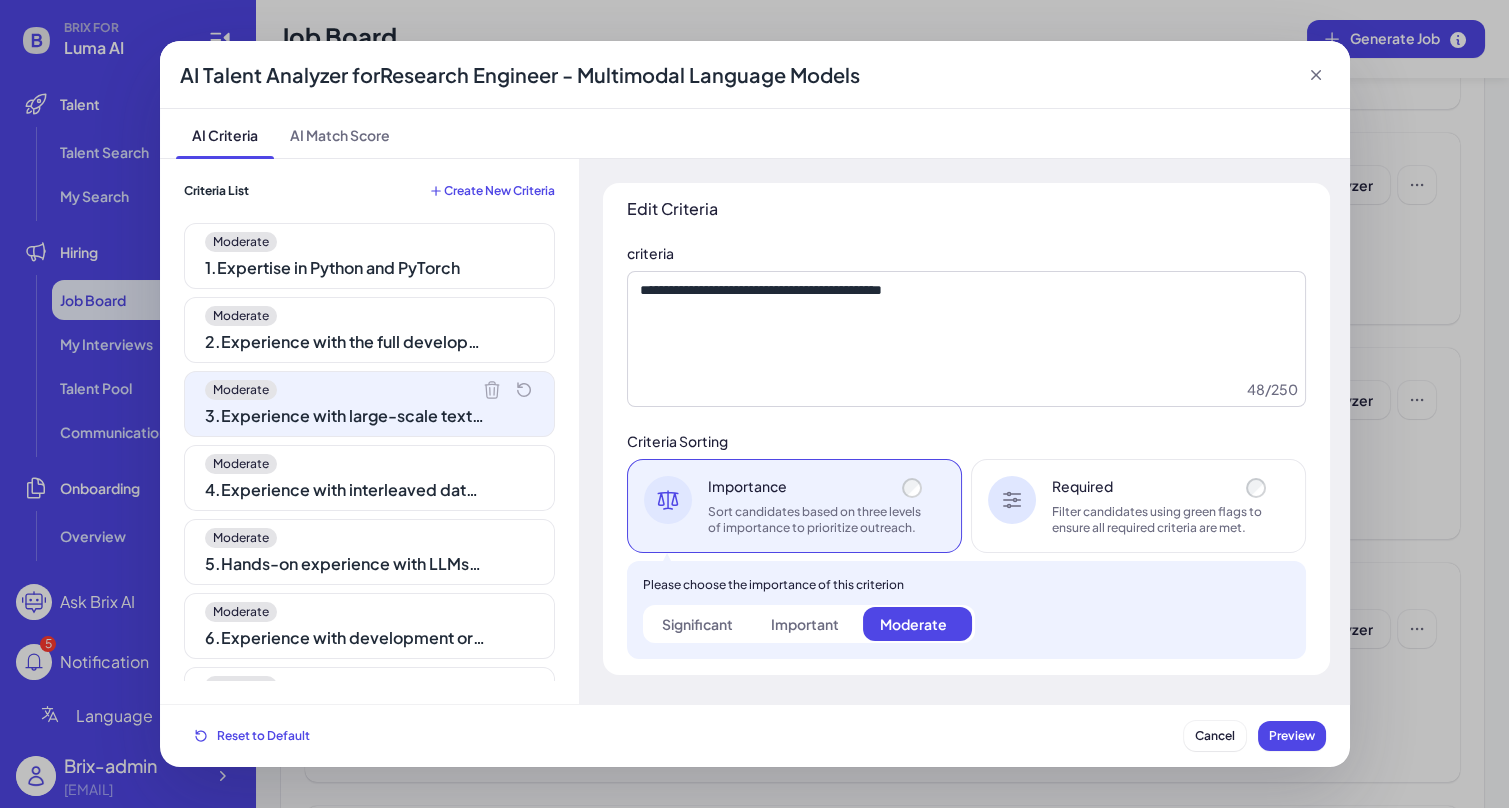 click on "2 .  Experience with the full development pipeline from data processing to training and inference" at bounding box center (345, 342) 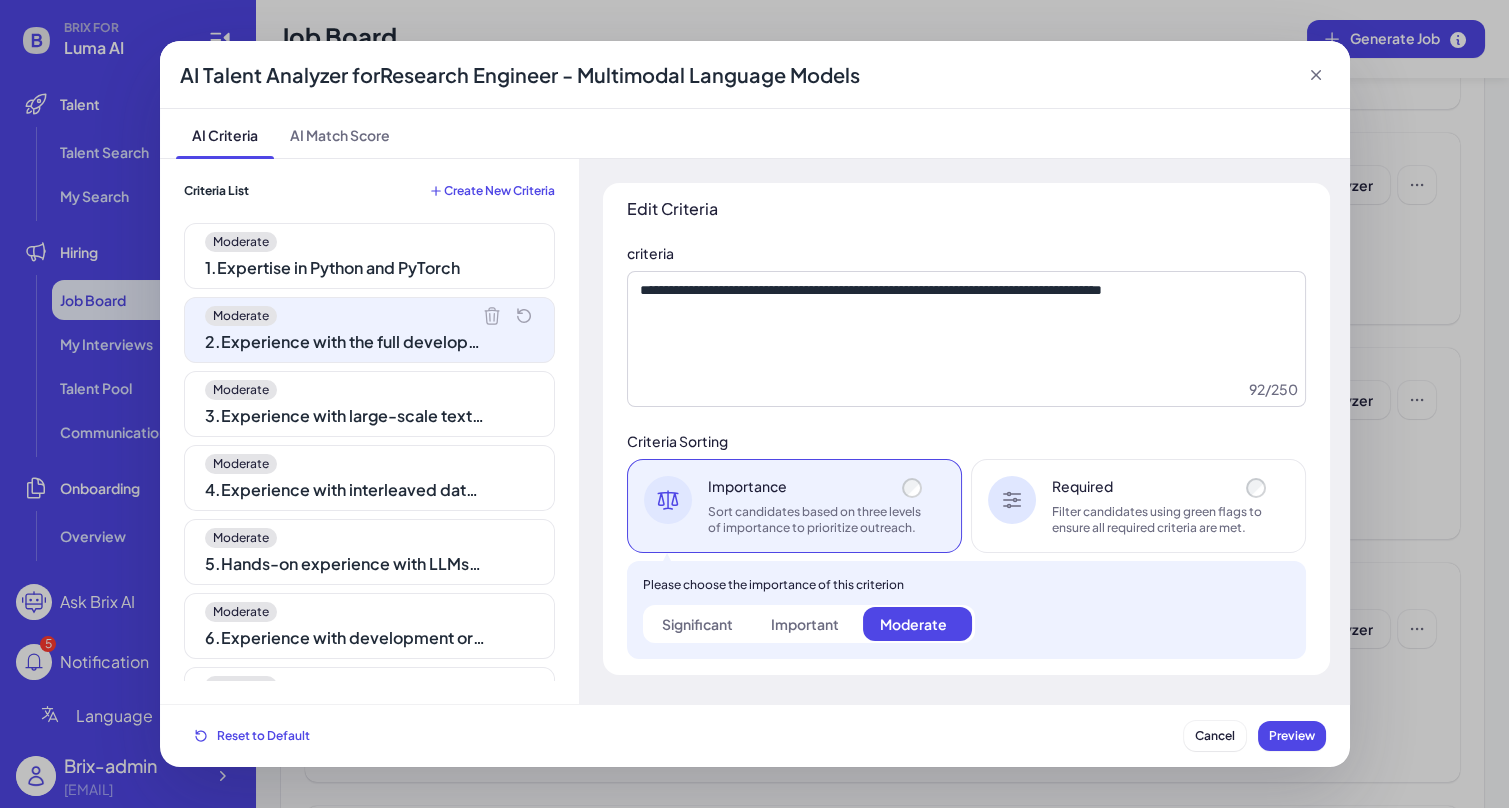 click on "1 .  Expertise in Python and PyTorch" at bounding box center (345, 268) 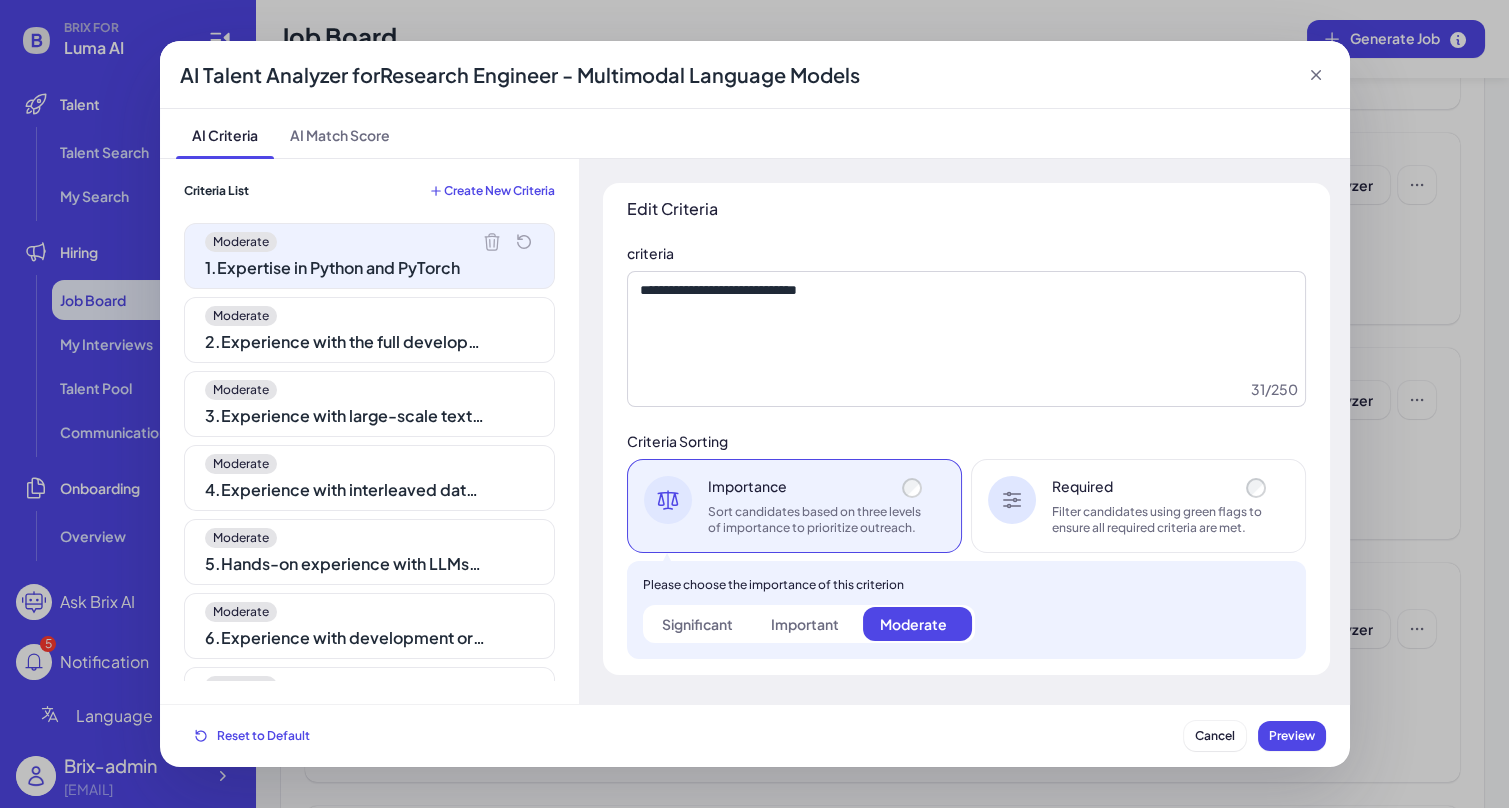 click on "2 .  Experience with the full development pipeline from data processing to training and inference" at bounding box center (345, 342) 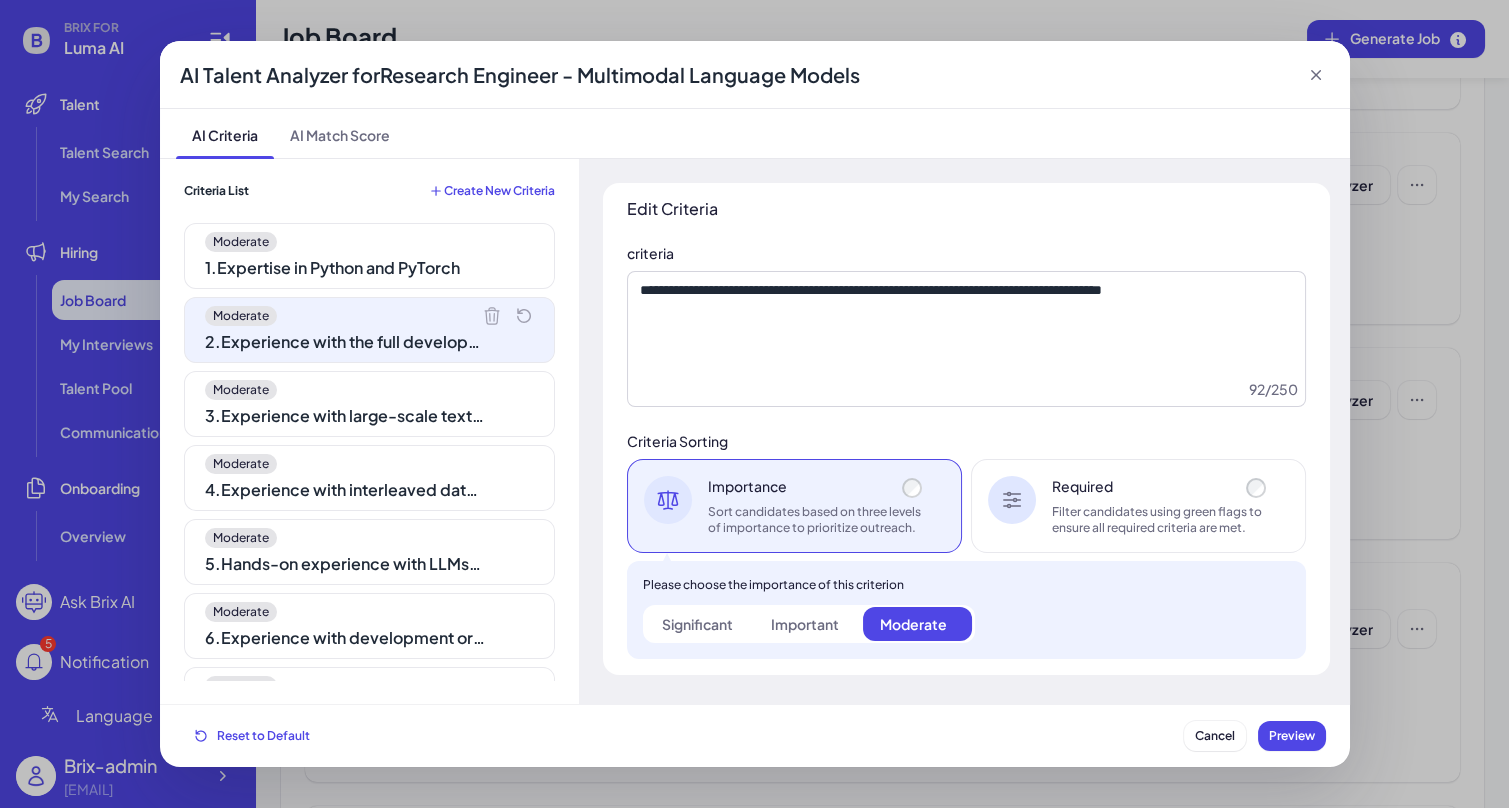 click on "3 .  Experience with large-scale text data processing" at bounding box center (345, 416) 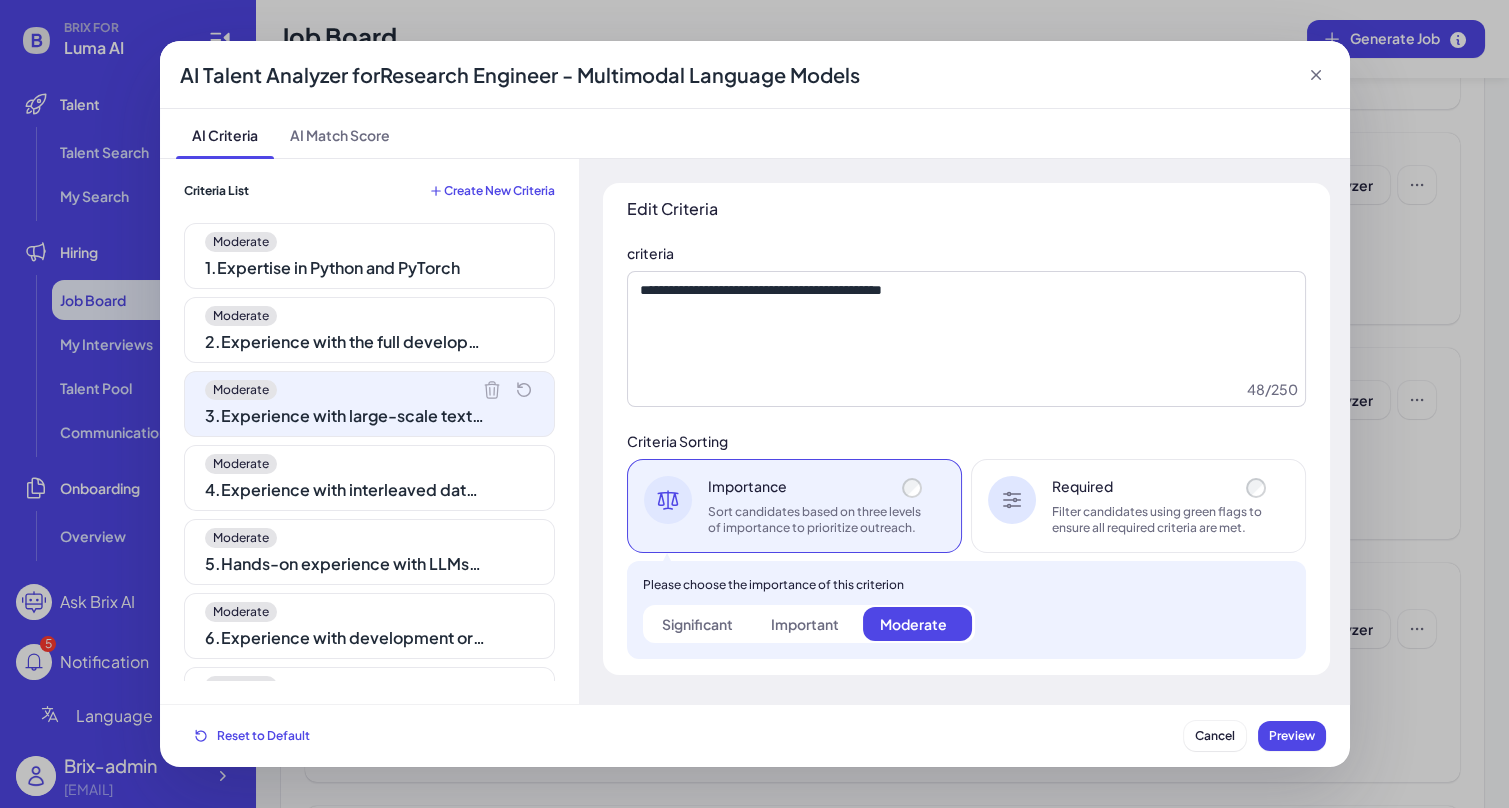 click on "Moderate" at bounding box center [369, 464] 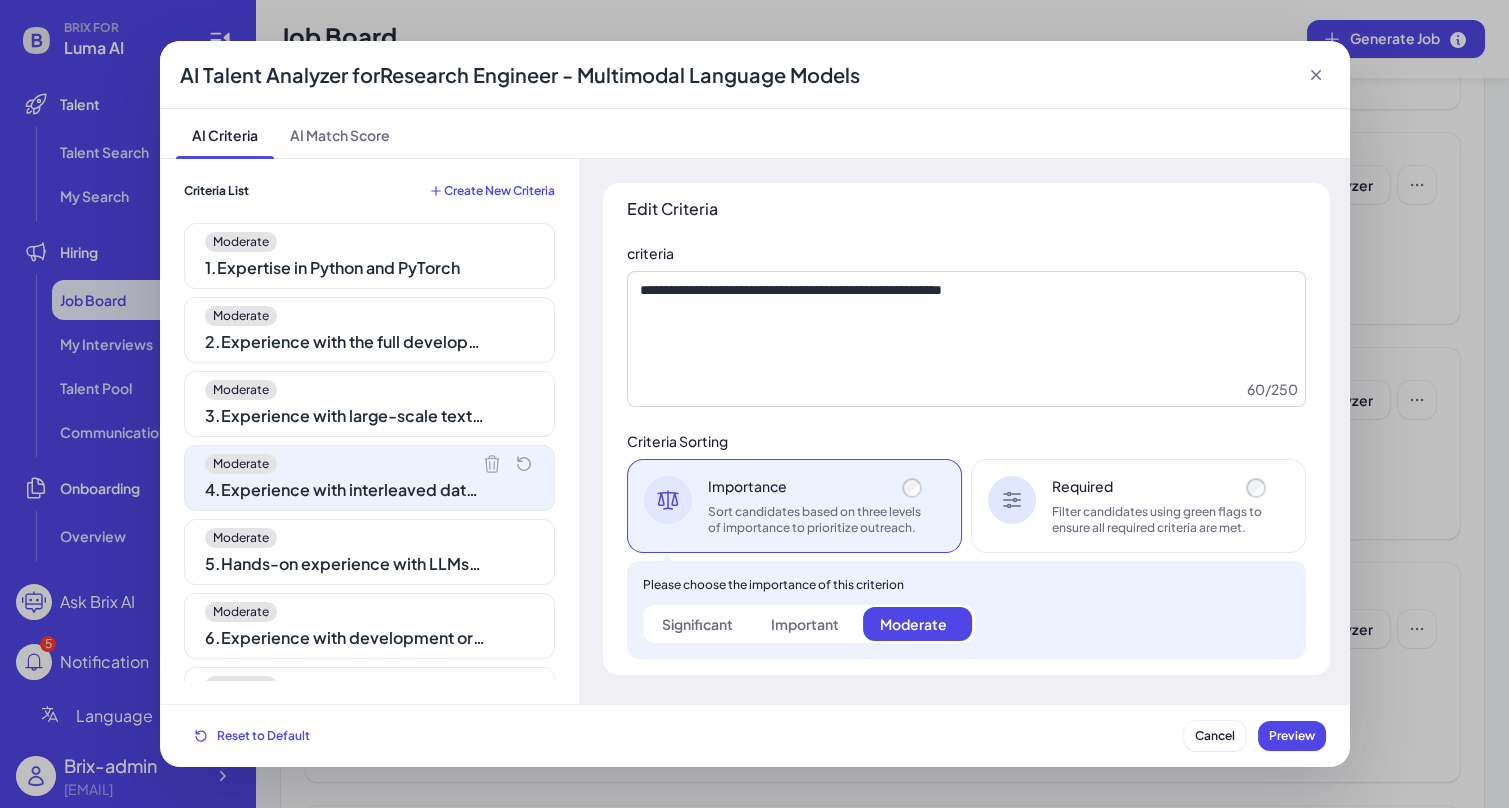 scroll, scrollTop: 65, scrollLeft: 0, axis: vertical 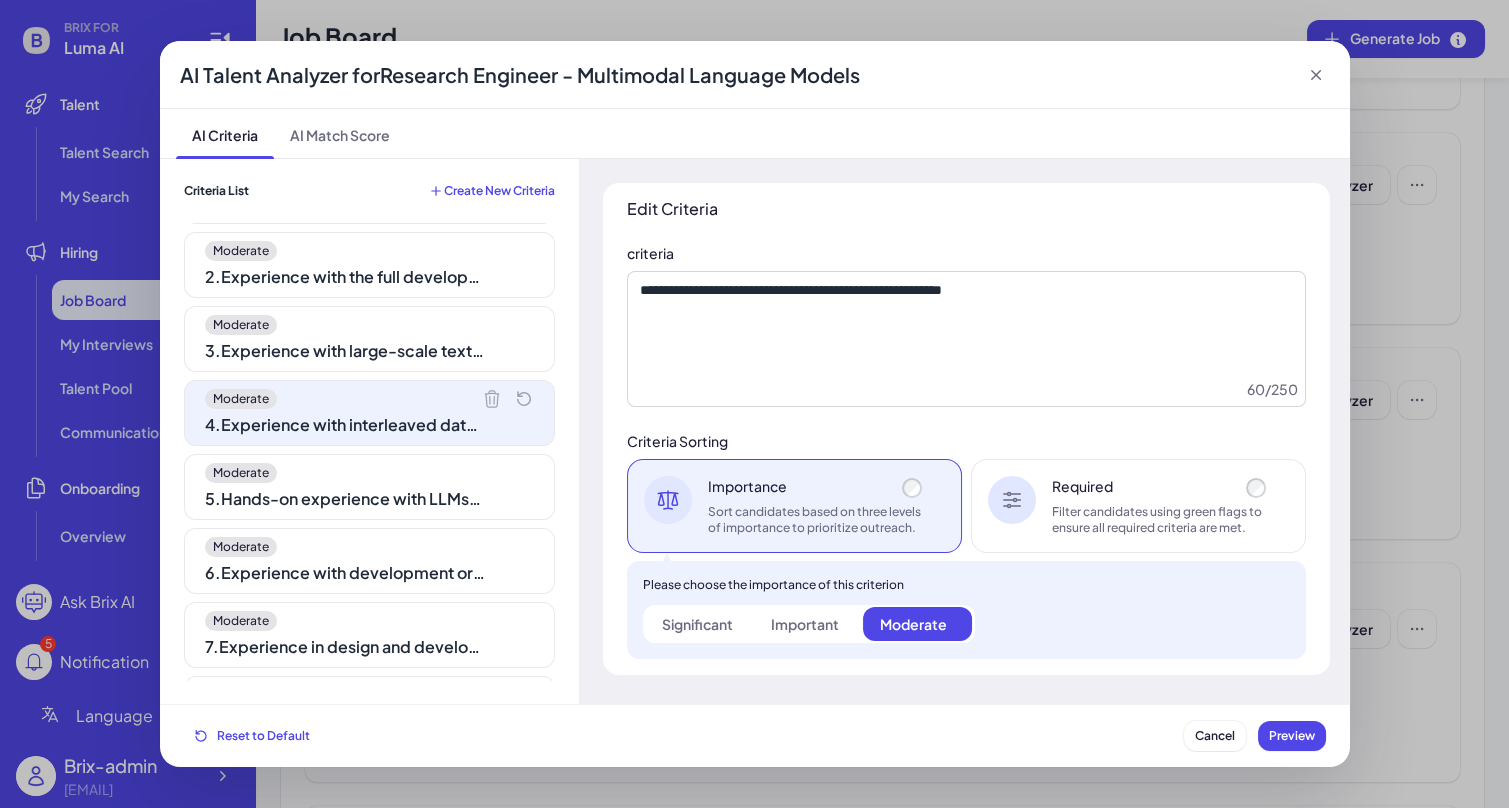 click on "Moderate" at bounding box center [369, 473] 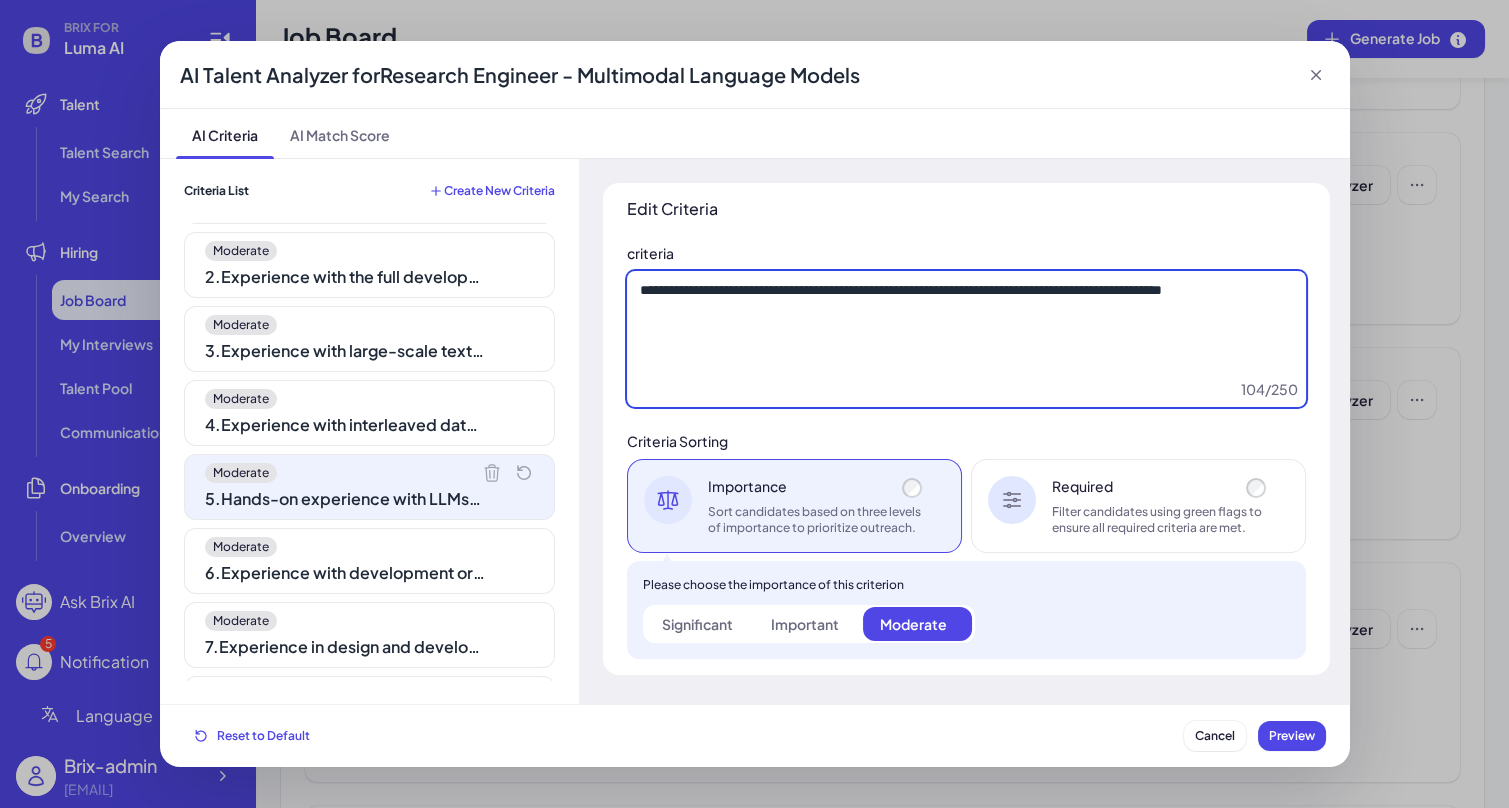 drag, startPoint x: 774, startPoint y: 310, endPoint x: 658, endPoint y: 292, distance: 117.388245 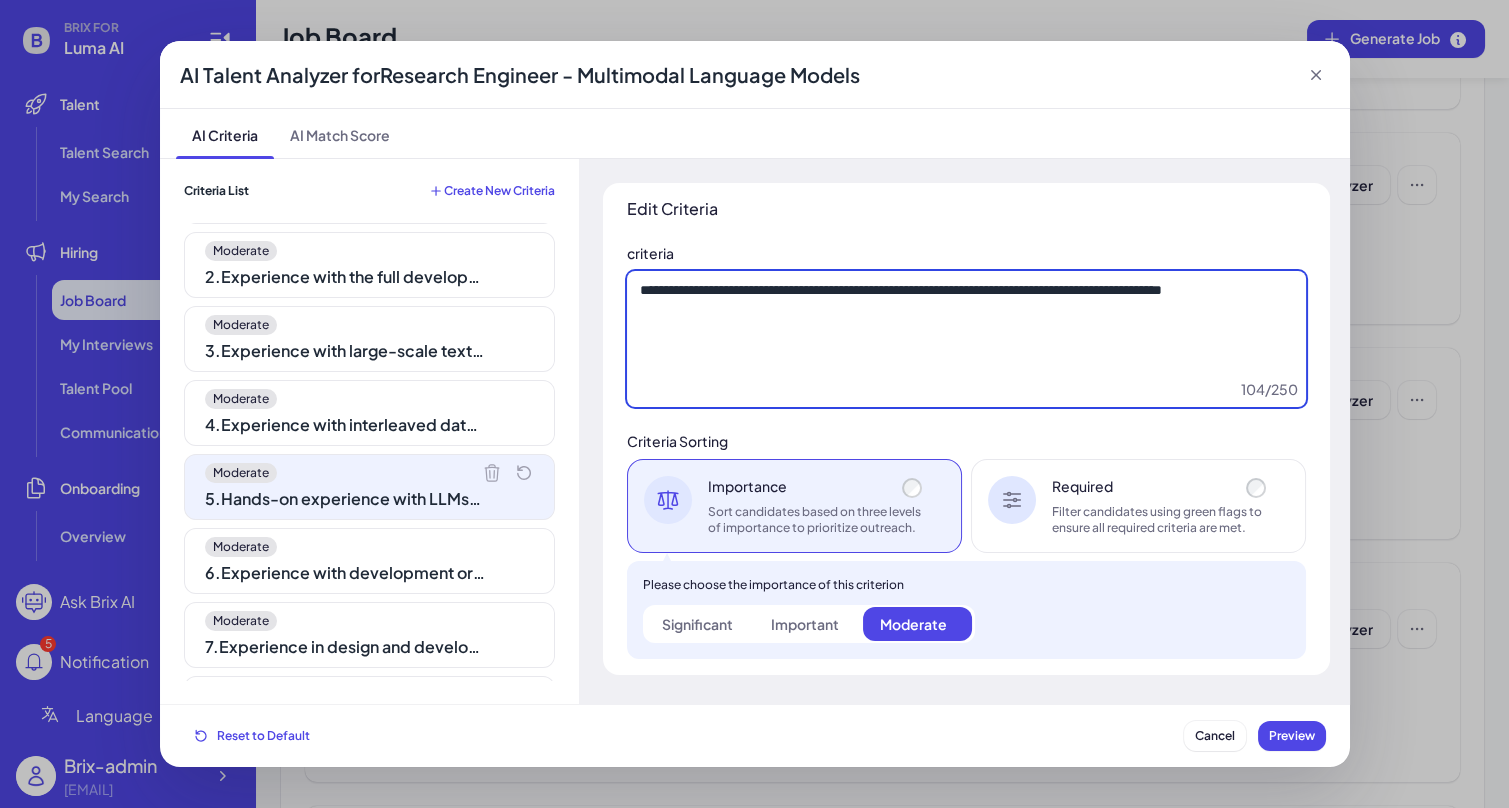 scroll, scrollTop: 84, scrollLeft: 0, axis: vertical 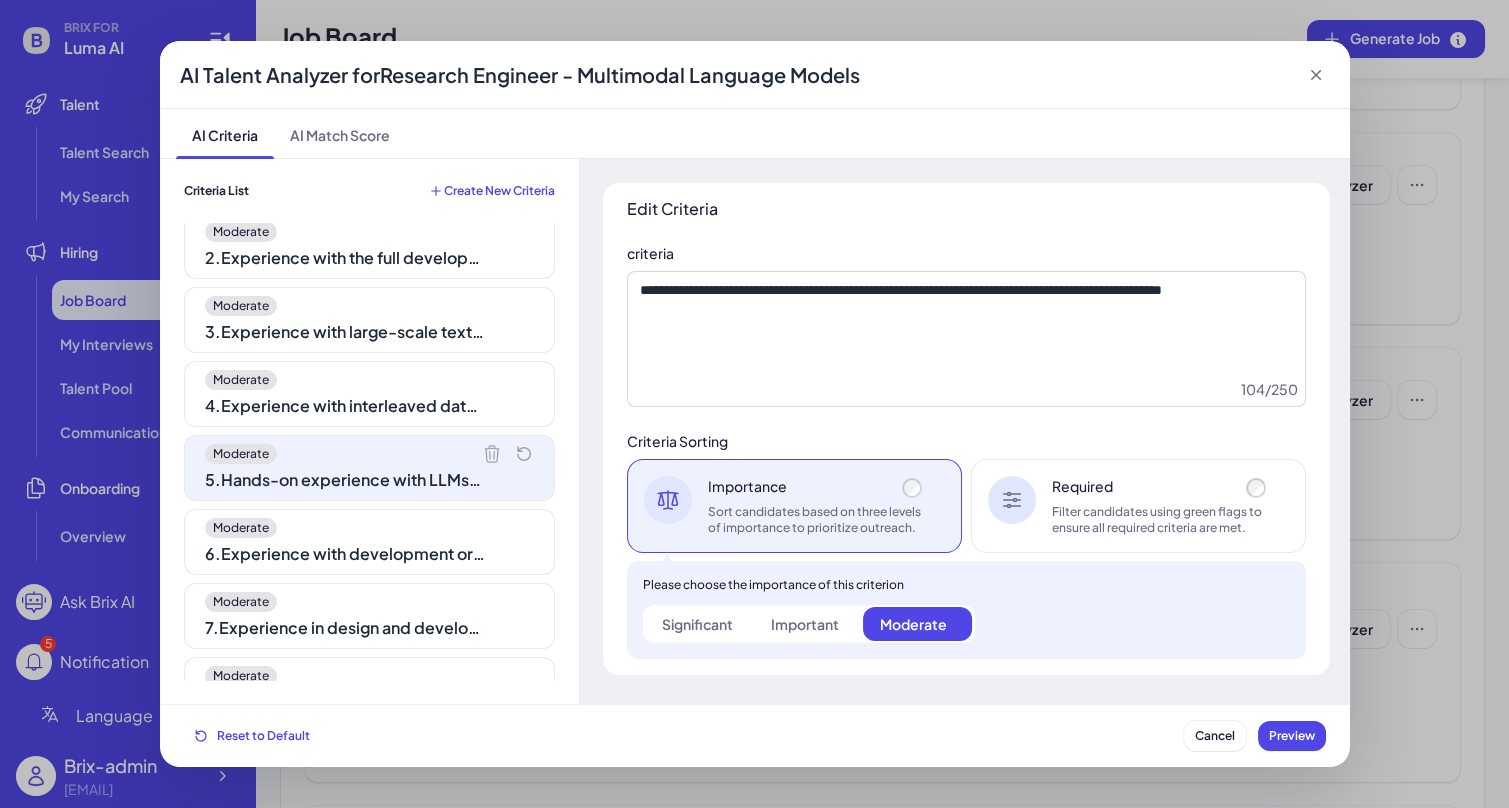 click on "Moderate" at bounding box center (369, 528) 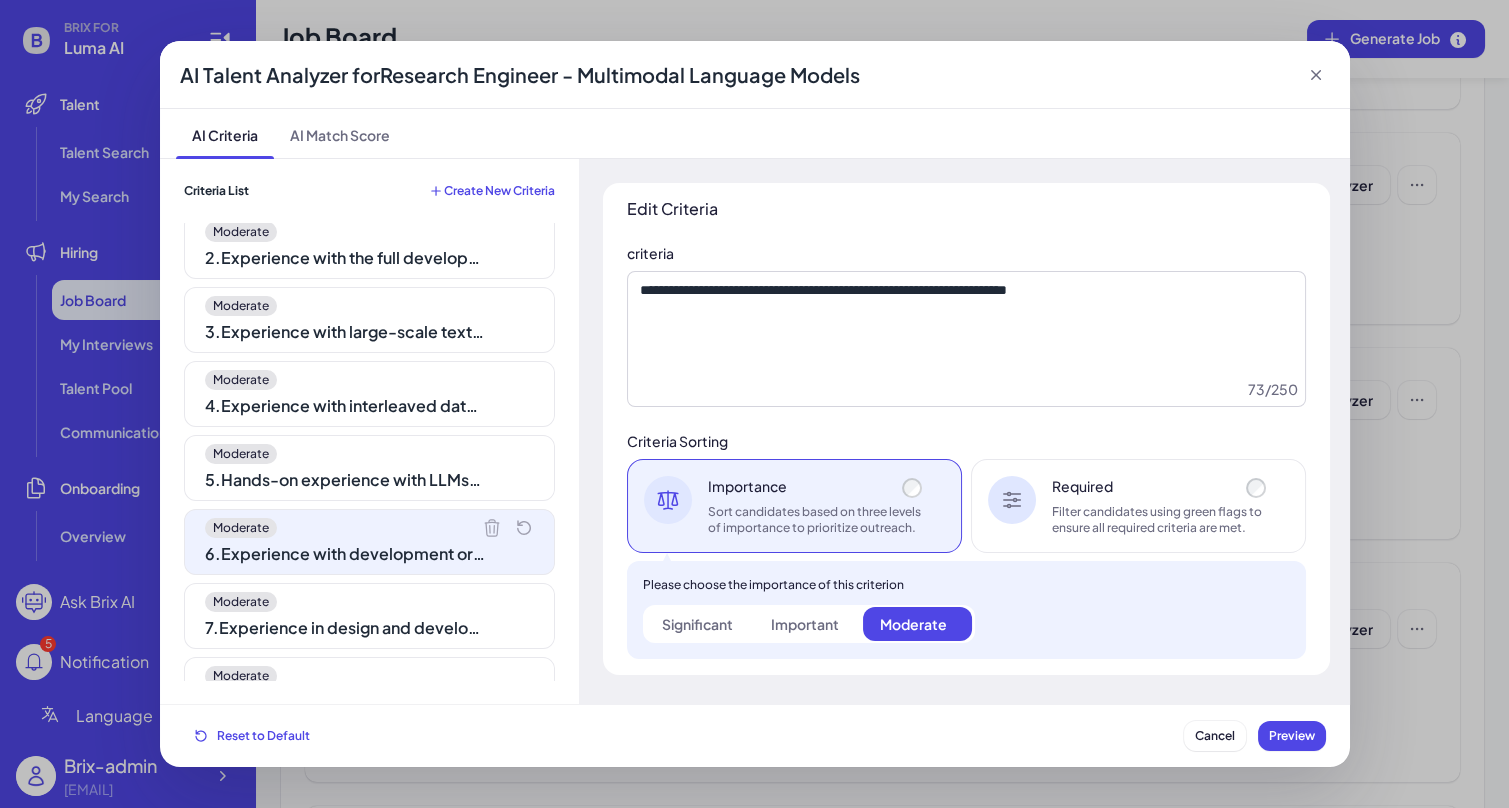 click on "6 .  Experience with development or benchmarking of multimodal language models" at bounding box center [345, 554] 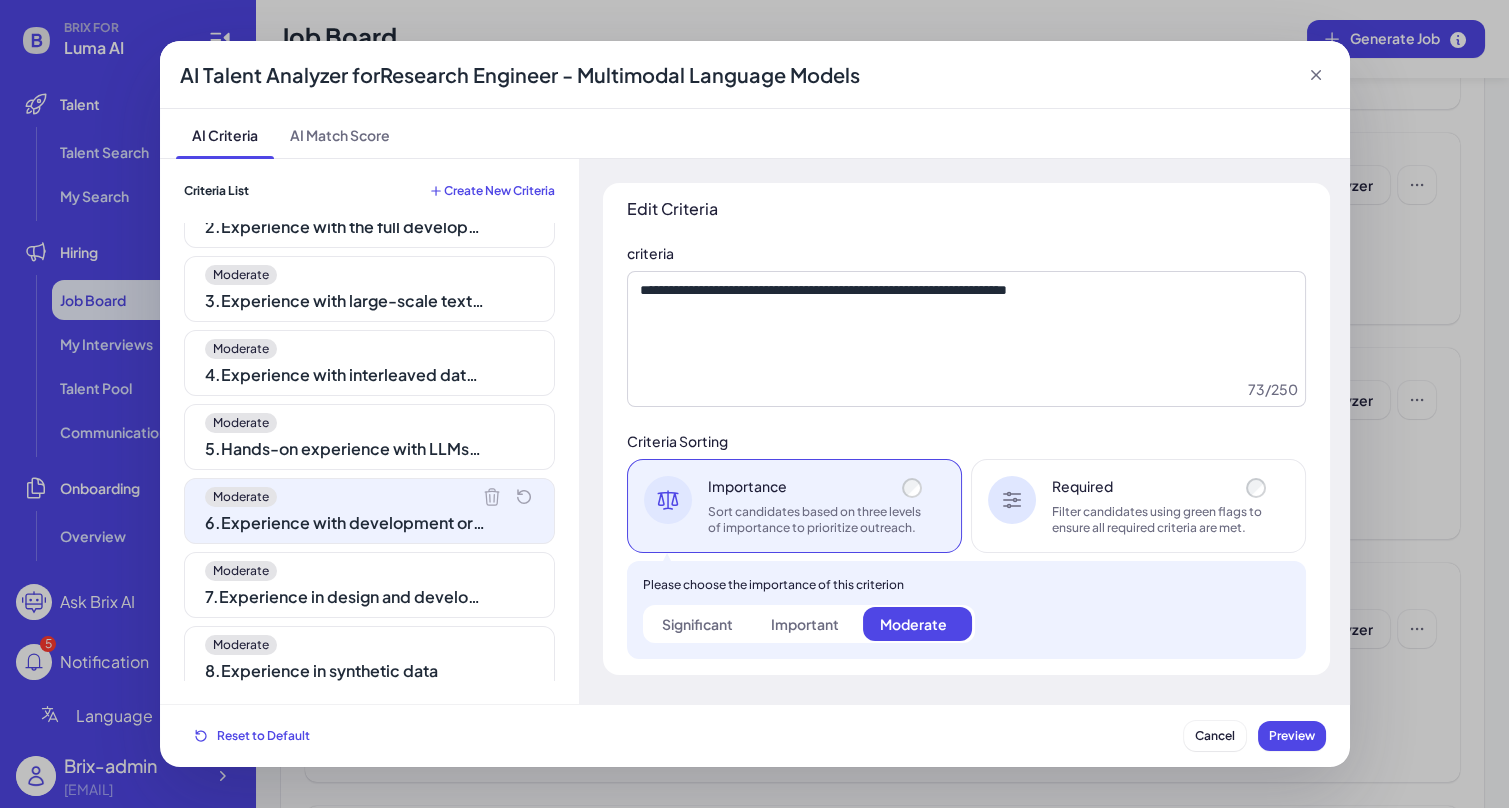 scroll, scrollTop: 118, scrollLeft: 0, axis: vertical 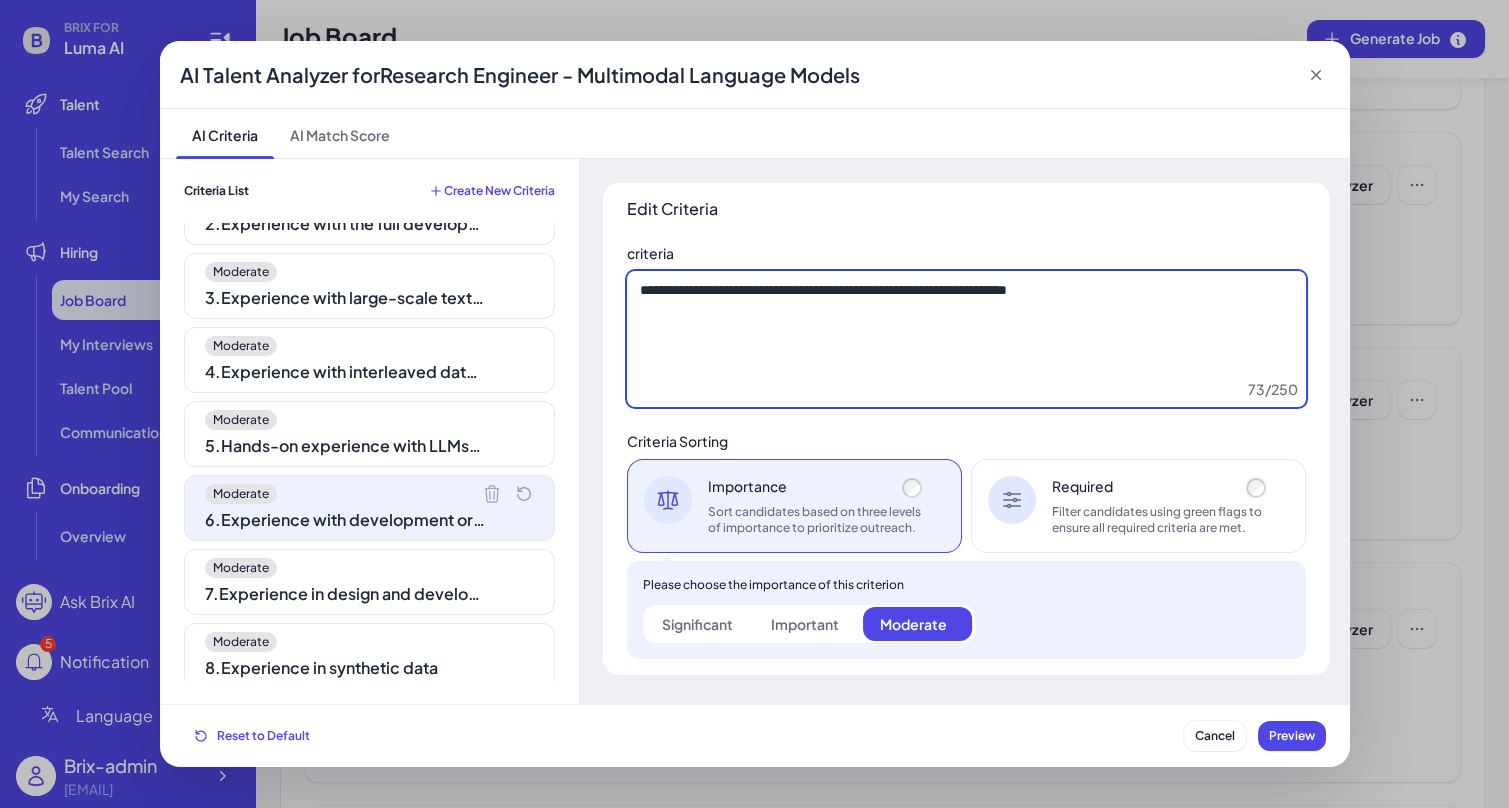 click on "**********" at bounding box center (966, 339) 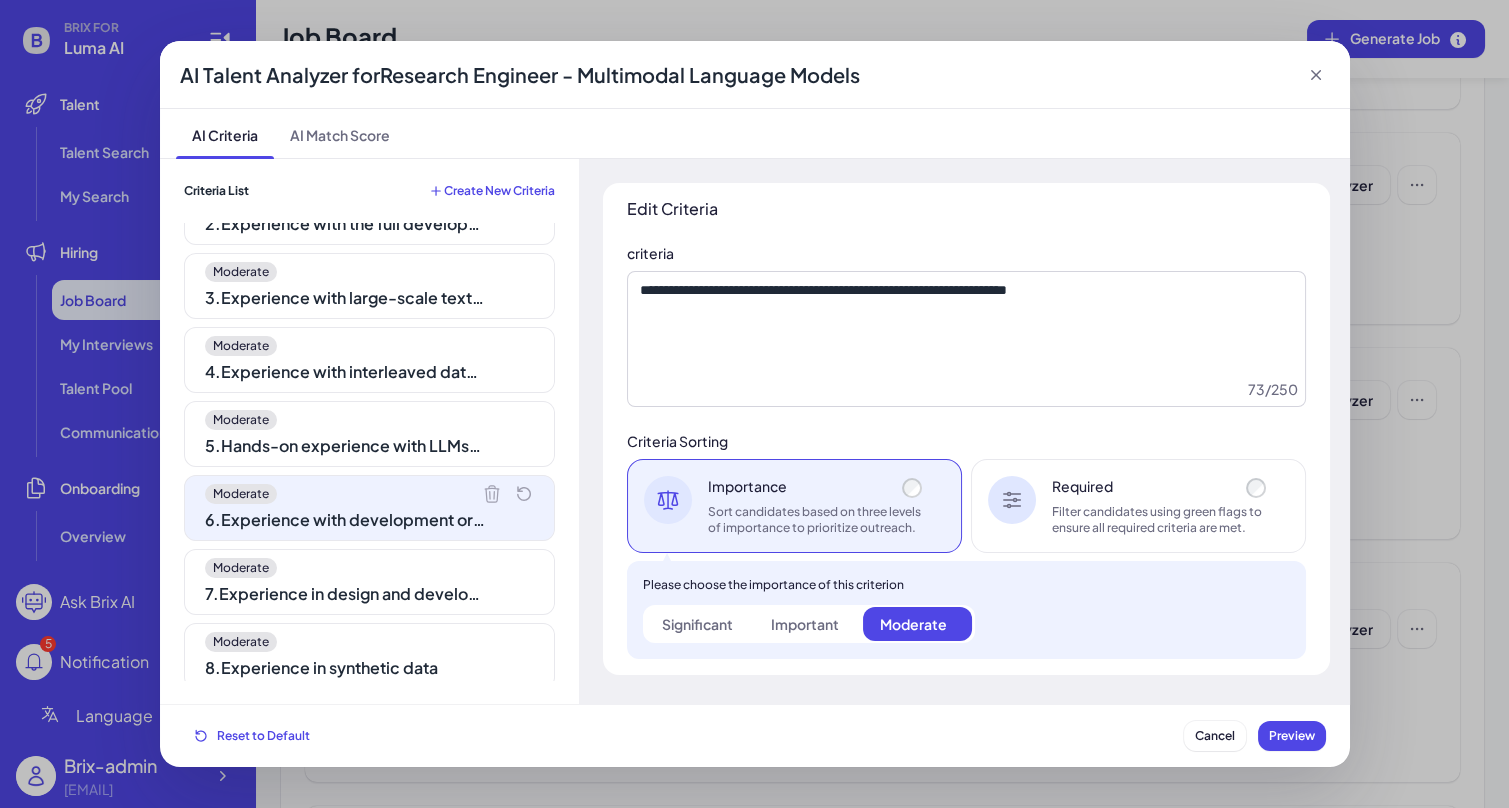 click on "Required" at bounding box center (1161, 486) 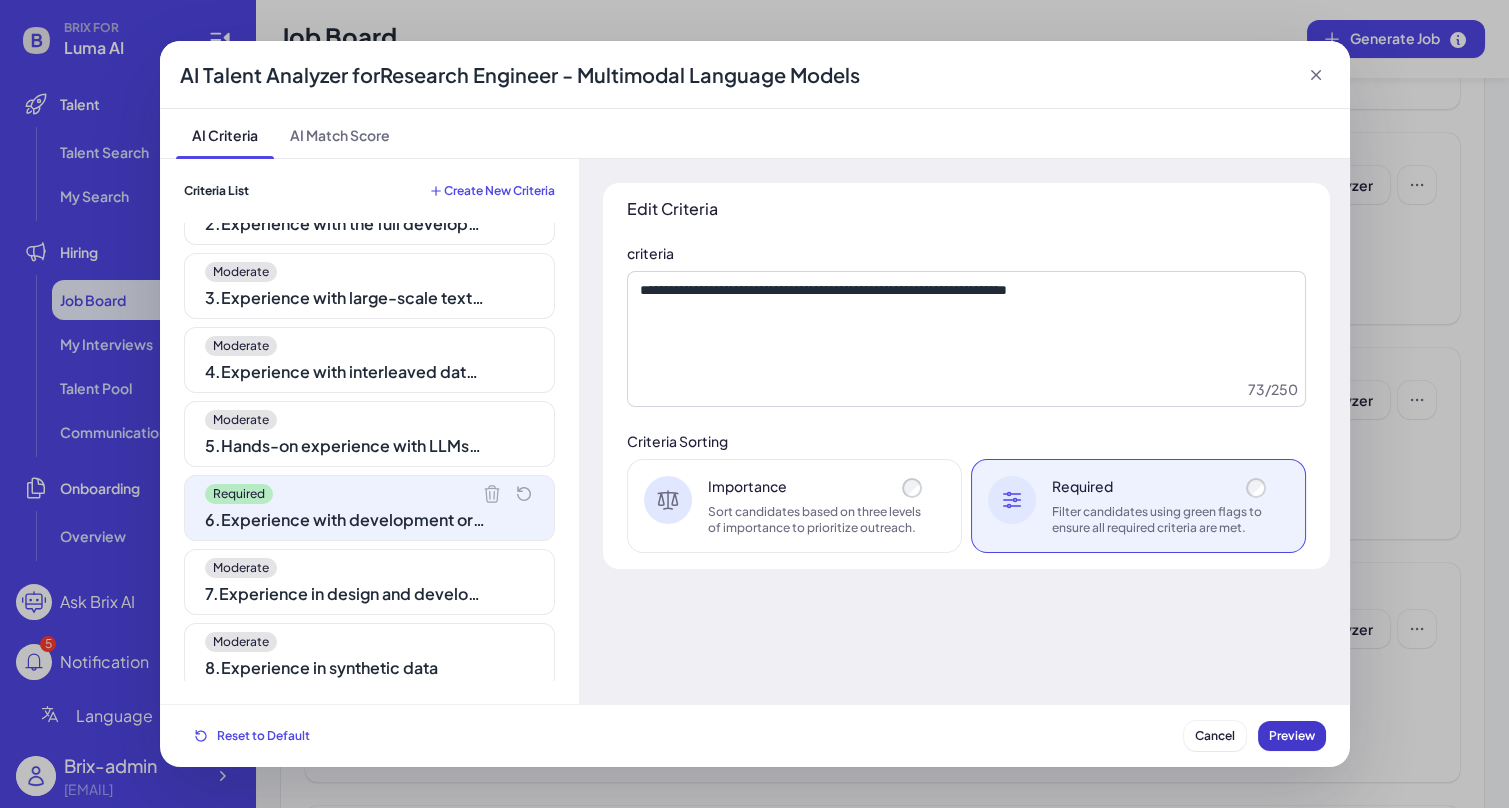 click on "Preview" at bounding box center [1292, 736] 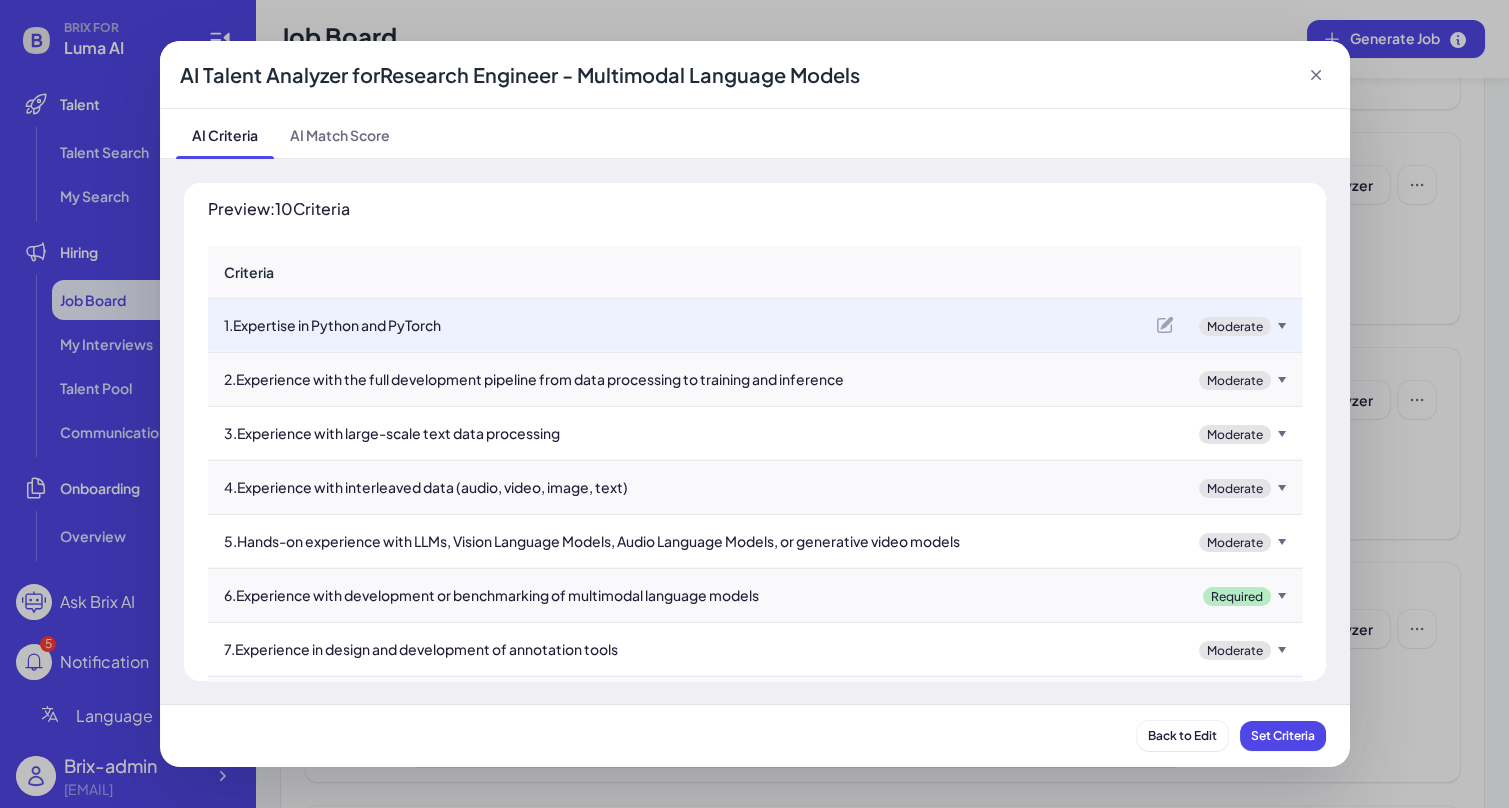 click on "Set Criteria" at bounding box center (1283, 736) 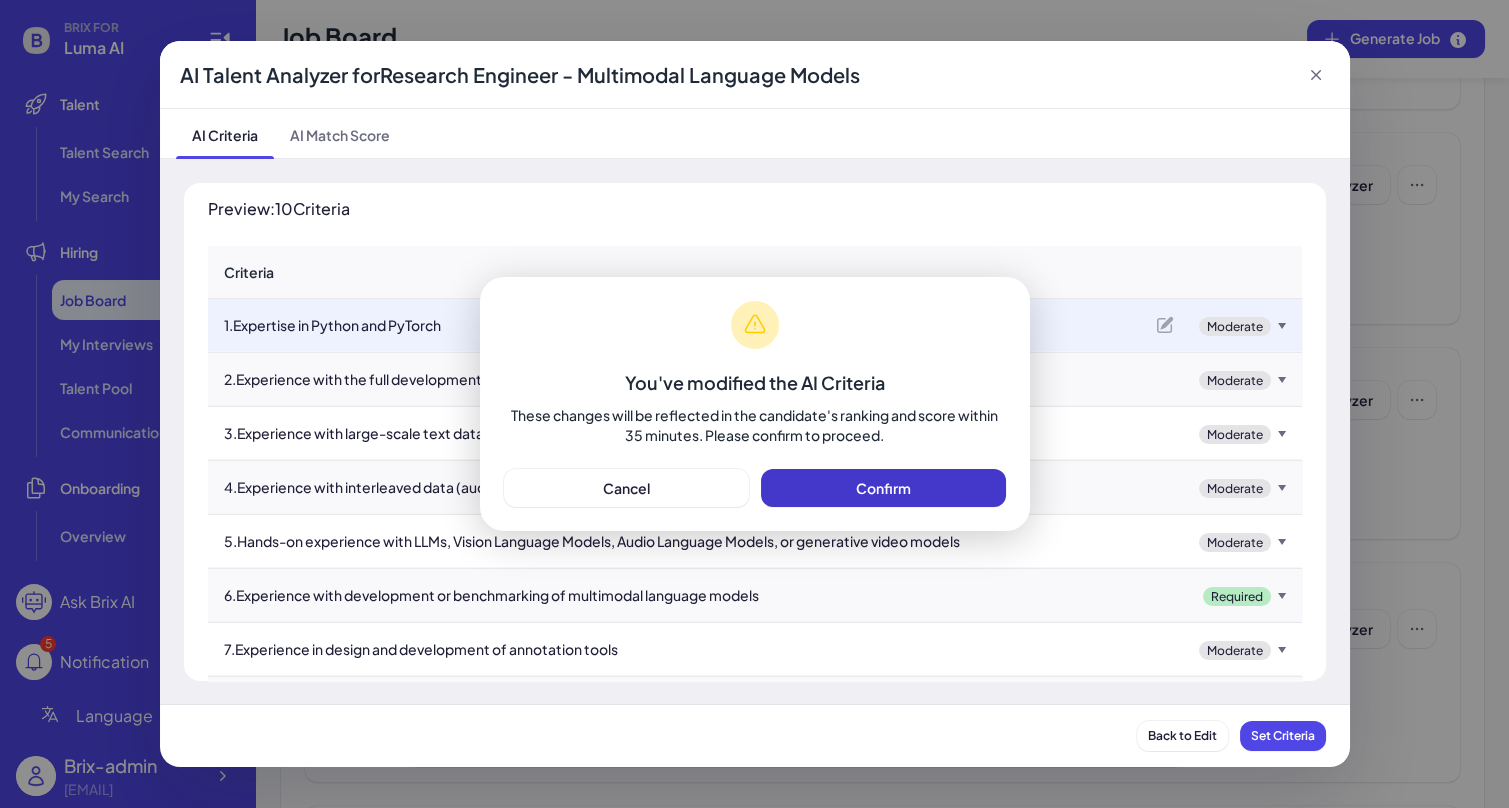 click on "Confirm" at bounding box center [883, 488] 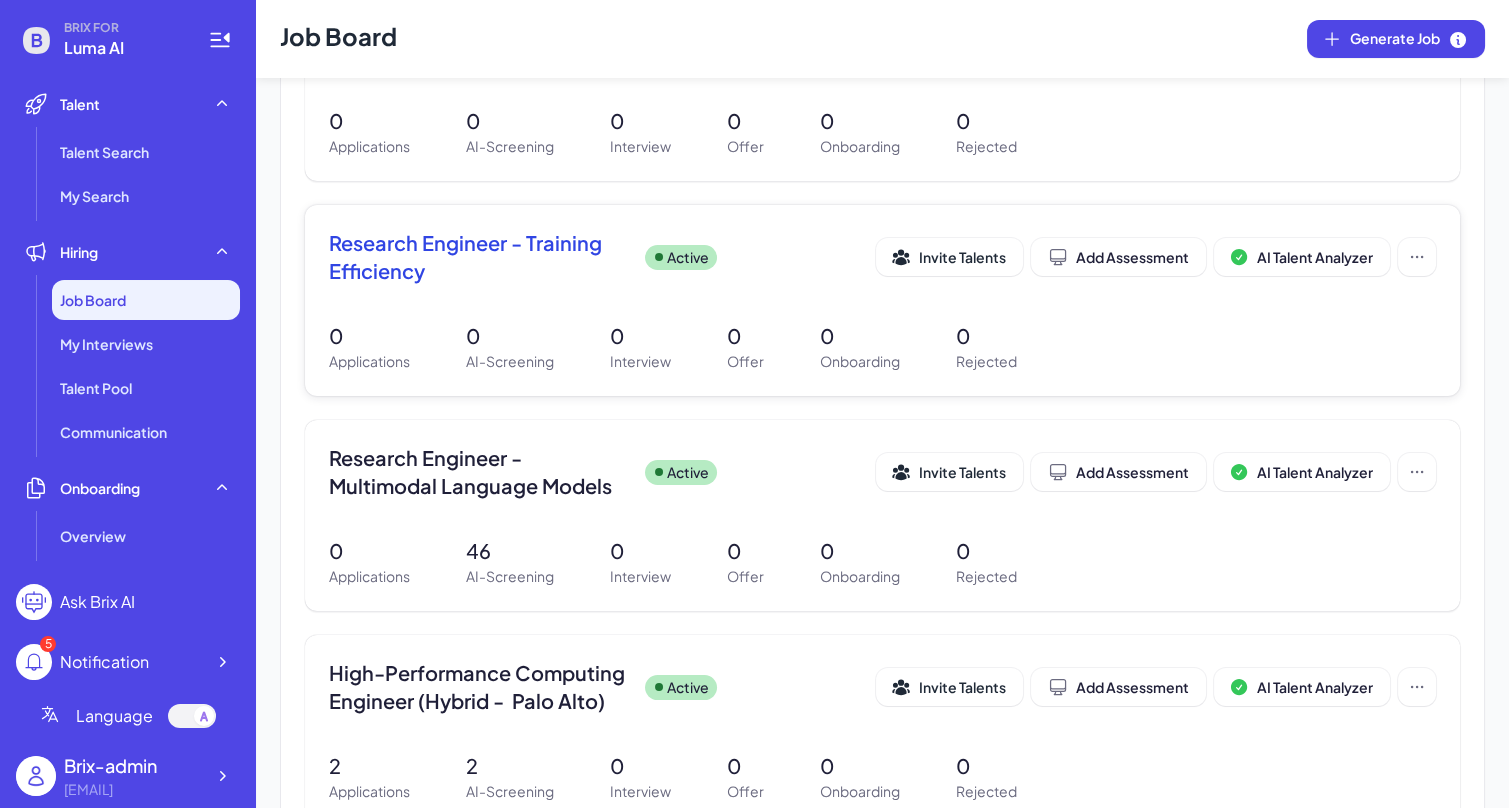 scroll, scrollTop: 321, scrollLeft: 0, axis: vertical 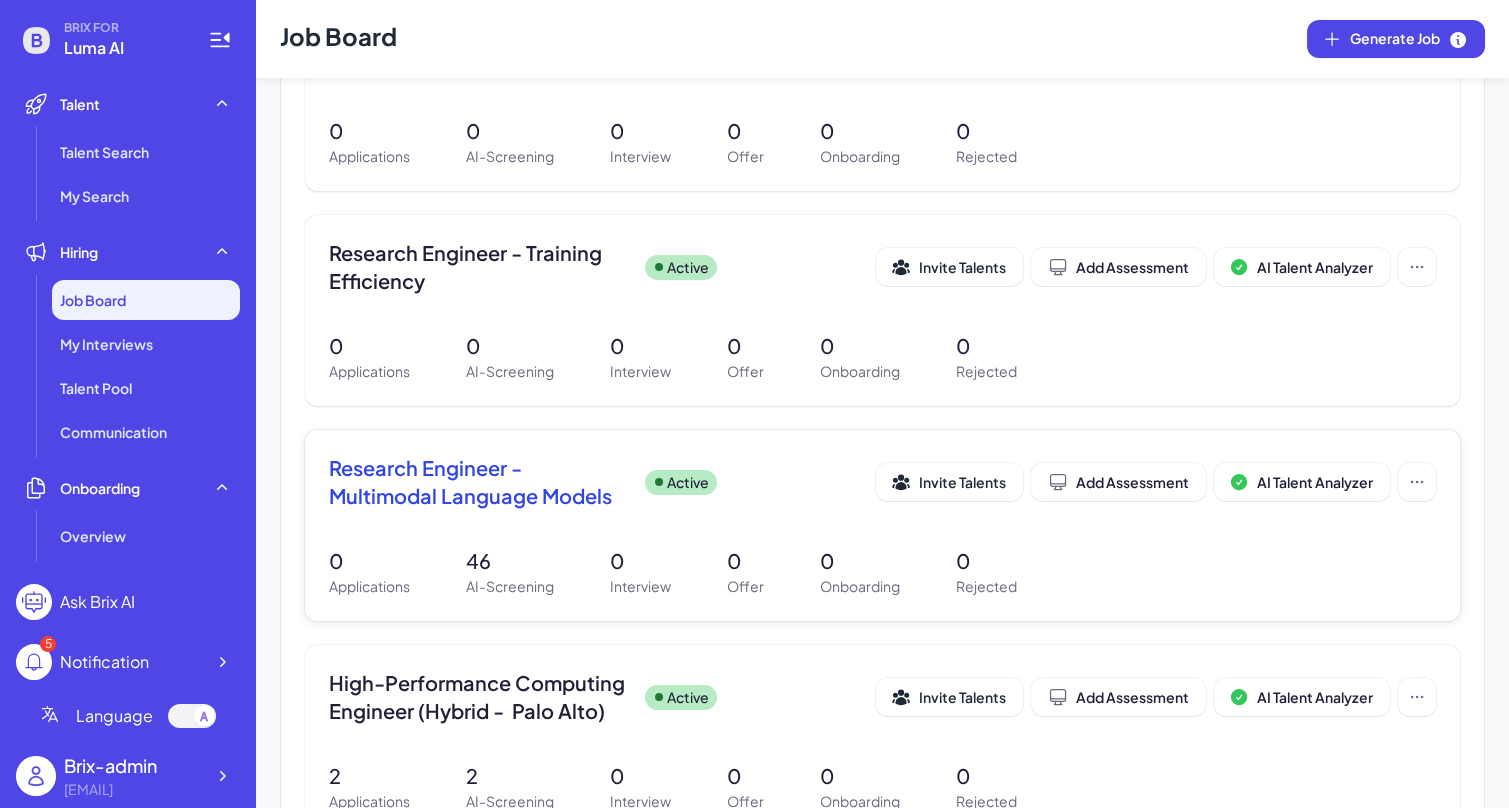 click on "Research Engineer - Multimodal Language Models Active Invite Talents Add Assessment AI Talent Analyzer 0   Applications 46 AI-Screening 0 Interview 0 Offer 0 Onboarding 0 Rejected" at bounding box center (882, 525) 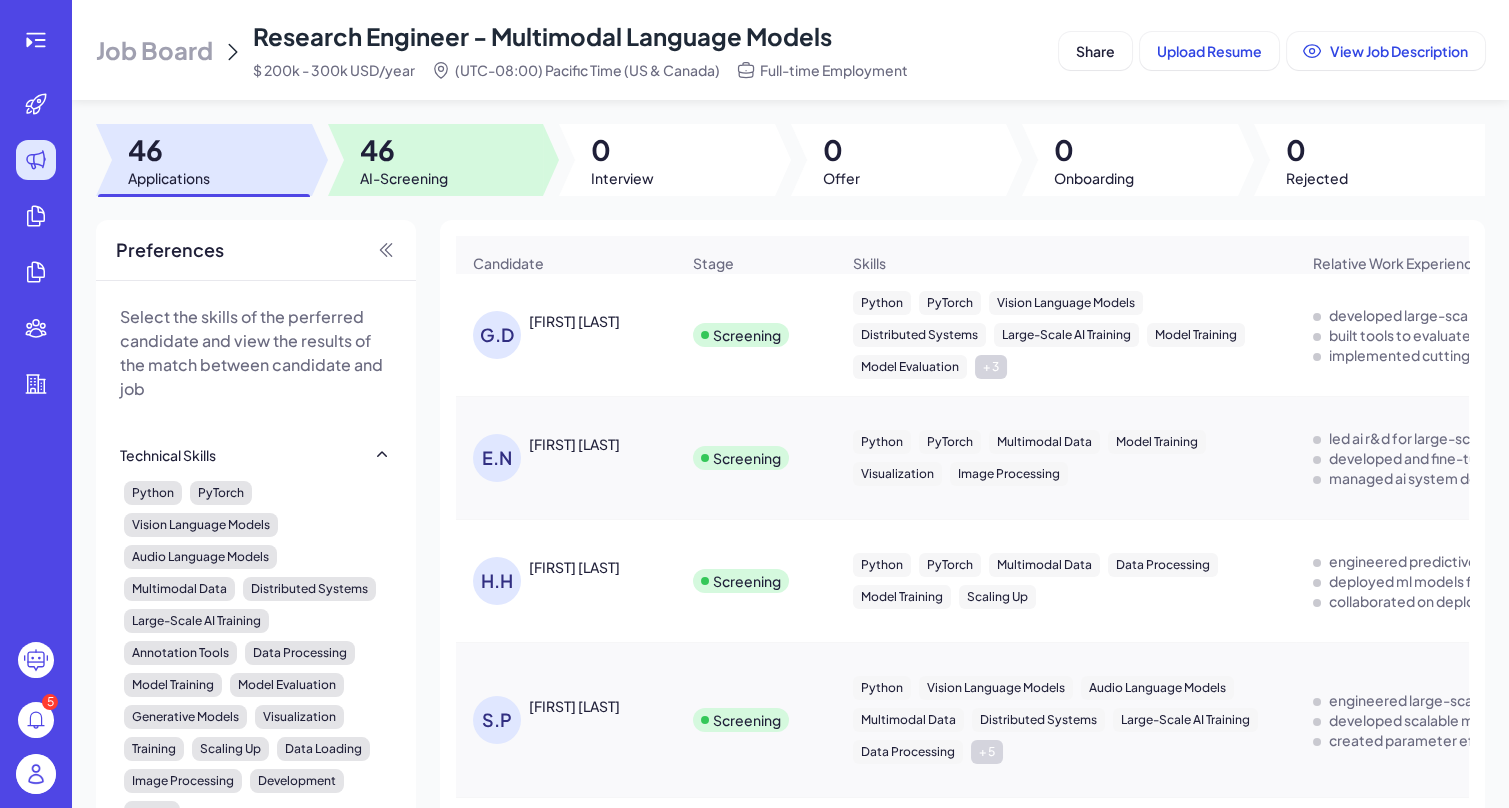 click at bounding box center [436, 160] 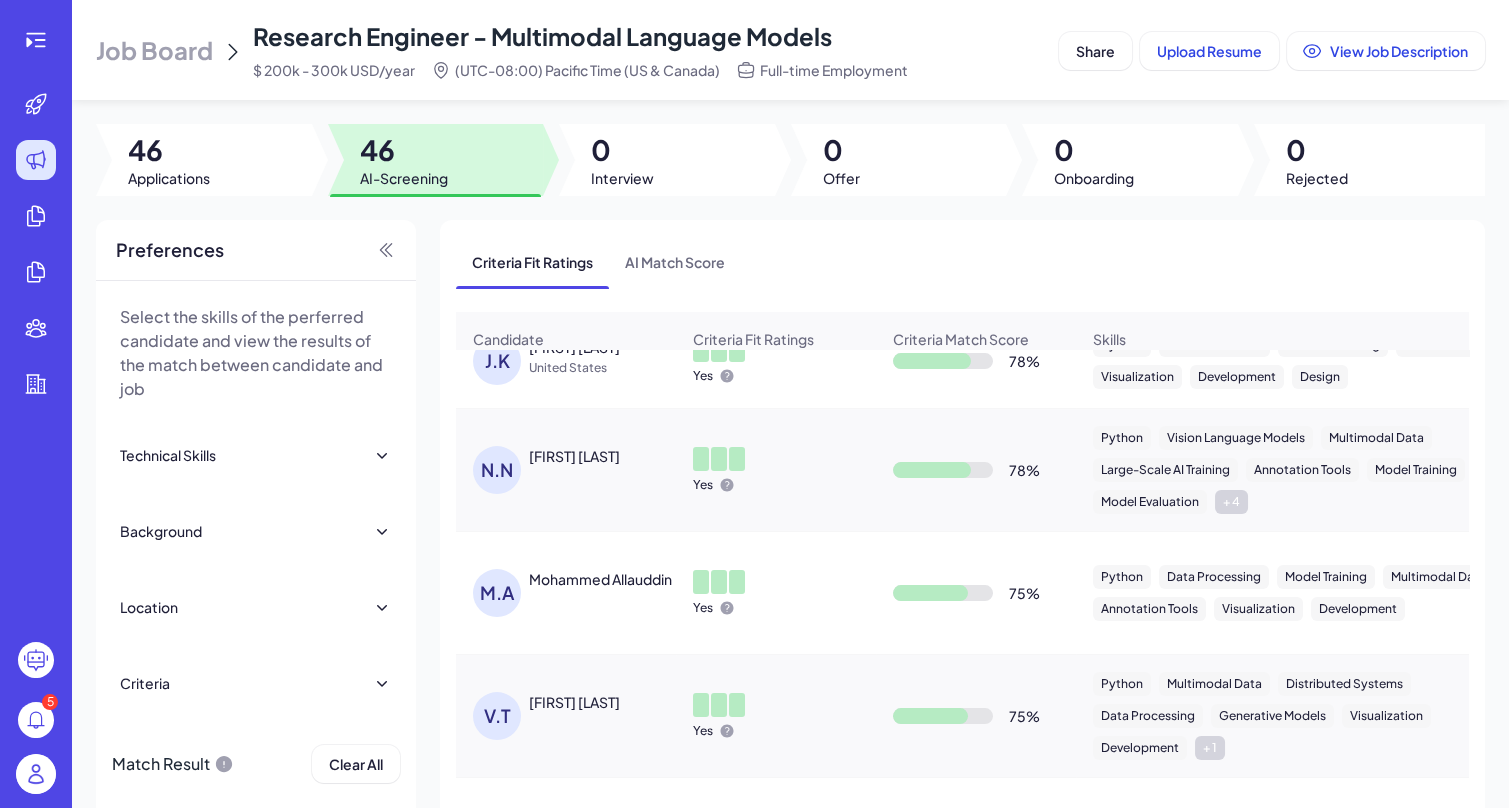 scroll, scrollTop: 0, scrollLeft: 0, axis: both 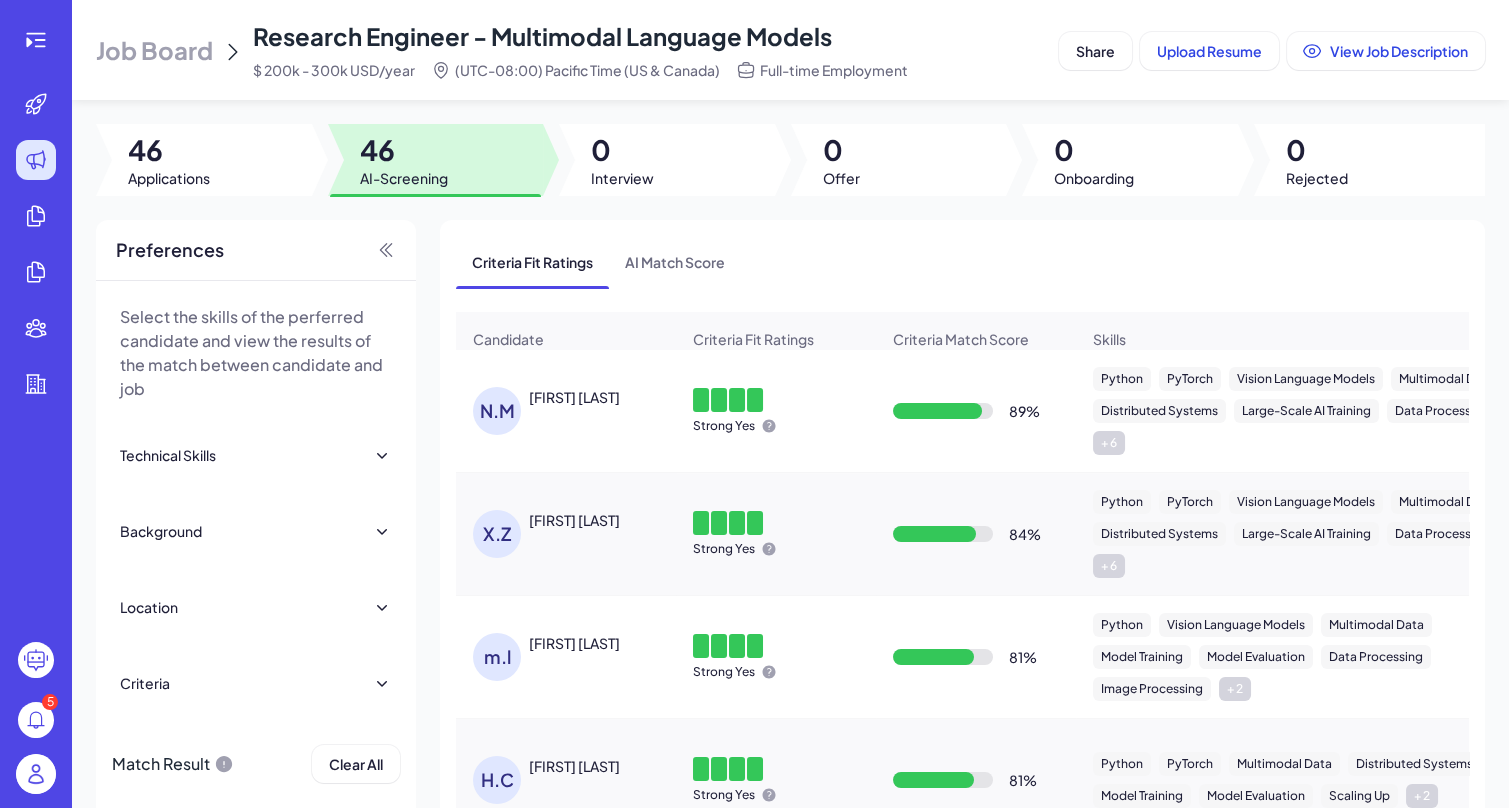 click on "[FIRST] [LAST]" at bounding box center [574, 397] 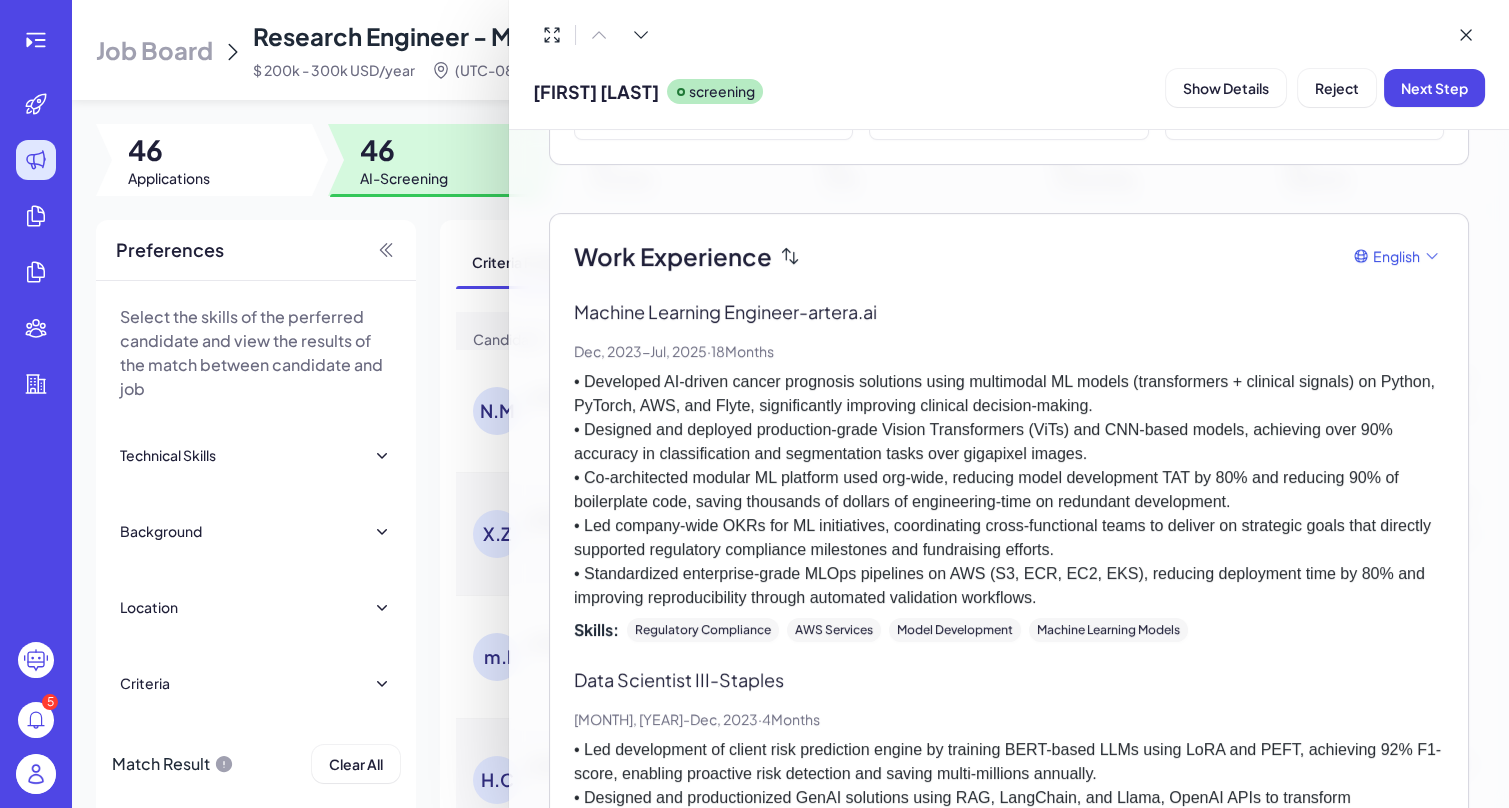 scroll, scrollTop: 0, scrollLeft: 0, axis: both 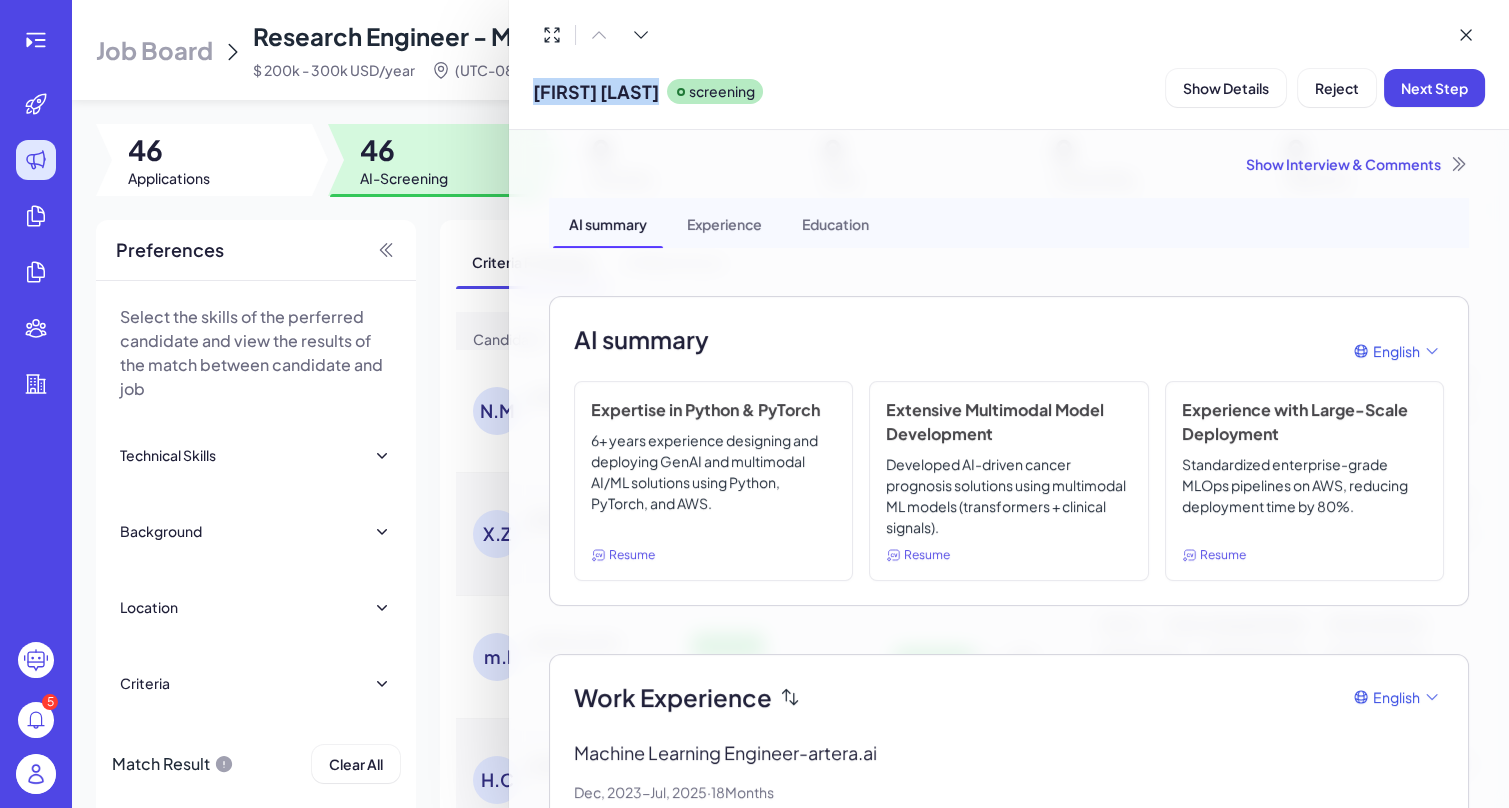 drag, startPoint x: 535, startPoint y: 87, endPoint x: 632, endPoint y: 92, distance: 97.128784 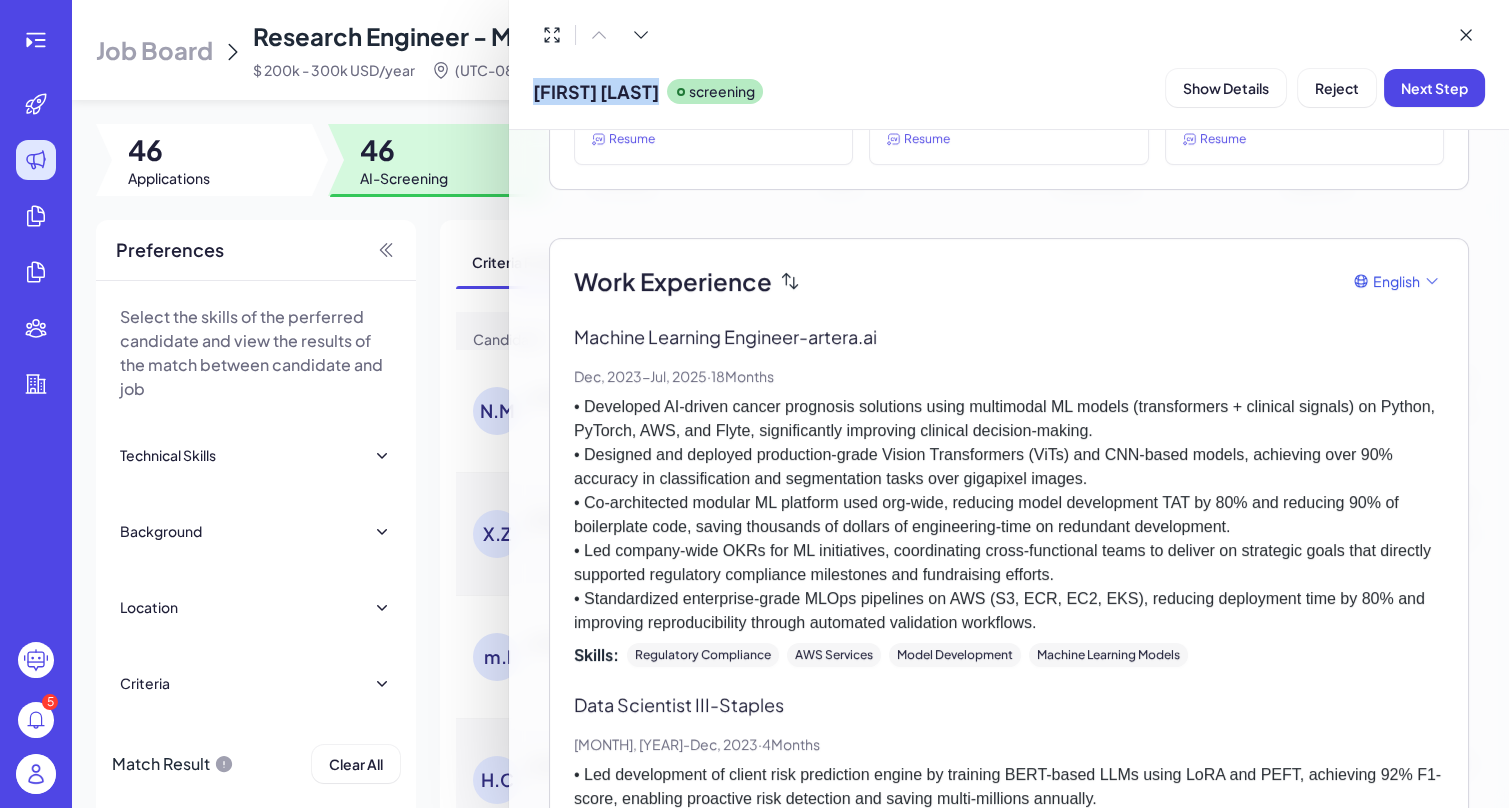 scroll, scrollTop: 0, scrollLeft: 0, axis: both 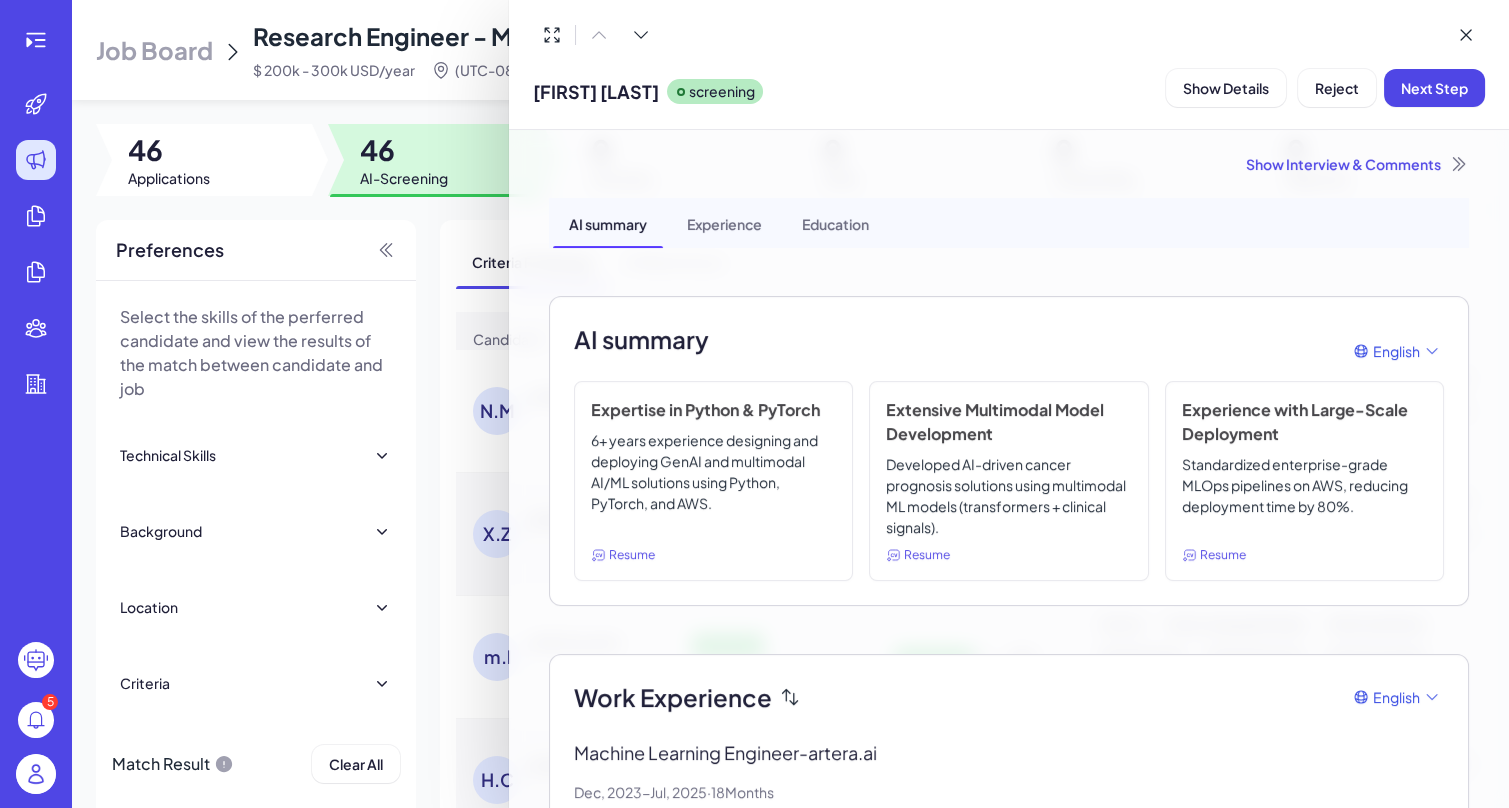 click at bounding box center [754, 404] 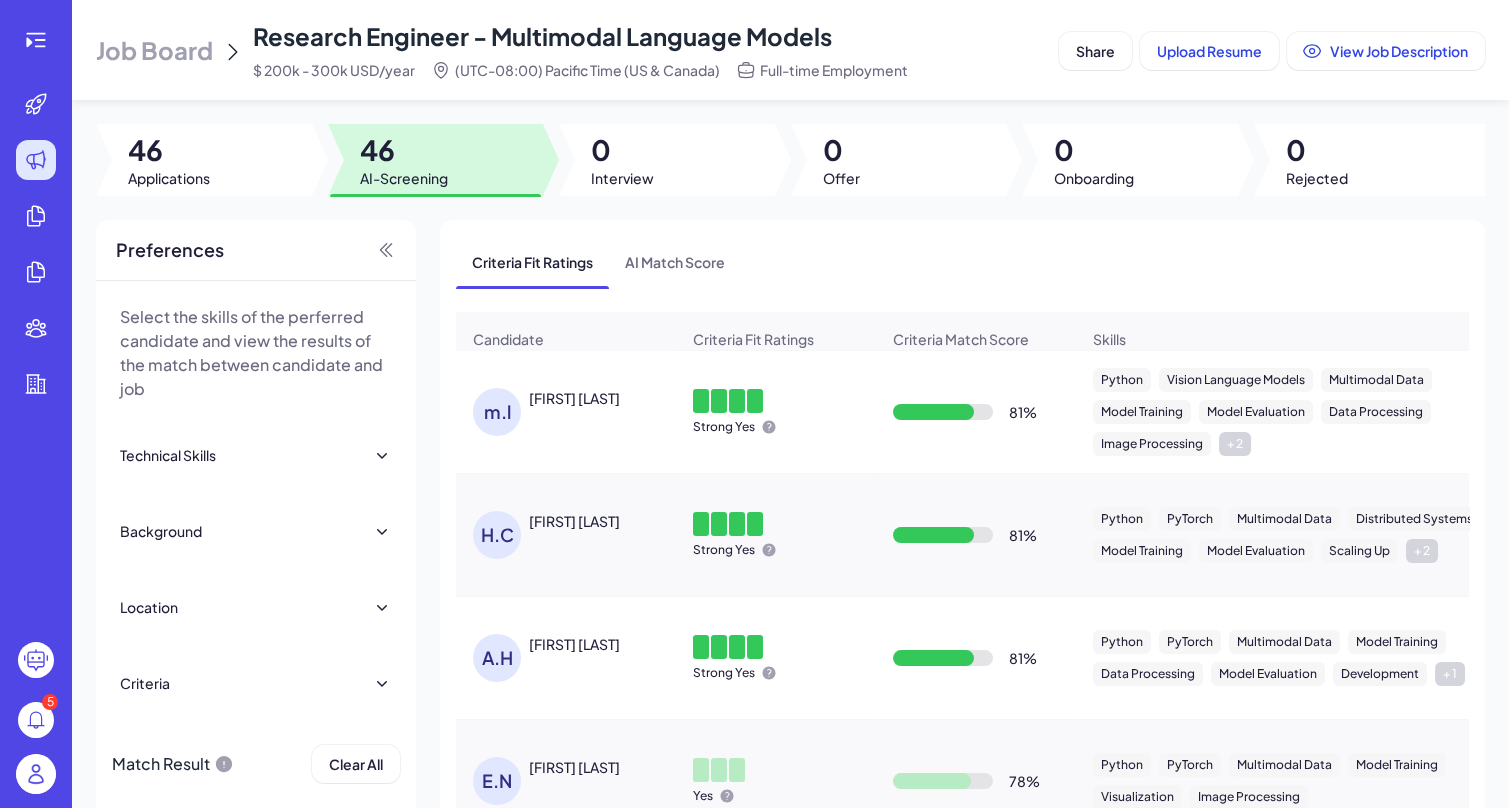 scroll, scrollTop: 0, scrollLeft: 0, axis: both 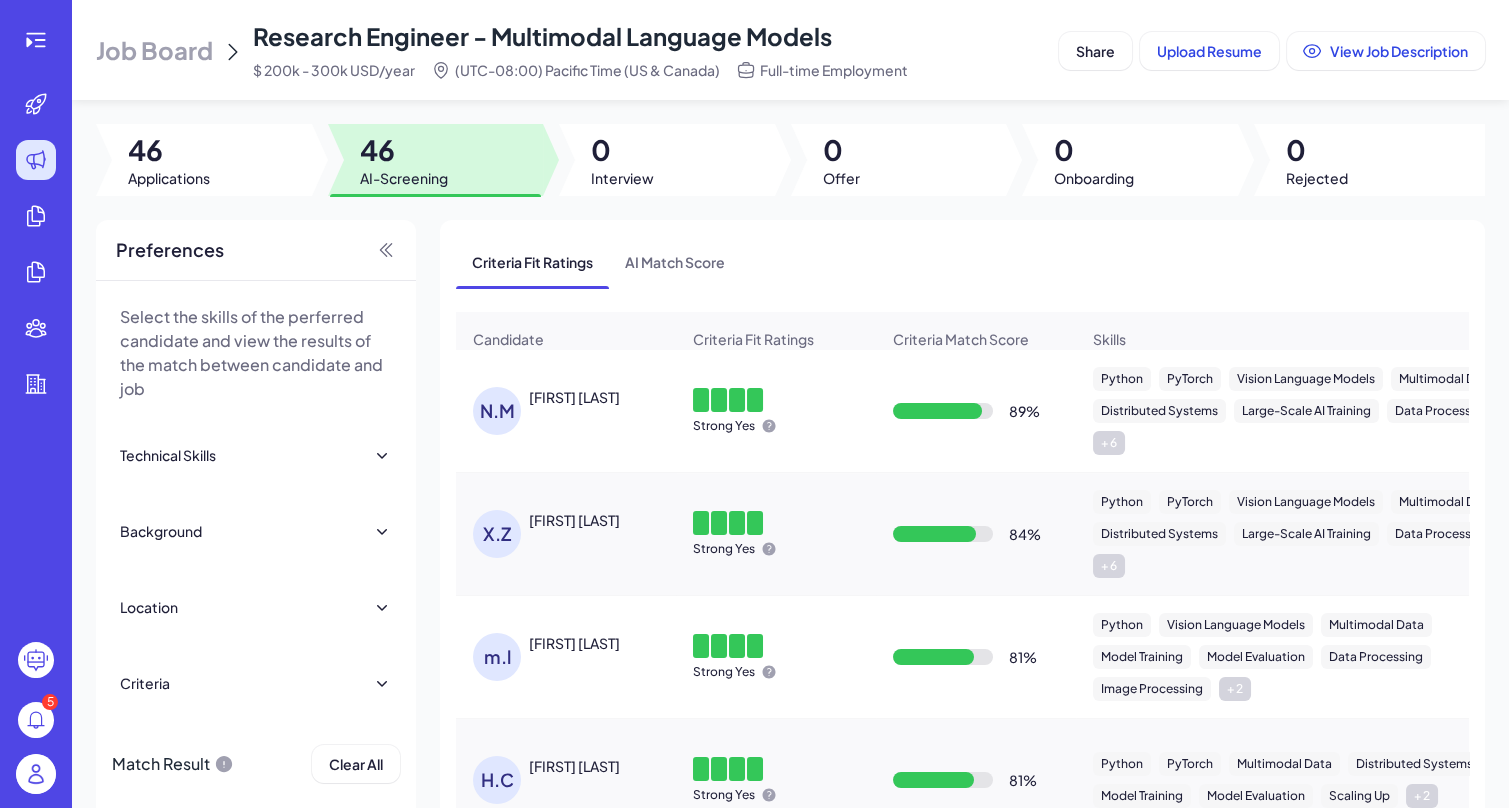click on "[FIRST] [LAST]" at bounding box center (574, 643) 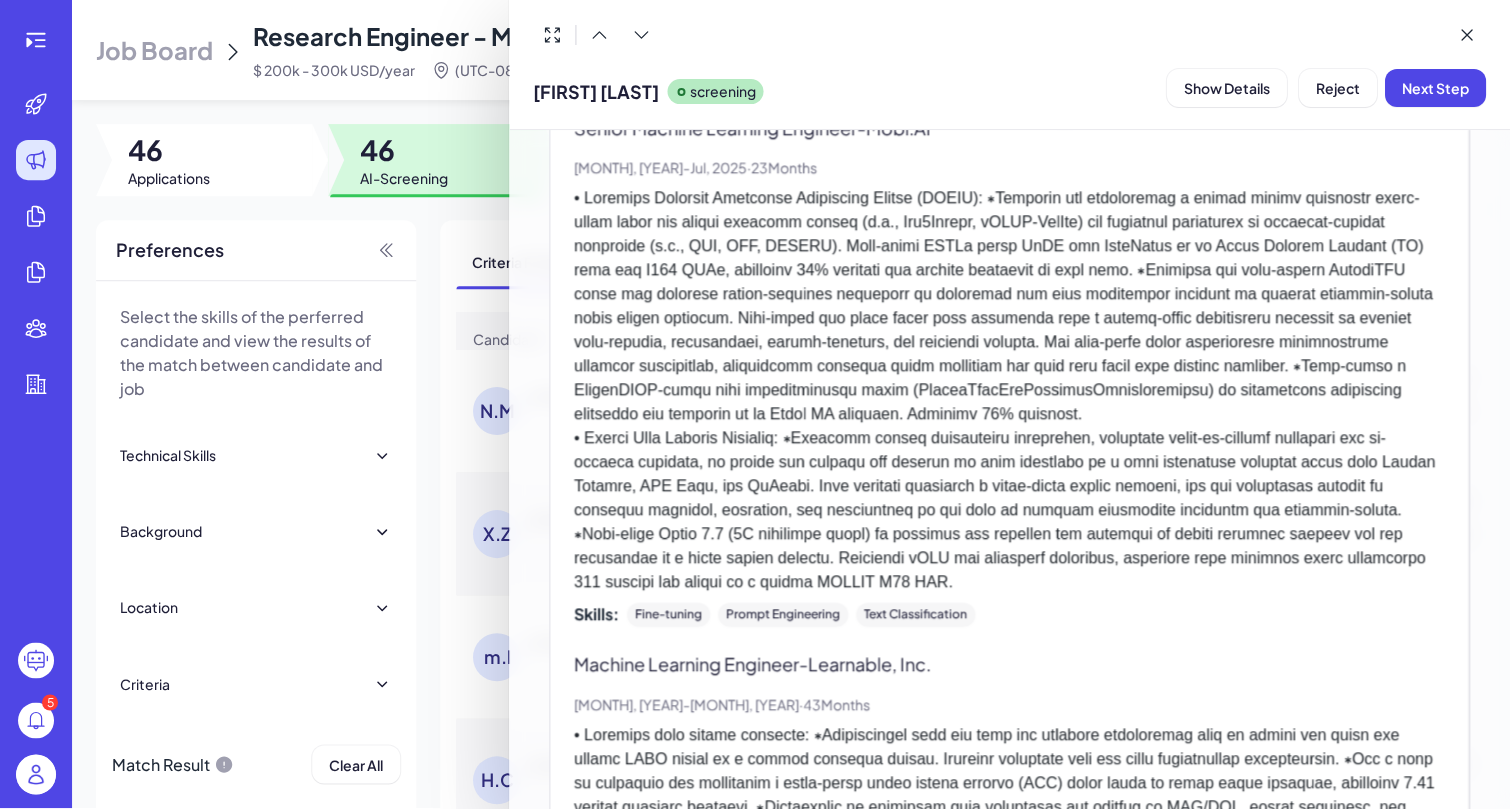 scroll, scrollTop: 0, scrollLeft: 0, axis: both 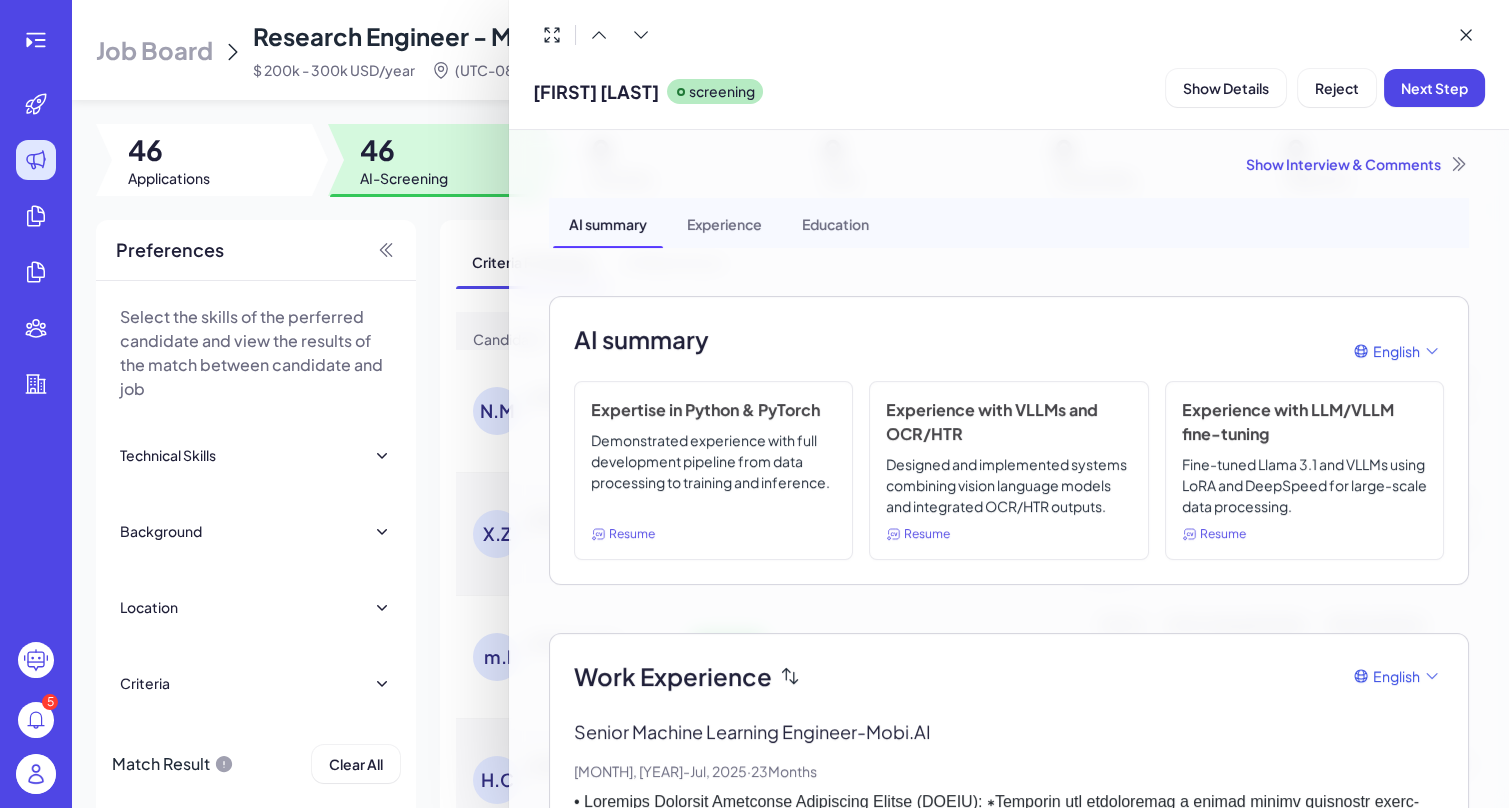 click on "Designed and implemented systems combining vision language models and integrated OCR/HTR outputs." at bounding box center [1008, 485] 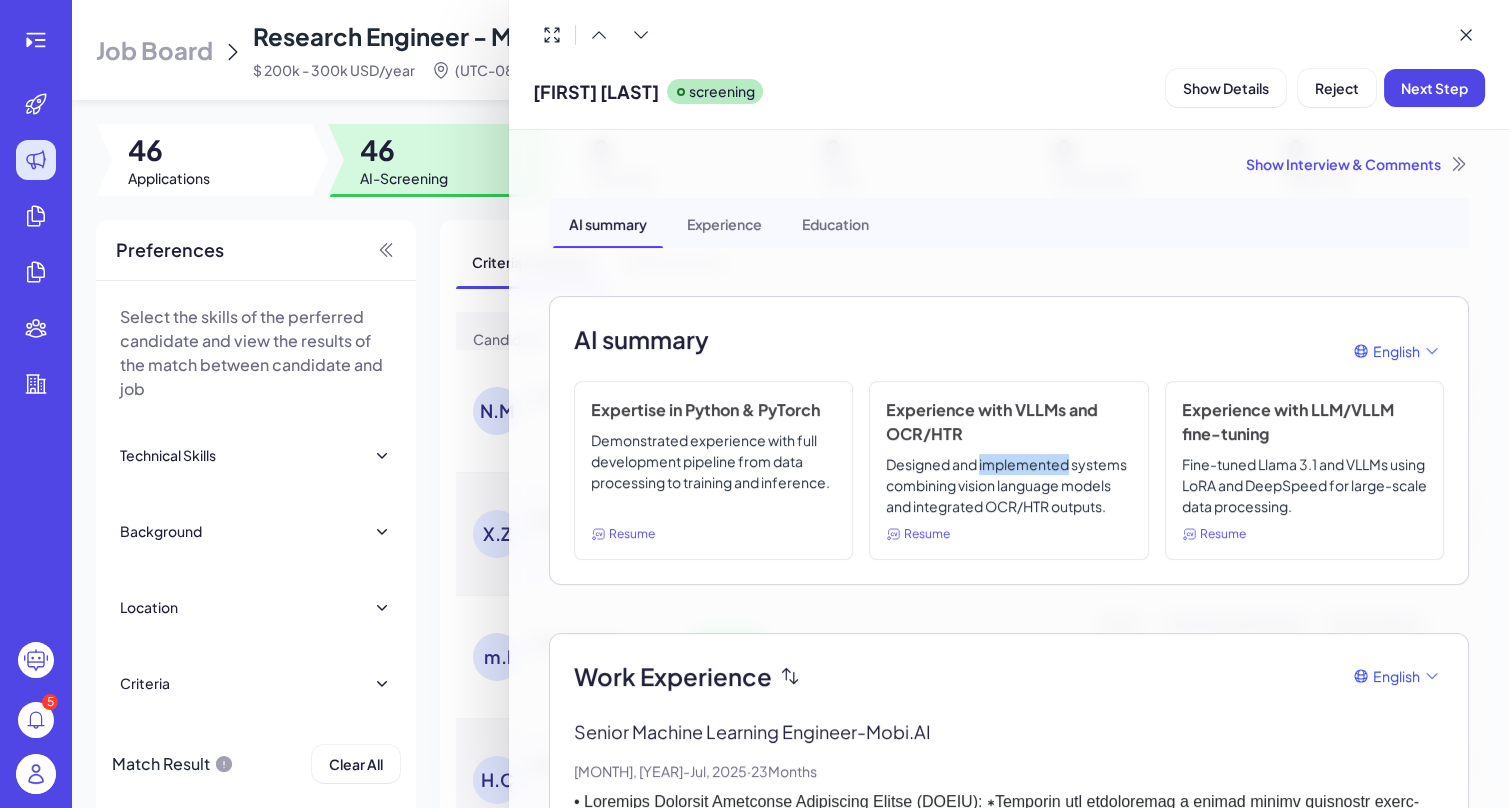 click on "Designed and implemented systems combining vision language models and integrated OCR/HTR outputs." at bounding box center [1008, 485] 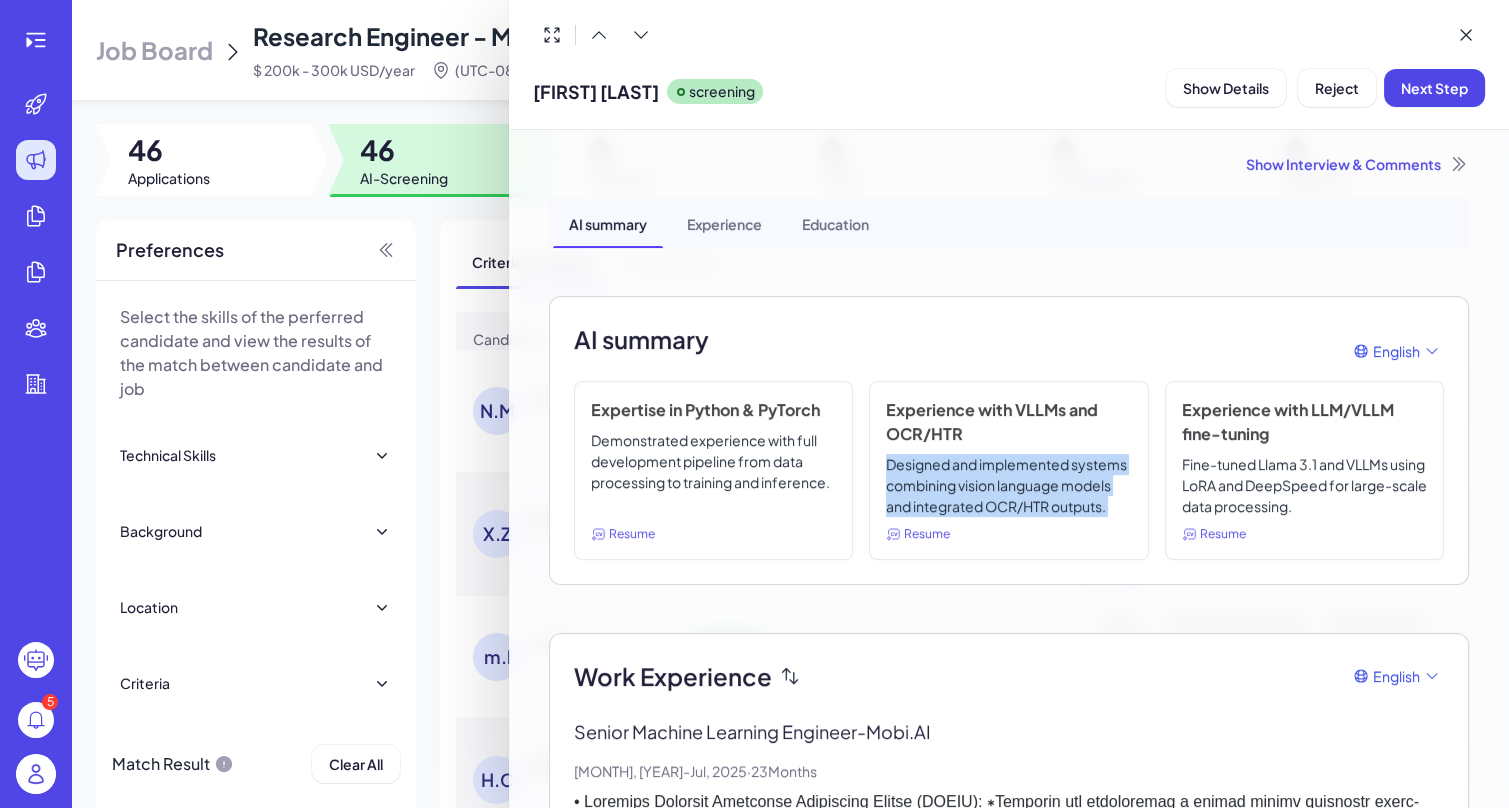 click on "Designed and implemented systems combining vision language models and integrated OCR/HTR outputs." at bounding box center (1008, 485) 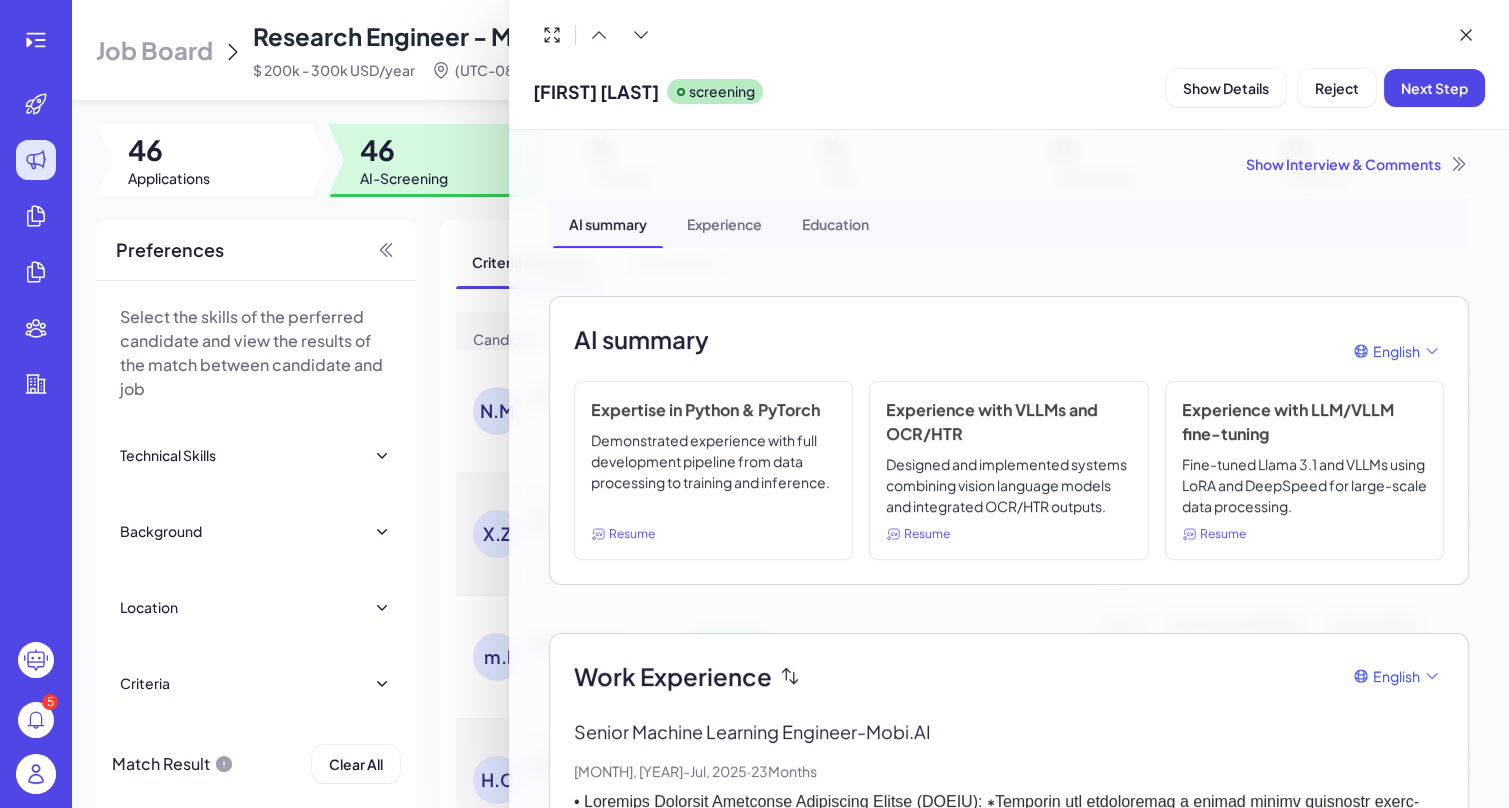 click on "Fine-tuned Llama 3.1 and VLLMs using LoRA and DeepSpeed for large-scale data processing." at bounding box center [1304, 485] 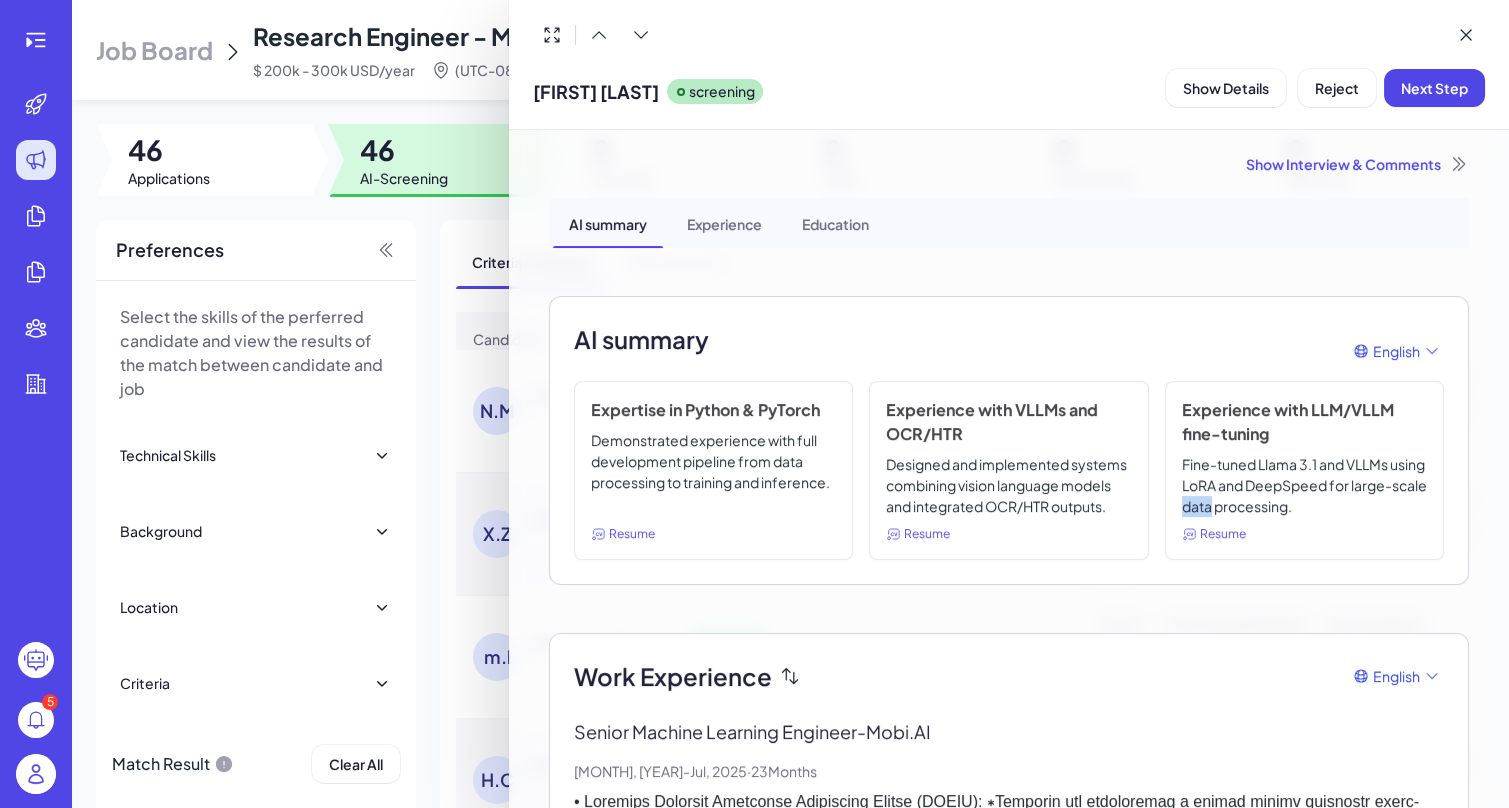 click on "Fine-tuned Llama 3.1 and VLLMs using LoRA and DeepSpeed for large-scale data processing." at bounding box center (1304, 485) 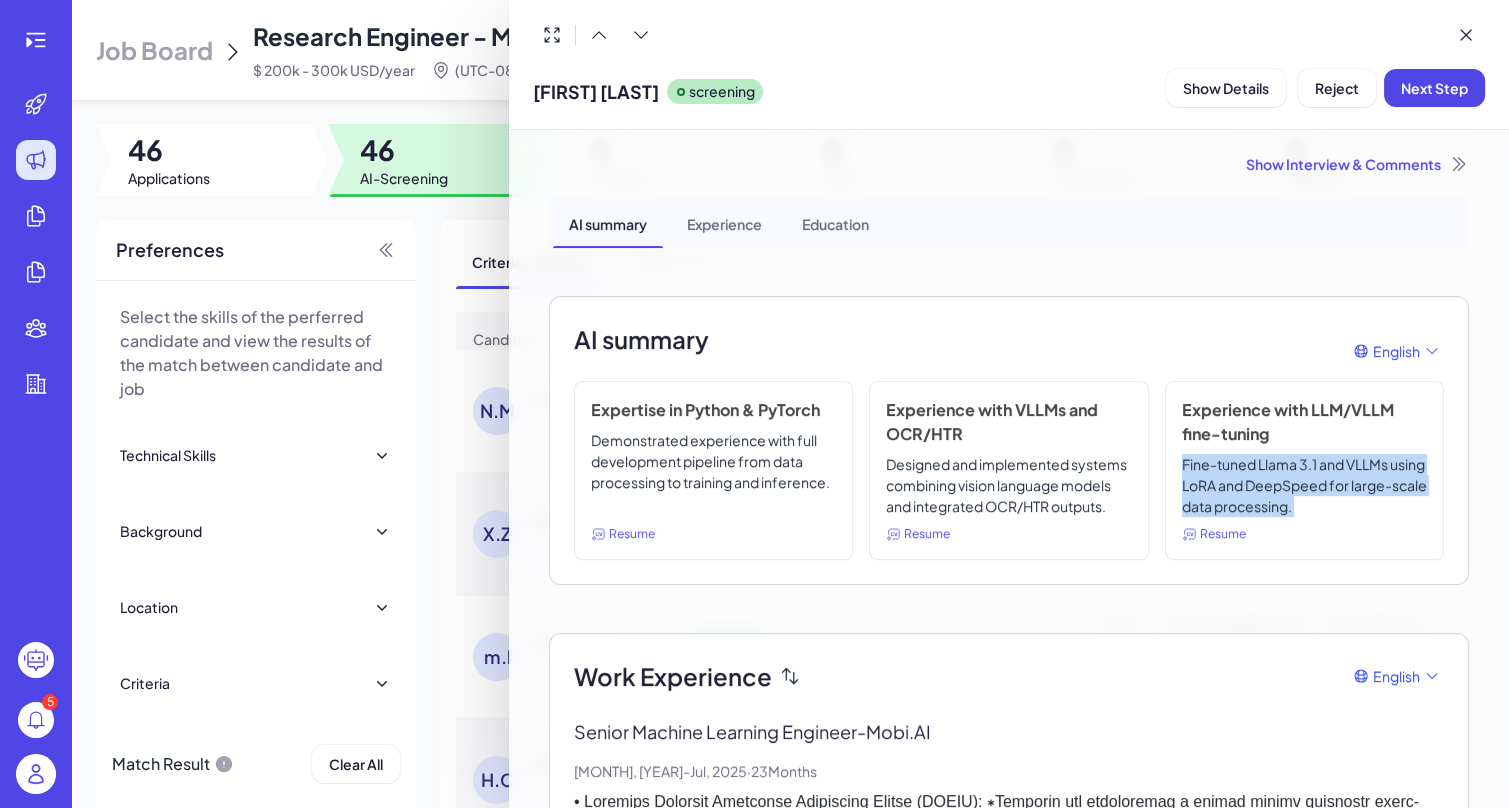 click on "Fine-tuned Llama 3.1 and VLLMs using LoRA and DeepSpeed for large-scale data processing." at bounding box center (1304, 485) 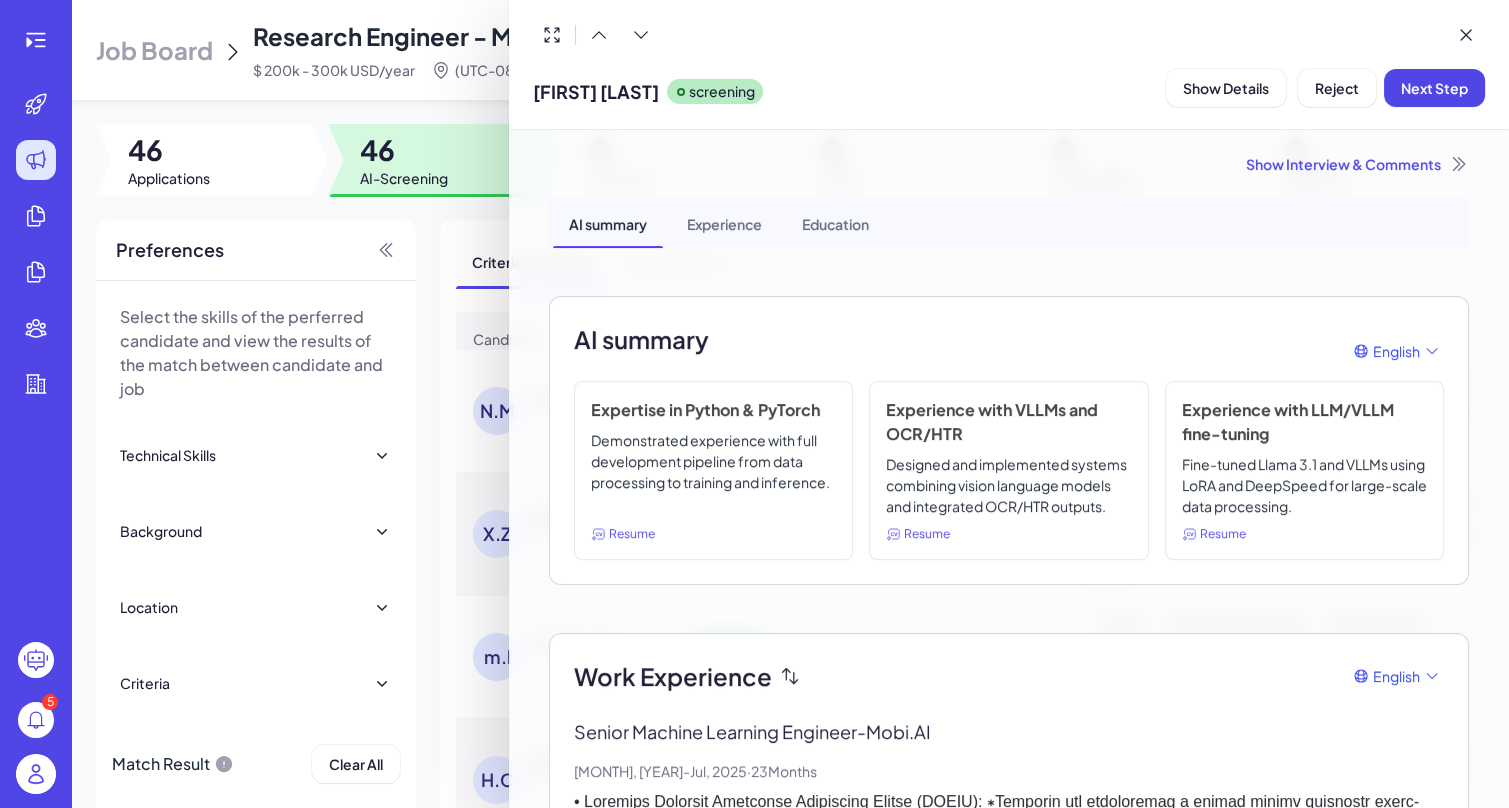 click on "Demonstrated experience with full development pipeline from data processing to training and inference." at bounding box center [713, 473] 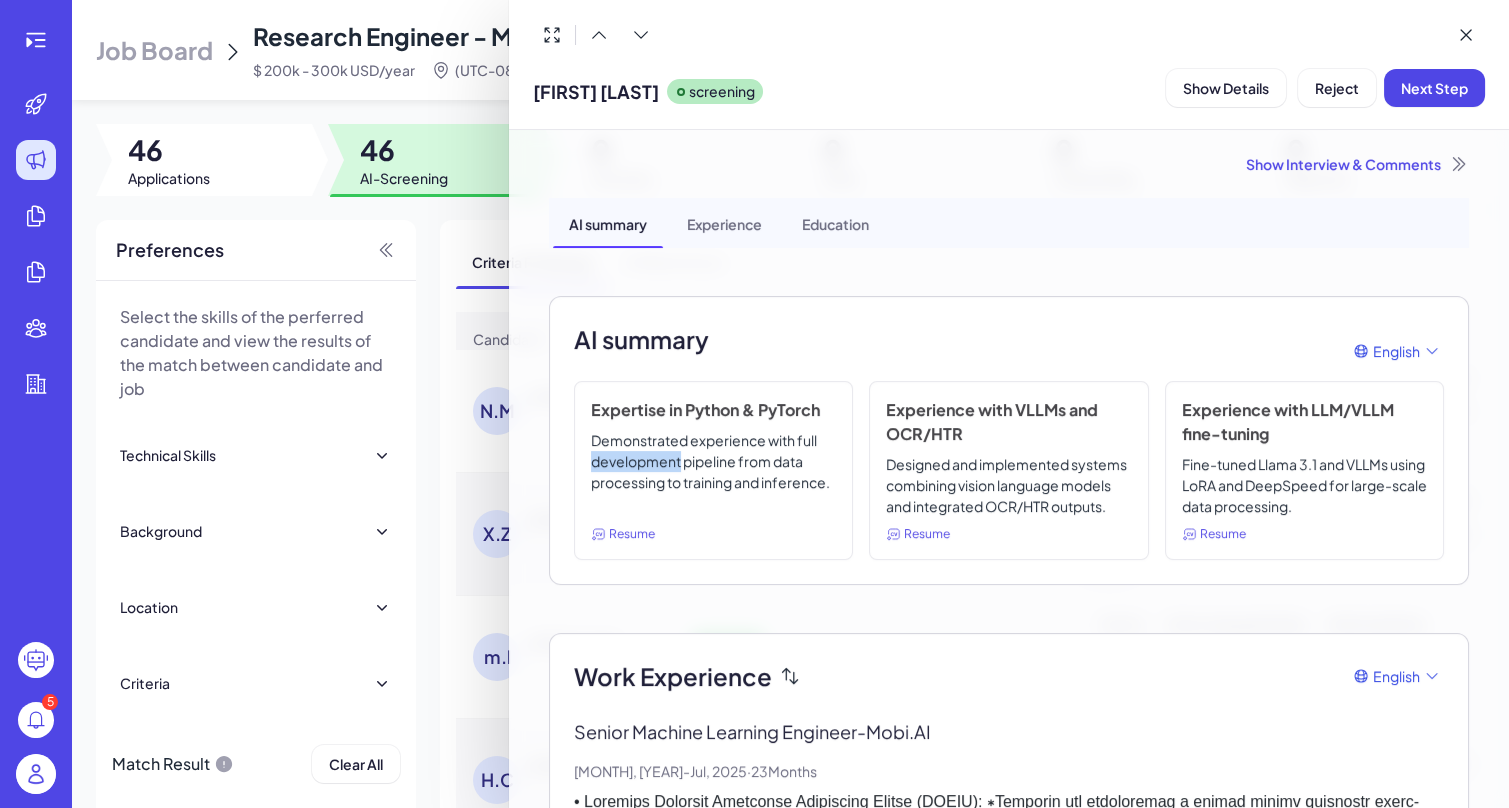 click on "Demonstrated experience with full development pipeline from data processing to training and inference." at bounding box center [713, 473] 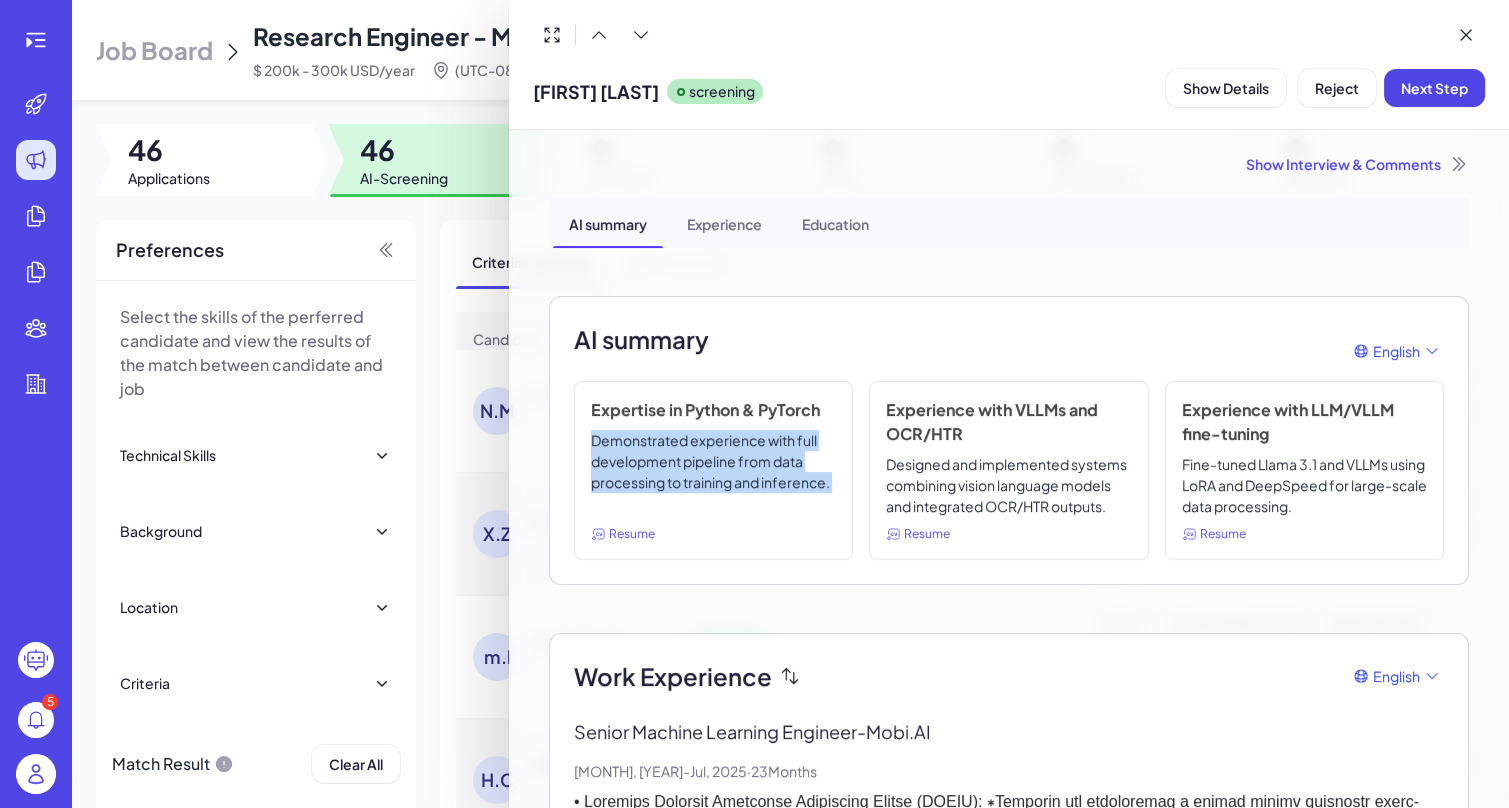 click on "Demonstrated experience with full development pipeline from data processing to training and inference." at bounding box center [713, 473] 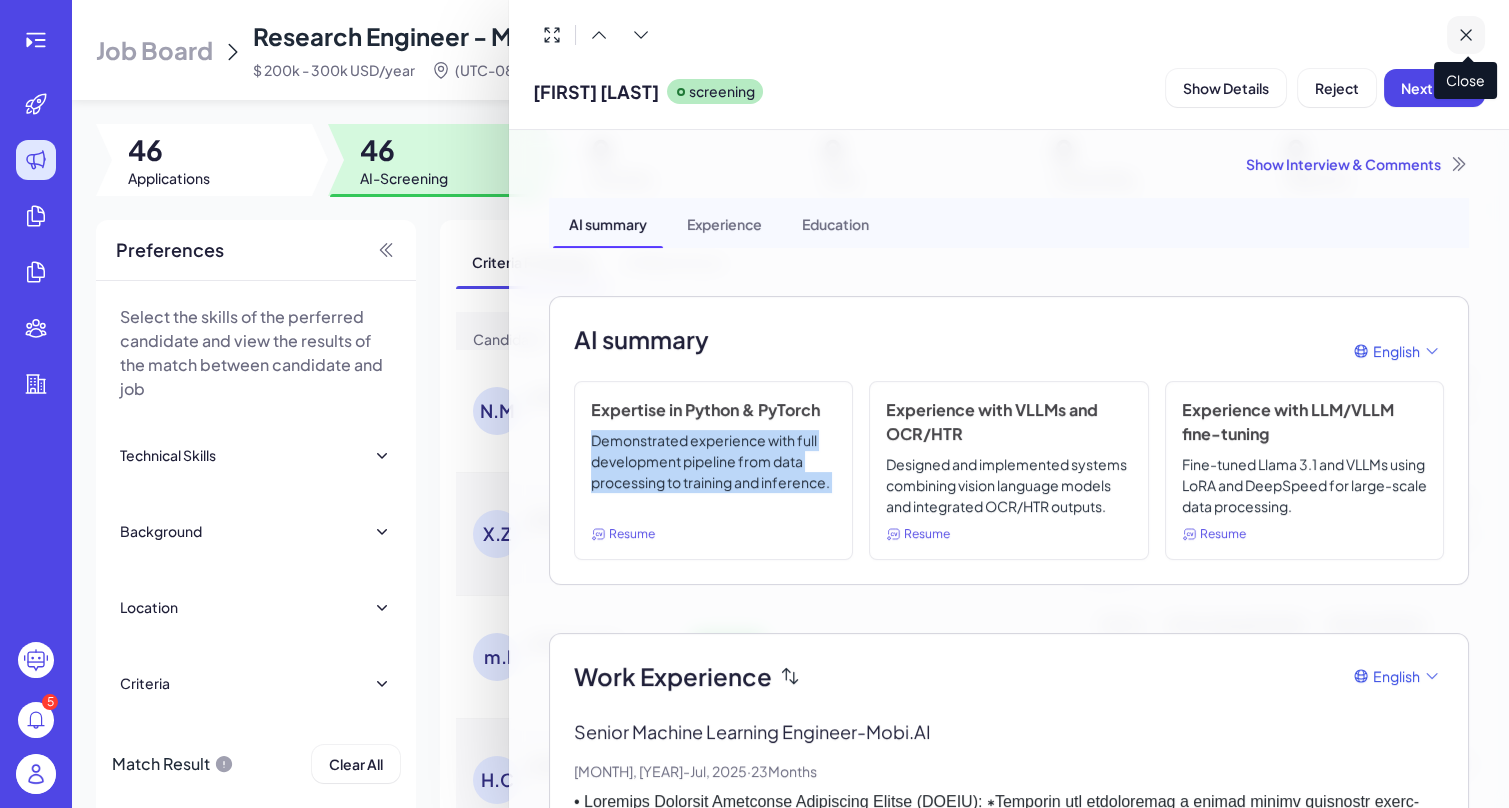 click 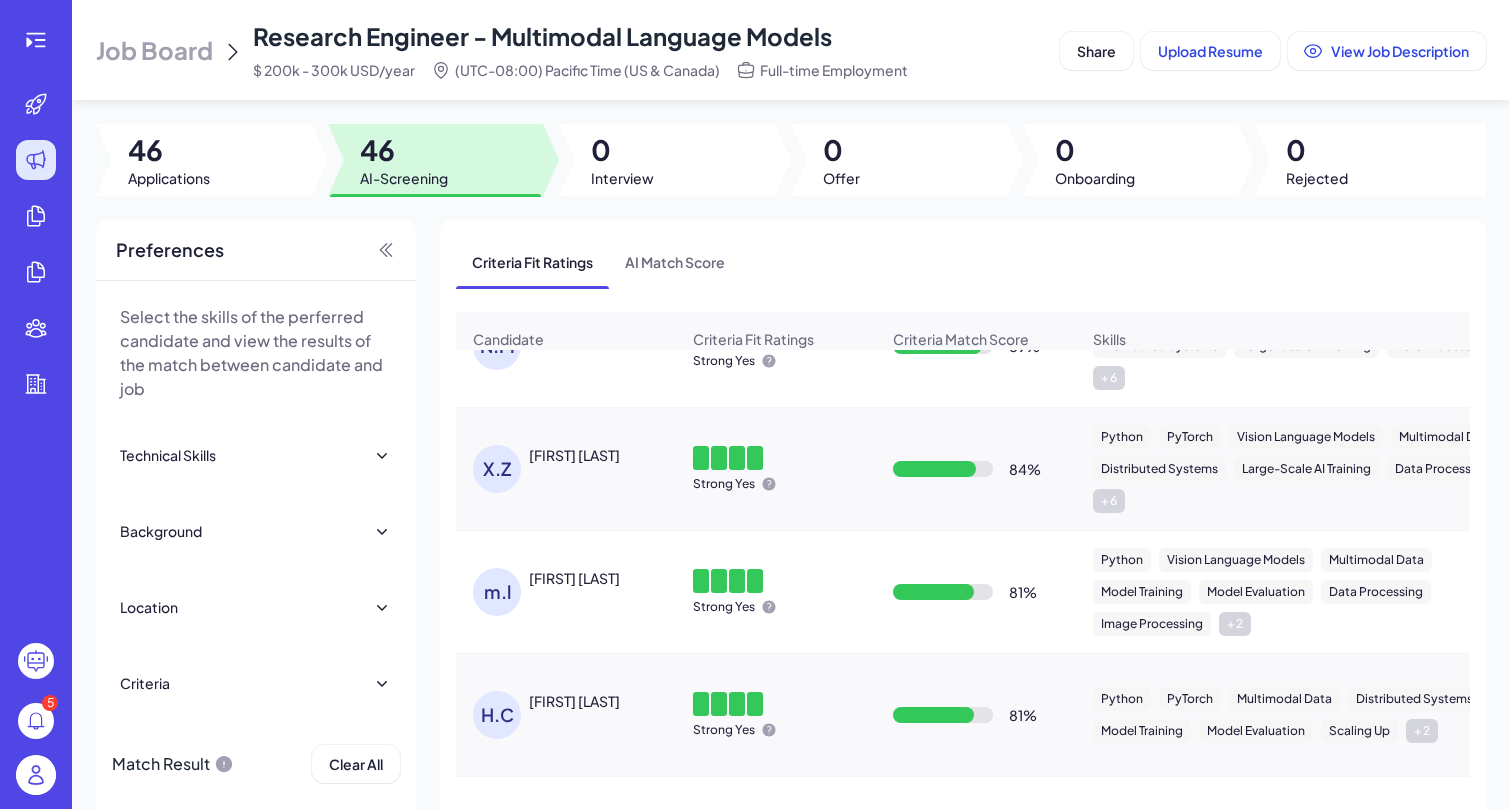 scroll, scrollTop: 0, scrollLeft: 0, axis: both 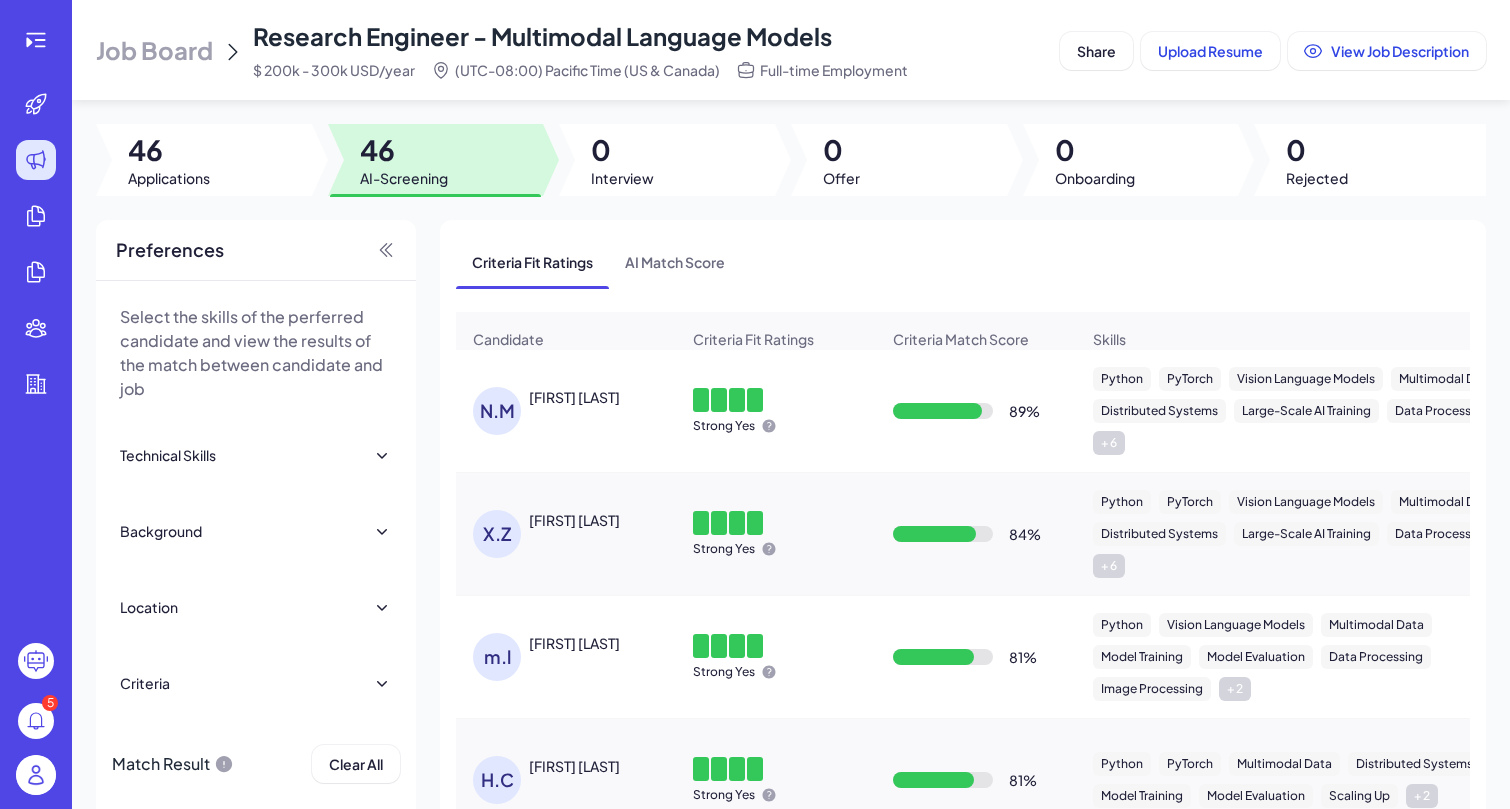 click on "[FIRST] [LAST]" at bounding box center [574, 397] 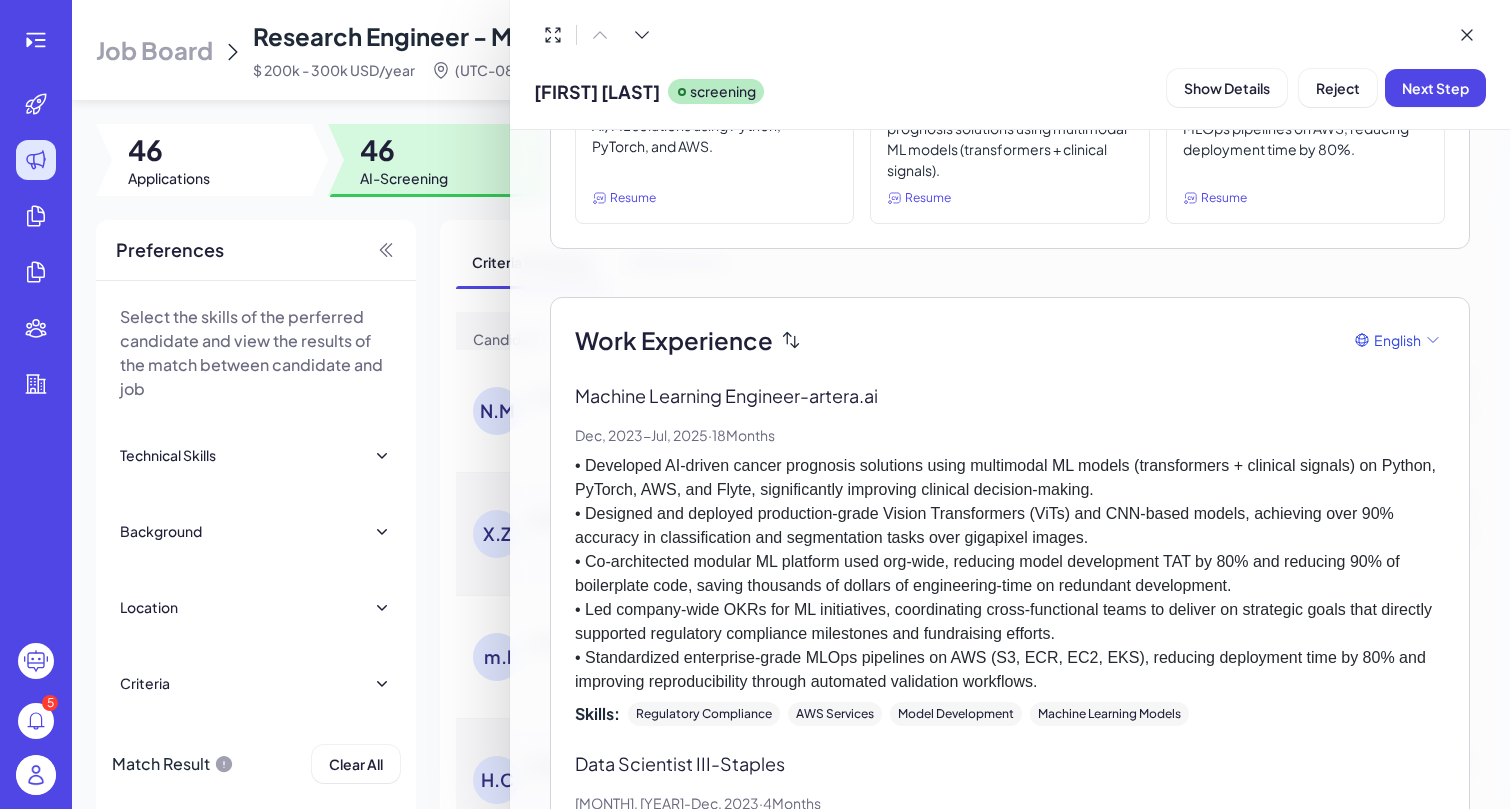 scroll, scrollTop: 0, scrollLeft: 0, axis: both 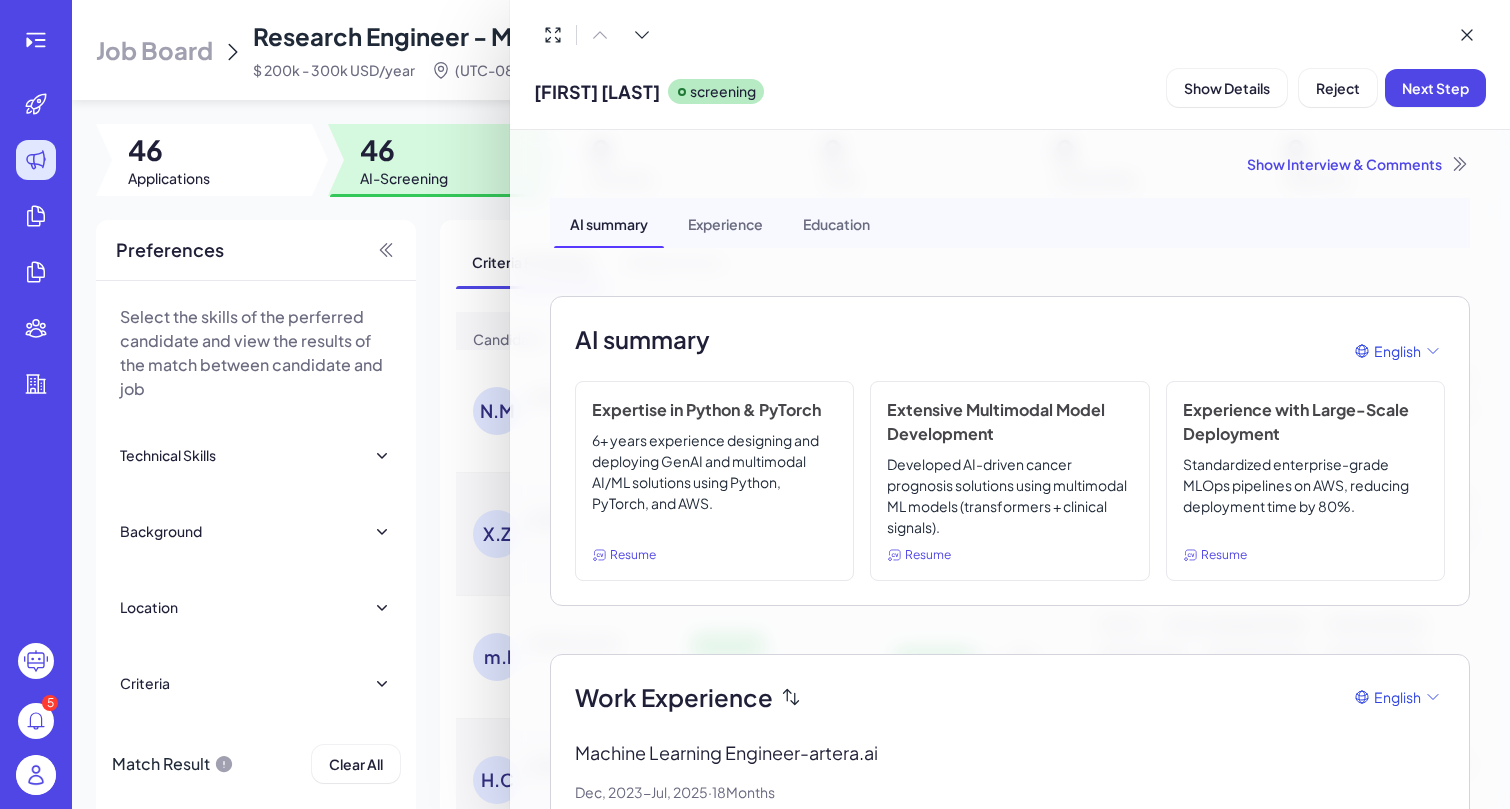 click on "Resume" at bounding box center (714, 555) 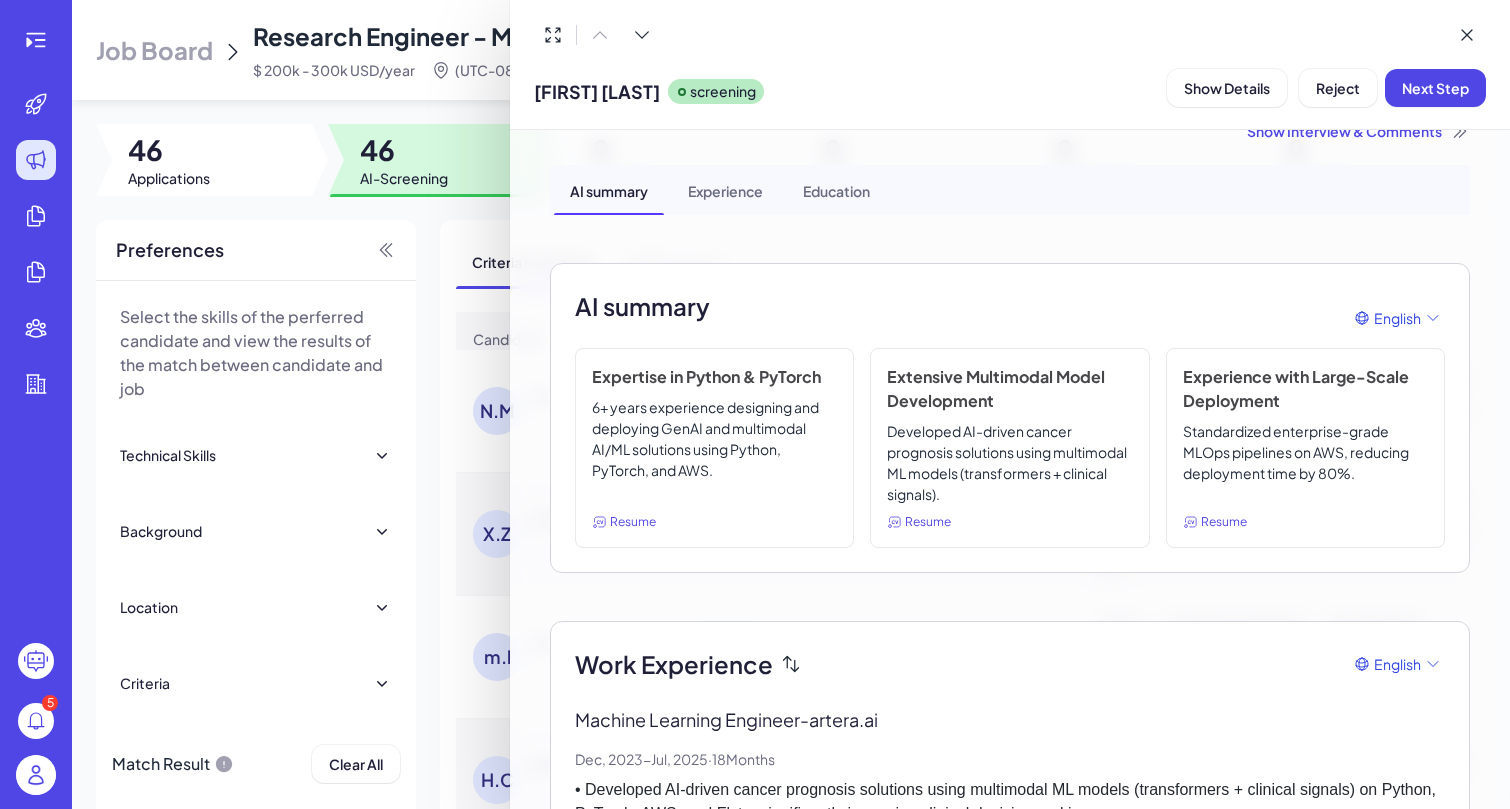 scroll, scrollTop: 0, scrollLeft: 0, axis: both 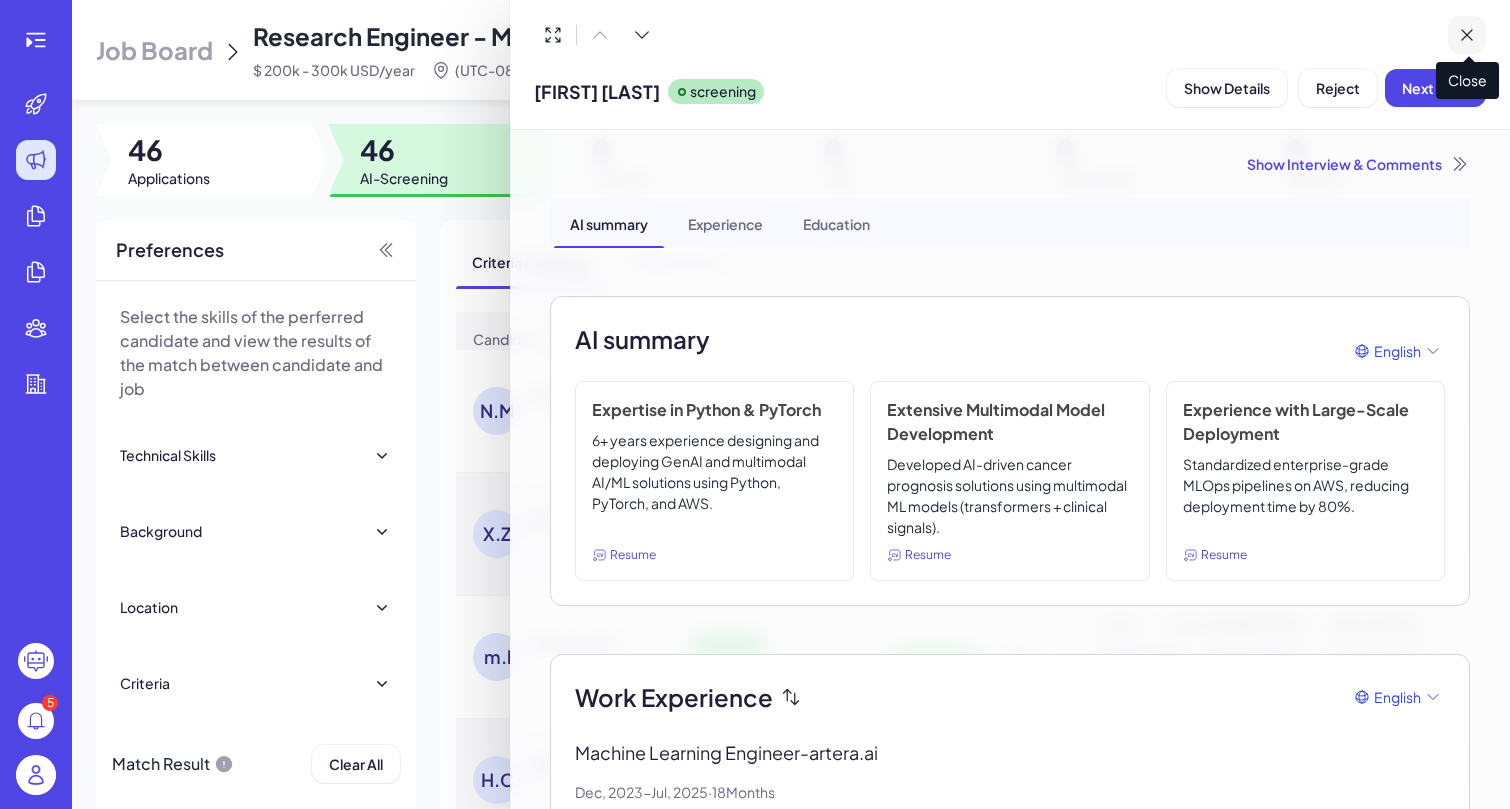 click 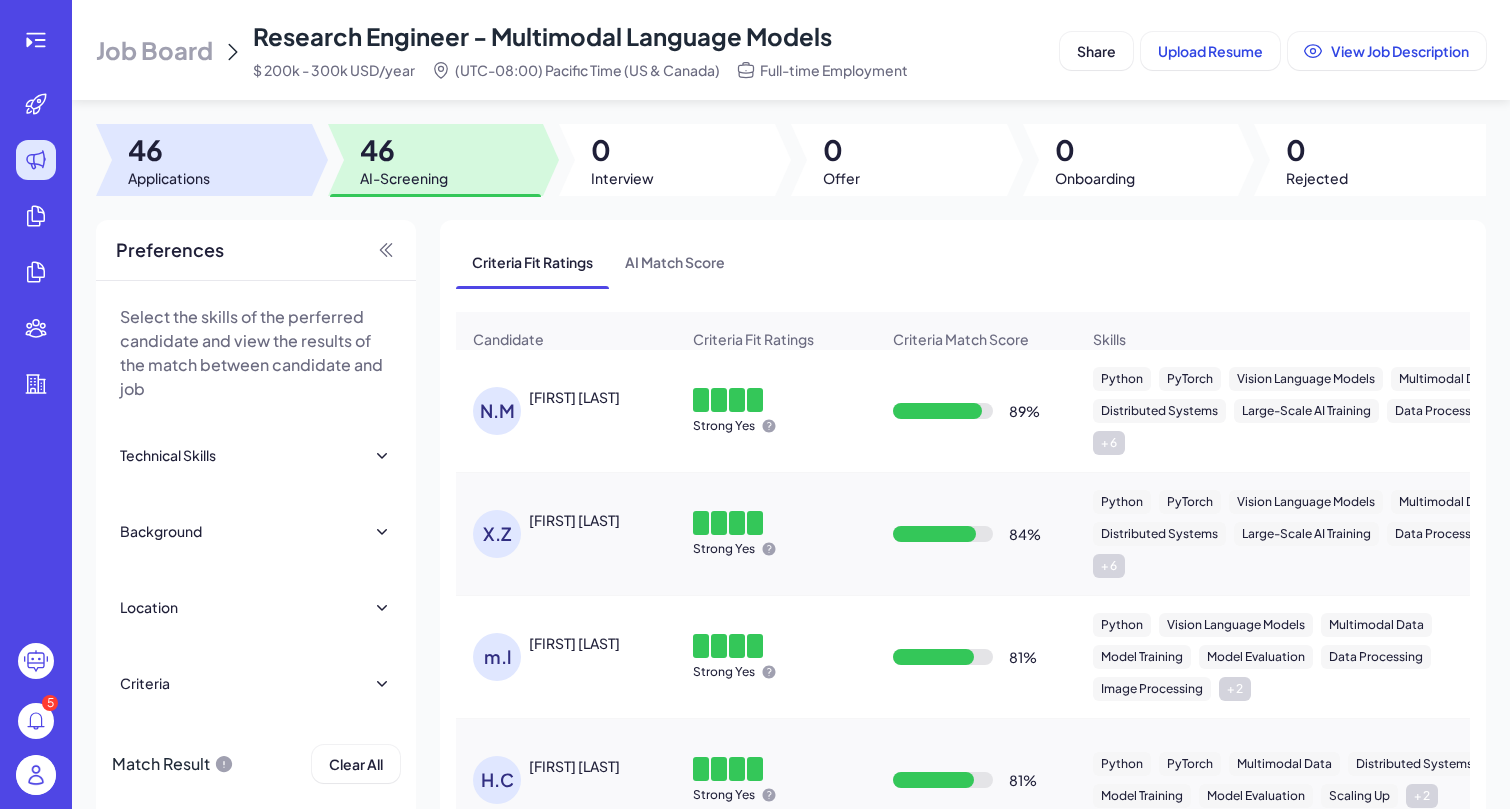 click at bounding box center [204, 160] 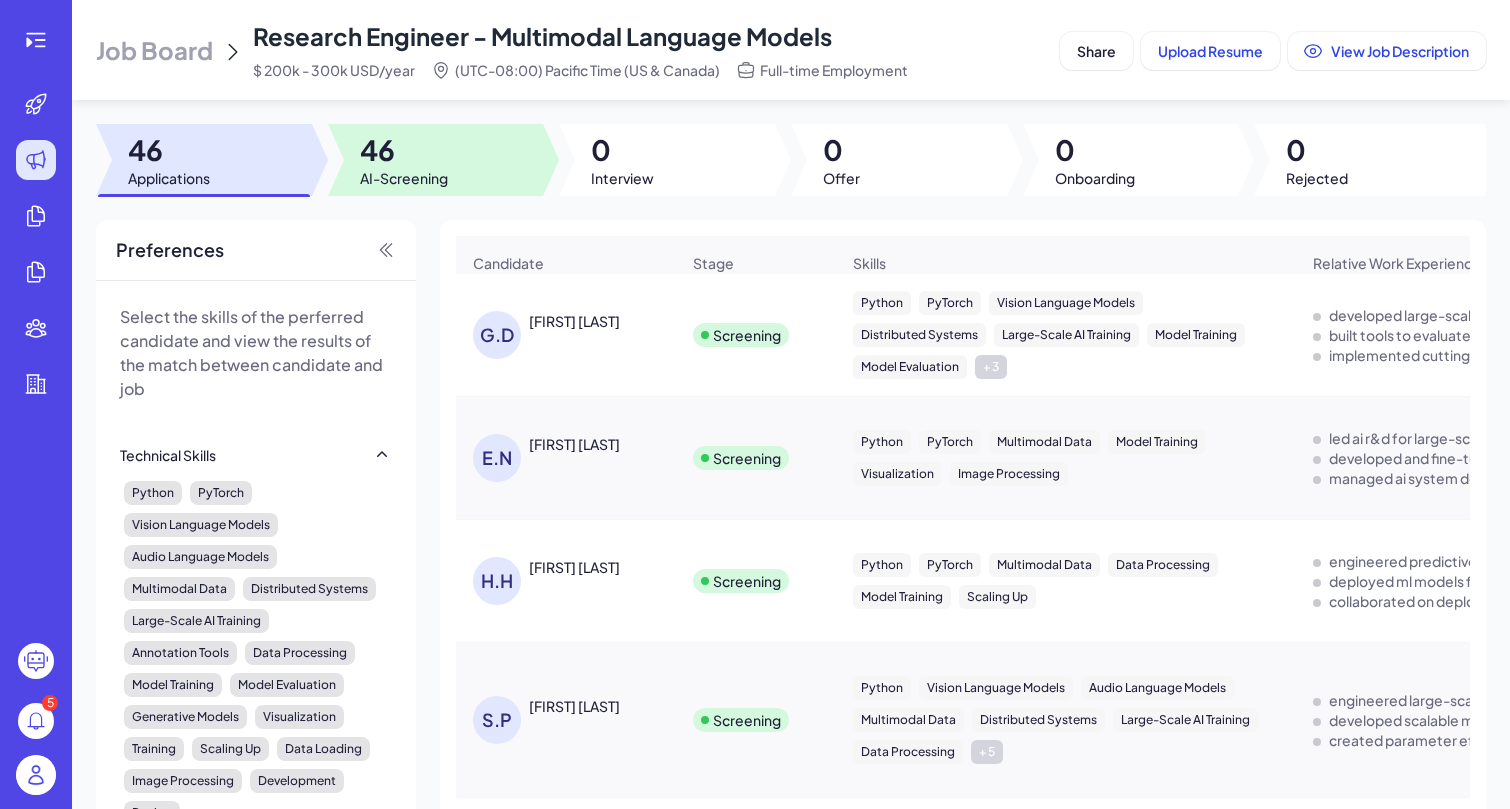 click at bounding box center [436, 160] 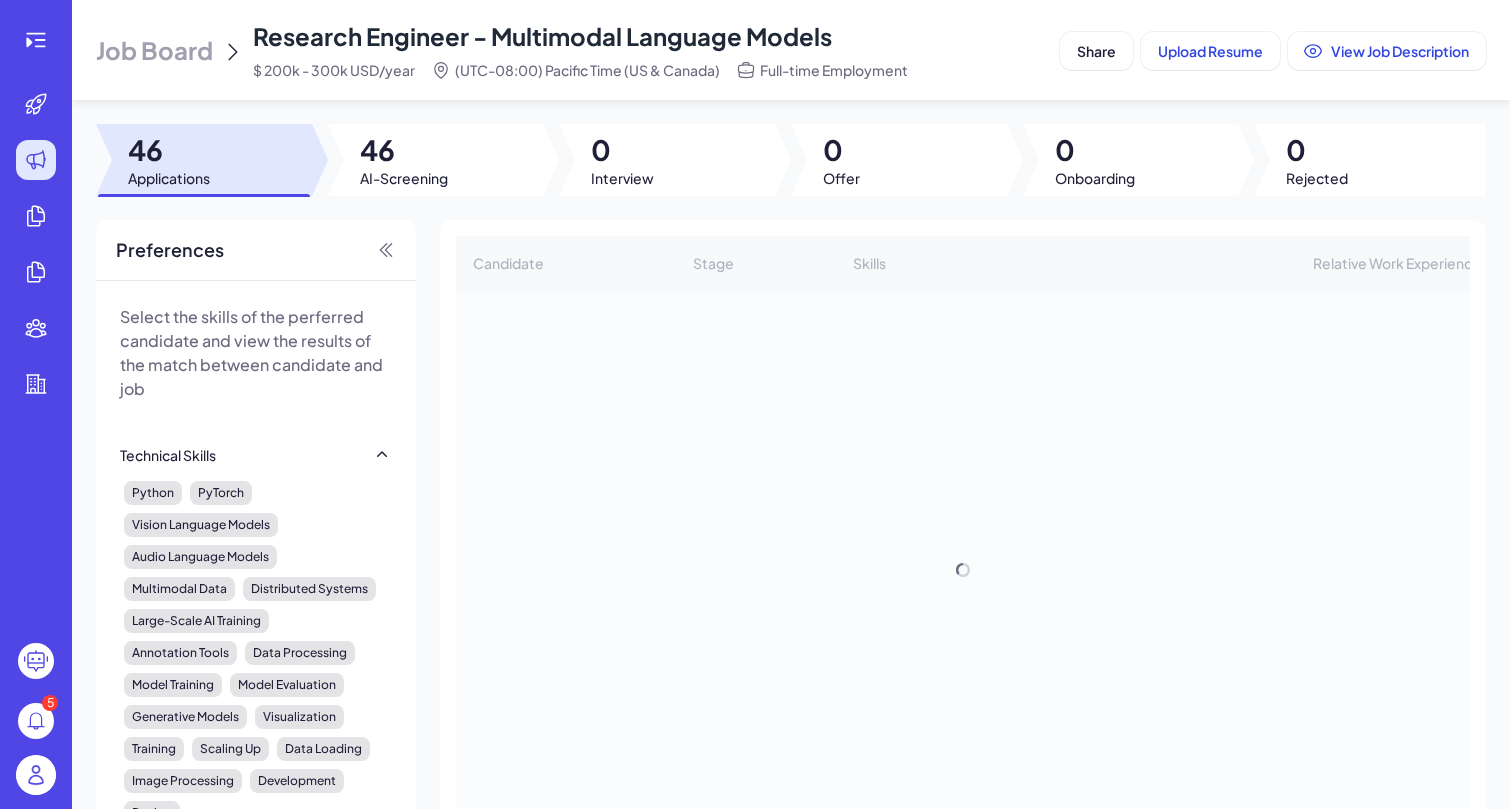 scroll, scrollTop: 0, scrollLeft: 0, axis: both 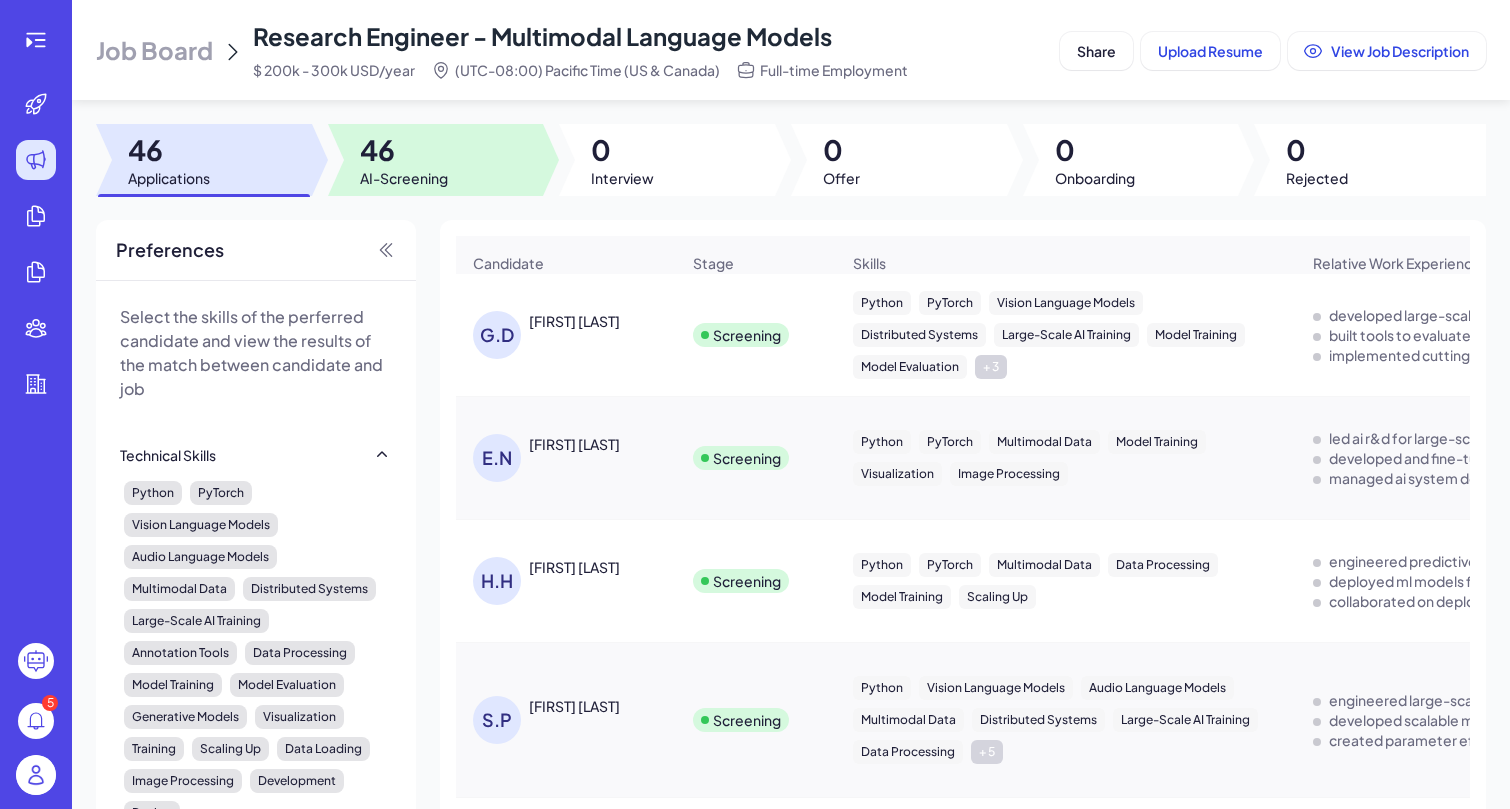 click on "AI-Screening" at bounding box center (404, 178) 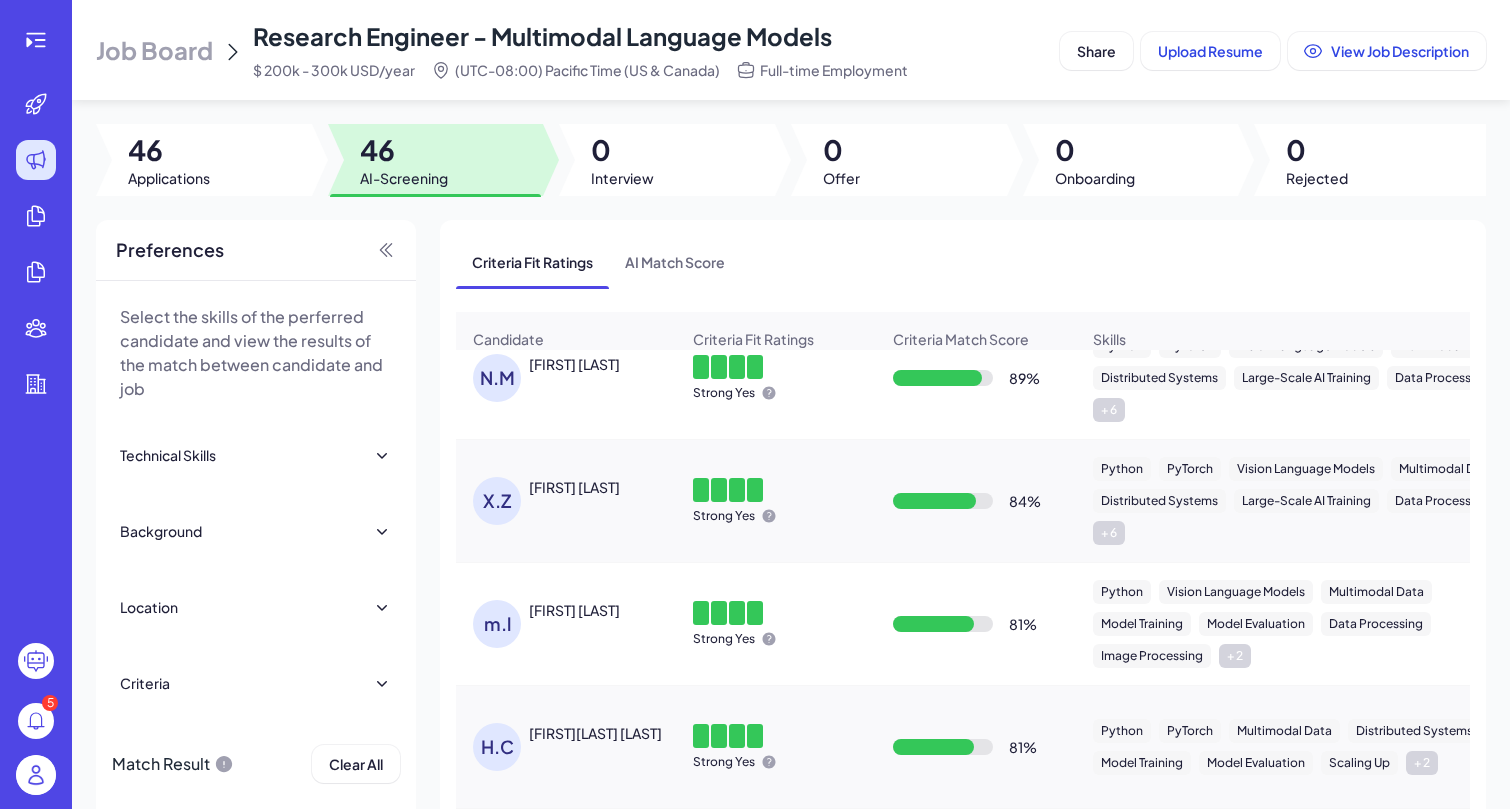 scroll, scrollTop: 0, scrollLeft: 0, axis: both 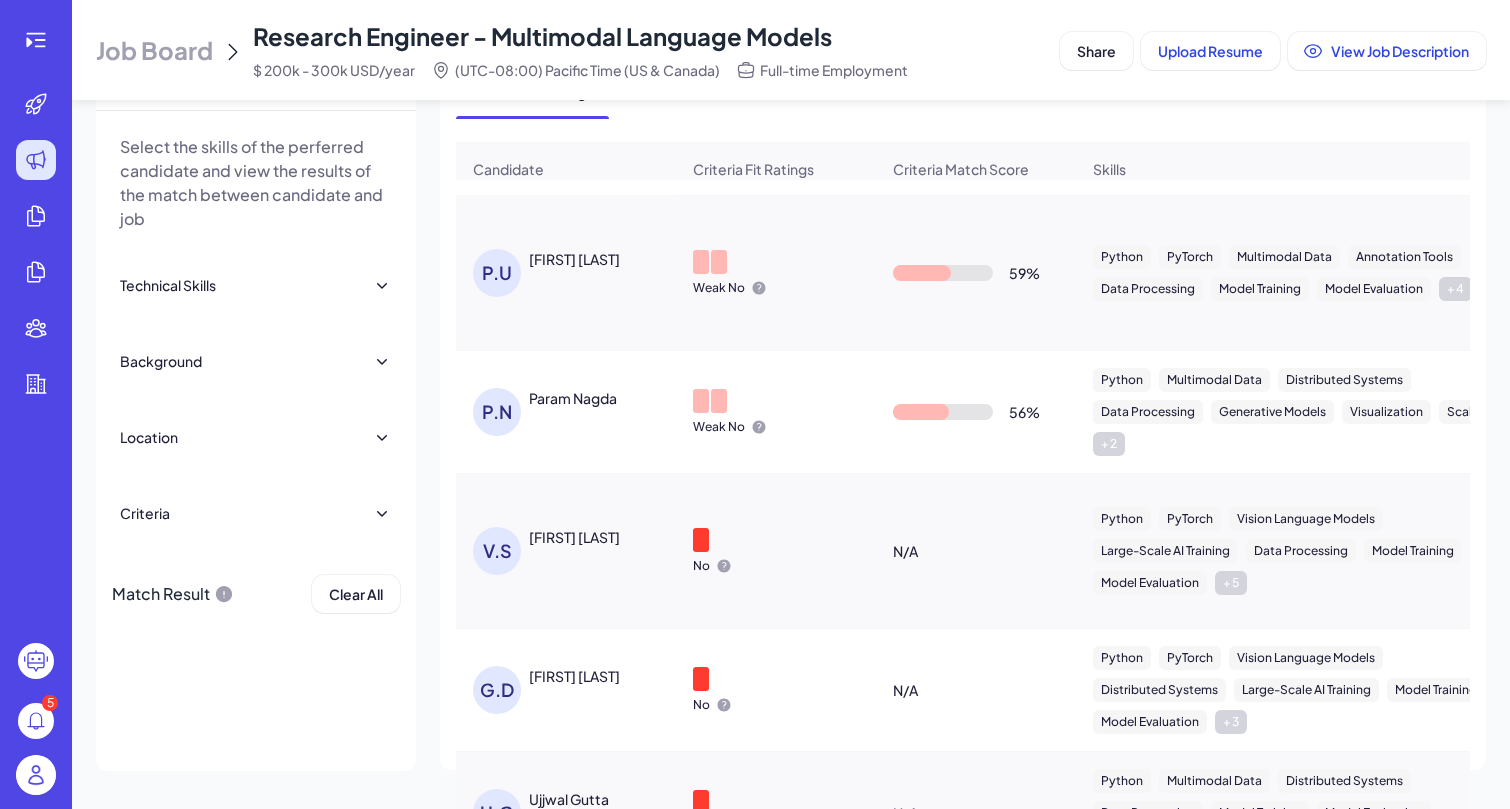 click on "[FIRST] [LAST]" at bounding box center [574, 537] 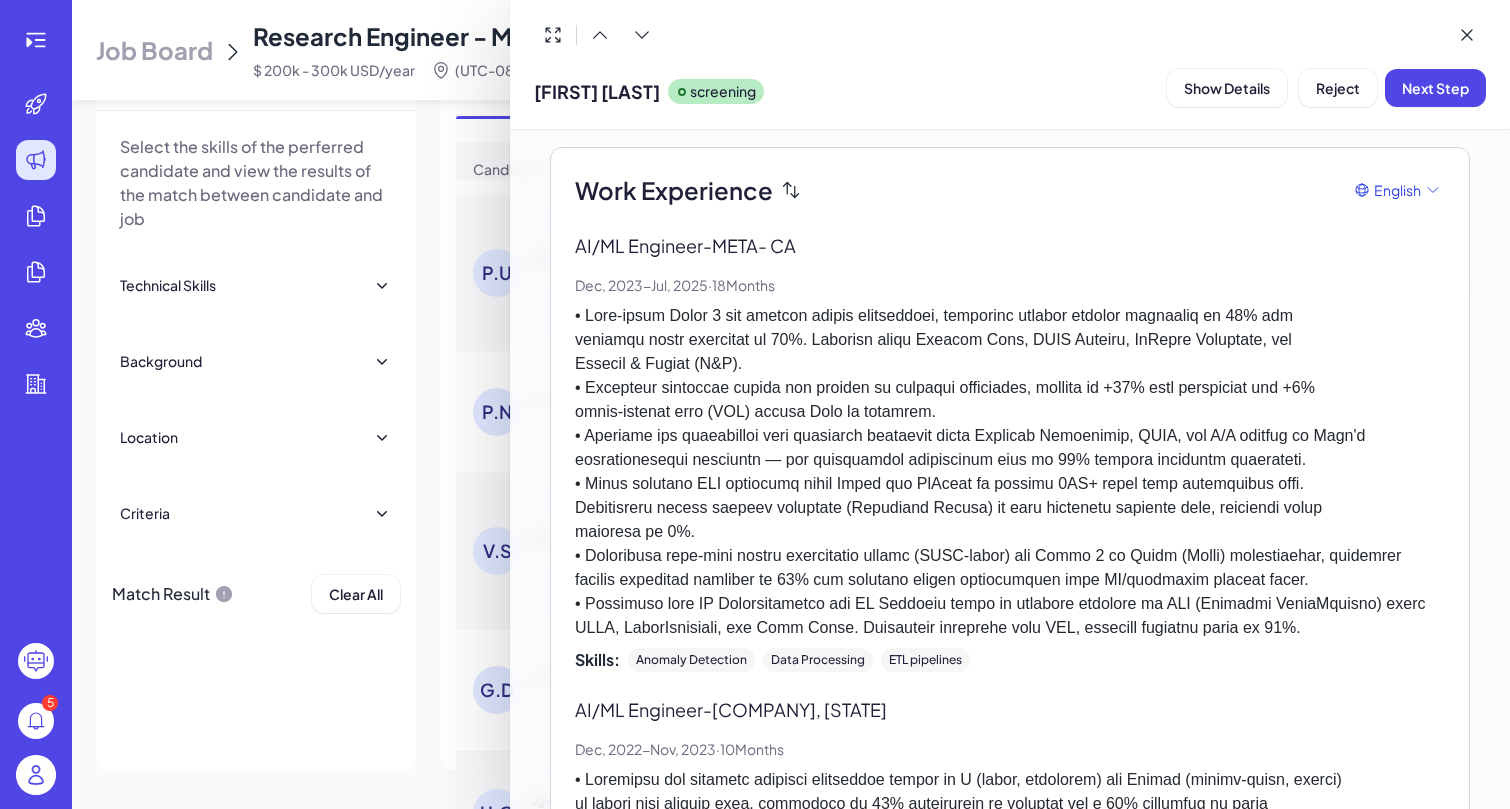 scroll, scrollTop: 0, scrollLeft: 0, axis: both 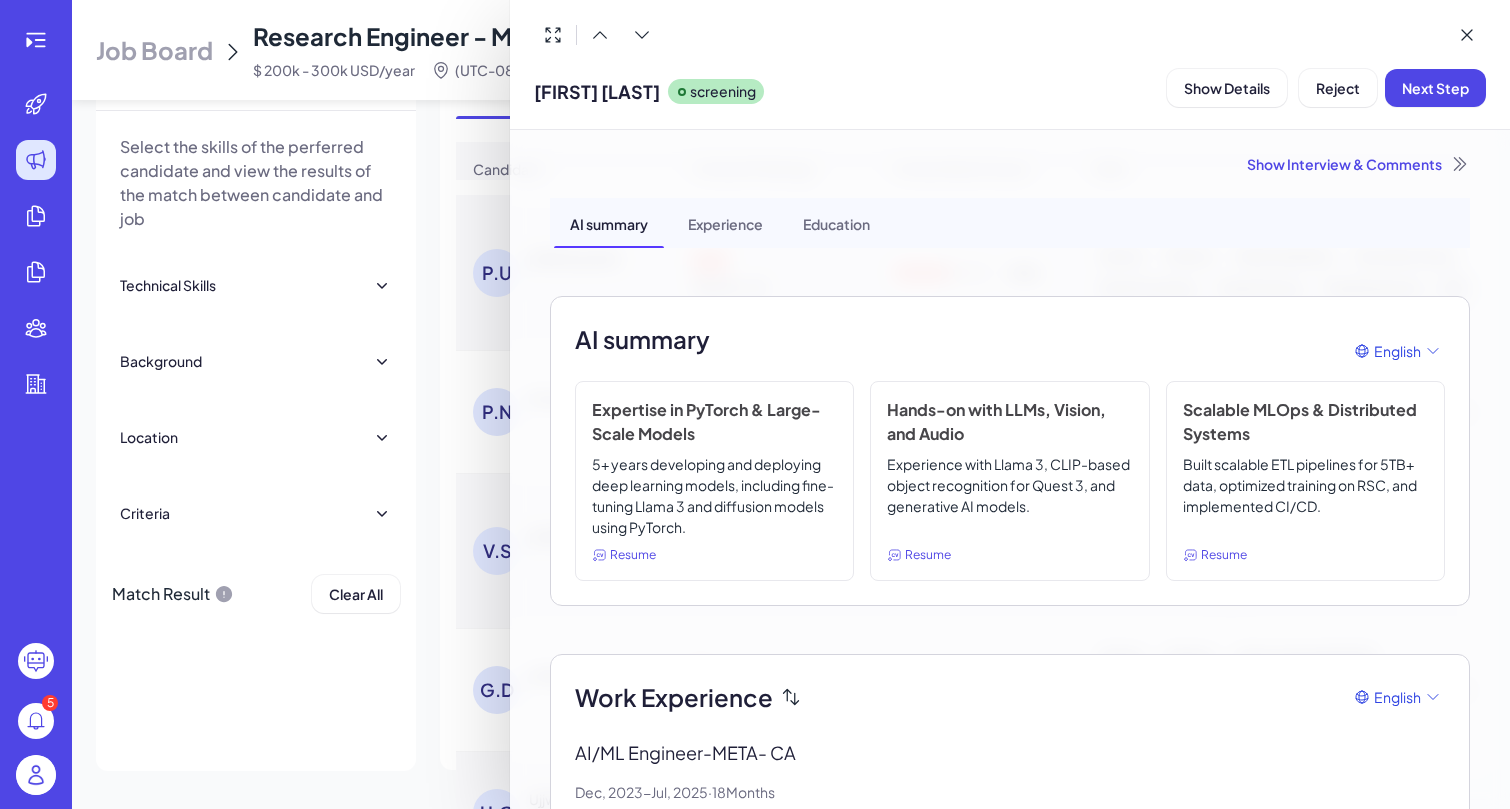 click on "Experience with Llama 3, CLIP-based object recognition for Quest 3, and generative AI models." at bounding box center (1009, 496) 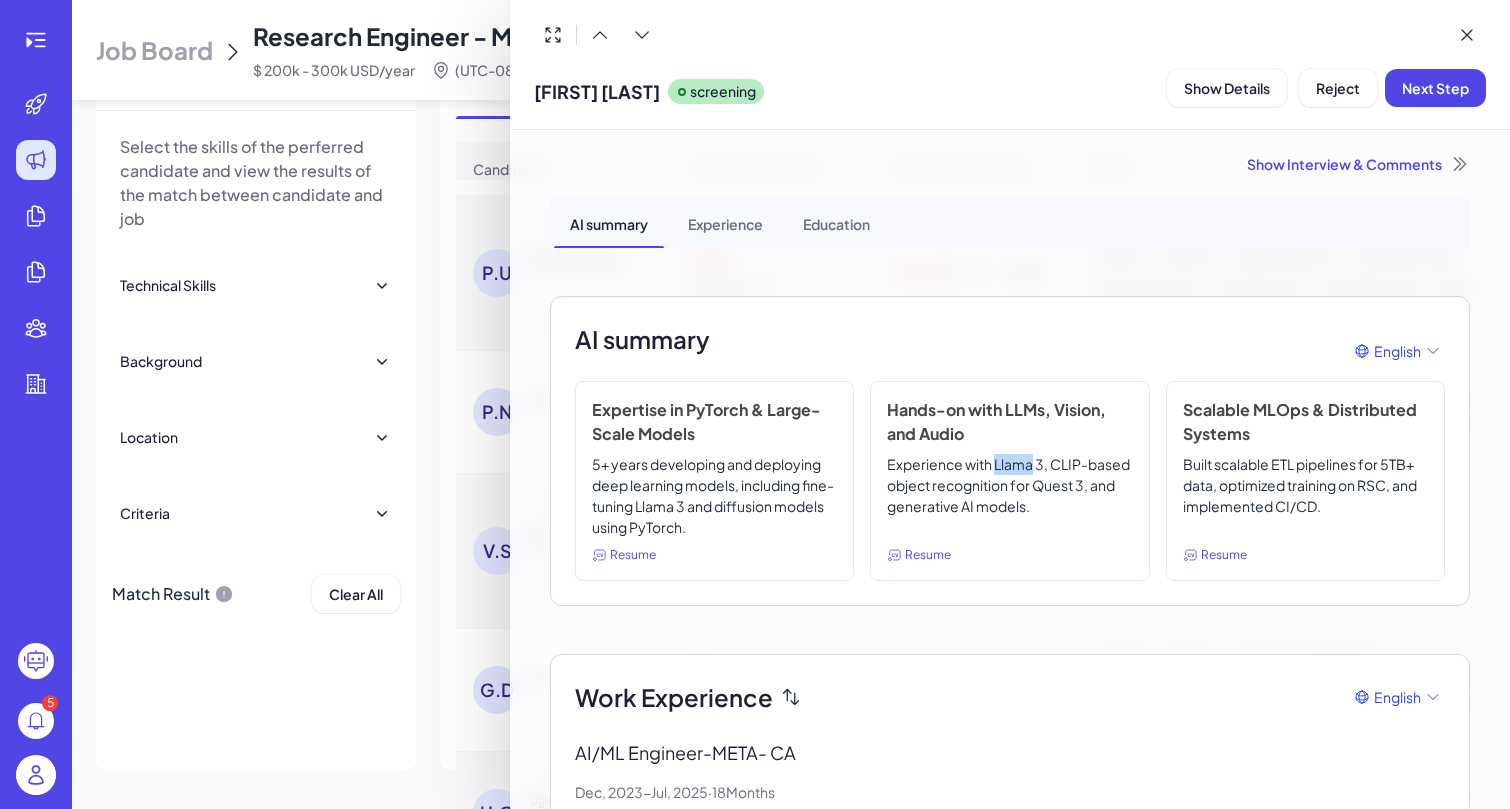 click on "Experience with Llama 3, CLIP-based object recognition for Quest 3, and generative AI models." at bounding box center (1009, 496) 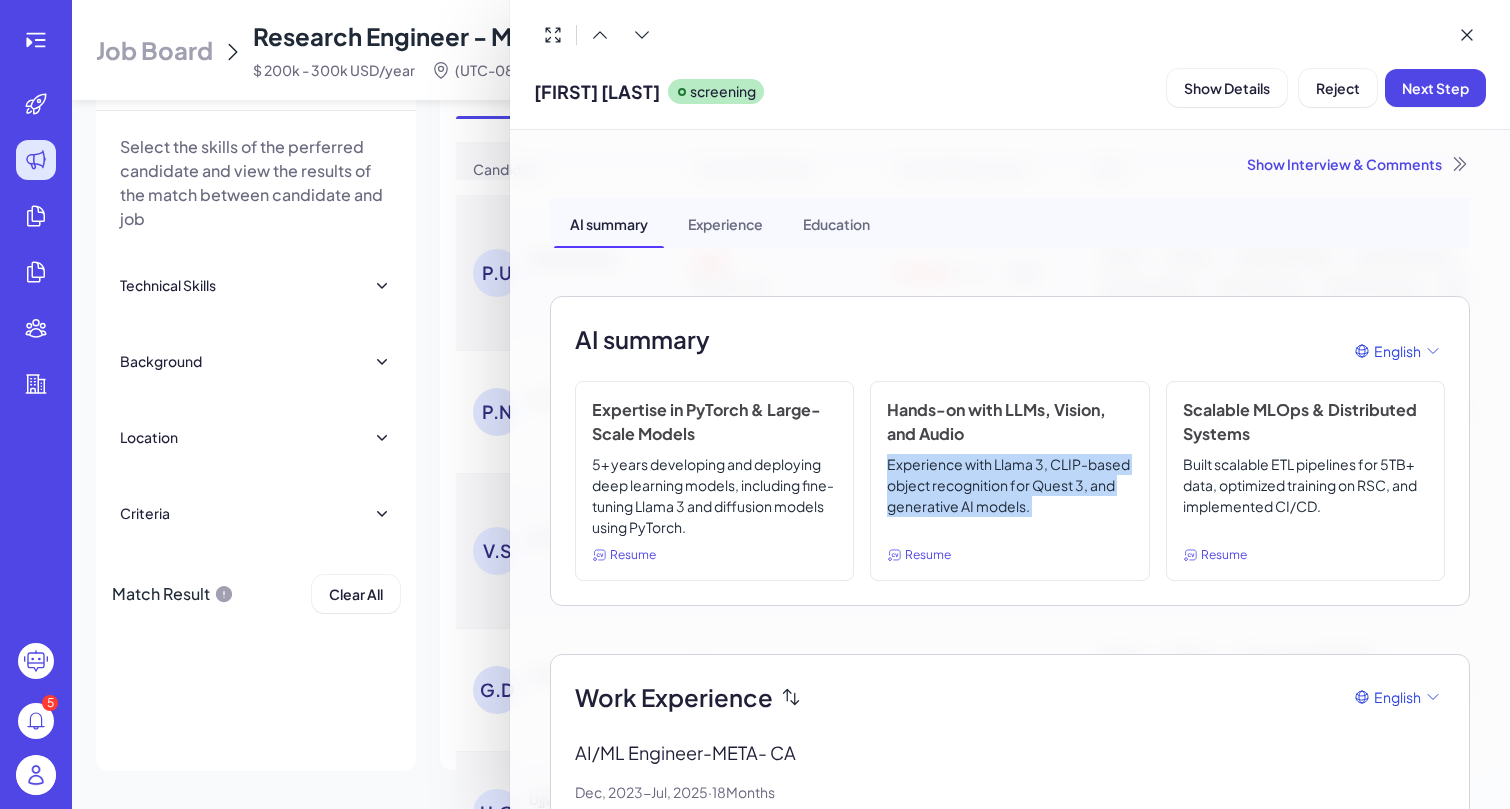 click on "5+ years developing and deploying deep learning models, including fine-tuning Llama 3 and diffusion models using PyTorch." at bounding box center (714, 496) 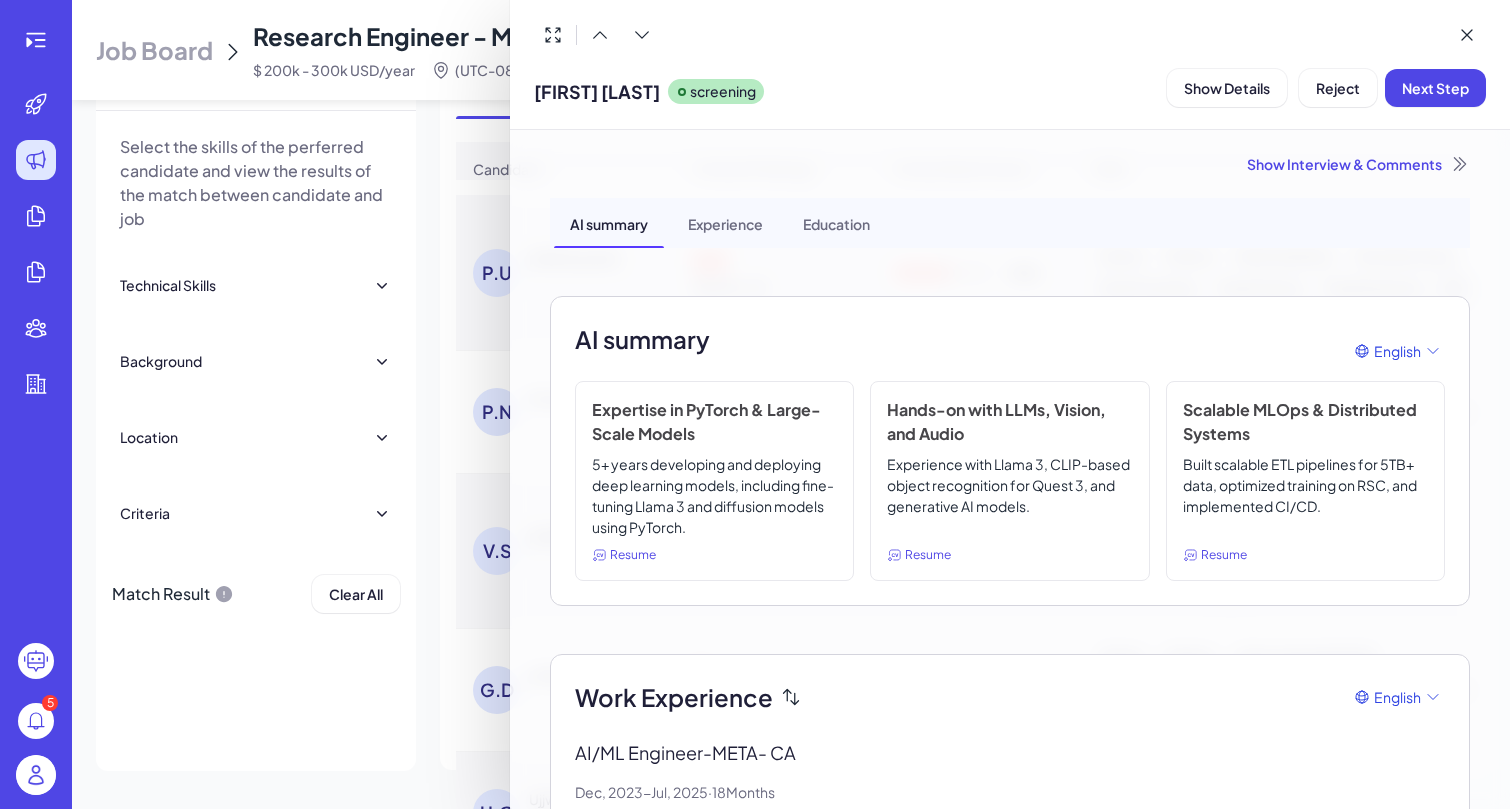 click on "5+ years developing and deploying deep learning models, including fine-tuning Llama 3 and diffusion models using PyTorch." at bounding box center [714, 496] 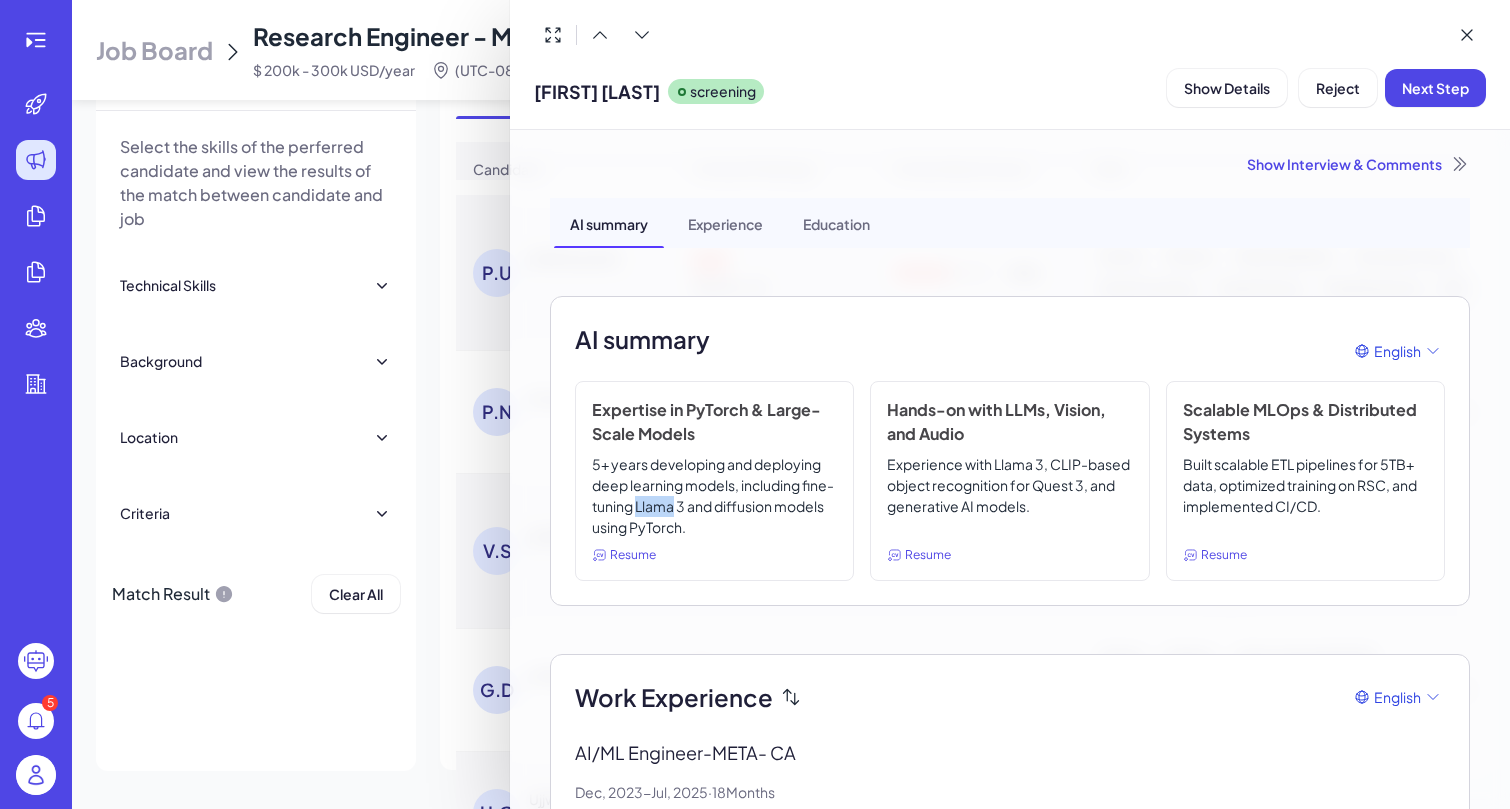 click on "5+ years developing and deploying deep learning models, including fine-tuning Llama 3 and diffusion models using PyTorch." at bounding box center [714, 496] 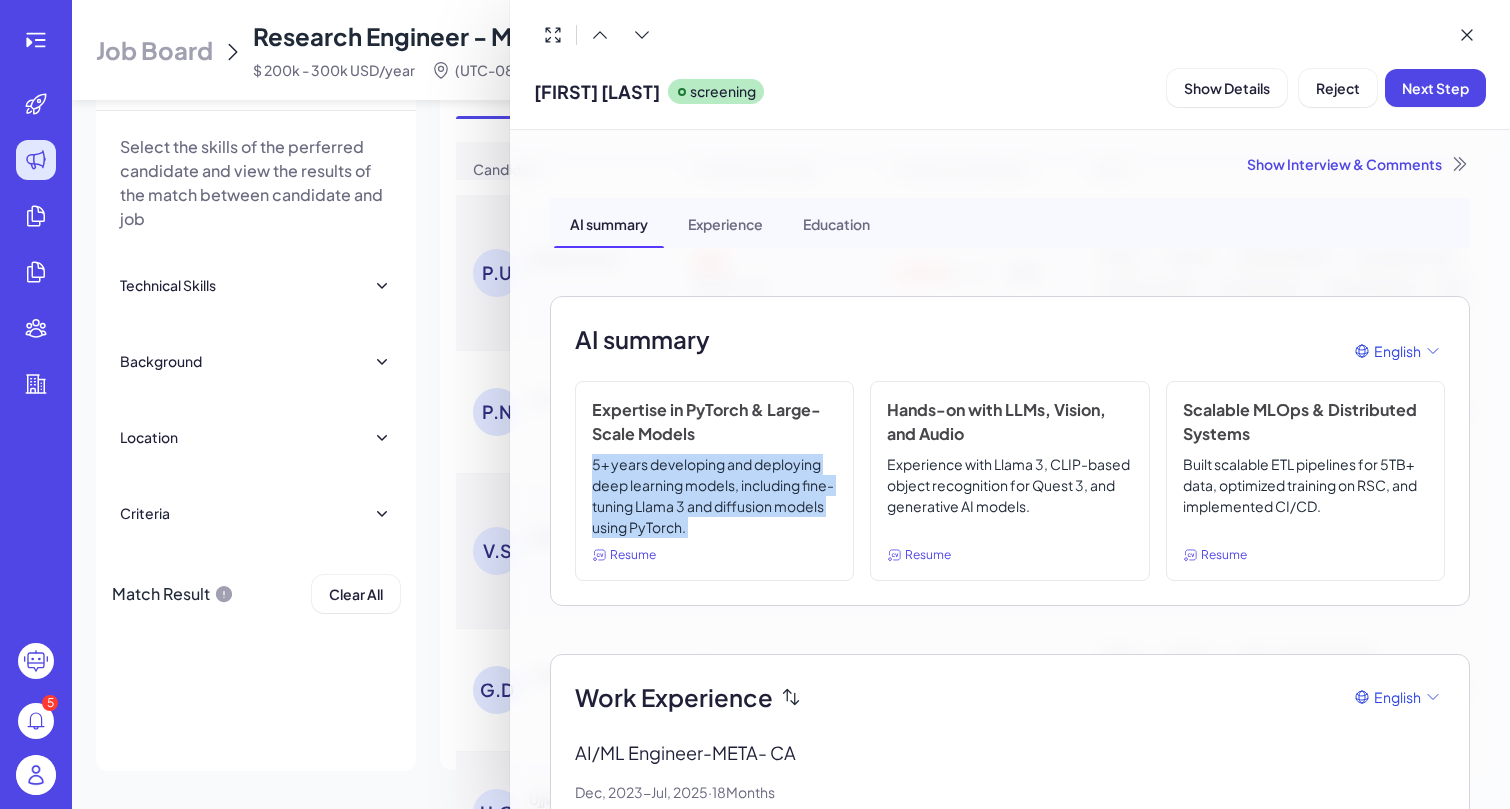 click on "Experience with Llama 3, CLIP-based object recognition for Quest 3, and generative AI models." at bounding box center [1009, 496] 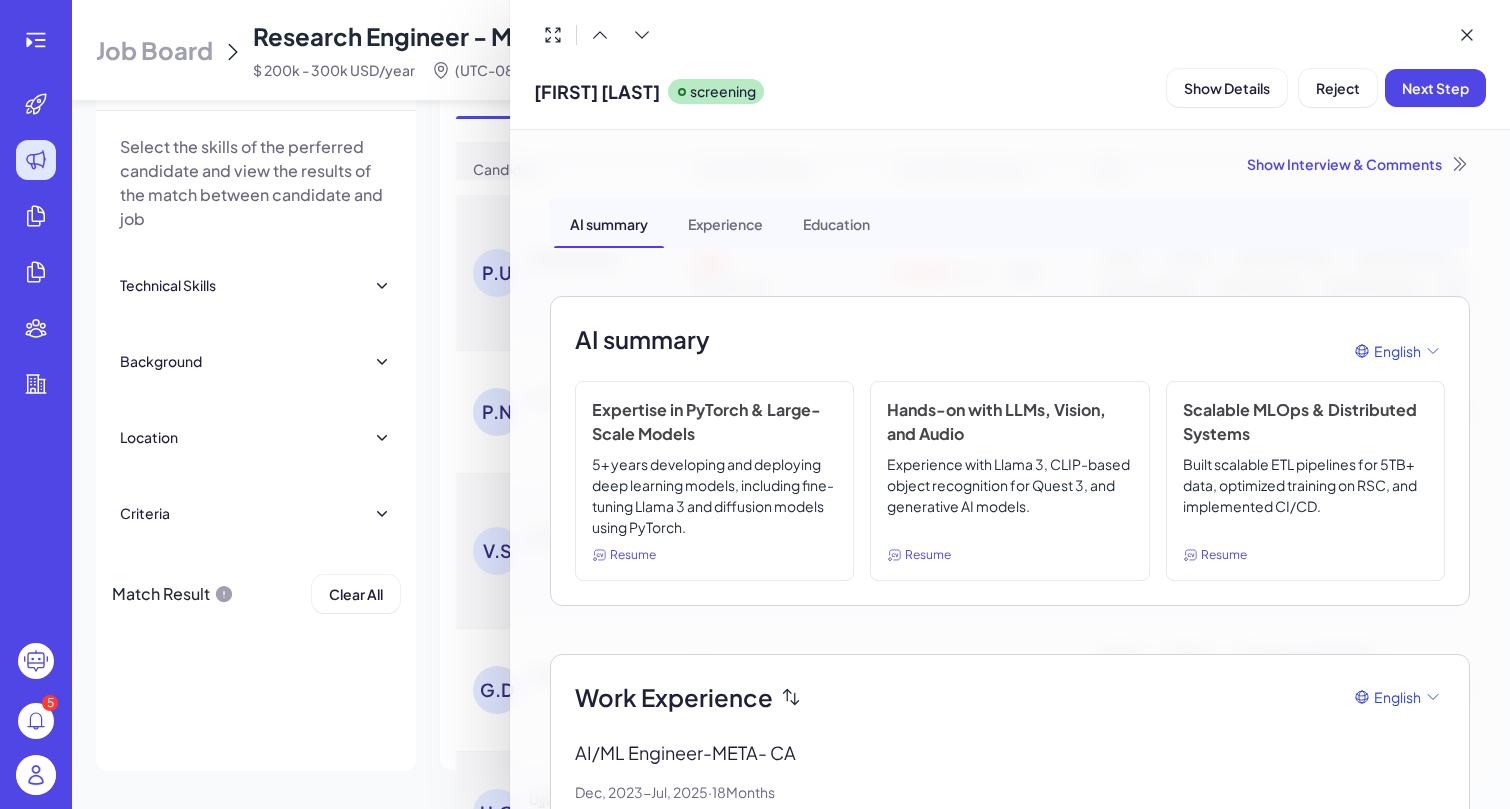 click on "Experience with Llama 3, CLIP-based object recognition for Quest 3, and generative AI models." at bounding box center (1009, 496) 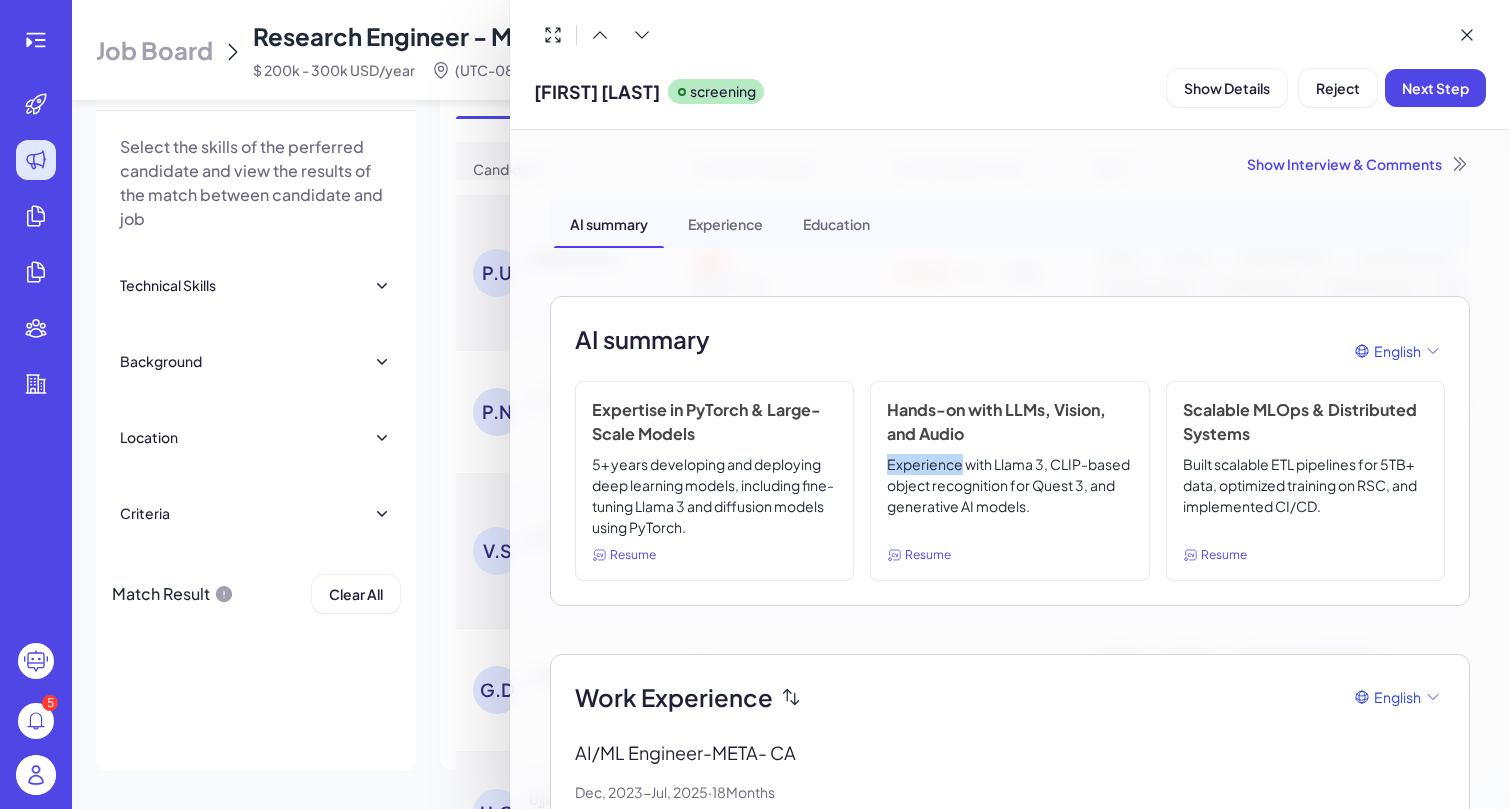 click on "Experience with Llama 3, CLIP-based object recognition for Quest 3, and generative AI models." at bounding box center (1009, 496) 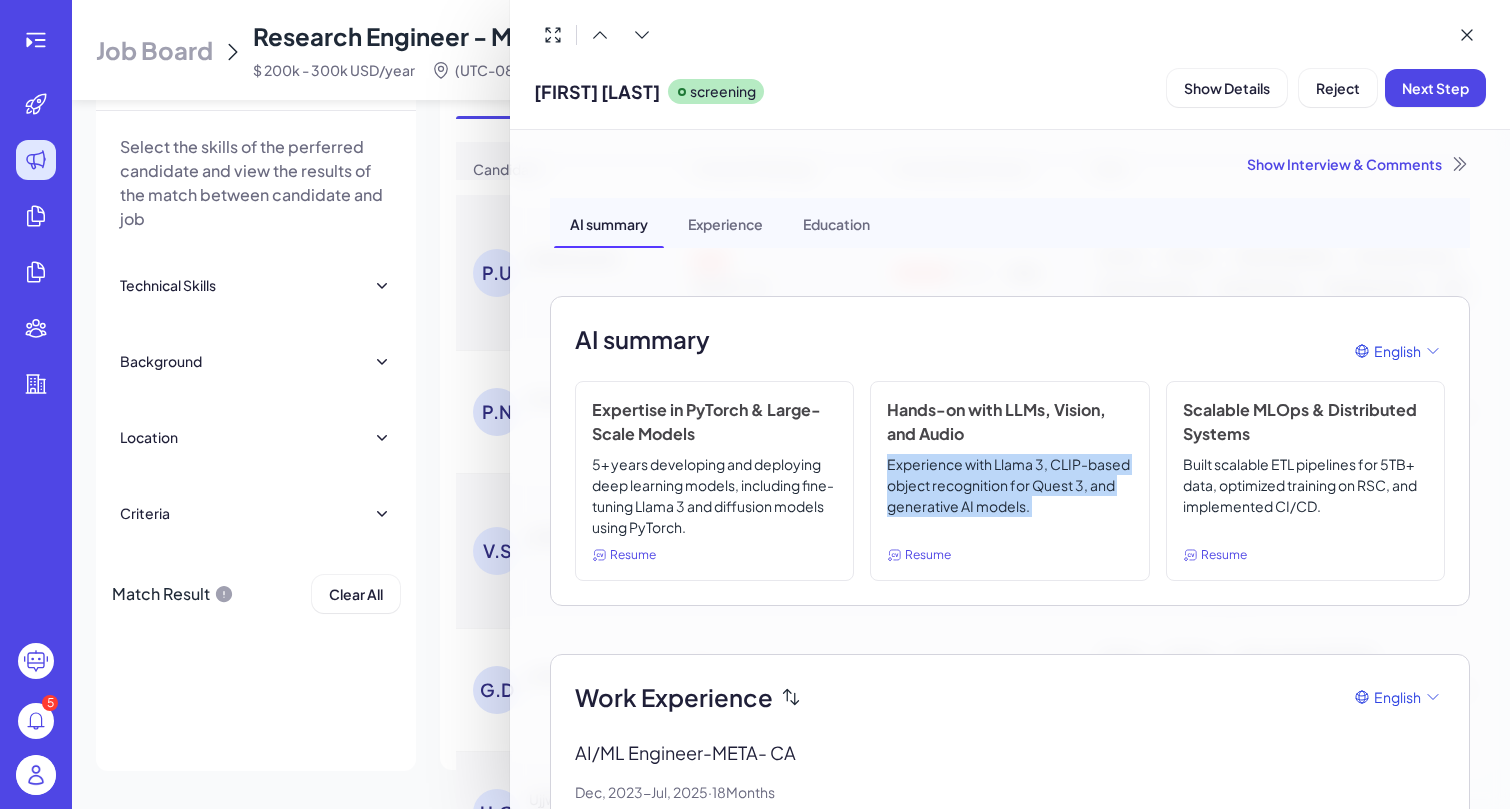 click on "Built scalable ETL pipelines for 5TB+ data, optimized training on RSC, and implemented CI/CD." at bounding box center (1305, 496) 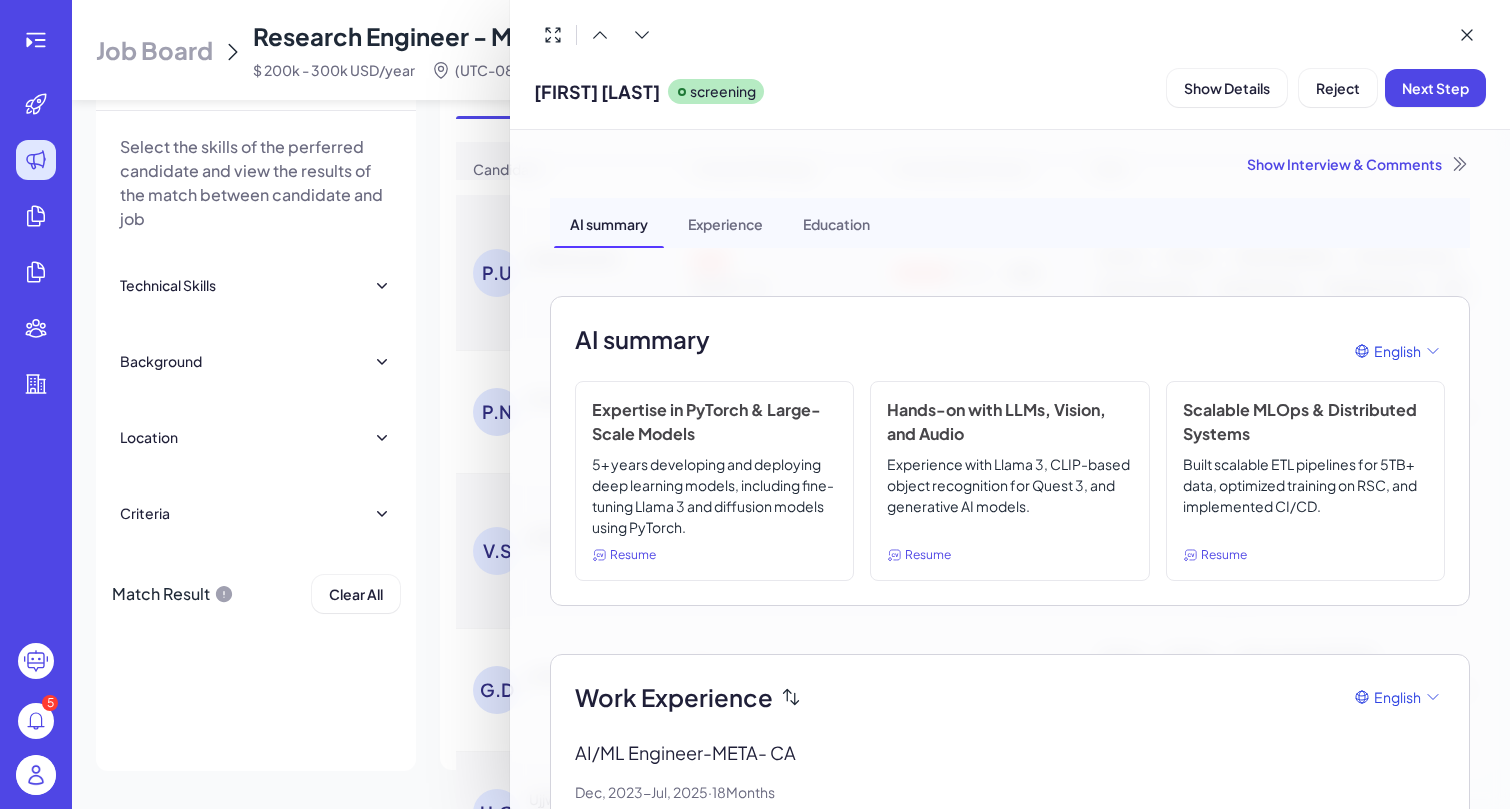 click on "Built scalable ETL pipelines for 5TB+ data, optimized training on RSC, and implemented CI/CD." at bounding box center [1305, 496] 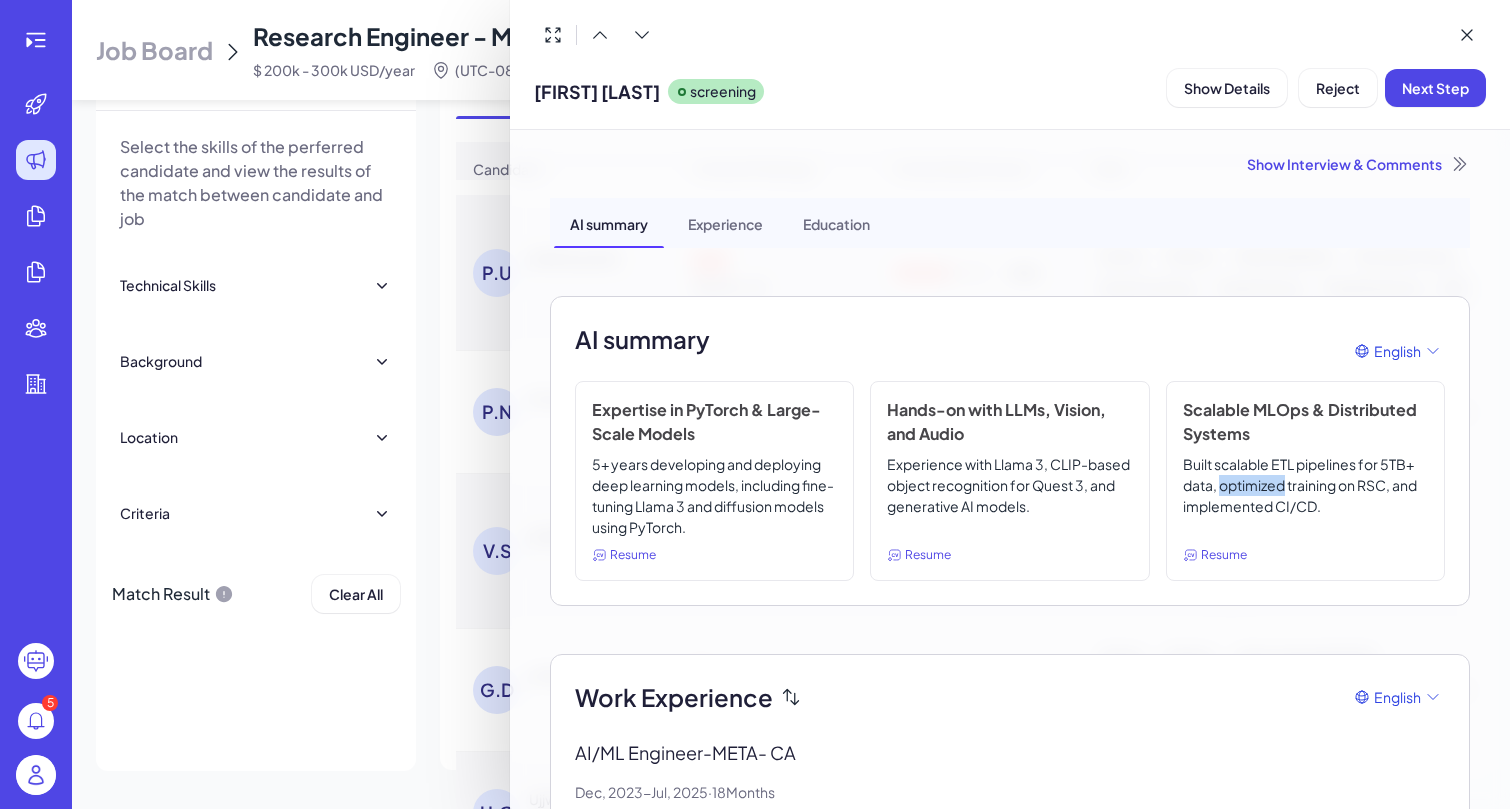 click on "Built scalable ETL pipelines for 5TB+ data, optimized training on RSC, and implemented CI/CD." at bounding box center (1305, 496) 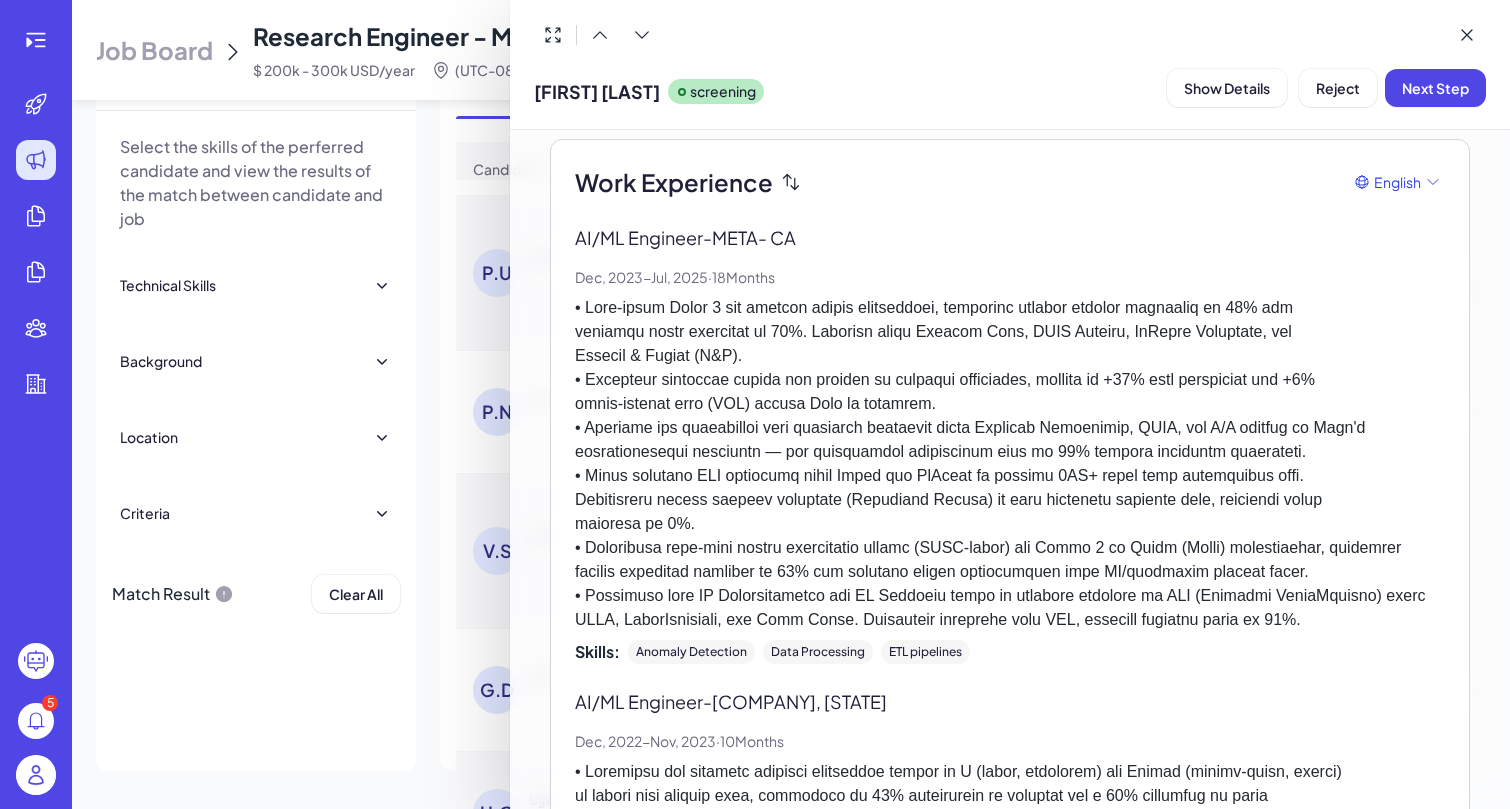 scroll, scrollTop: 517, scrollLeft: 0, axis: vertical 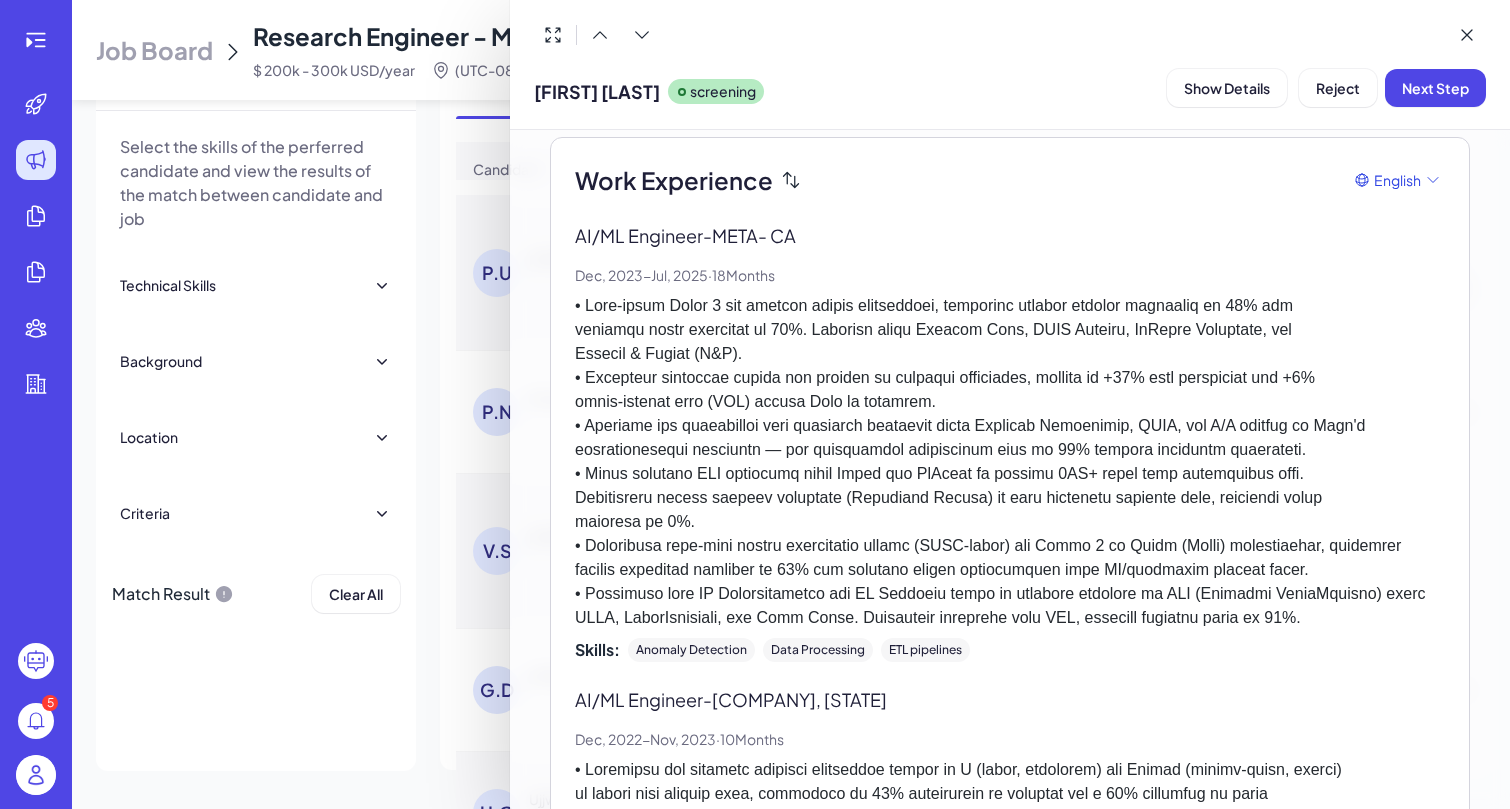 click at bounding box center [1010, 462] 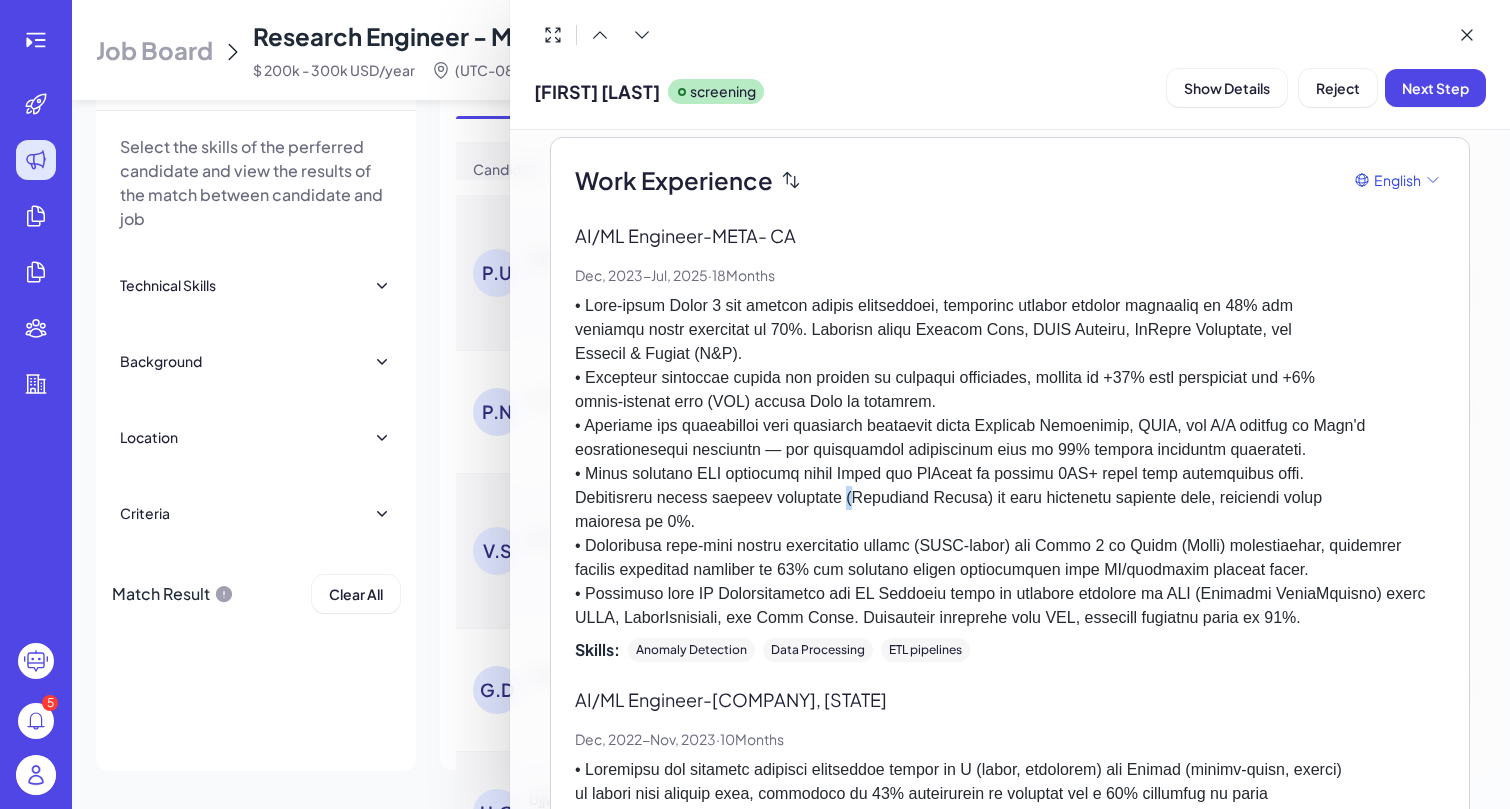click at bounding box center [1010, 462] 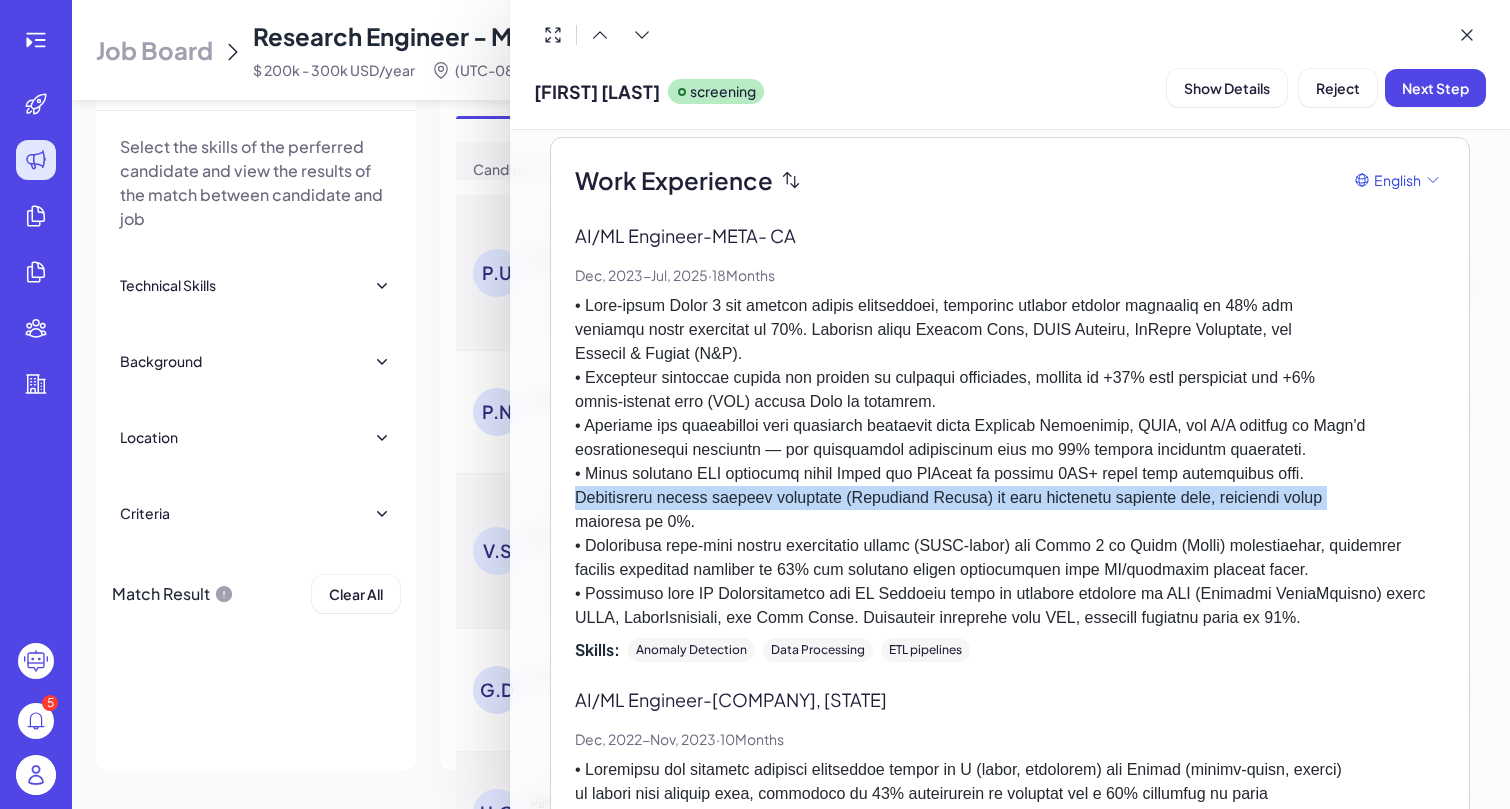 click at bounding box center [755, 404] 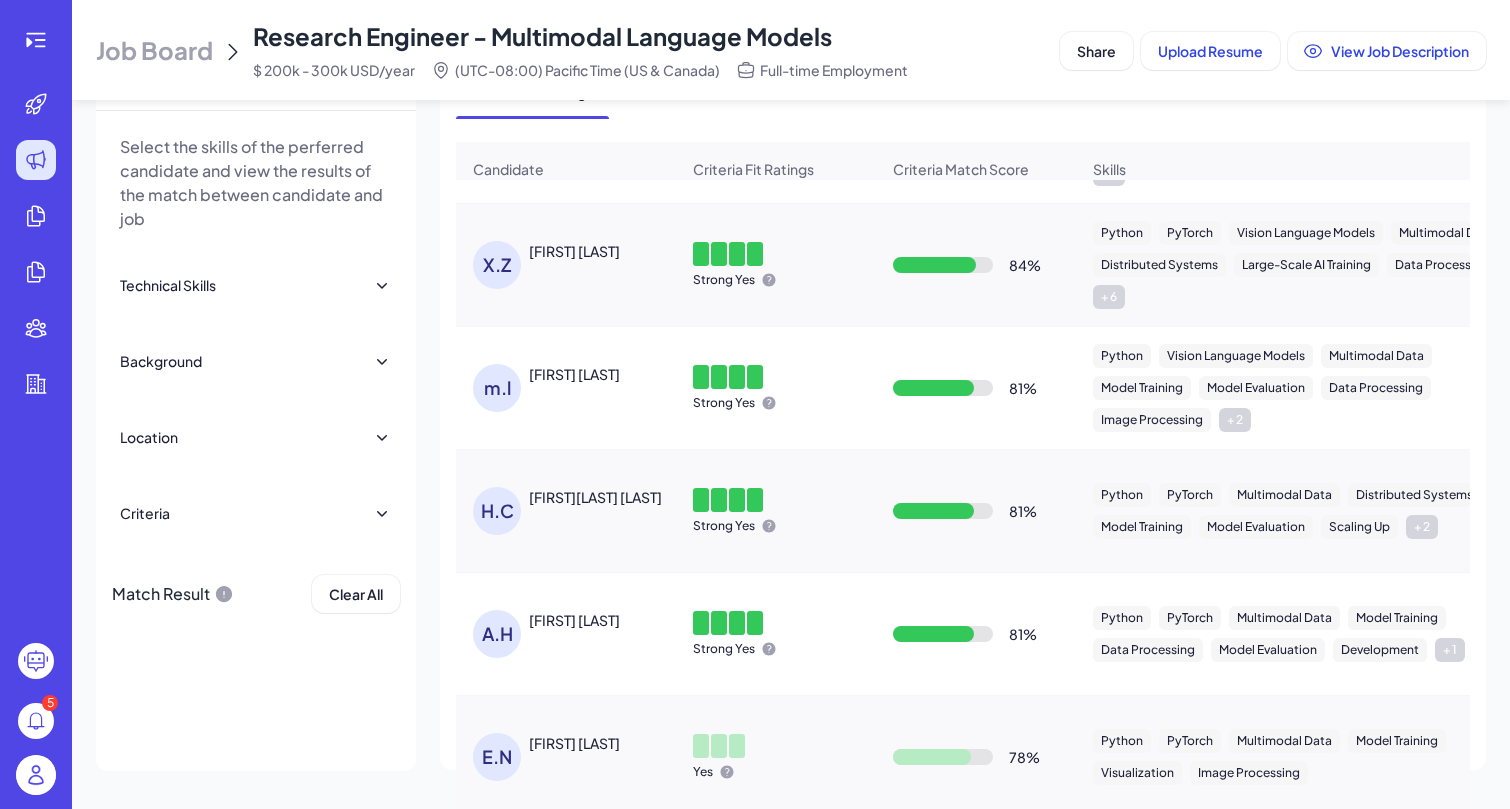 scroll, scrollTop: 0, scrollLeft: 0, axis: both 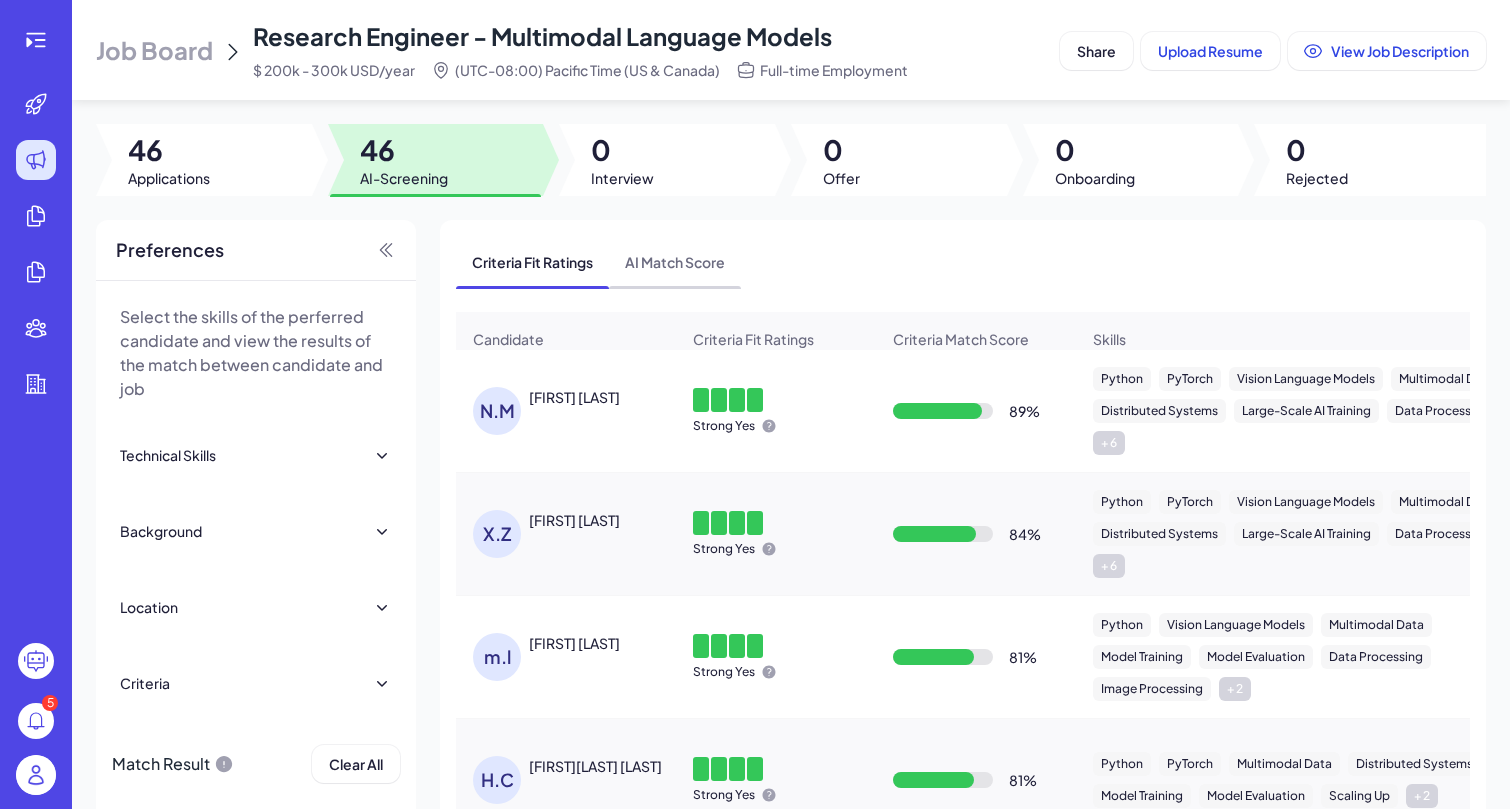 click on "AI Match Score" at bounding box center (675, 262) 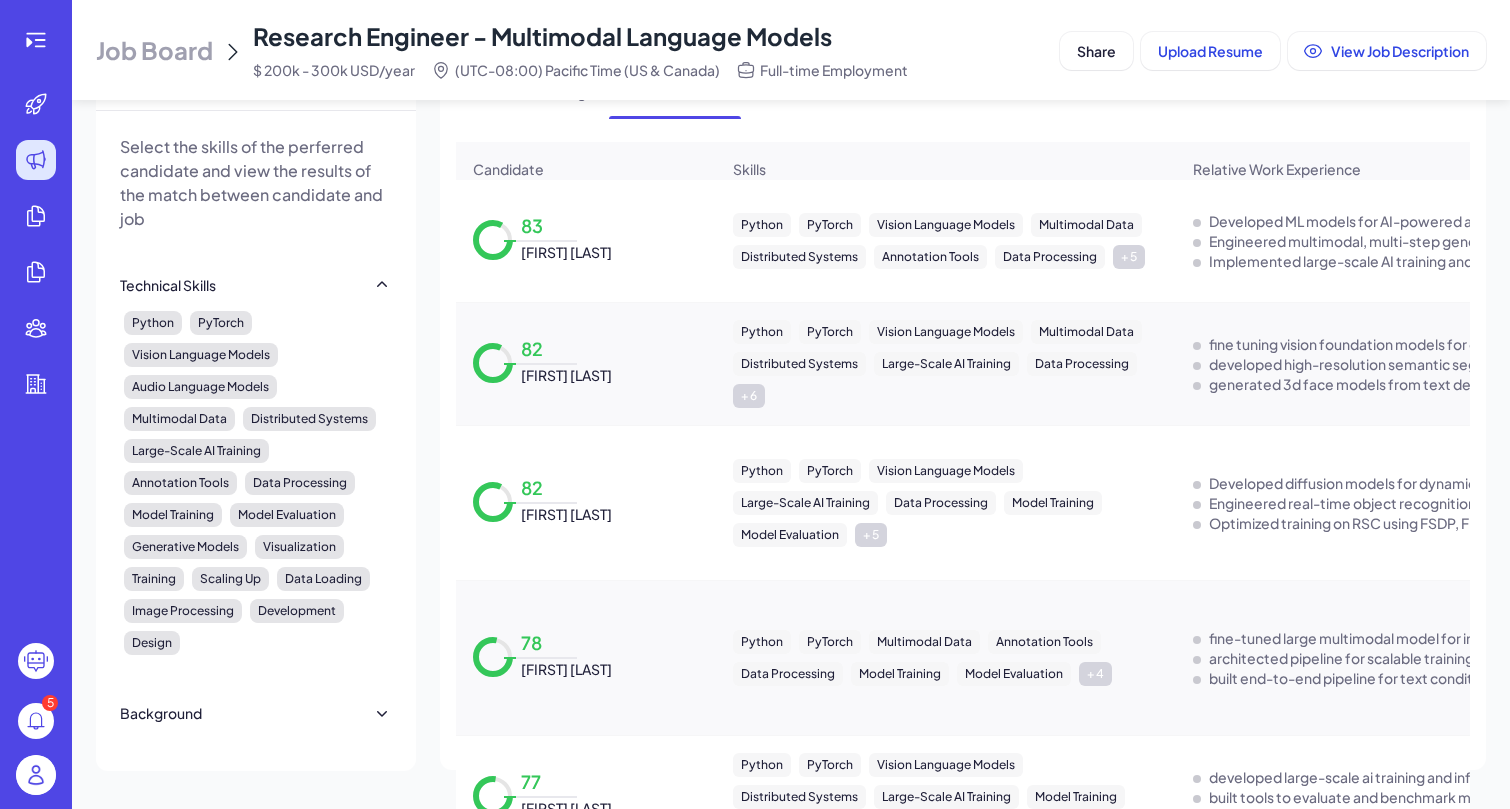 scroll, scrollTop: 167, scrollLeft: 0, axis: vertical 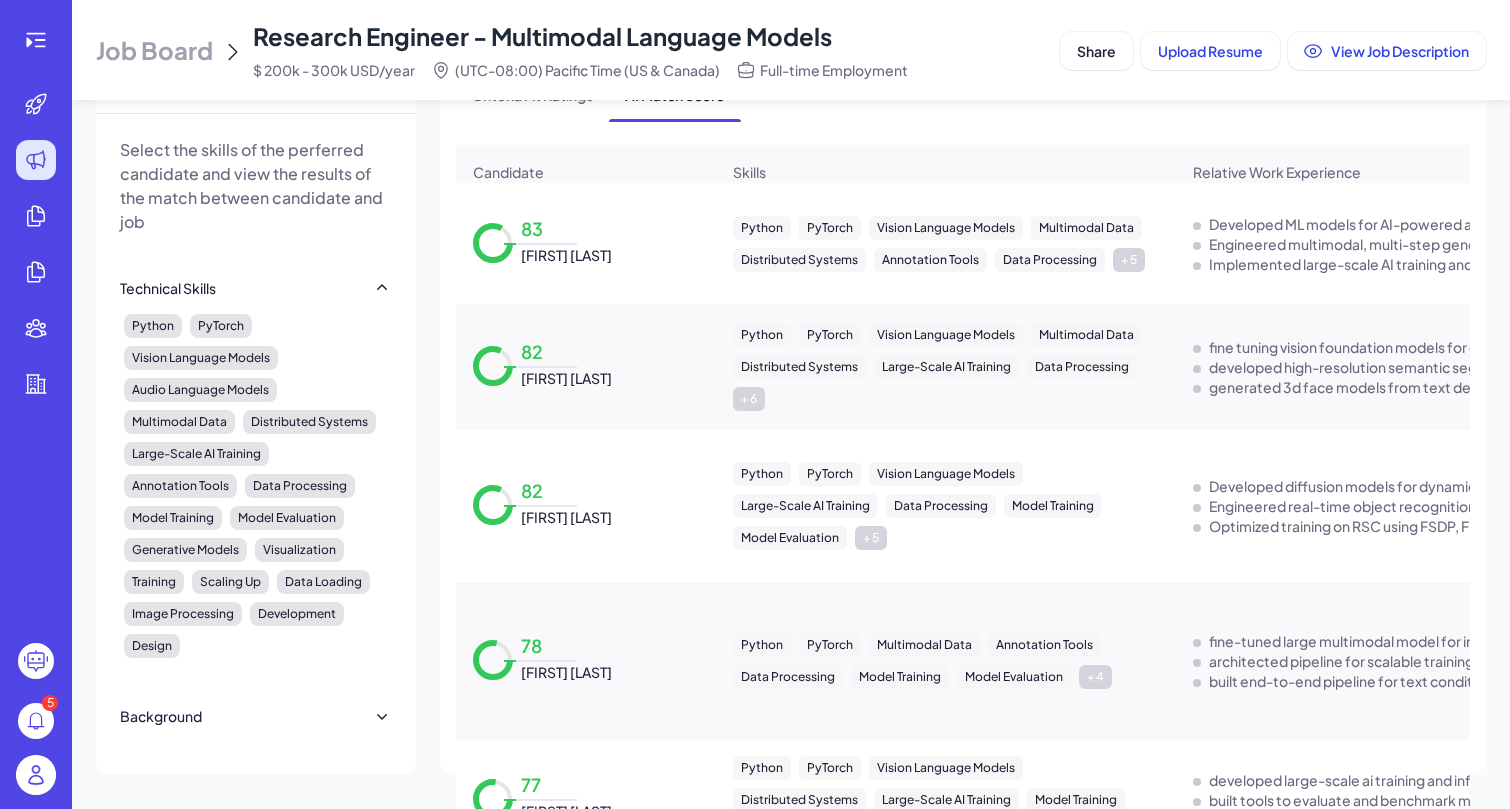 click on "Job Board Research Engineer - Multimodal Language Models $  200k - 300k USD/year (UTC-08:00) Pacific Time (US & Canada) Full-time Employment Share Upload Resume View Job Description" at bounding box center [791, 50] 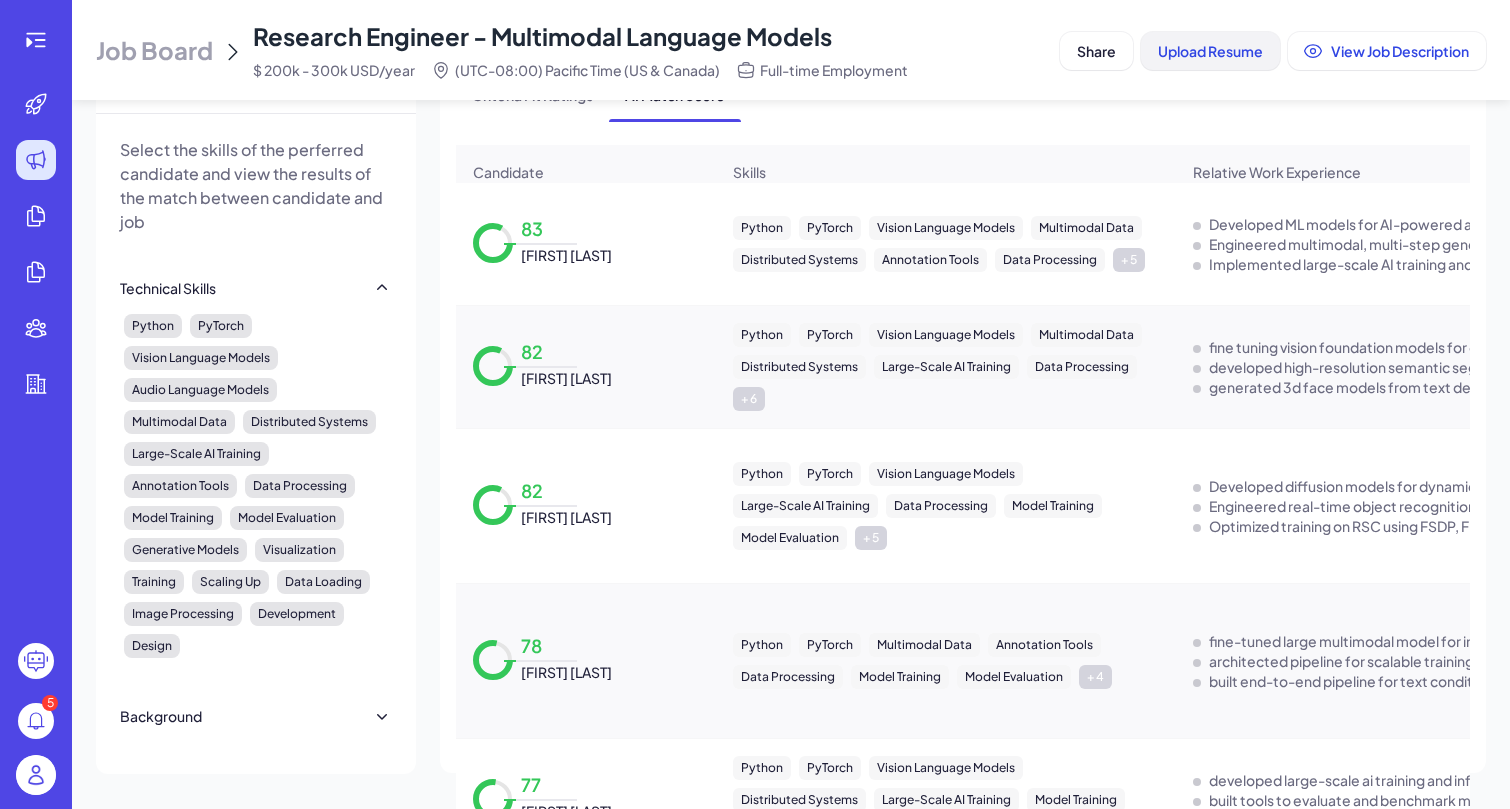 click on "Upload Resume" at bounding box center [1210, 51] 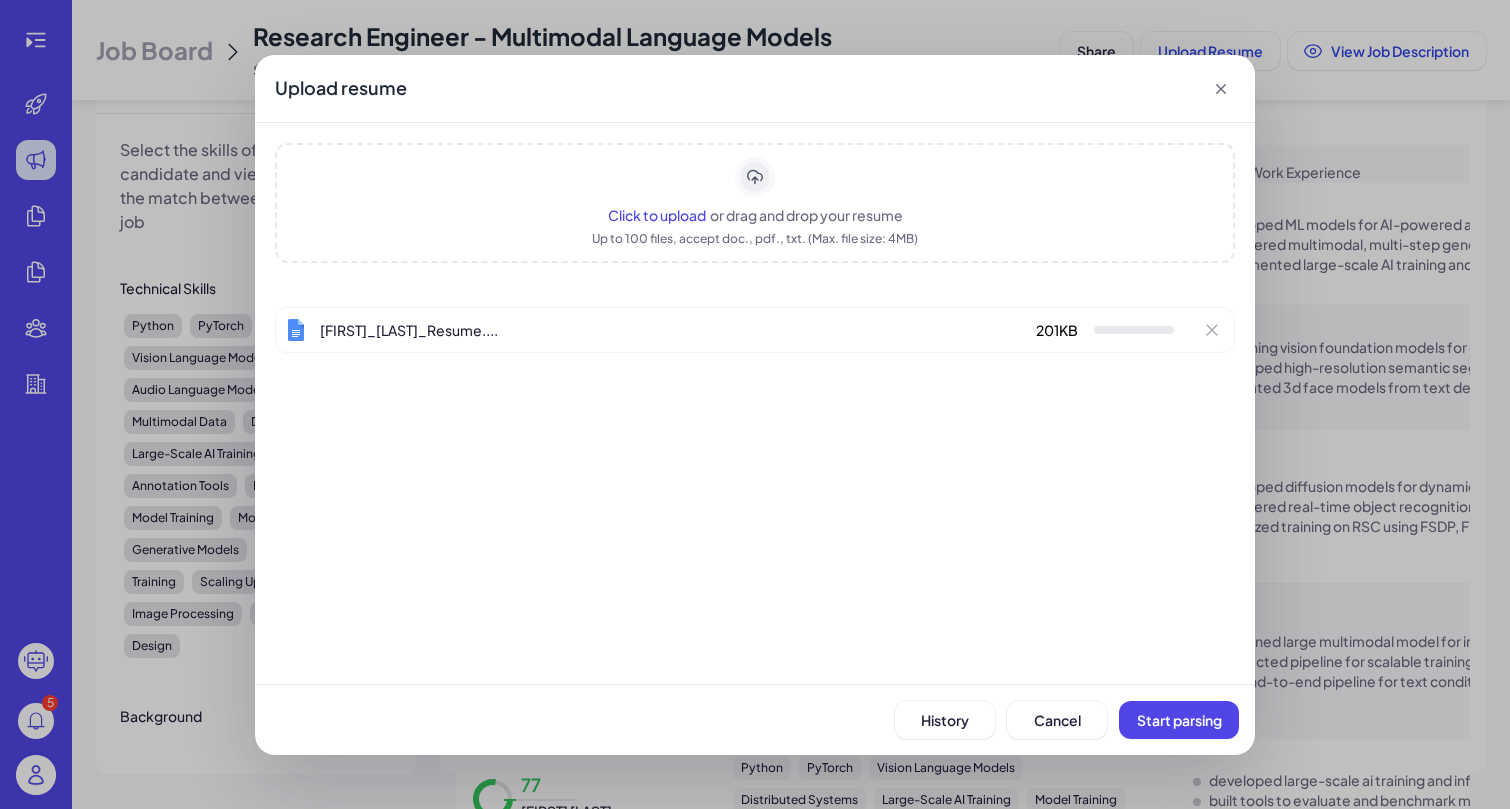 click on "Start parsing" at bounding box center (1179, 720) 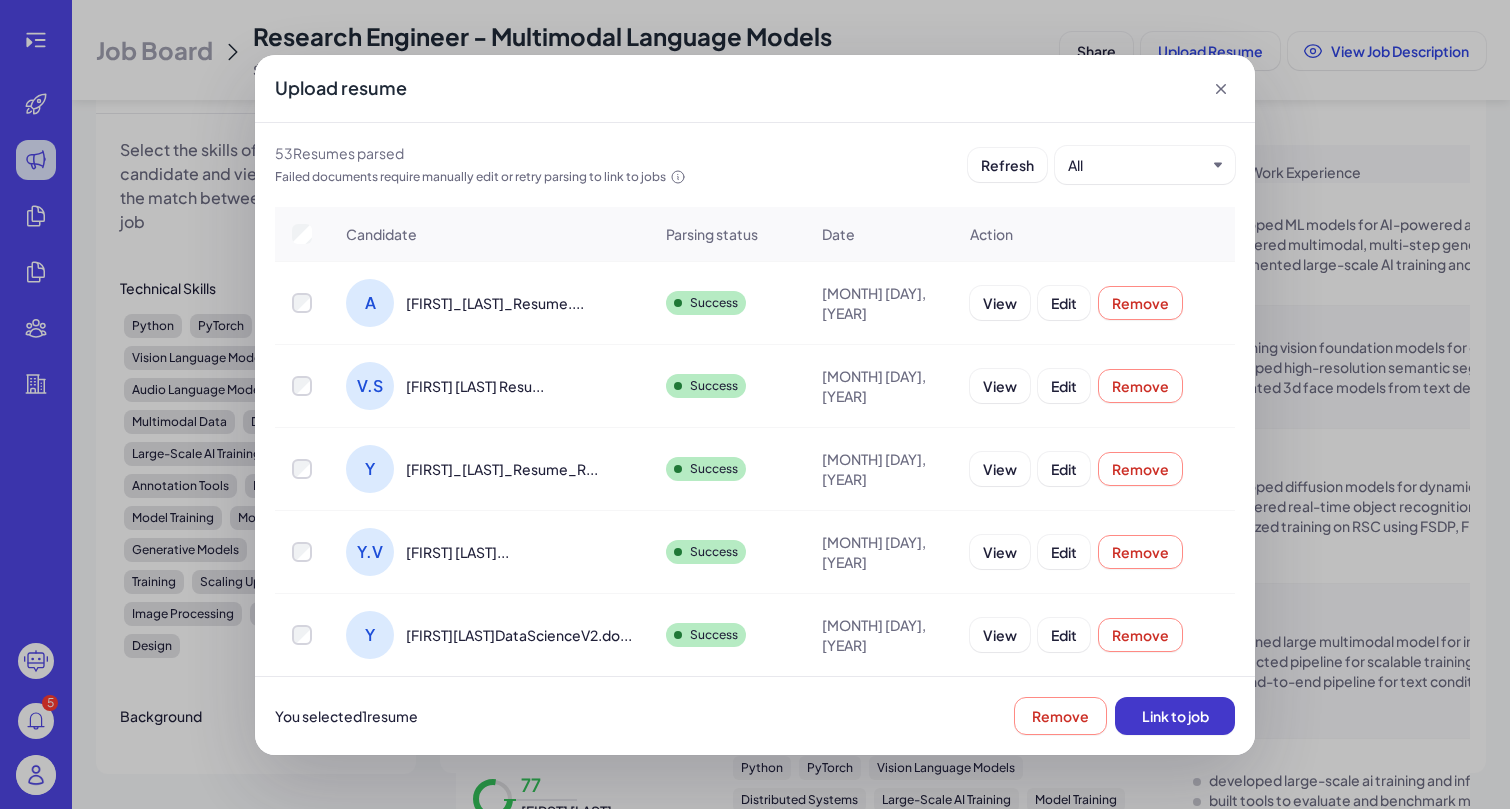 click on "Link to job" at bounding box center (1175, 716) 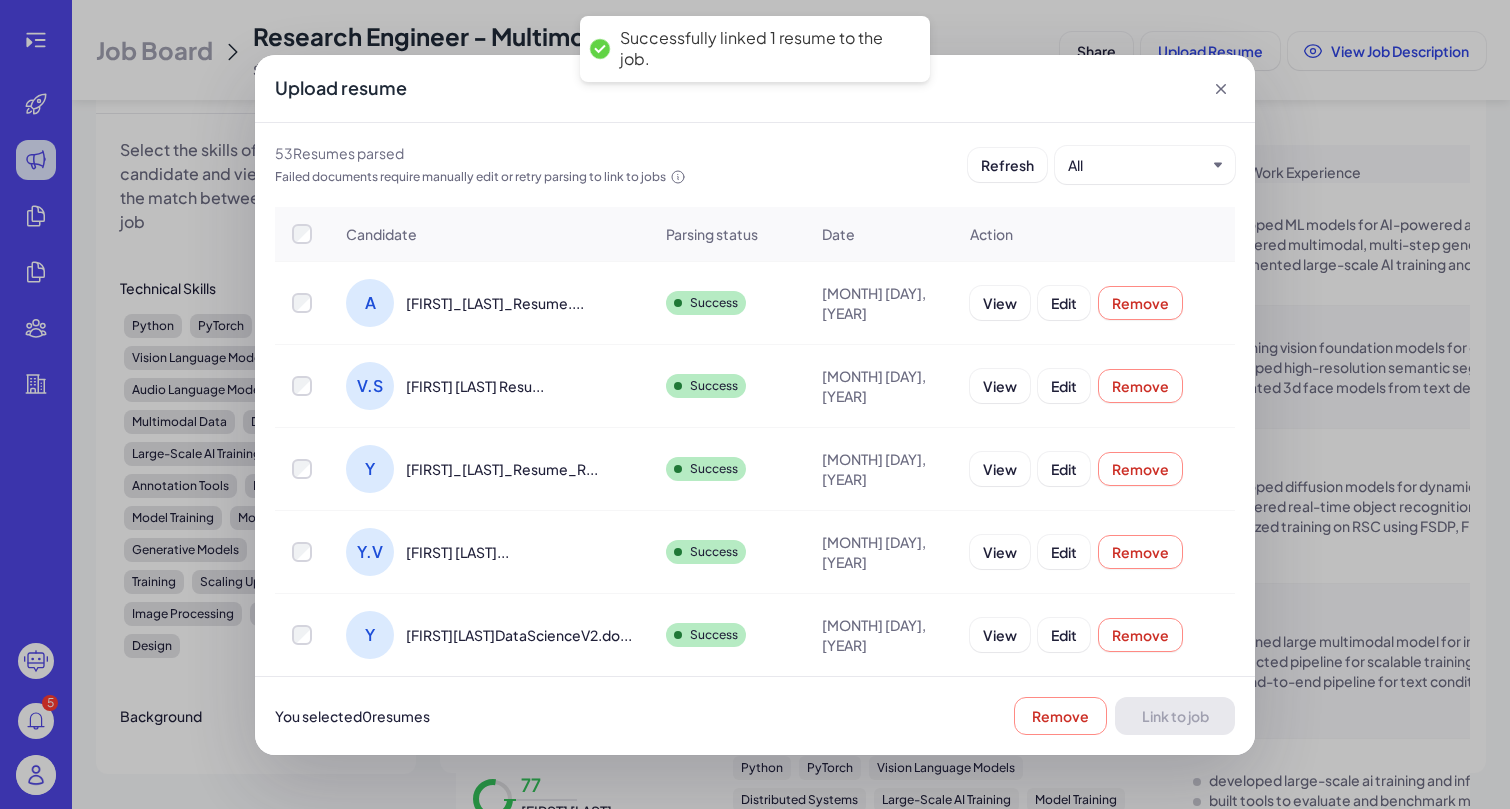 click 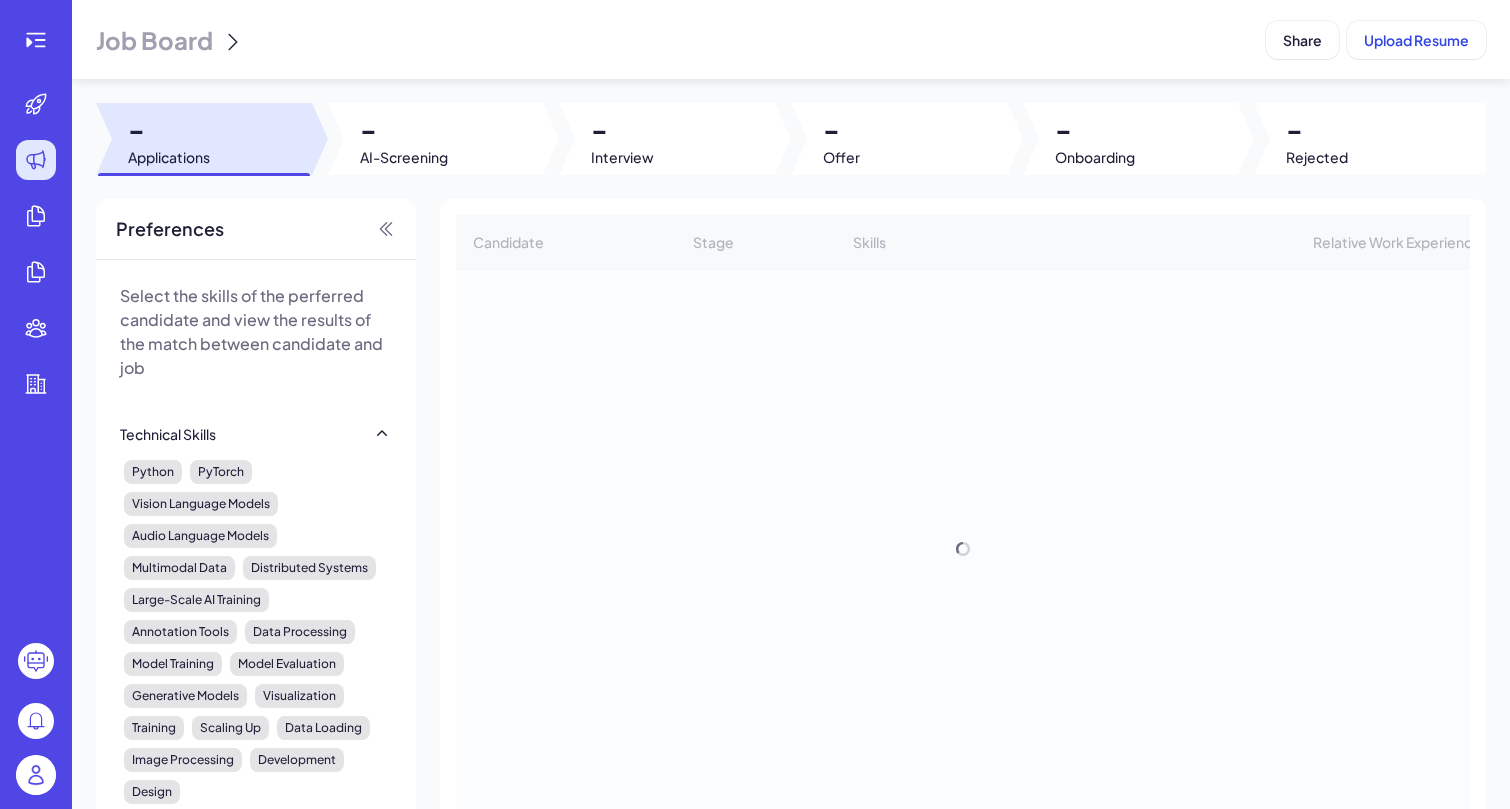 scroll, scrollTop: 0, scrollLeft: 0, axis: both 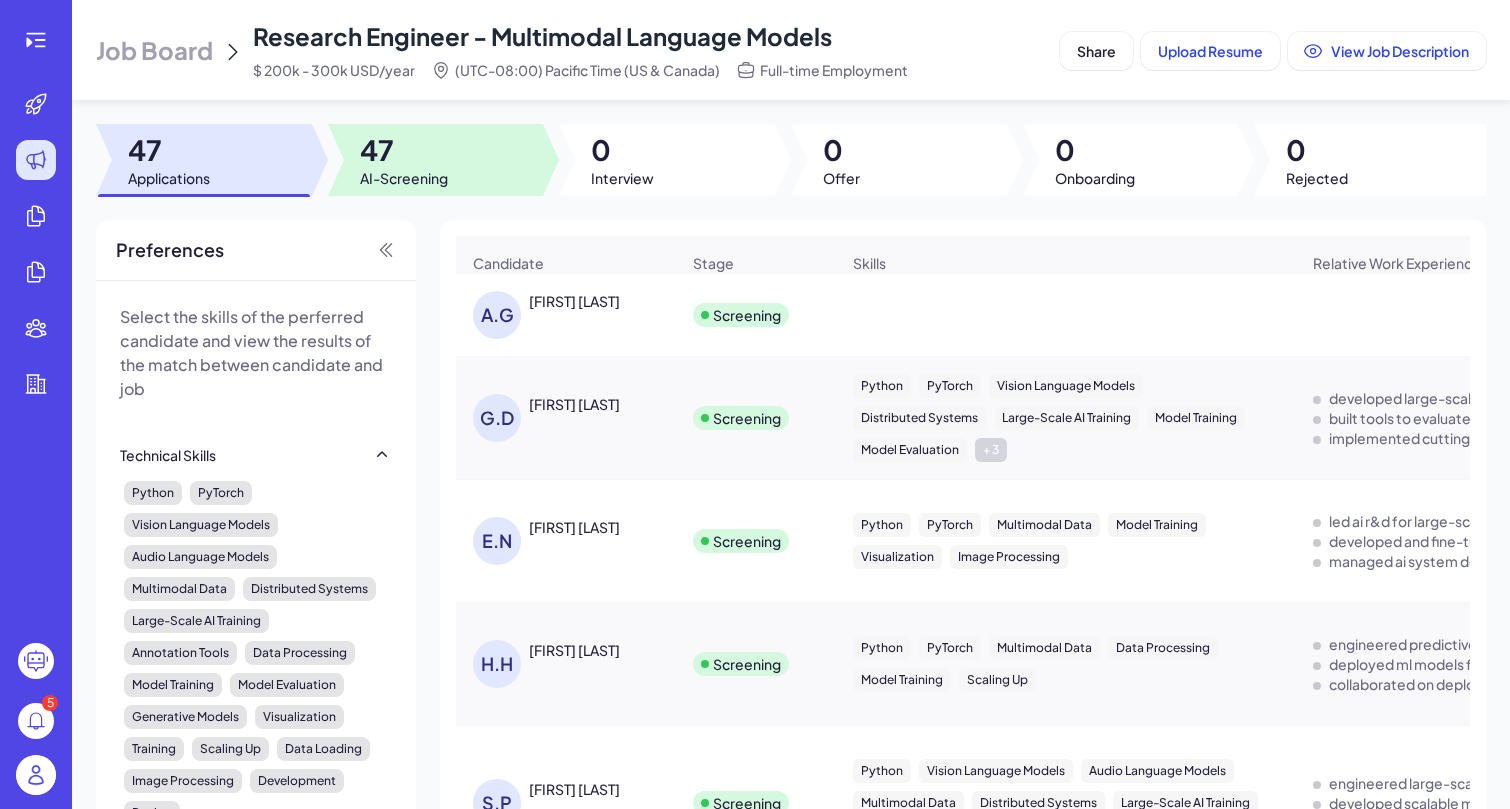 click on "AI-Screening" at bounding box center [404, 178] 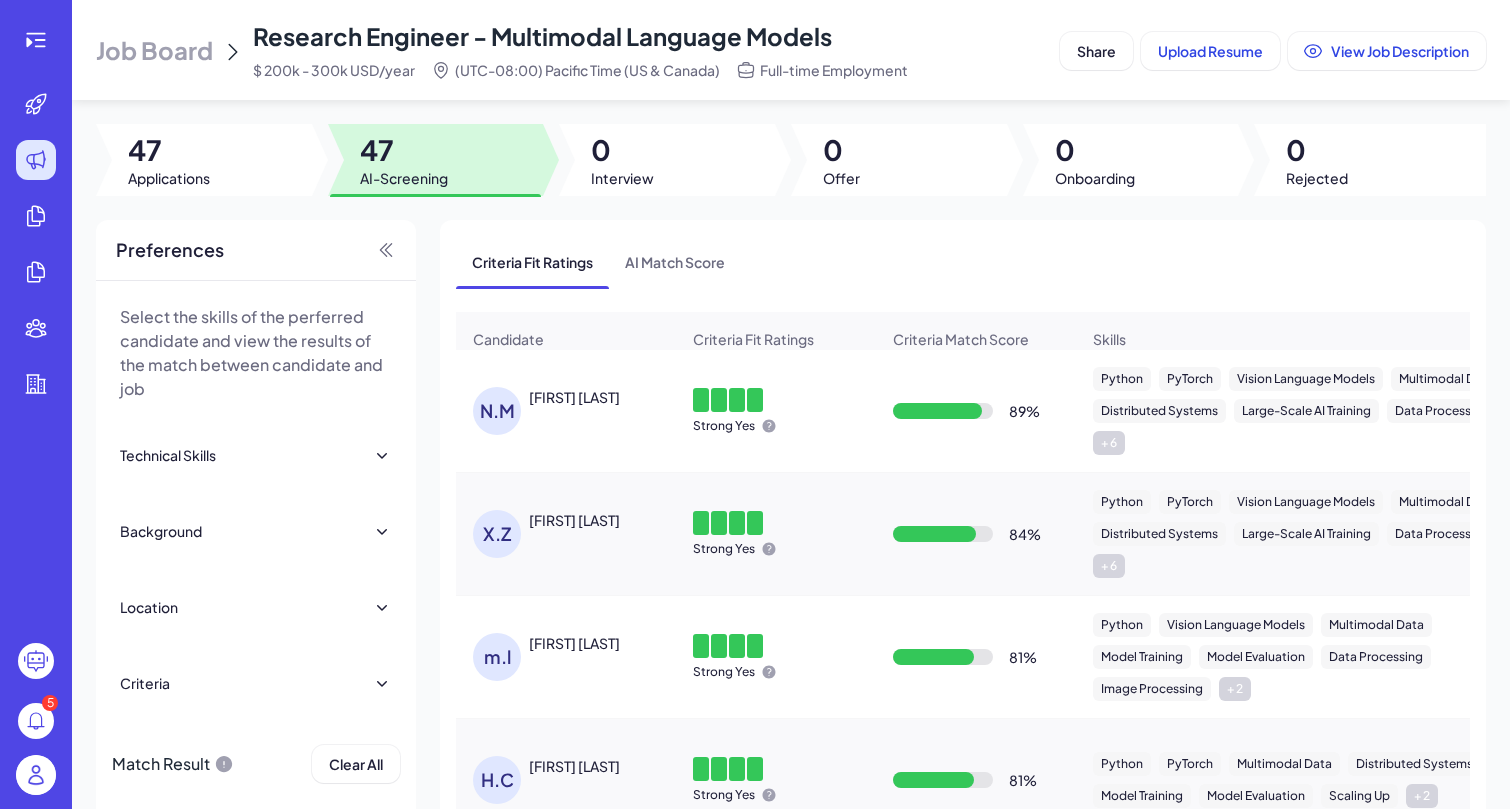 click on "Preferences" at bounding box center (256, 250) 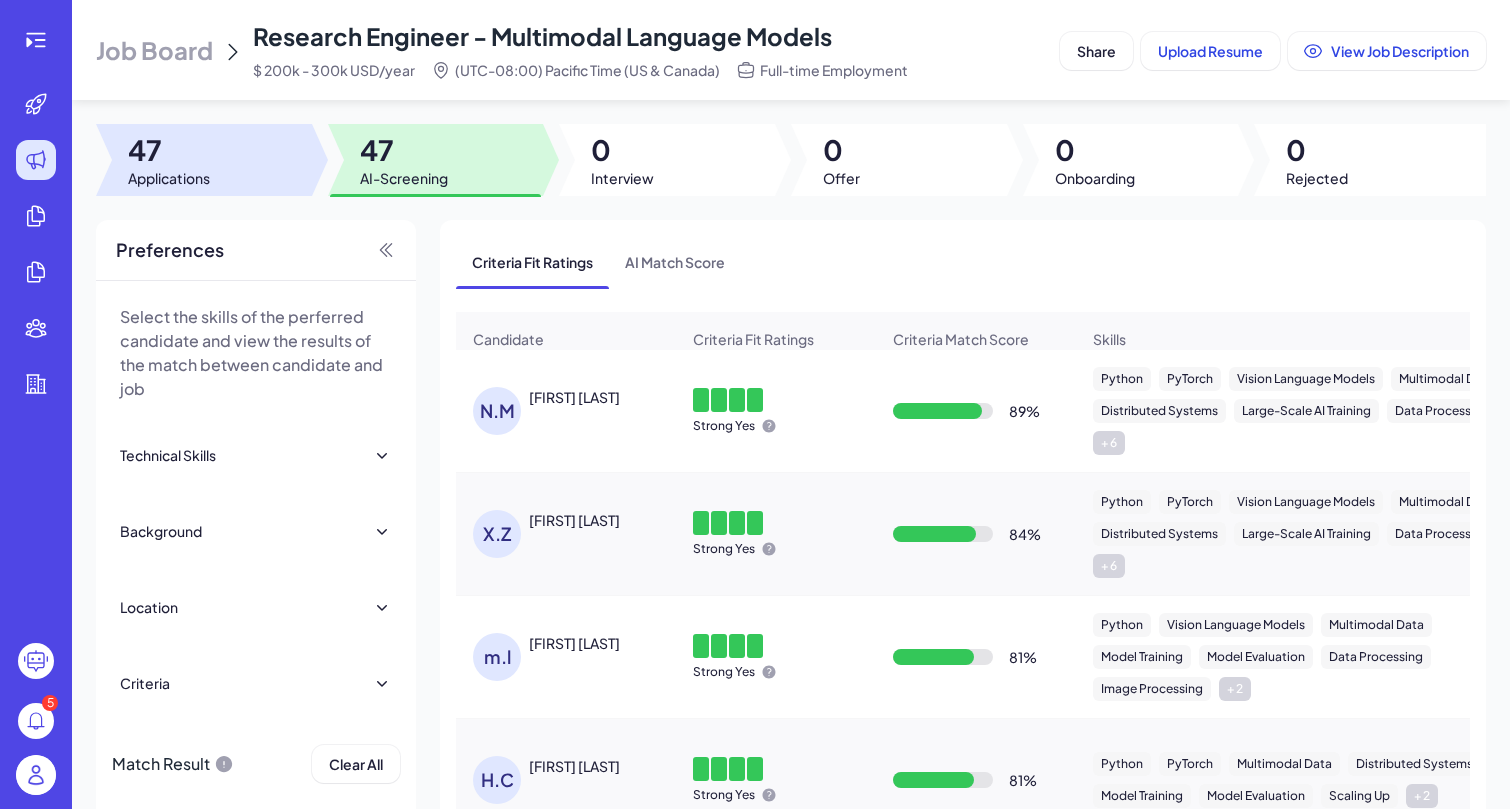 click on "Applications" at bounding box center [169, 178] 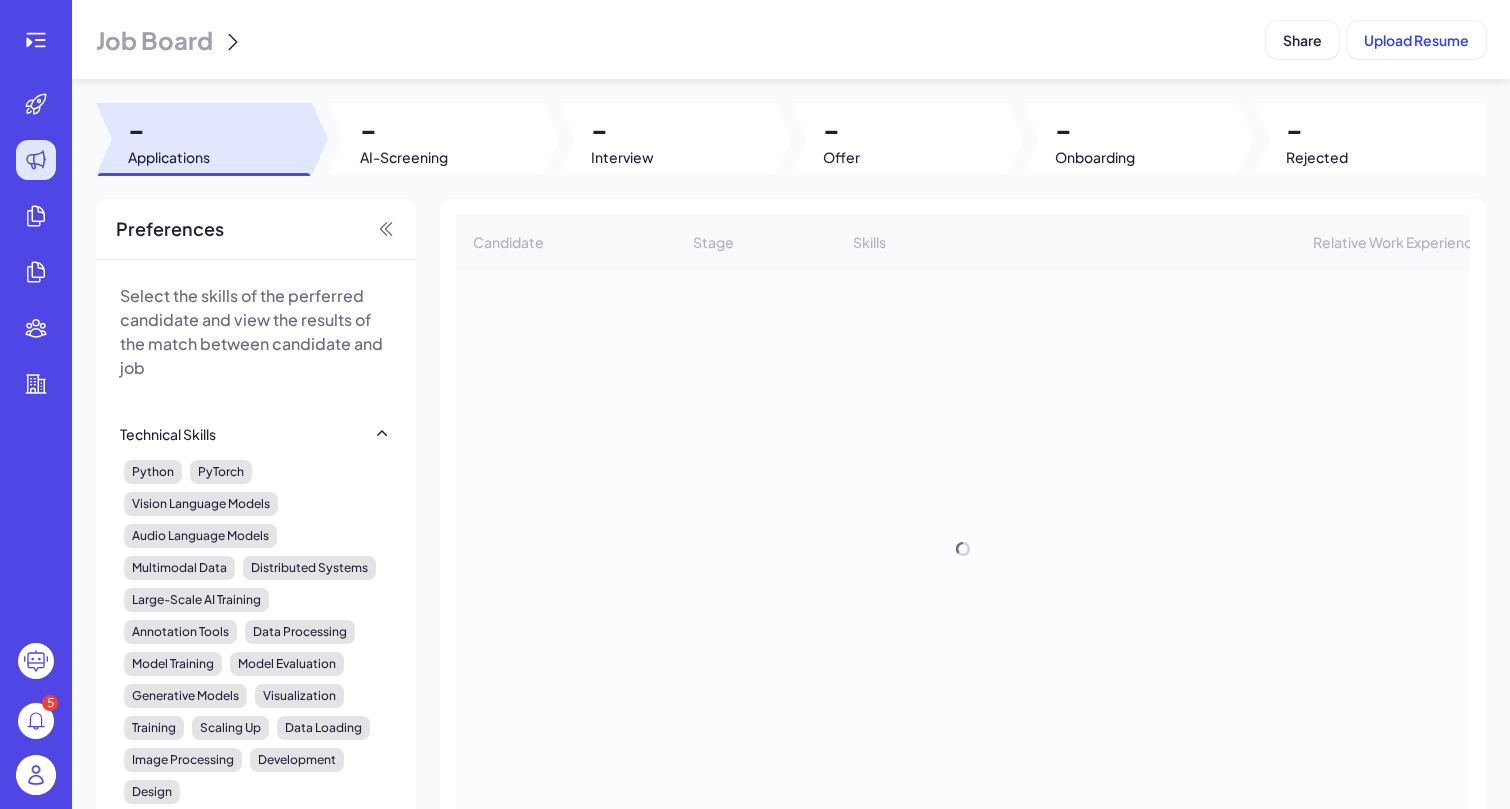 scroll, scrollTop: 0, scrollLeft: 0, axis: both 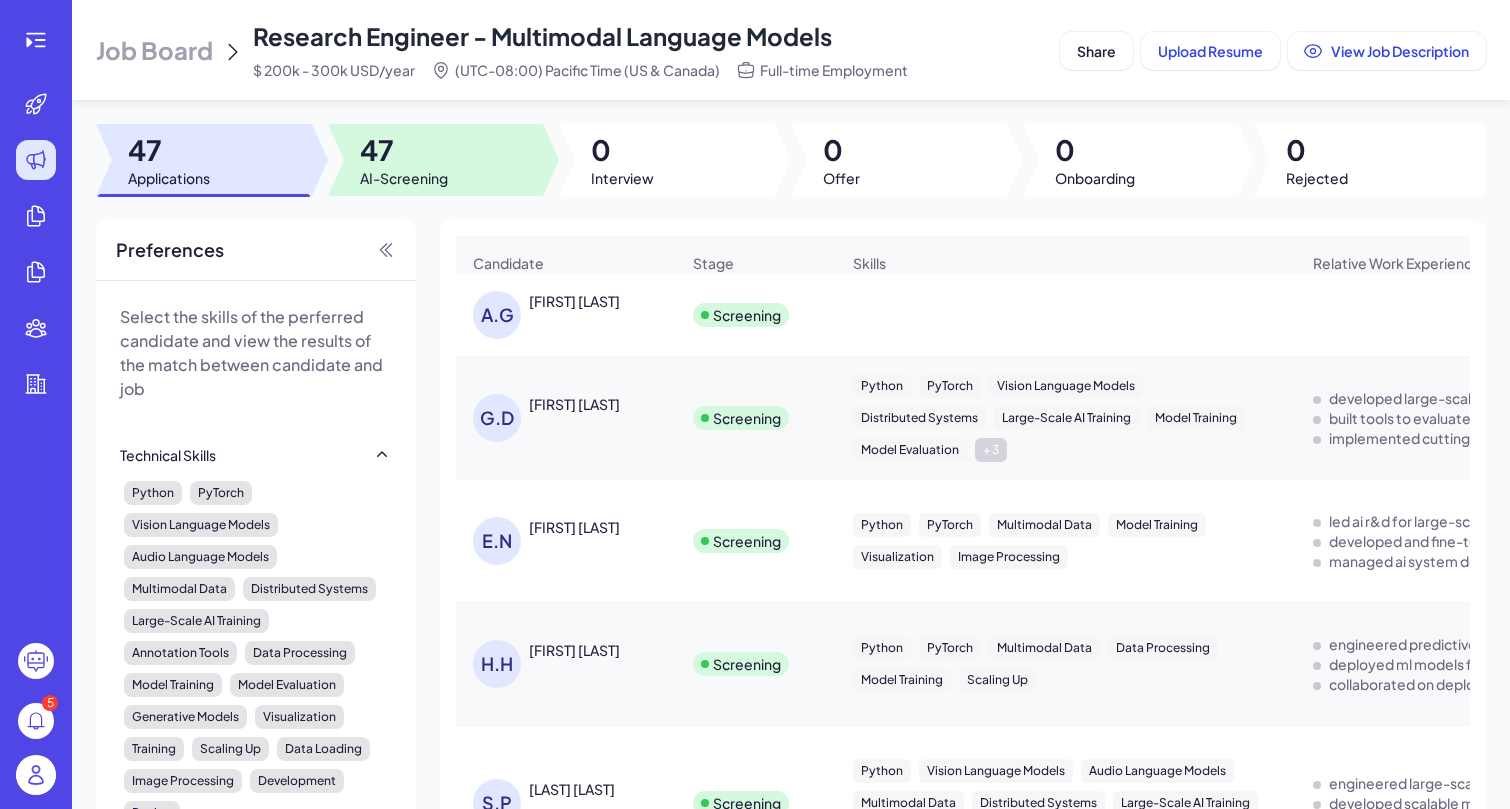 click at bounding box center (436, 160) 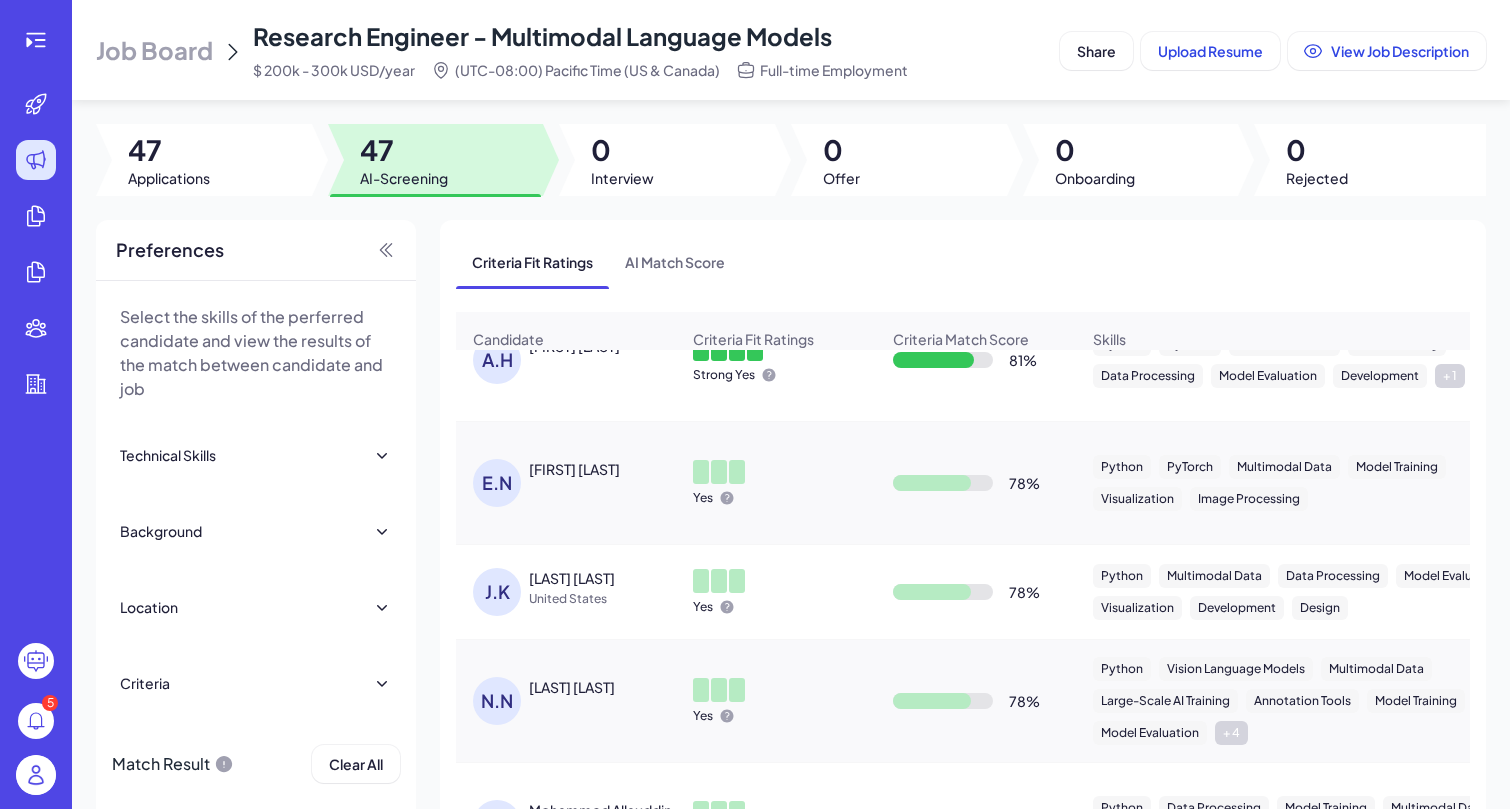 scroll, scrollTop: 0, scrollLeft: 0, axis: both 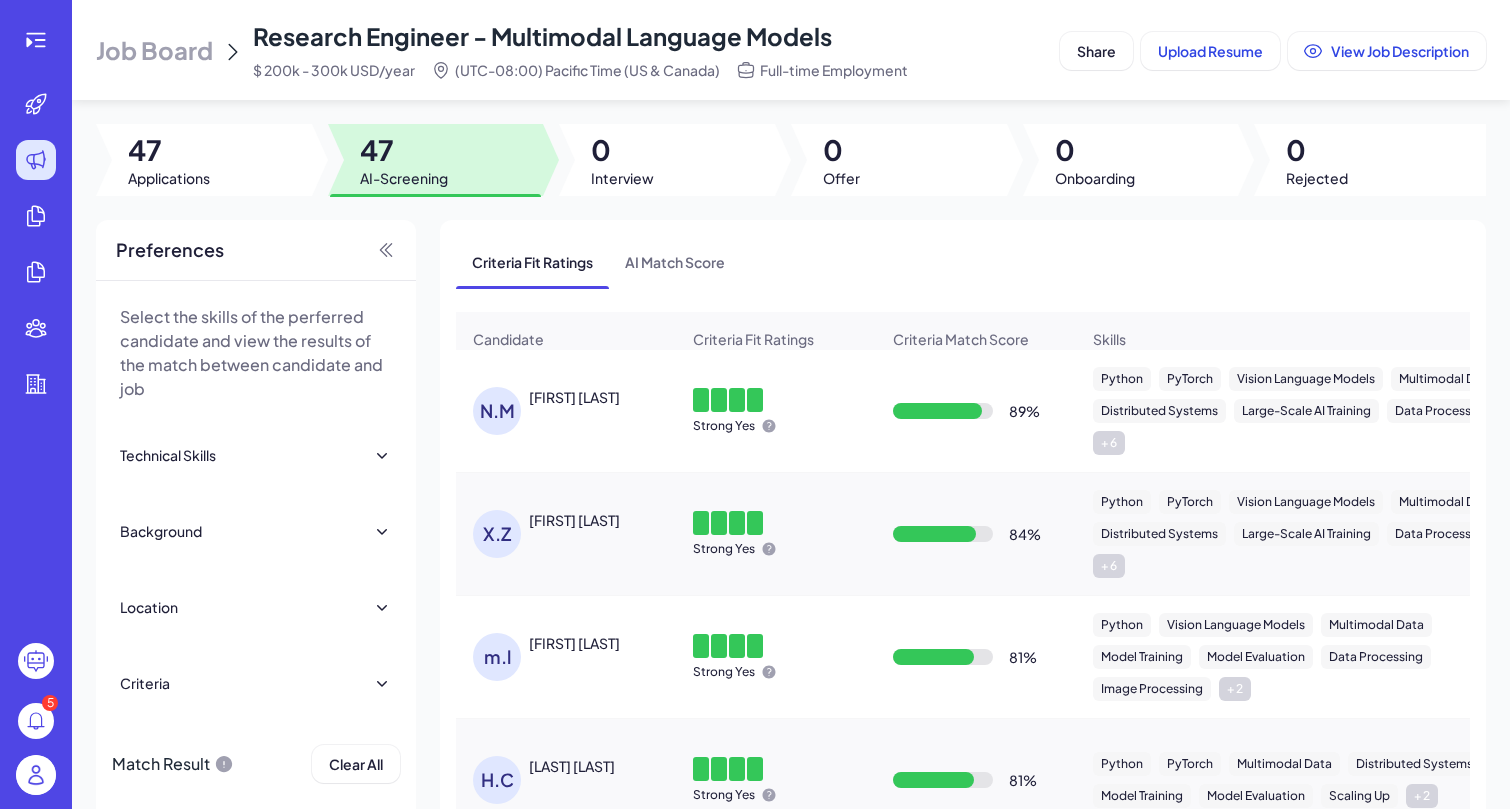 click on "Job Board Research Engineer - Multimodal Language Models $  200k - 300k USD/year (UTC-08:00) Pacific Time (US & Canada) Full-time Employment Share Upload Resume View Job Description 47 Applications 47 AI-Screening 0 Interview 0 Offer 0 Onboarding 0 Rejected Preferences Select the skills of the perferred candidate and view the results of the match between candidate and job Technical Skills Python PyTorch Vision Language Models Audio Language Models Multimodal Data Distributed Systems Large-Scale AI Training Annotation Tools Data Processing Model Training Model Evaluation Generative Models Visualization Training Scaling Up Data Loading Image Processing Development Design Background Top 20 Universities Top 50 Universities Top 100 Universities Top 200 Universities Top Companies Location Regions Asia-Pacific China Taiwan Hong Kong Macau Brunei Cambodia Indonesia Japan North Korea South Korea Laos Malaysia Marshall Islands Federated States of Micronesia Nauru New Zealand Australia Palau Papua New Guinea Philippines" at bounding box center [791, 404] 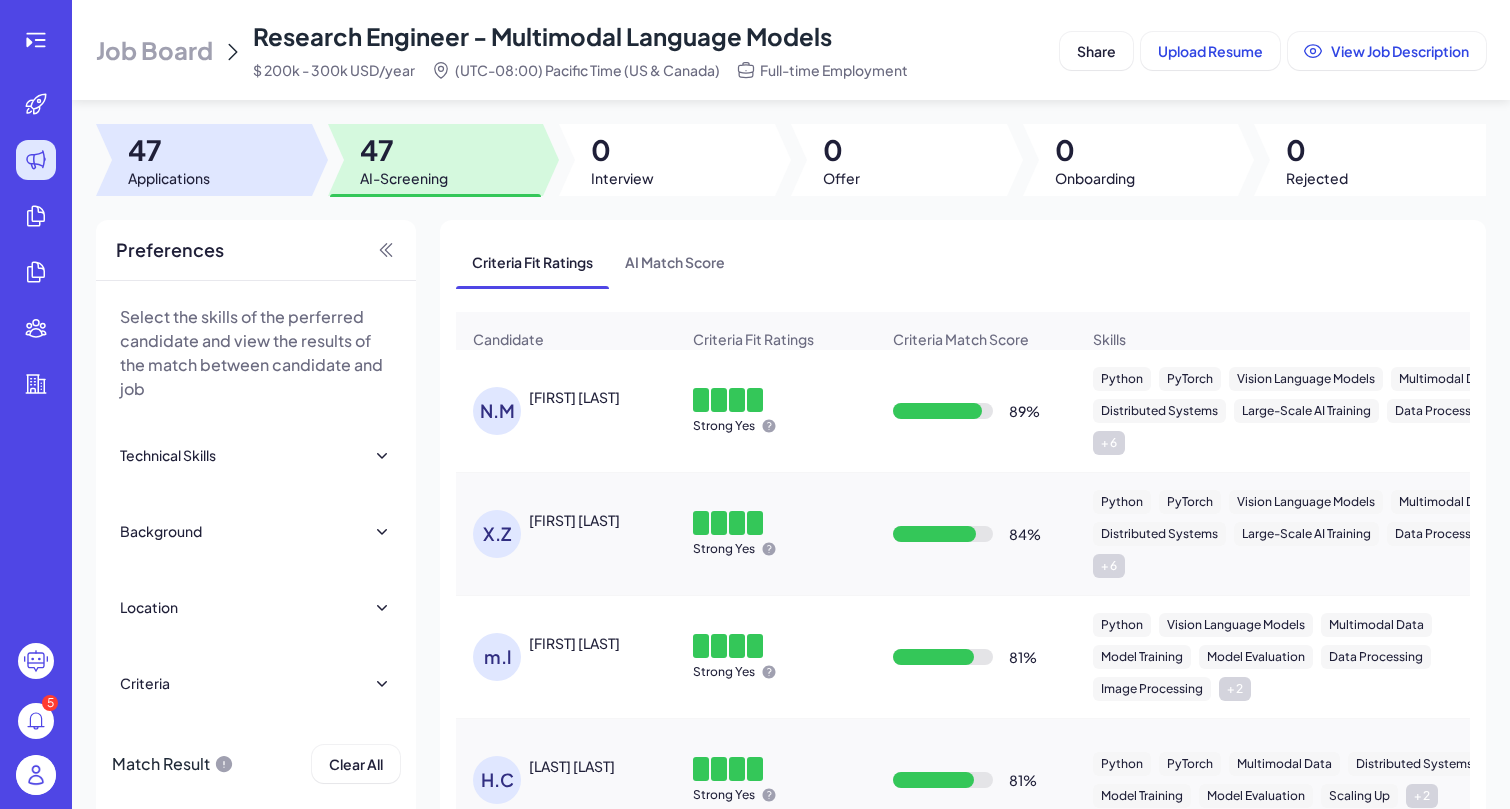 click at bounding box center [204, 160] 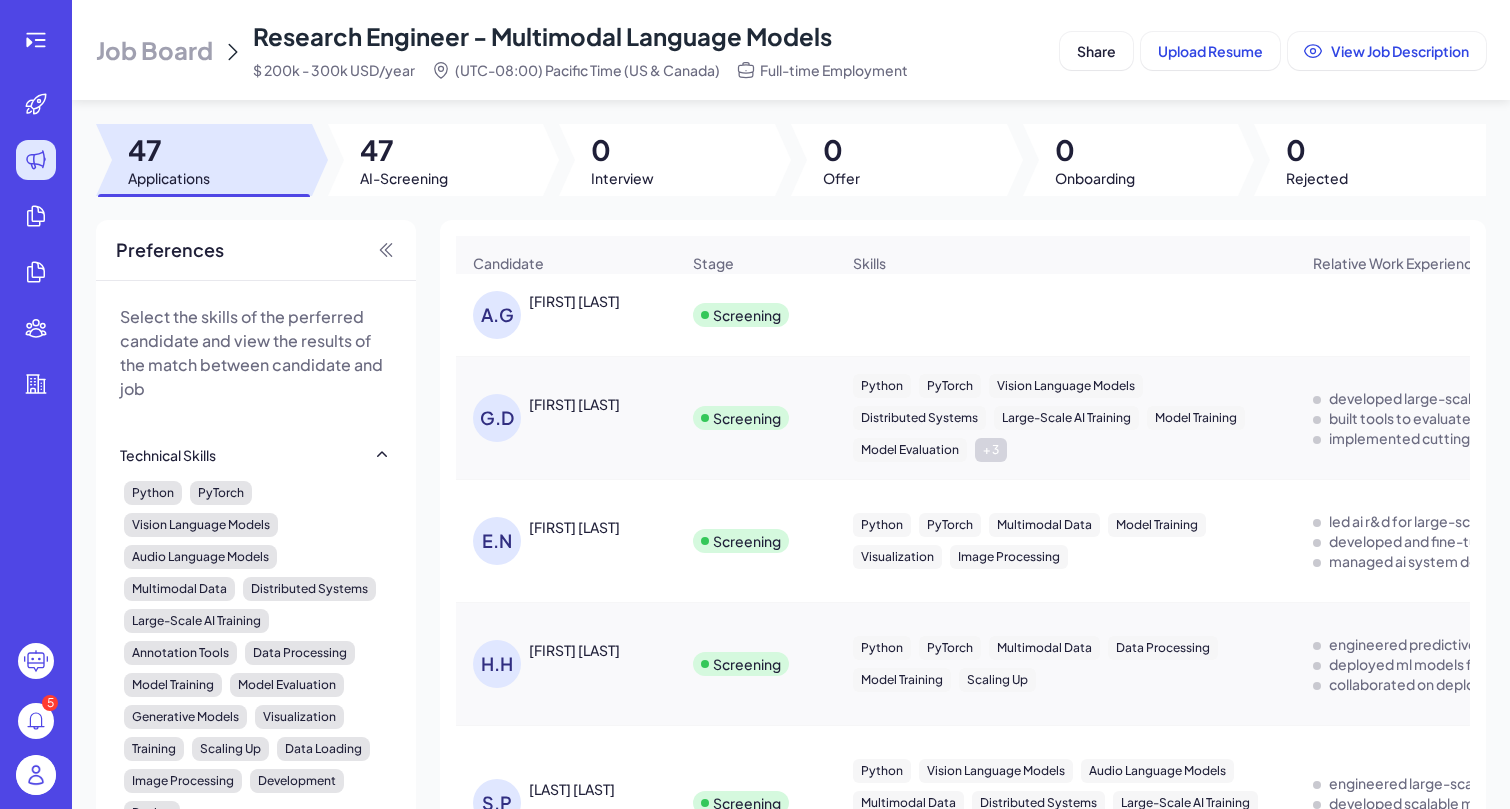 scroll, scrollTop: 0, scrollLeft: 35, axis: horizontal 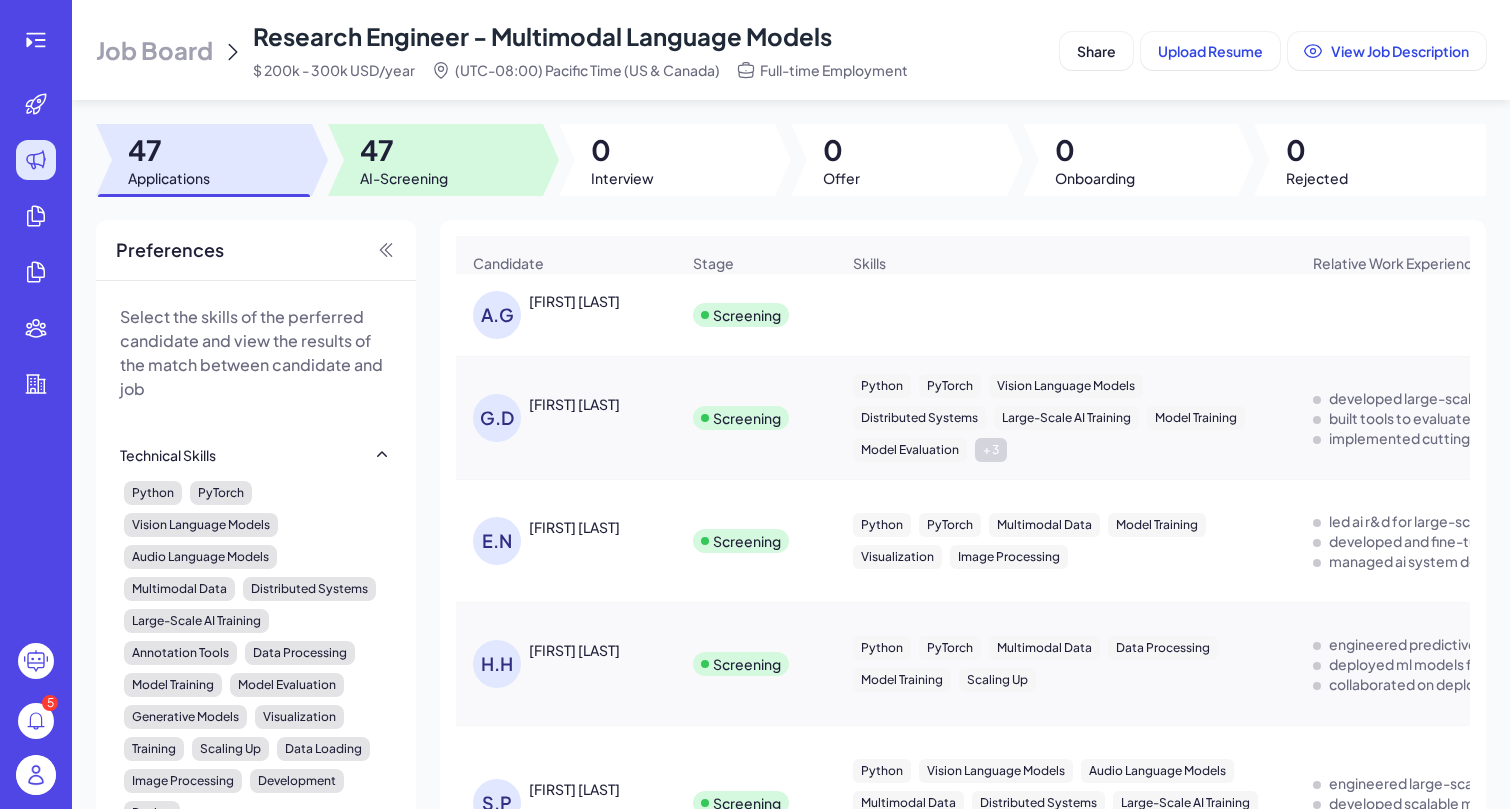 click on "AI-Screening" at bounding box center [404, 178] 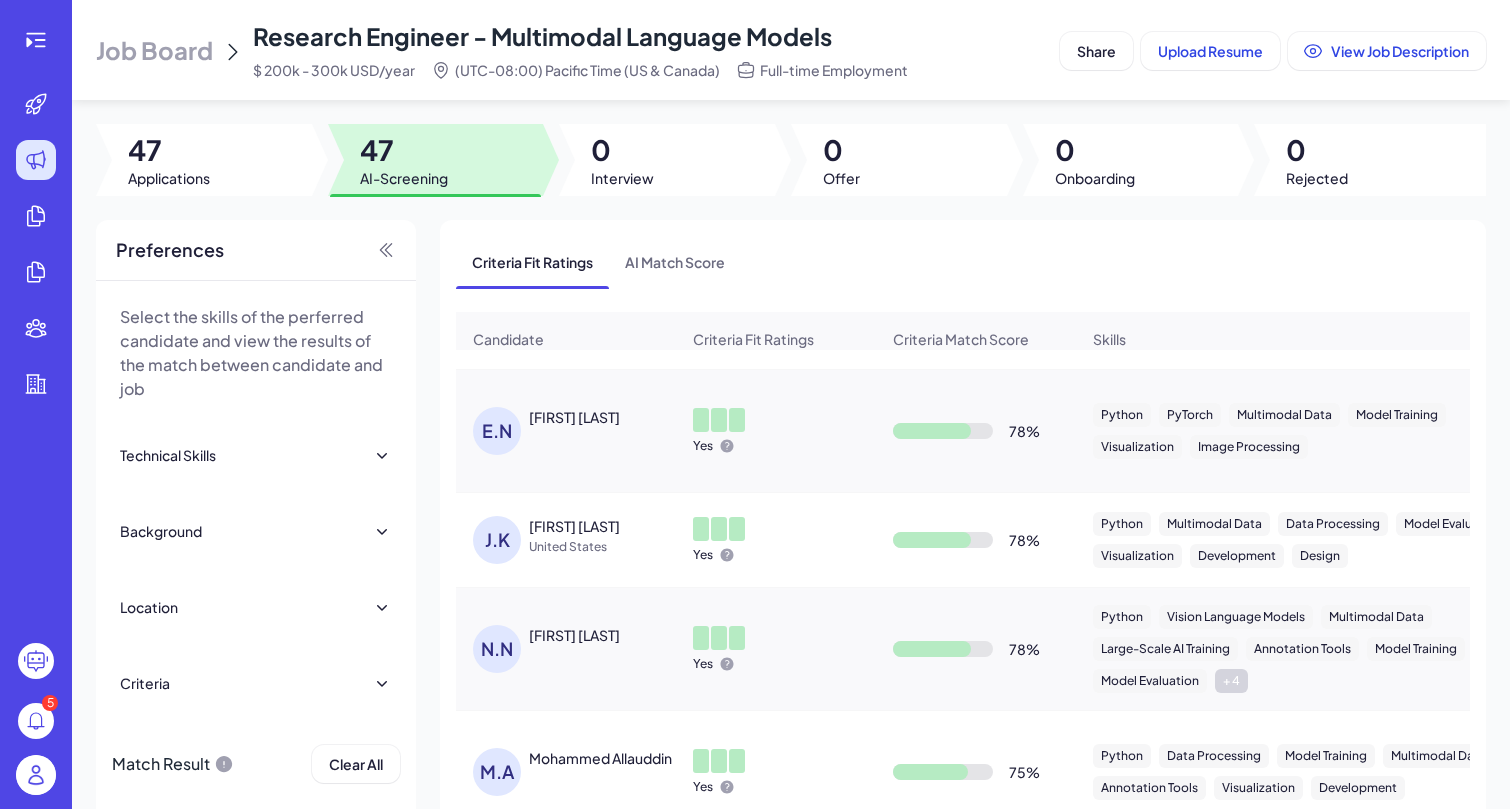 scroll, scrollTop: 1004, scrollLeft: 0, axis: vertical 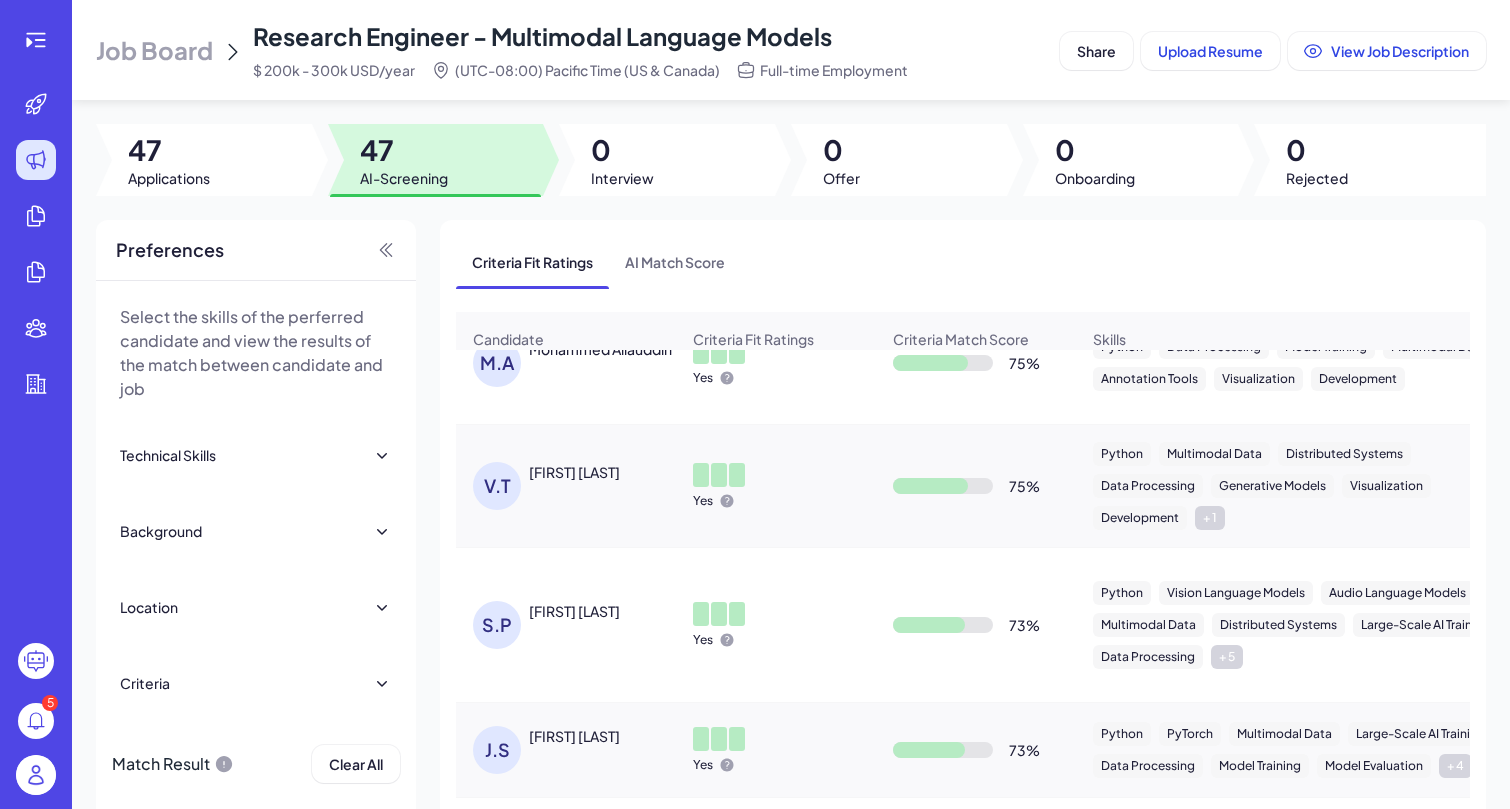 click on "Job Board Research Engineer - Multimodal Language Models $  200k - 300k USD/year (UTC-08:00) Pacific Time (US & Canada) Full-time Employment Share Upload Resume View Job Description 47 Applications 47 AI-Screening 0 Interview 0 Offer 0 Onboarding 0 Rejected Preferences Select the skills of the perferred candidate and view the results of the match between candidate and job Technical Skills Python PyTorch Vision Language Models Audio Language Models Multimodal Data Distributed Systems Large-Scale AI Training Annotation Tools Data Processing Model Training Model Evaluation Generative Models Visualization Training Scaling Up Data Loading Image Processing Development Design Background Top 20 Universities Top 50 Universities Top 100 Universities Top 200 Universities Top Companies Location Regions Asia-Pacific China Taiwan Hong Kong Macau Brunei Cambodia Indonesia Japan North Korea South Korea Laos Malaysia Marshall Islands Federated States of Micronesia Nauru New Zealand Australia Palau Papua New Guinea Philippines" at bounding box center [791, 404] 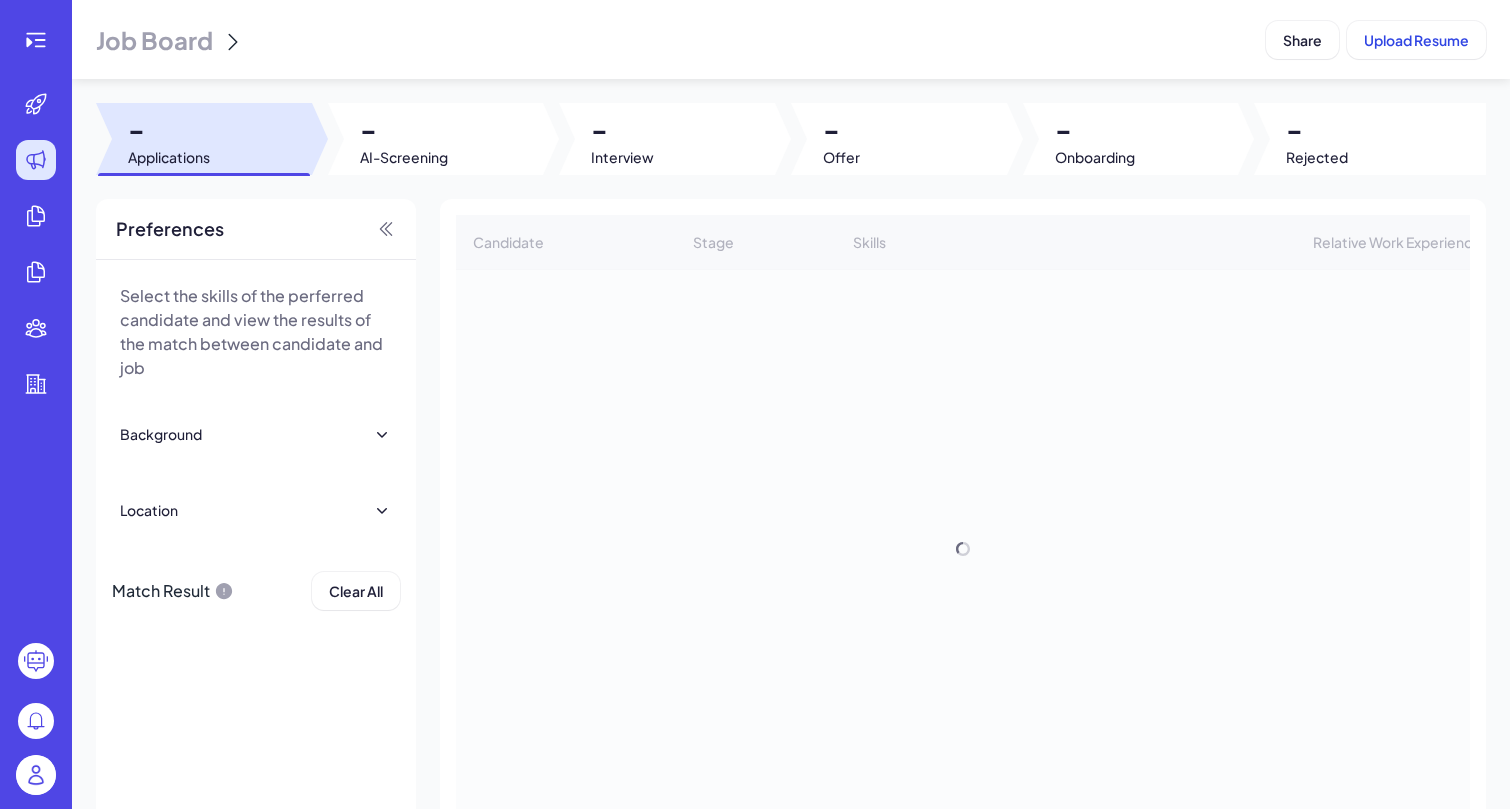 scroll, scrollTop: 0, scrollLeft: 0, axis: both 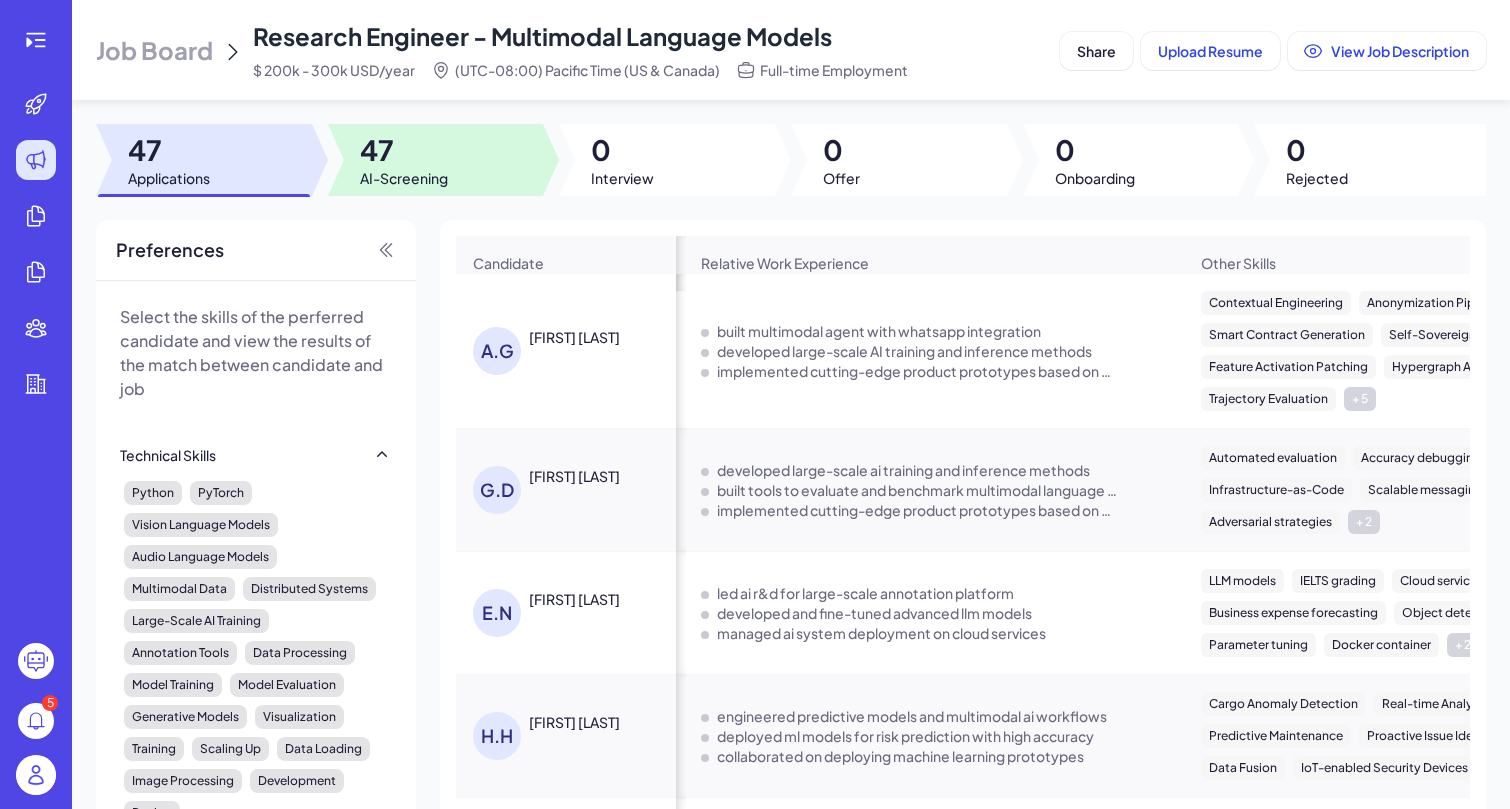 click at bounding box center [436, 160] 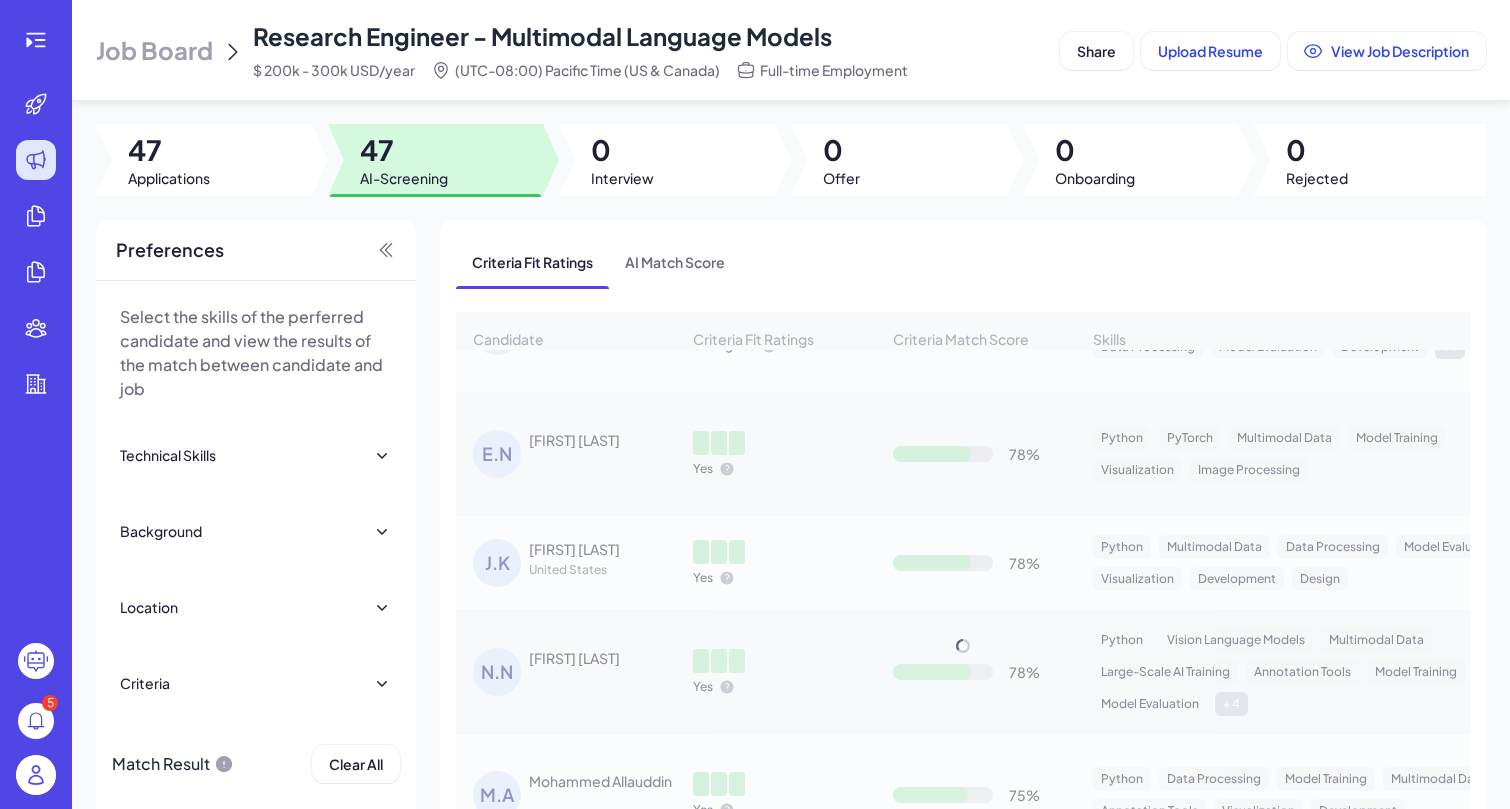 scroll, scrollTop: 593, scrollLeft: 0, axis: vertical 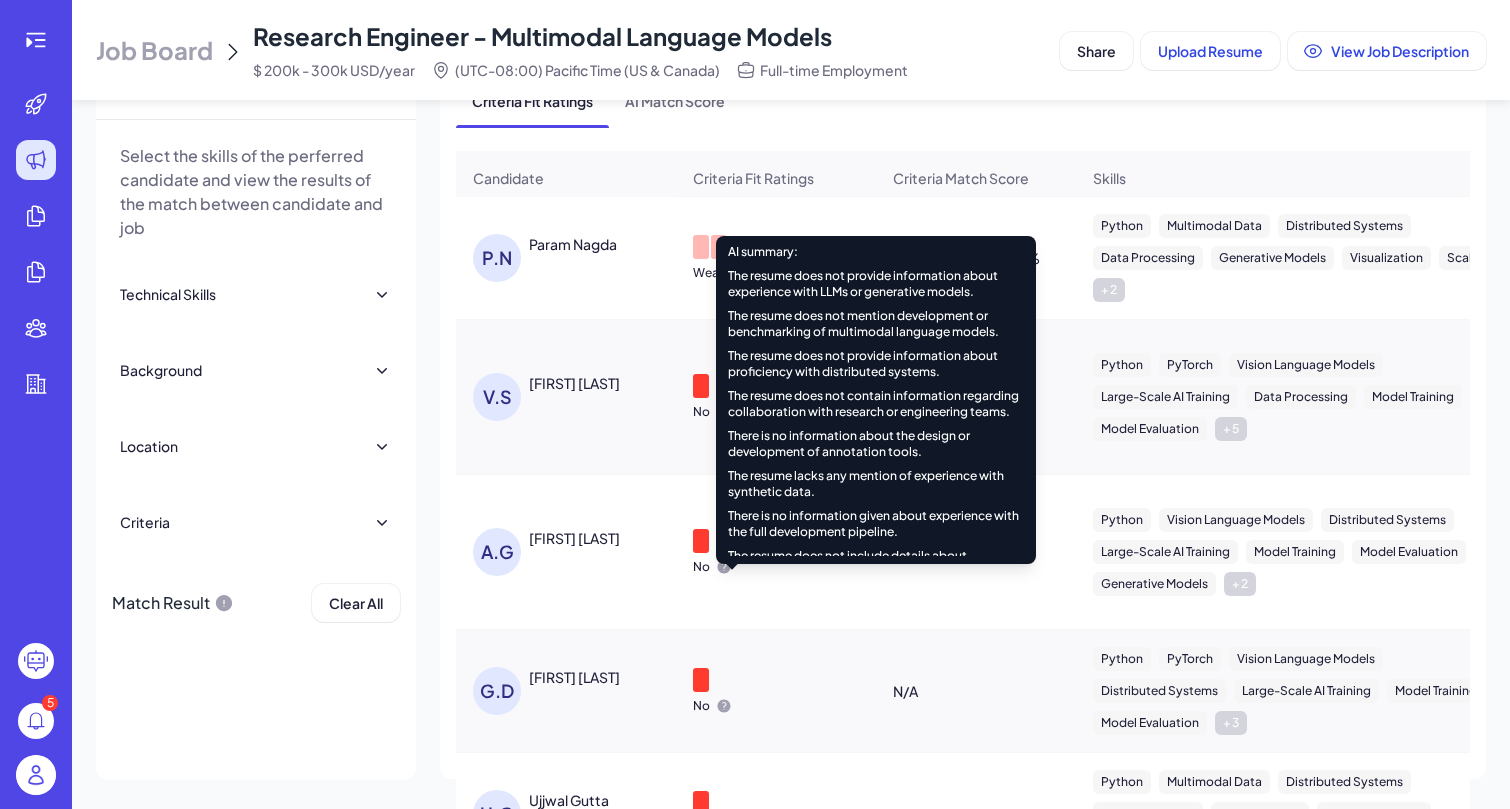 click on "The resume does not mention development or benchmarking of multimodal language models." at bounding box center (876, 324) 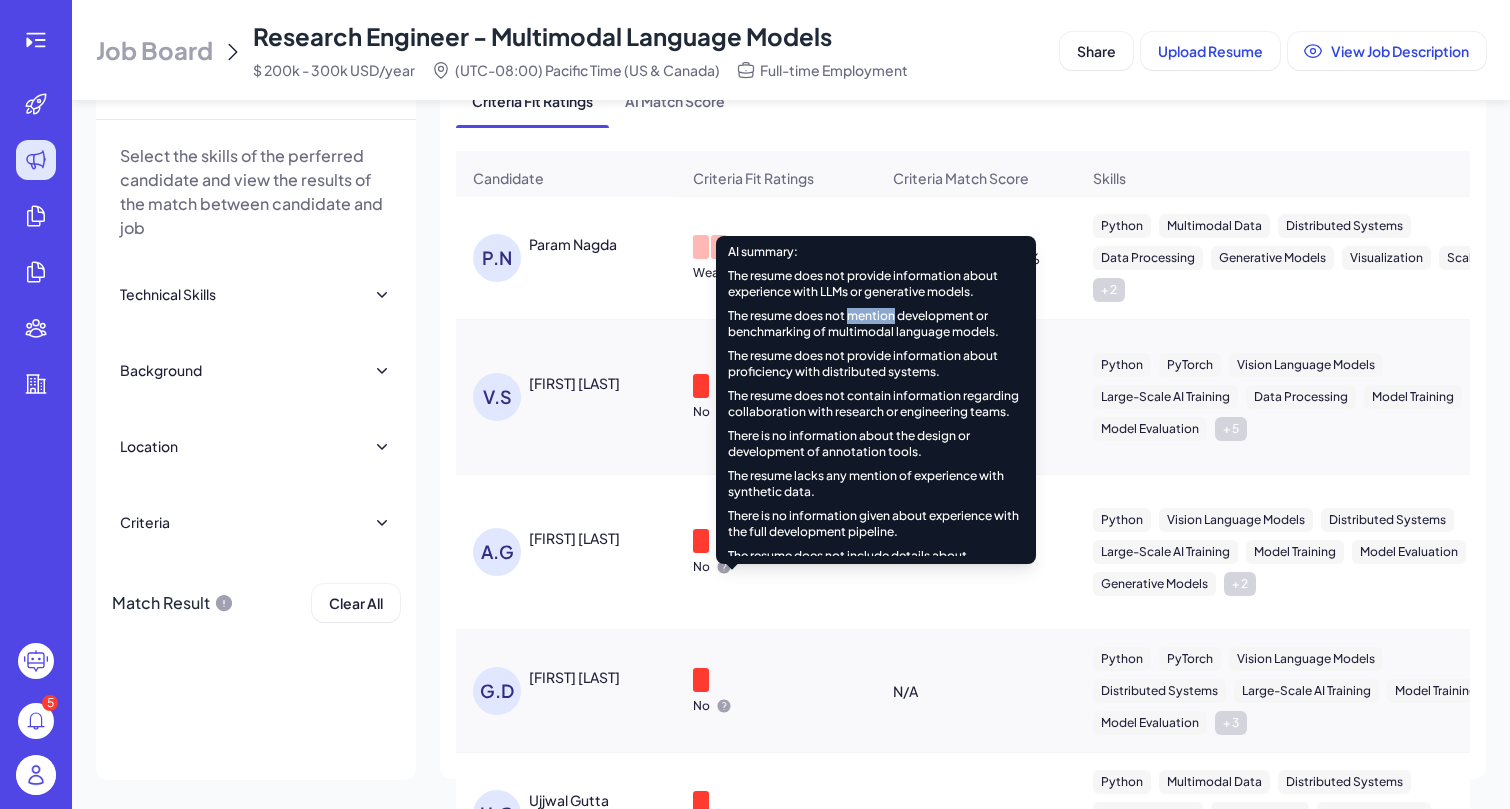 click on "The resume does not mention development or benchmarking of multimodal language models." at bounding box center (876, 324) 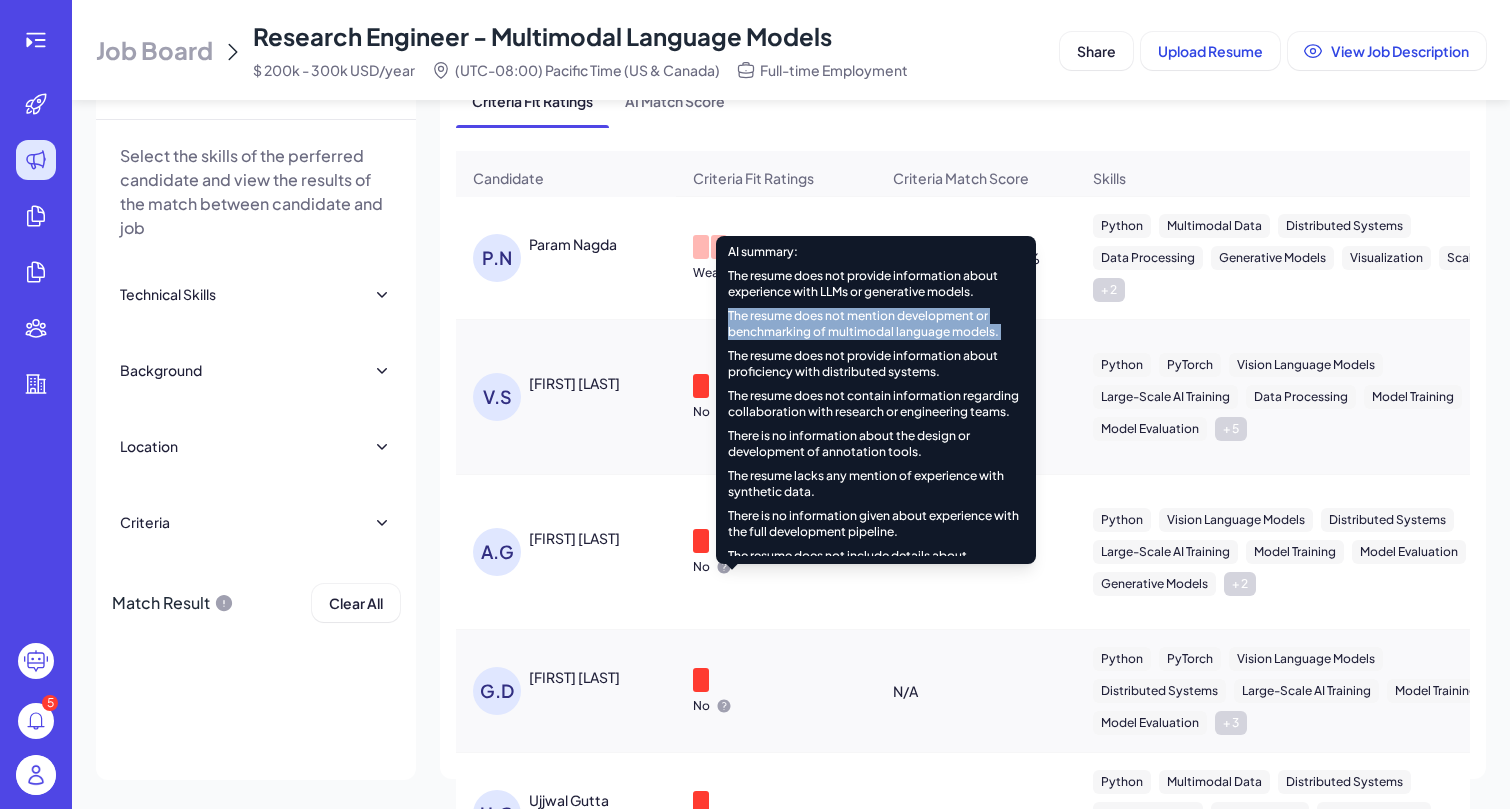 click on "The resume does not mention development or benchmarking of multimodal language models." at bounding box center (876, 324) 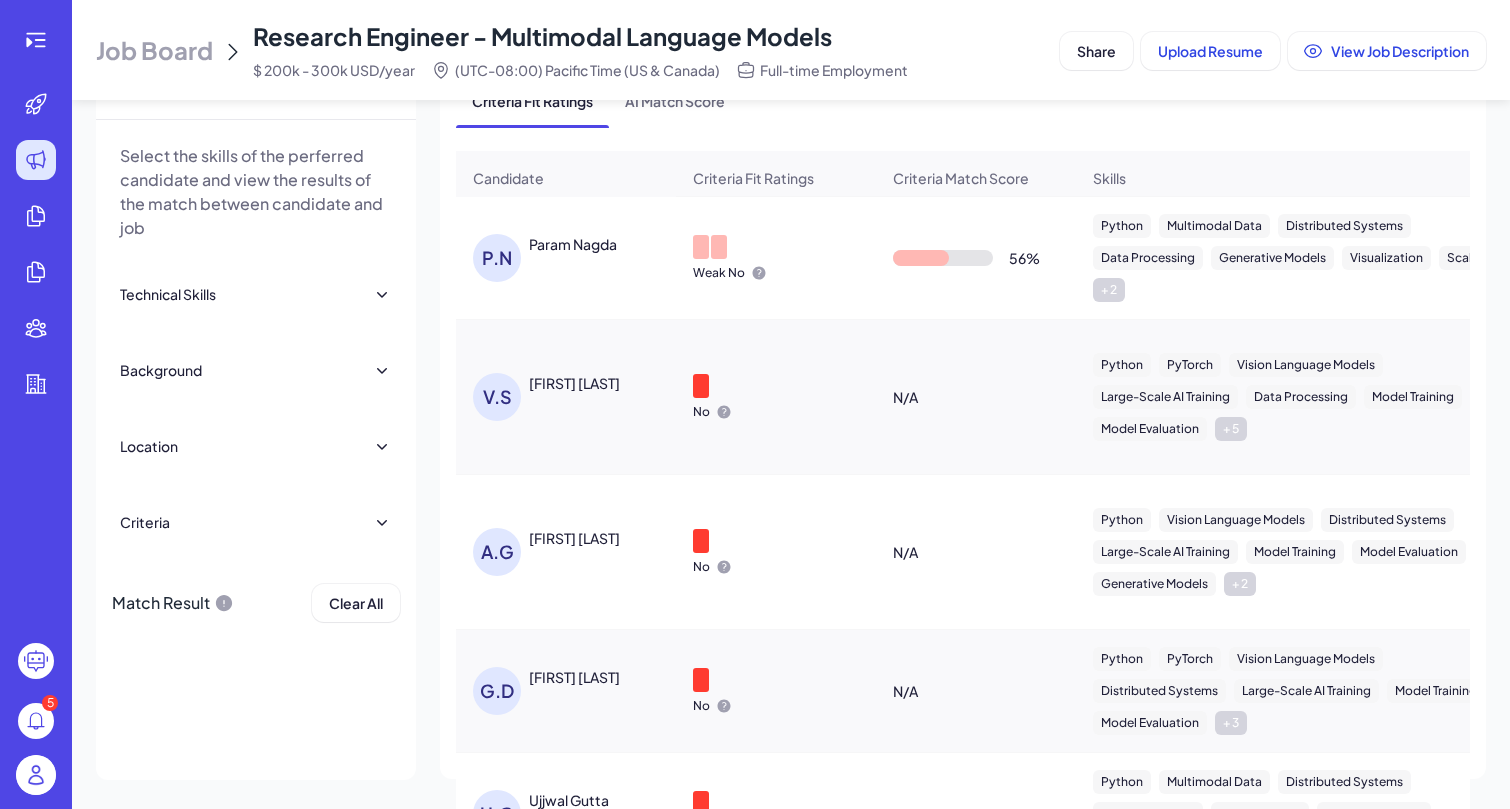 click on "[FIRST] [LAST]" at bounding box center [574, 538] 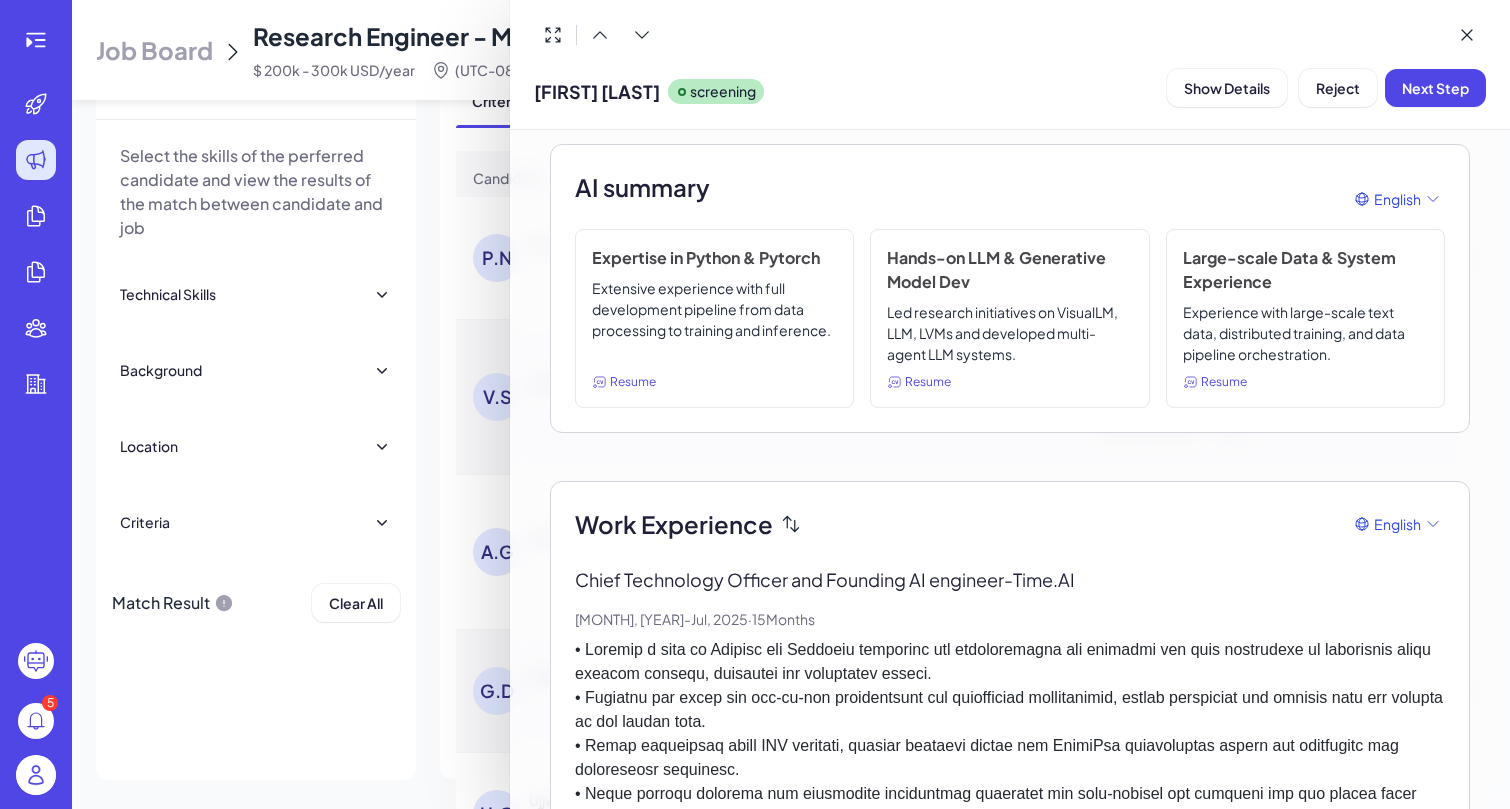 scroll, scrollTop: 115, scrollLeft: 0, axis: vertical 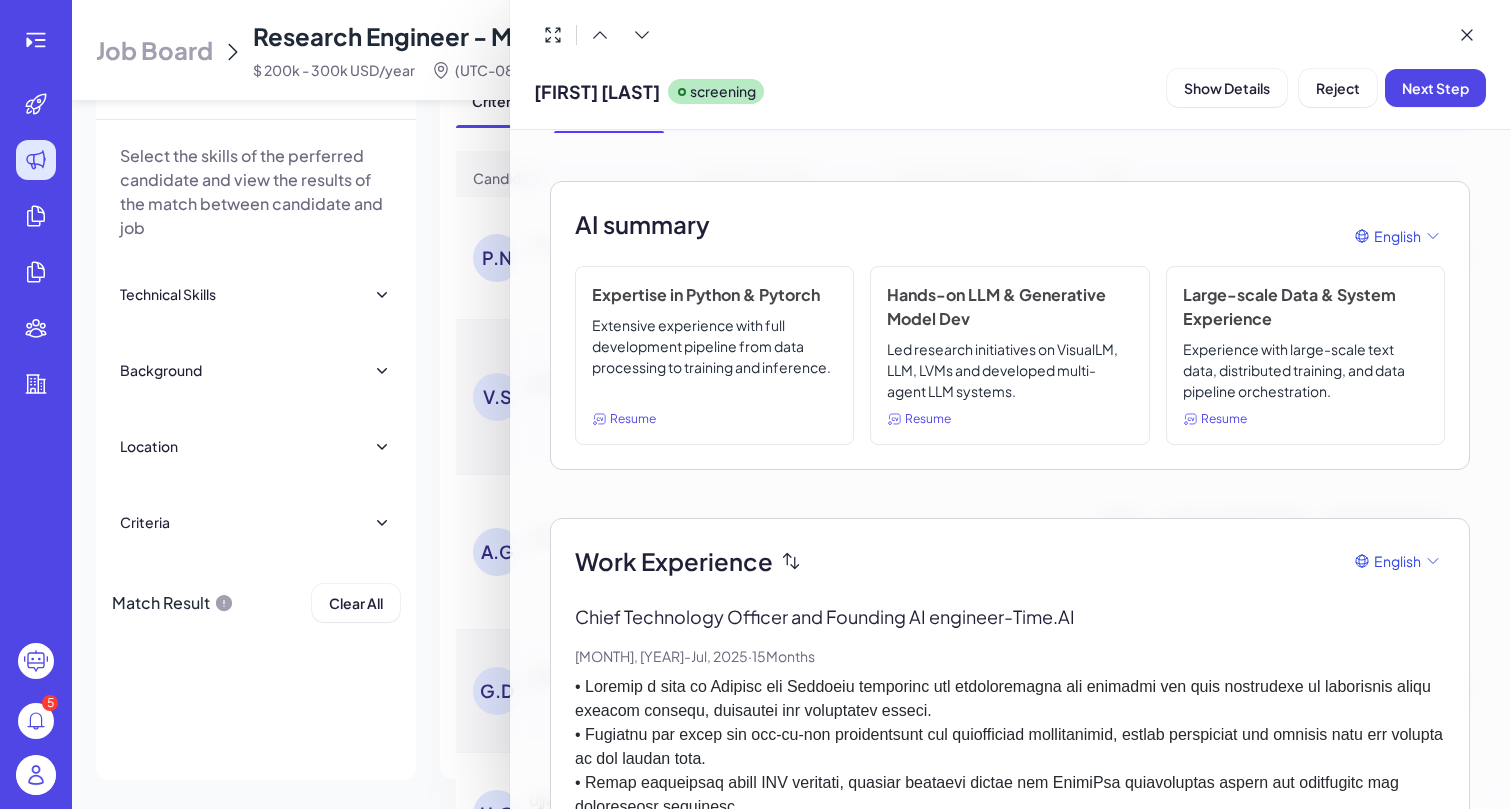click on "Led research initiatives on VisualLM, LLM, LVMs and developed multi-agent LLM systems." at bounding box center (1009, 370) 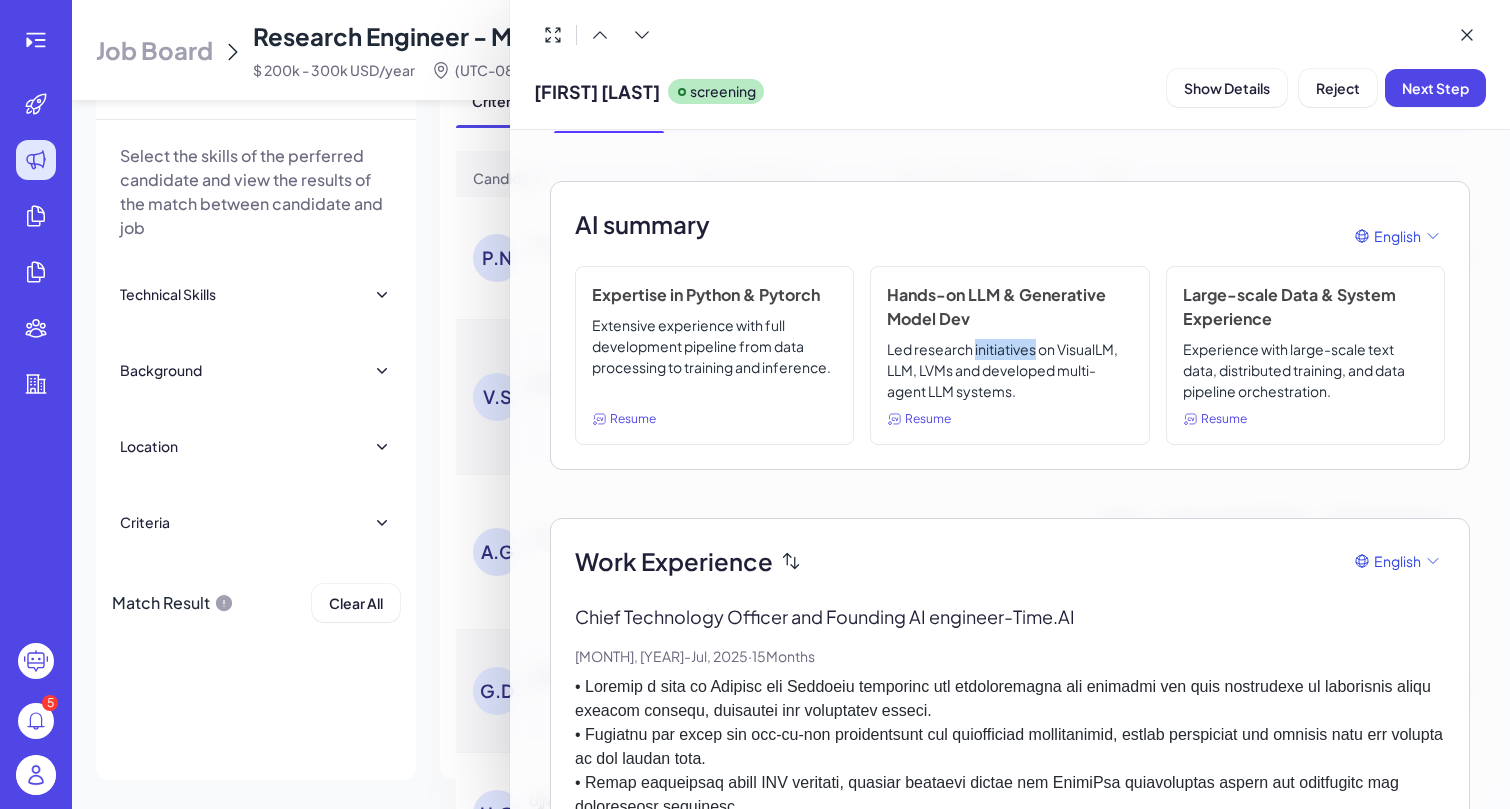 click on "Led research initiatives on VisualLM, LLM, LVMs and developed multi-agent LLM systems." at bounding box center (1009, 370) 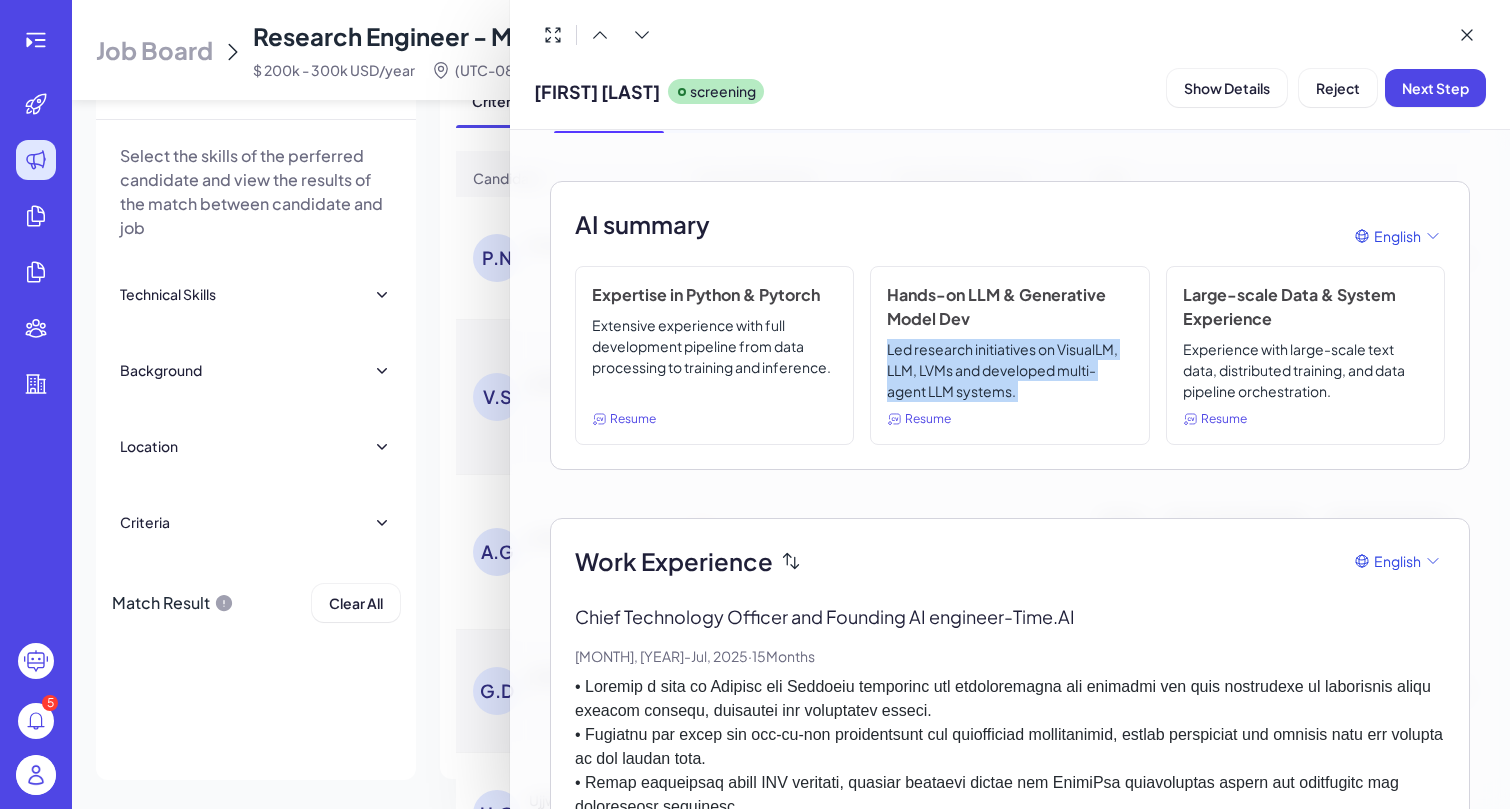 click on "Extensive experience with full development pipeline from data processing to training and inference." at bounding box center [714, 358] 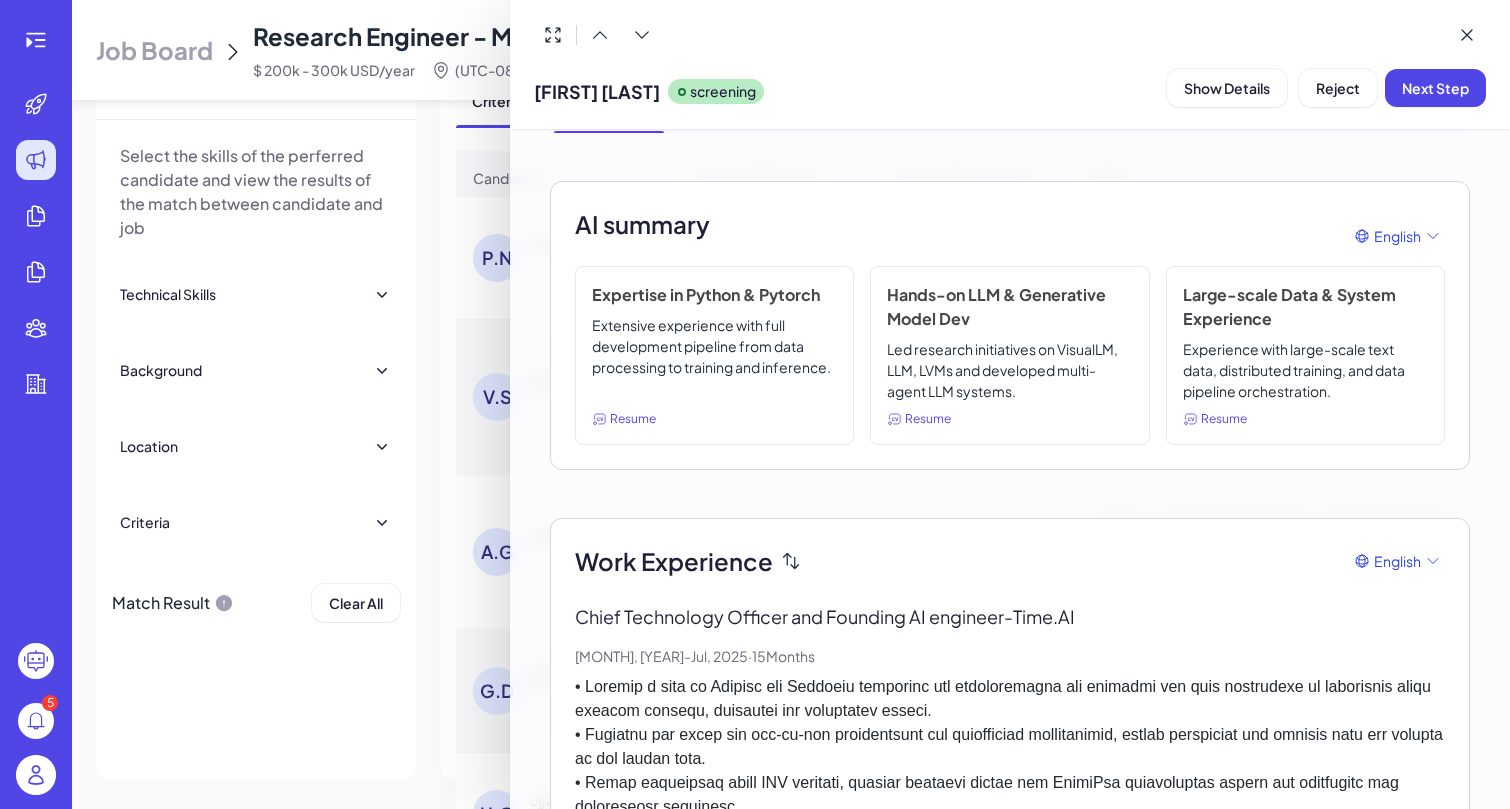 click on "Extensive experience with full development pipeline from data processing to training and inference." at bounding box center (714, 358) 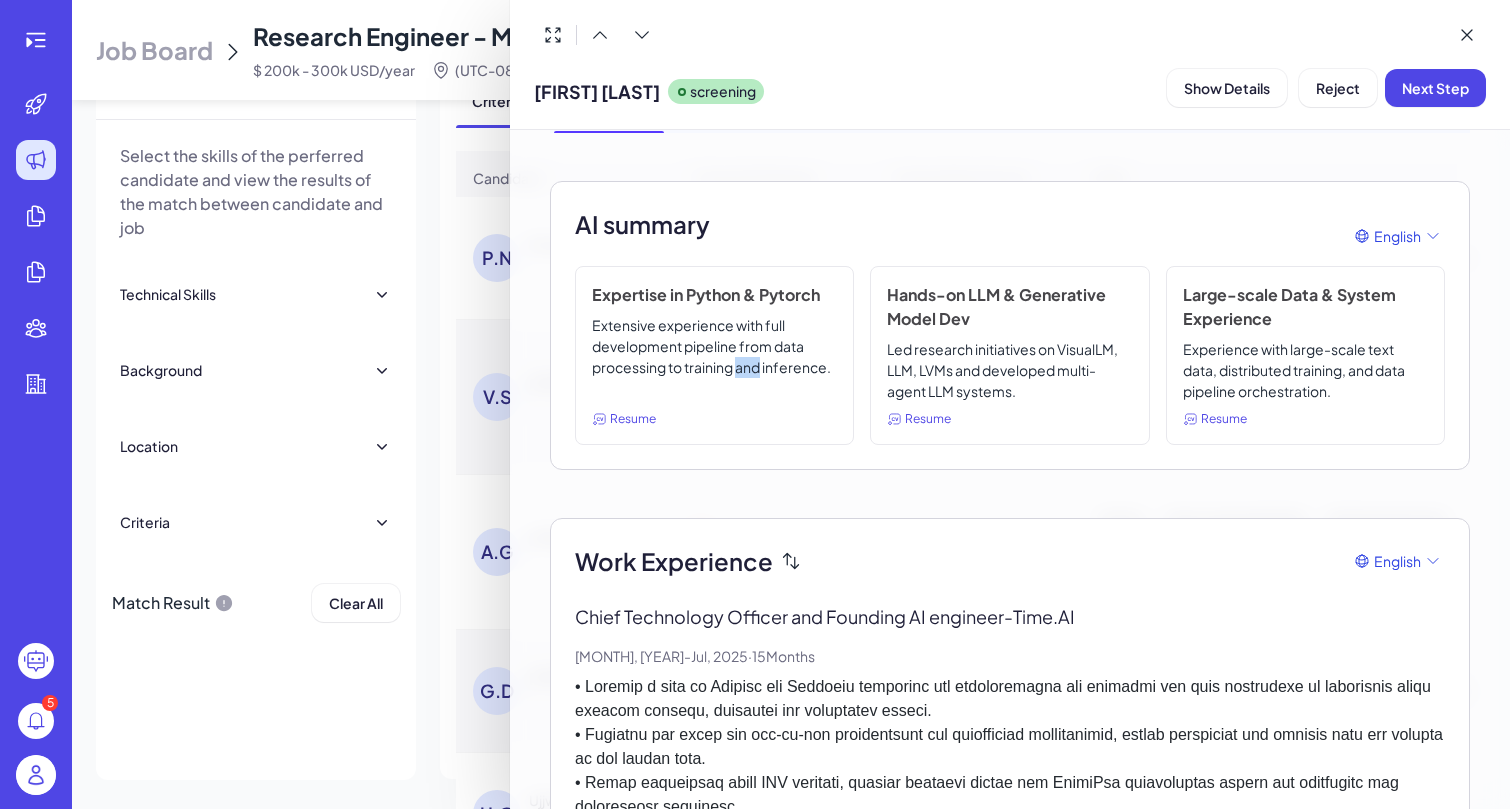 click on "Extensive experience with full development pipeline from data processing to training and inference." at bounding box center (714, 358) 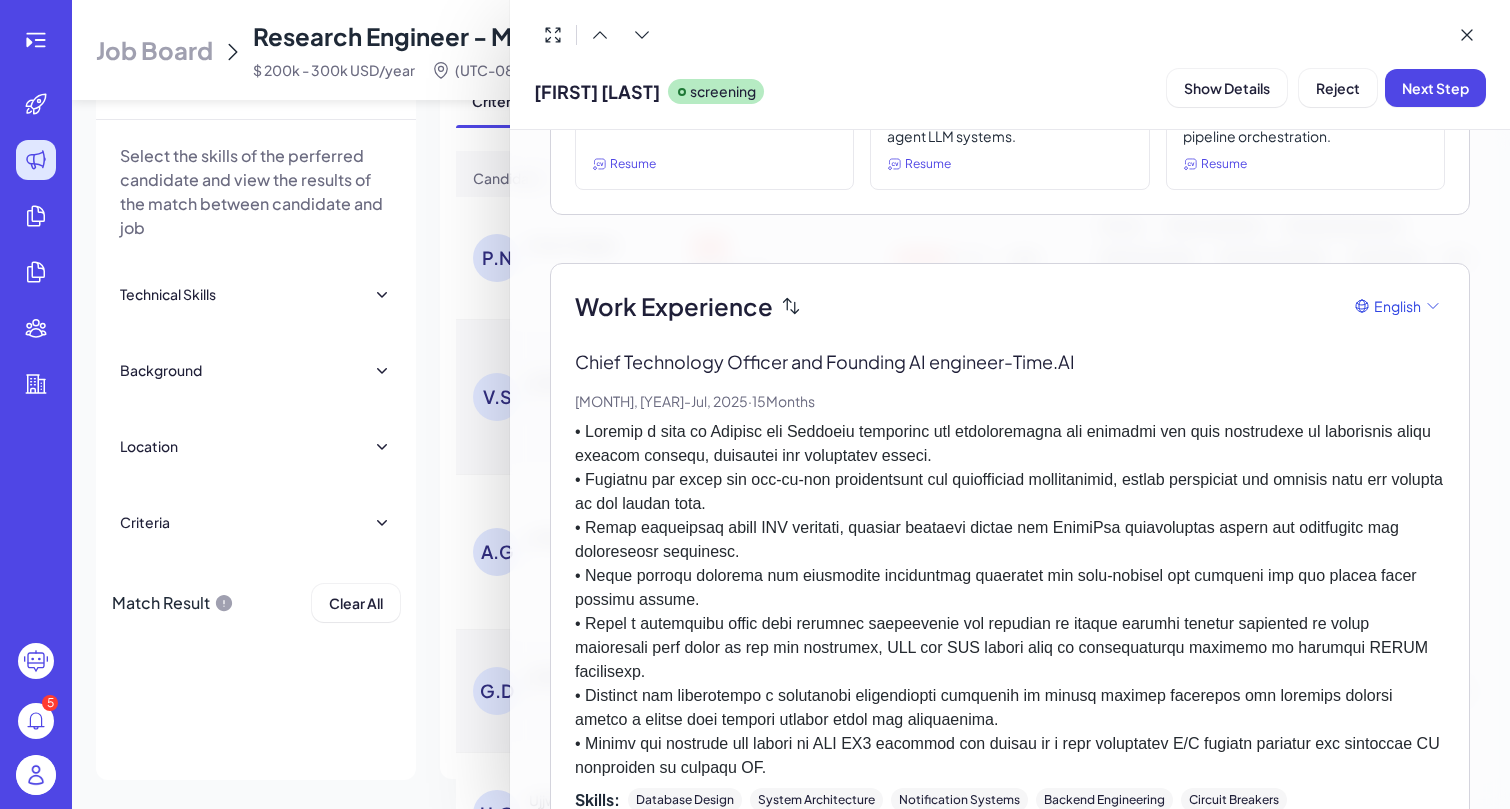 scroll, scrollTop: 14, scrollLeft: 0, axis: vertical 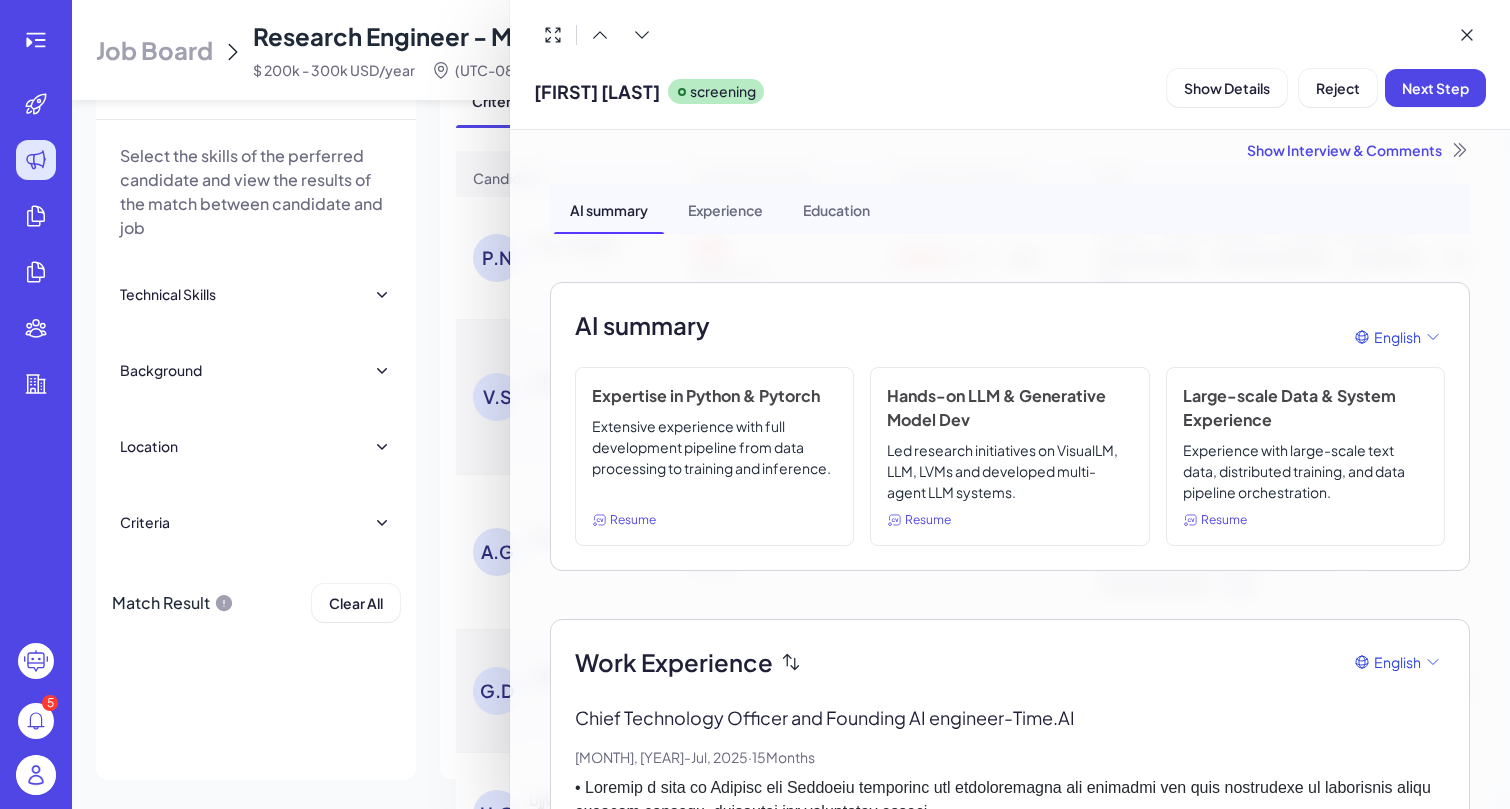click on "Led research initiatives on VisualLM, LLM, LVMs and developed multi-agent LLM systems." at bounding box center (1009, 471) 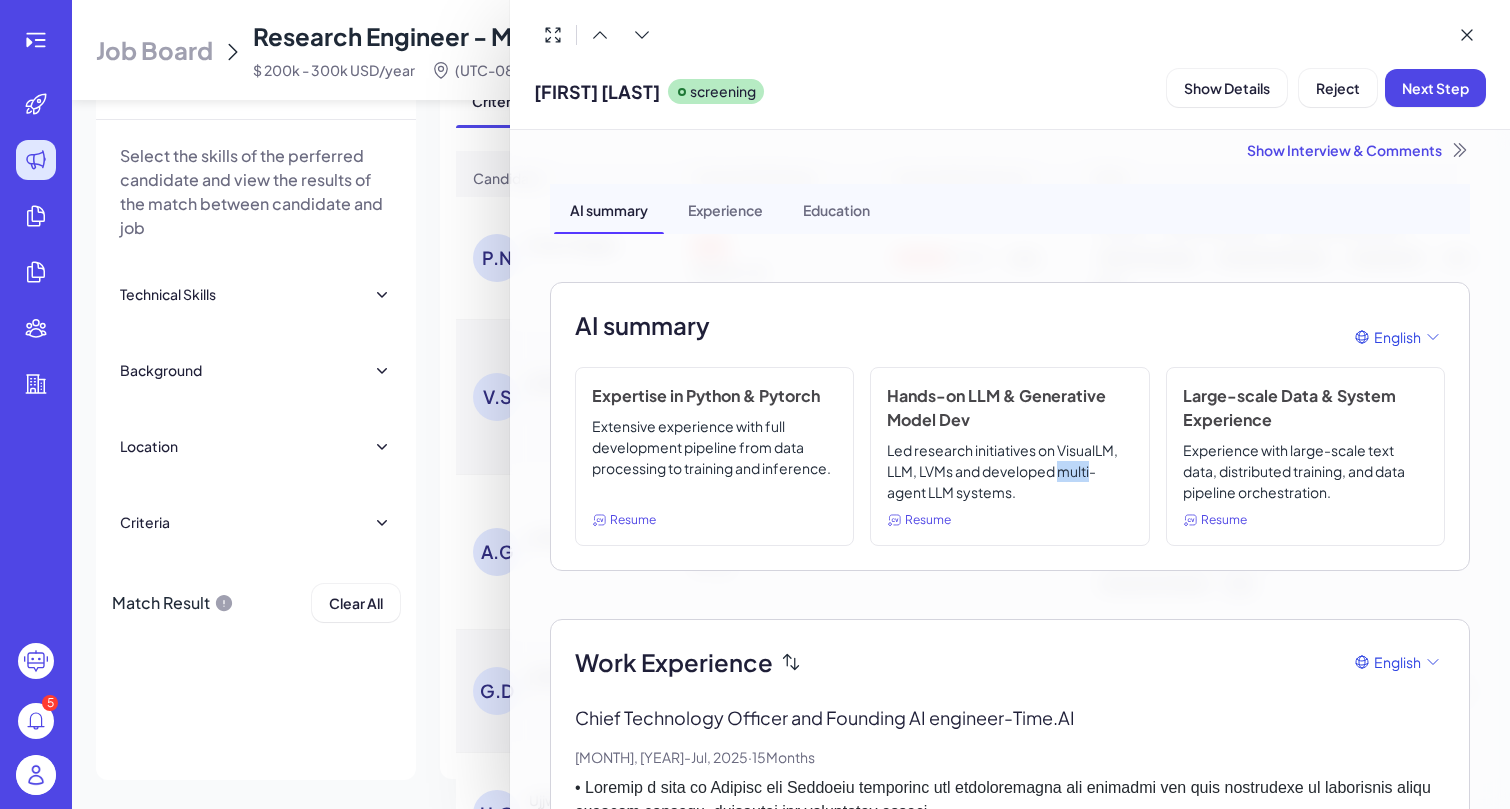 click on "Led research initiatives on VisualLM, LLM, LVMs and developed multi-agent LLM systems." at bounding box center [1009, 471] 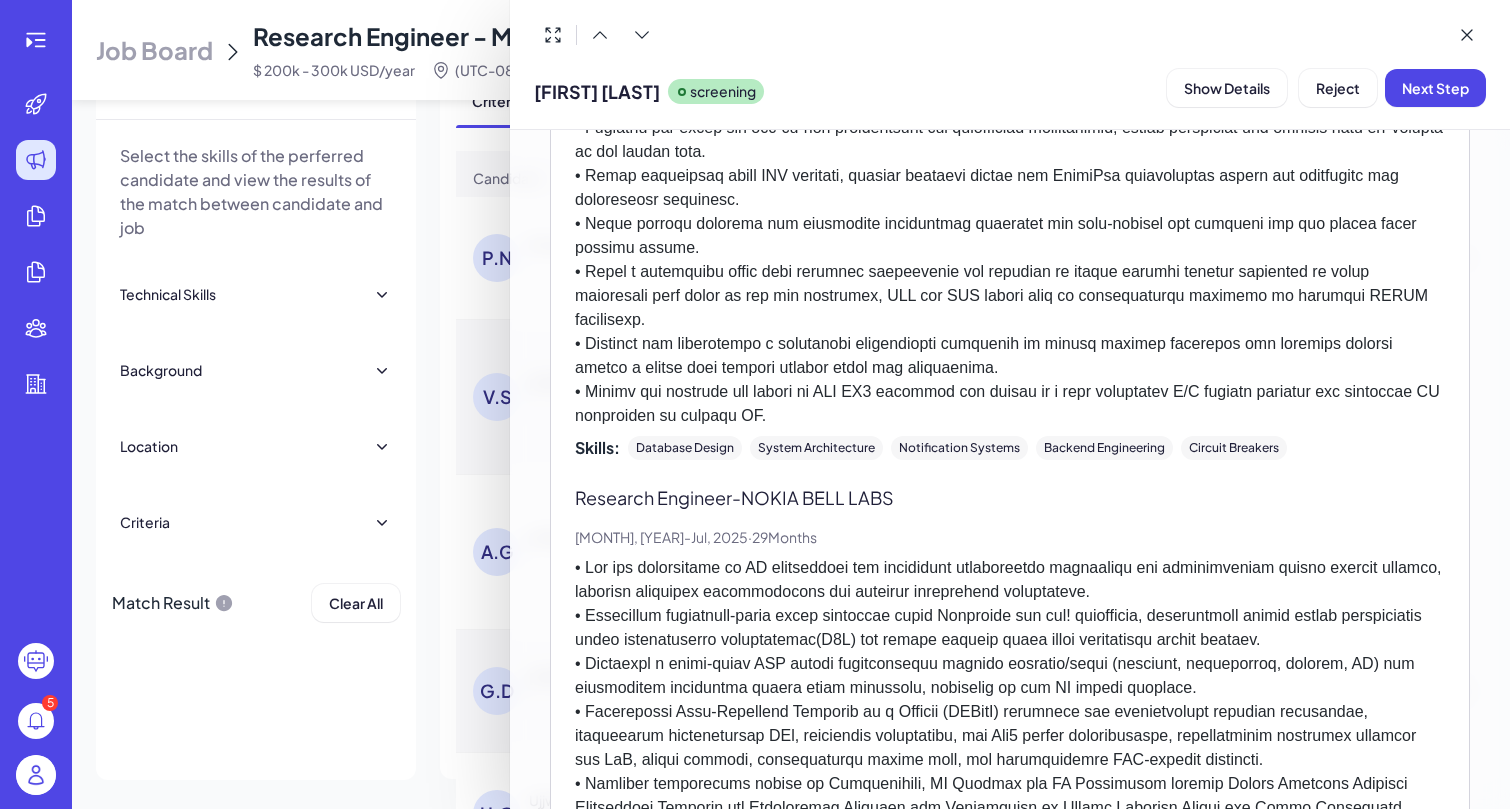 scroll, scrollTop: 716, scrollLeft: 0, axis: vertical 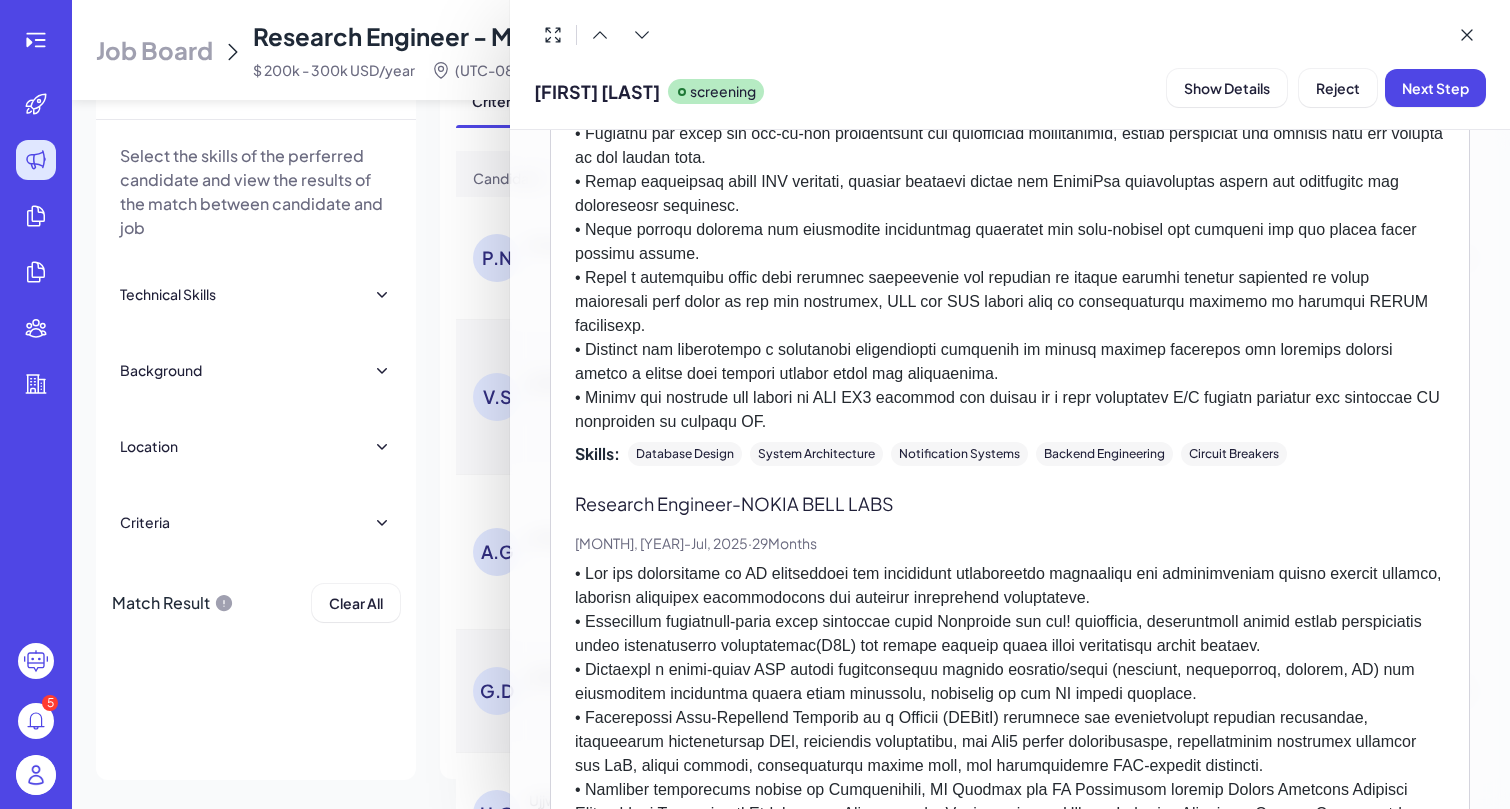 click at bounding box center [755, 404] 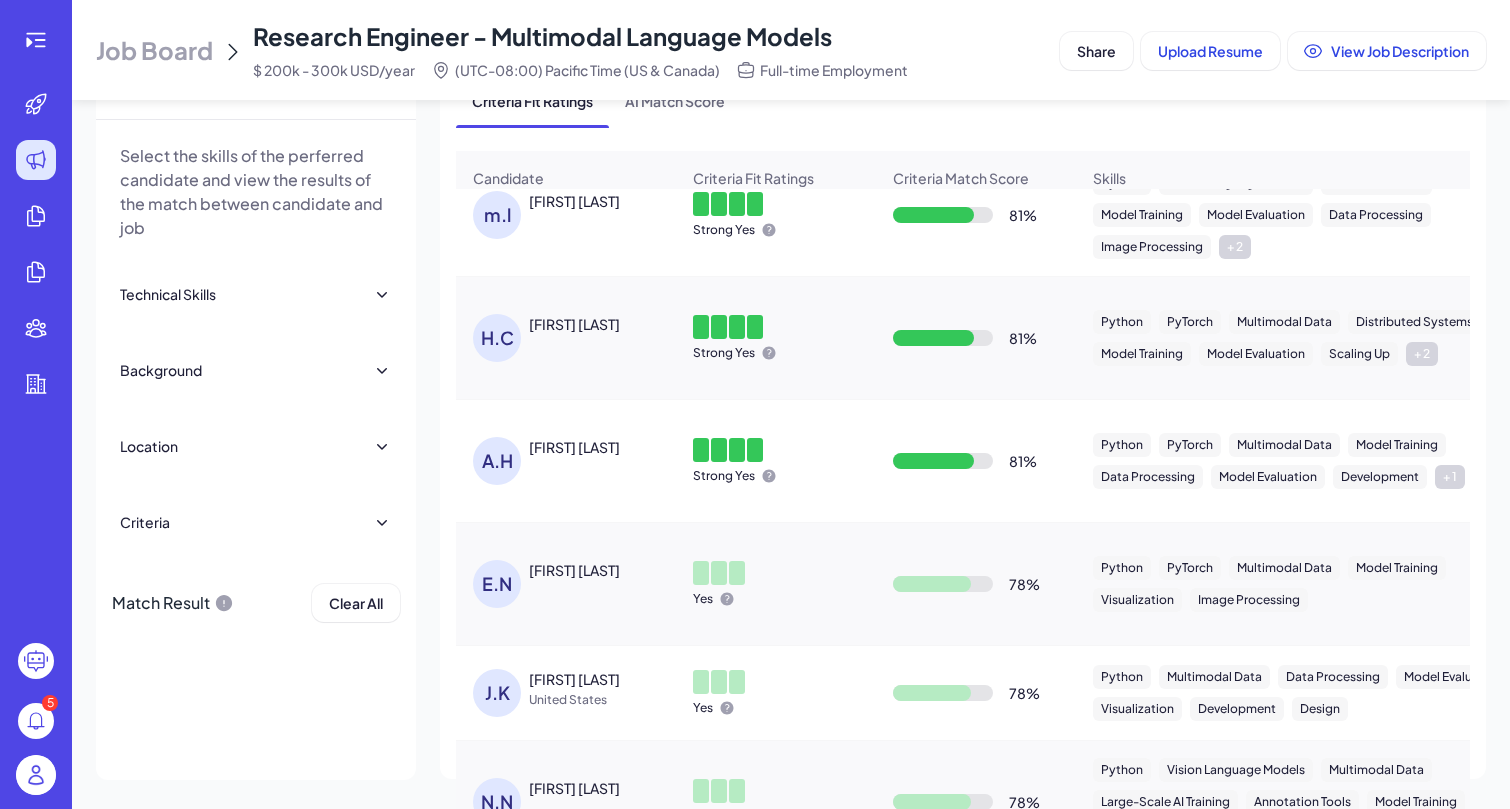 scroll, scrollTop: 0, scrollLeft: 0, axis: both 